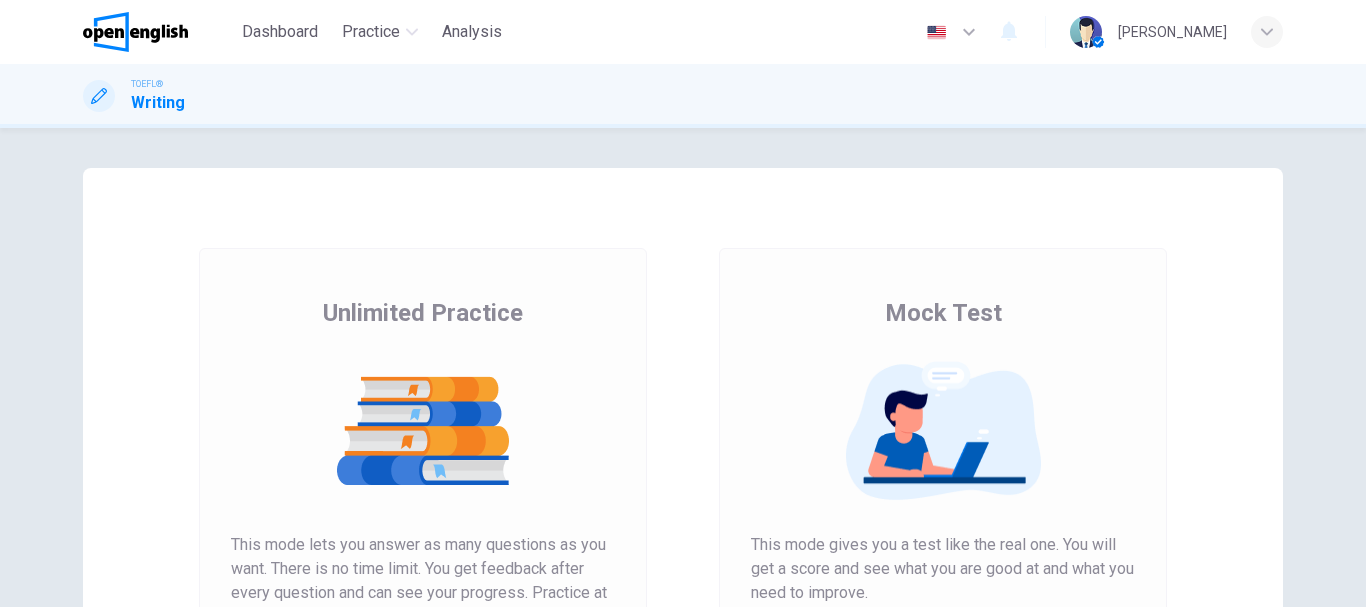 scroll, scrollTop: 0, scrollLeft: 0, axis: both 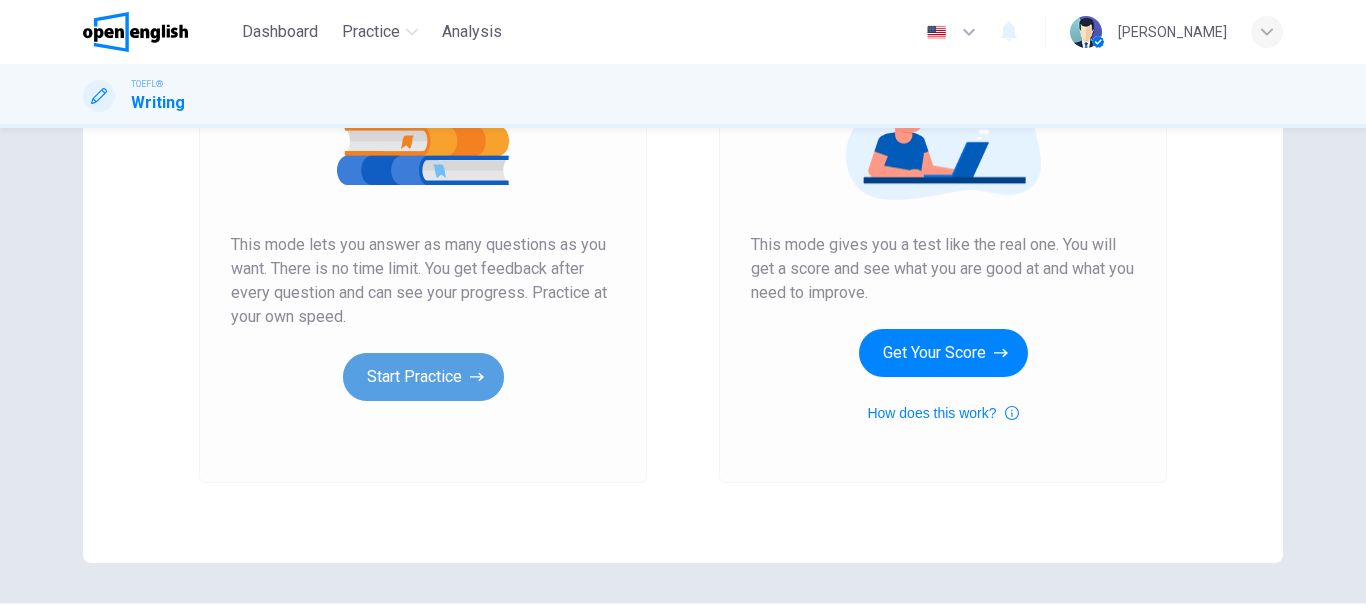 click on "Start Practice" at bounding box center (423, 377) 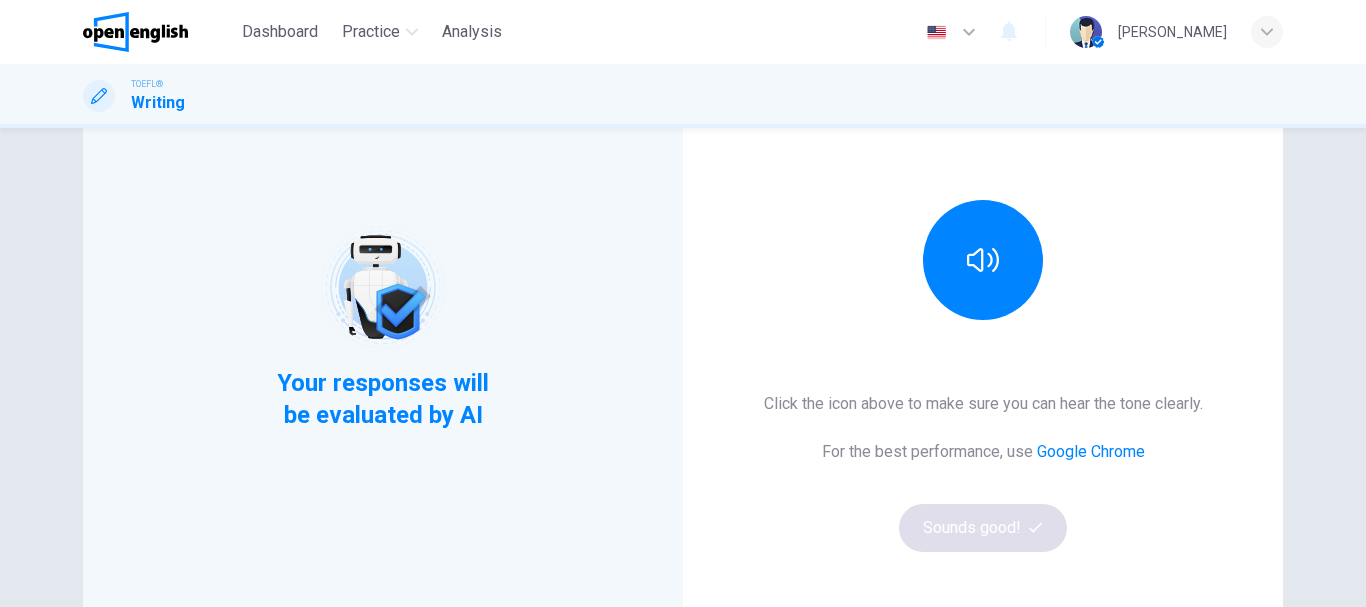 scroll, scrollTop: 200, scrollLeft: 0, axis: vertical 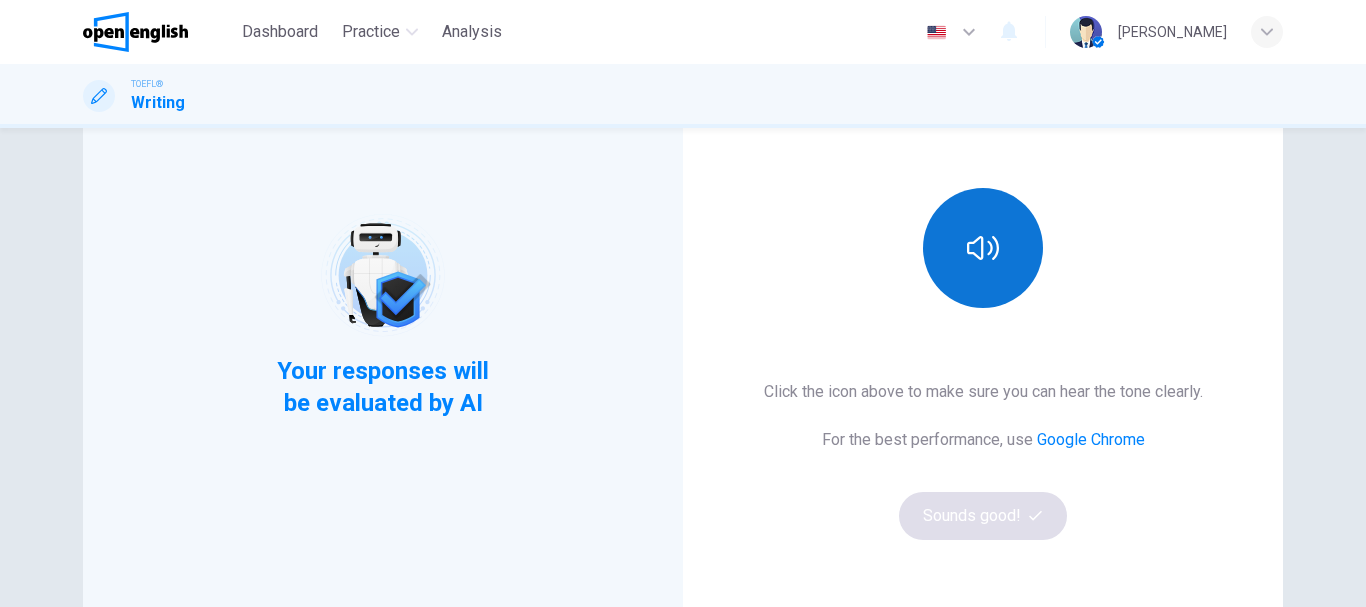 click at bounding box center [983, 248] 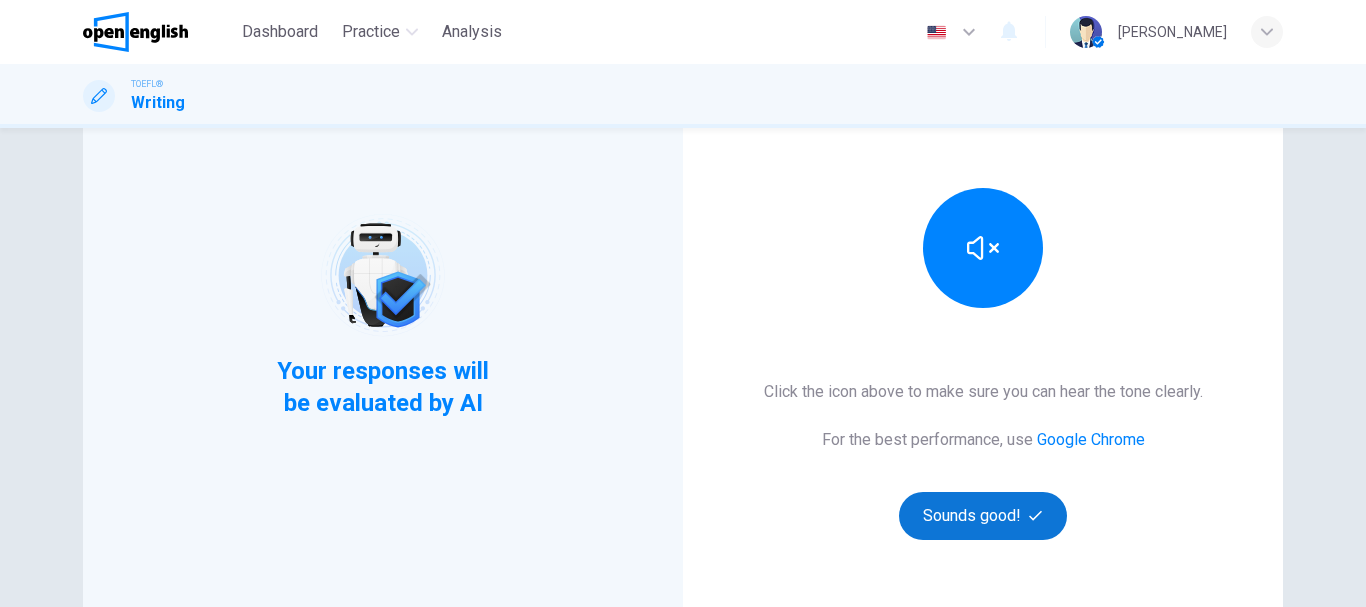 click on "Sounds good!" at bounding box center (983, 516) 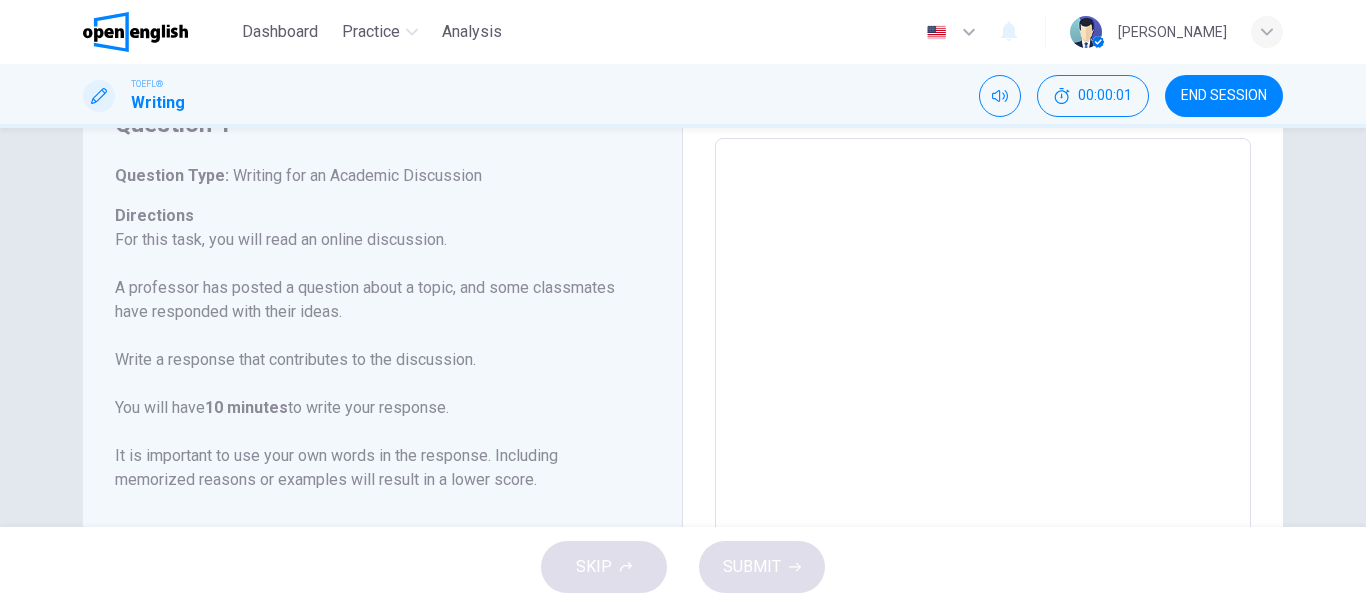 scroll, scrollTop: 0, scrollLeft: 0, axis: both 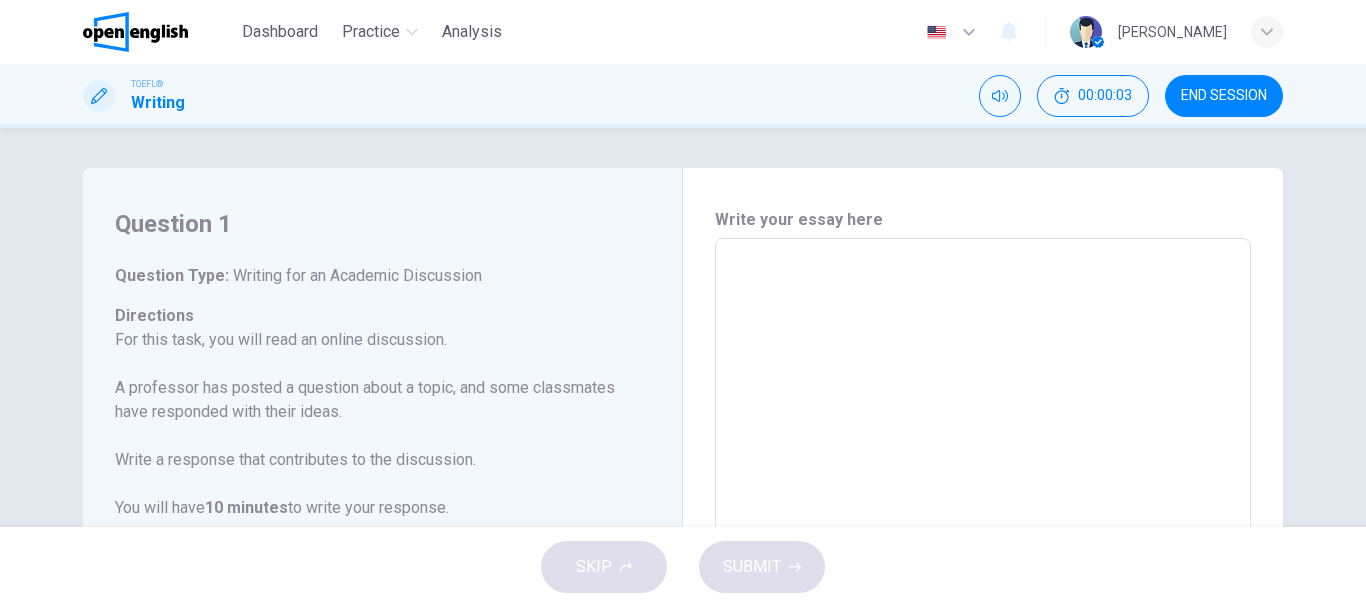 click at bounding box center [983, 572] 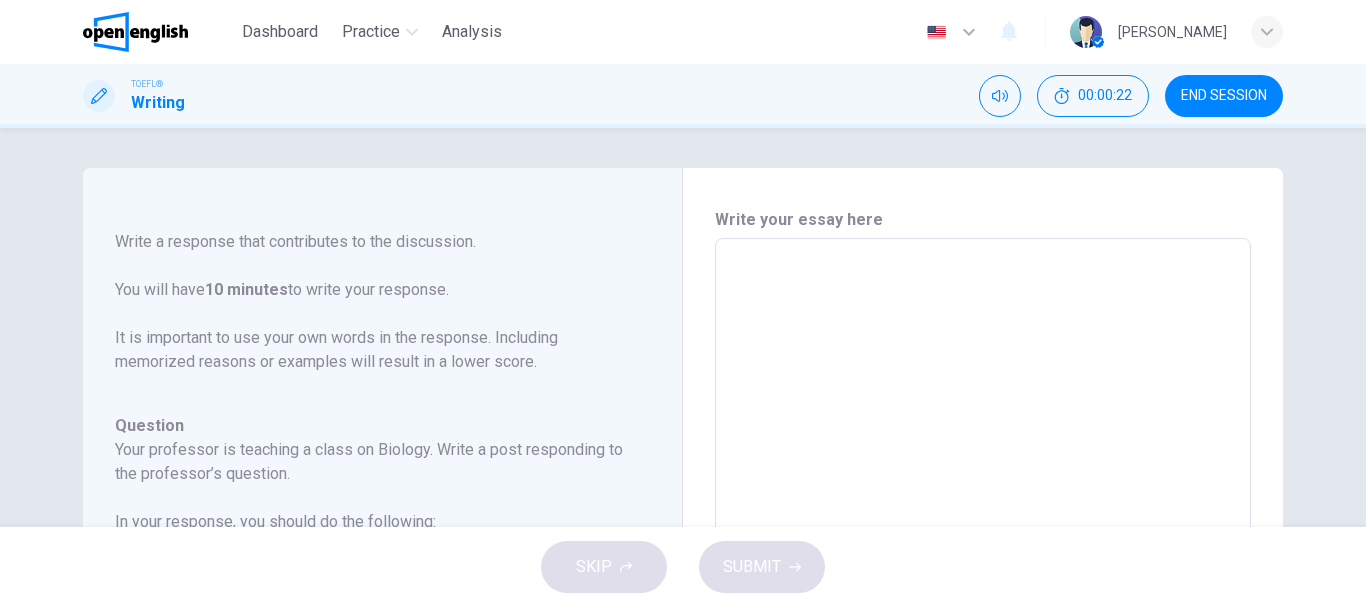 scroll, scrollTop: 222, scrollLeft: 0, axis: vertical 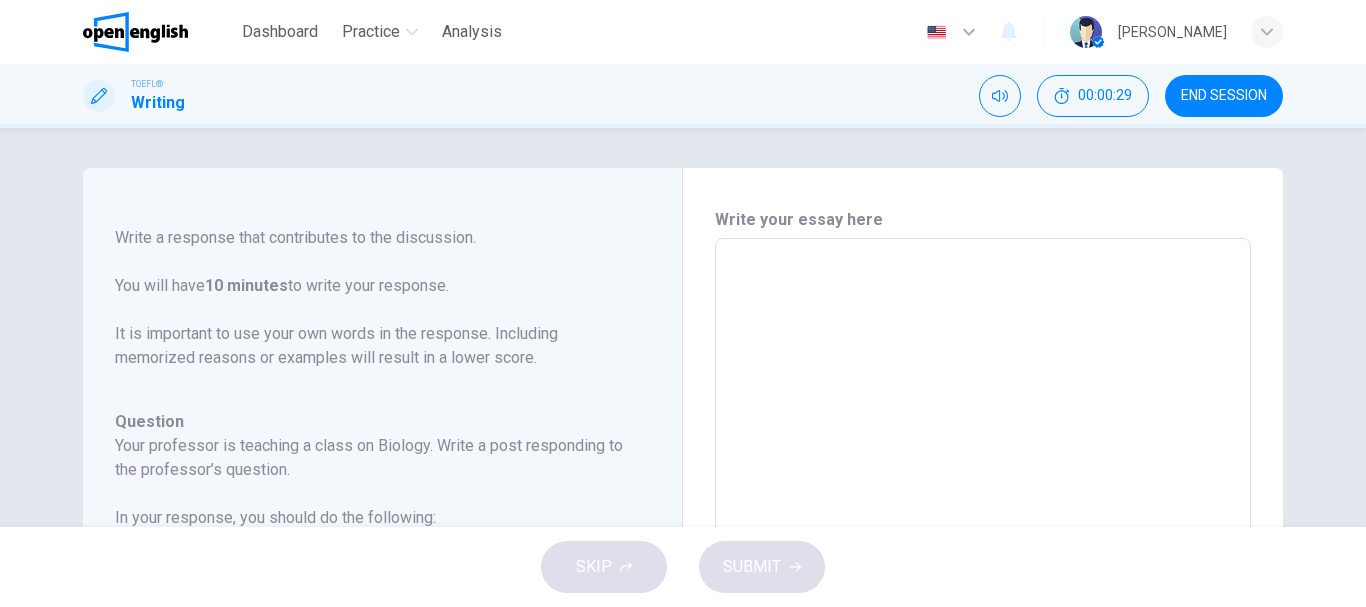 click at bounding box center (983, 572) 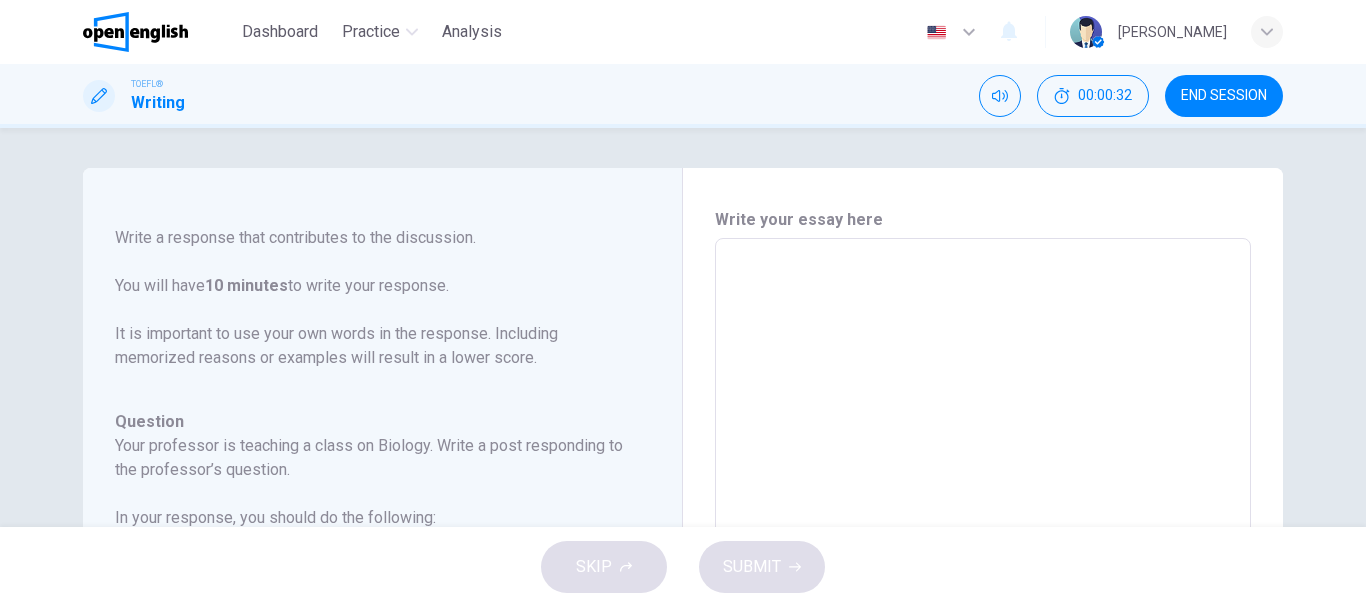 drag, startPoint x: 206, startPoint y: 360, endPoint x: 294, endPoint y: 360, distance: 88 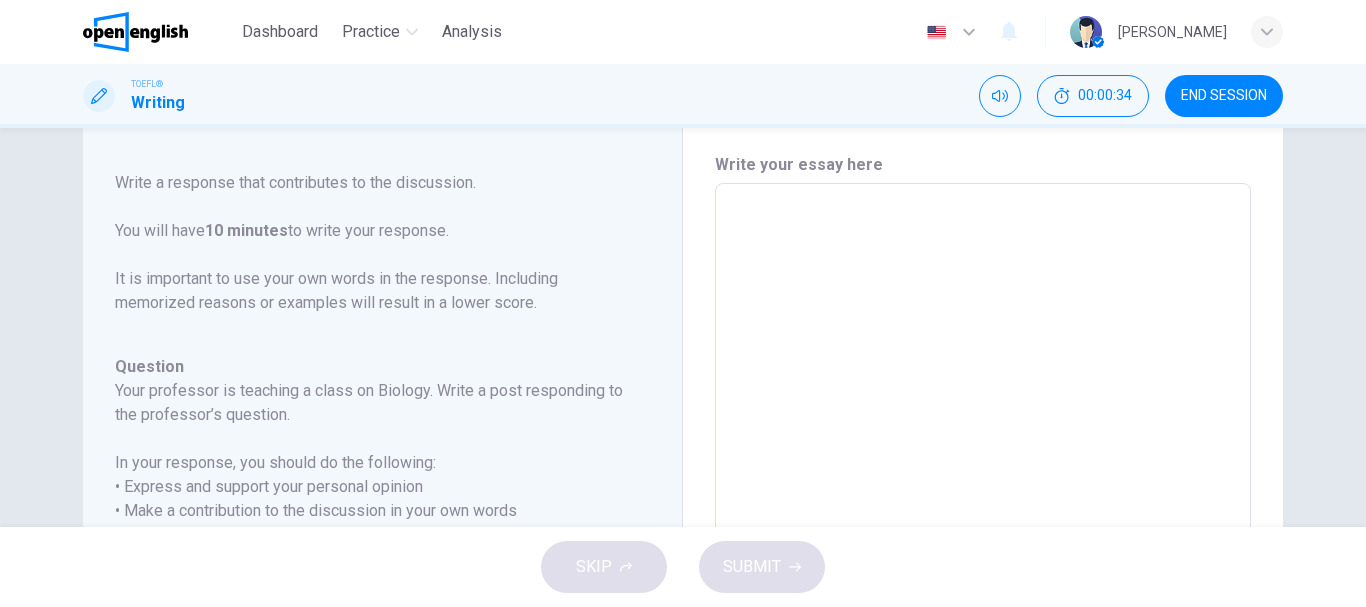 scroll, scrollTop: 200, scrollLeft: 0, axis: vertical 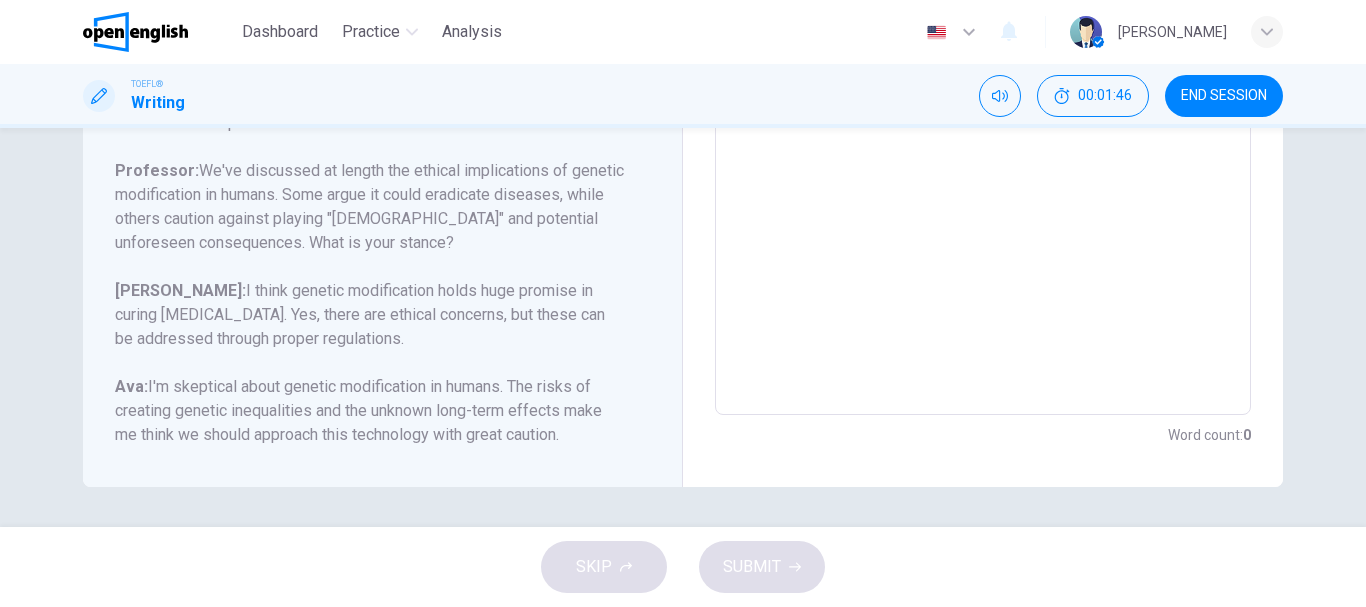drag, startPoint x: 497, startPoint y: 213, endPoint x: 547, endPoint y: 214, distance: 50.01 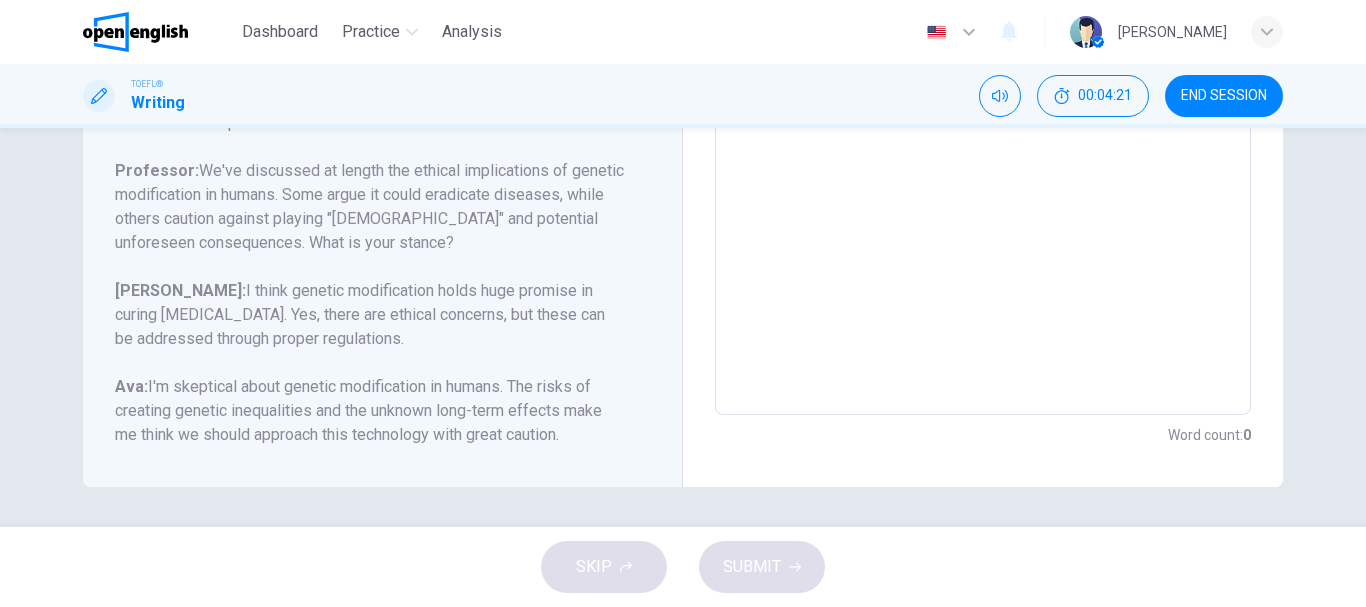 drag, startPoint x: 226, startPoint y: 437, endPoint x: 319, endPoint y: 433, distance: 93.08598 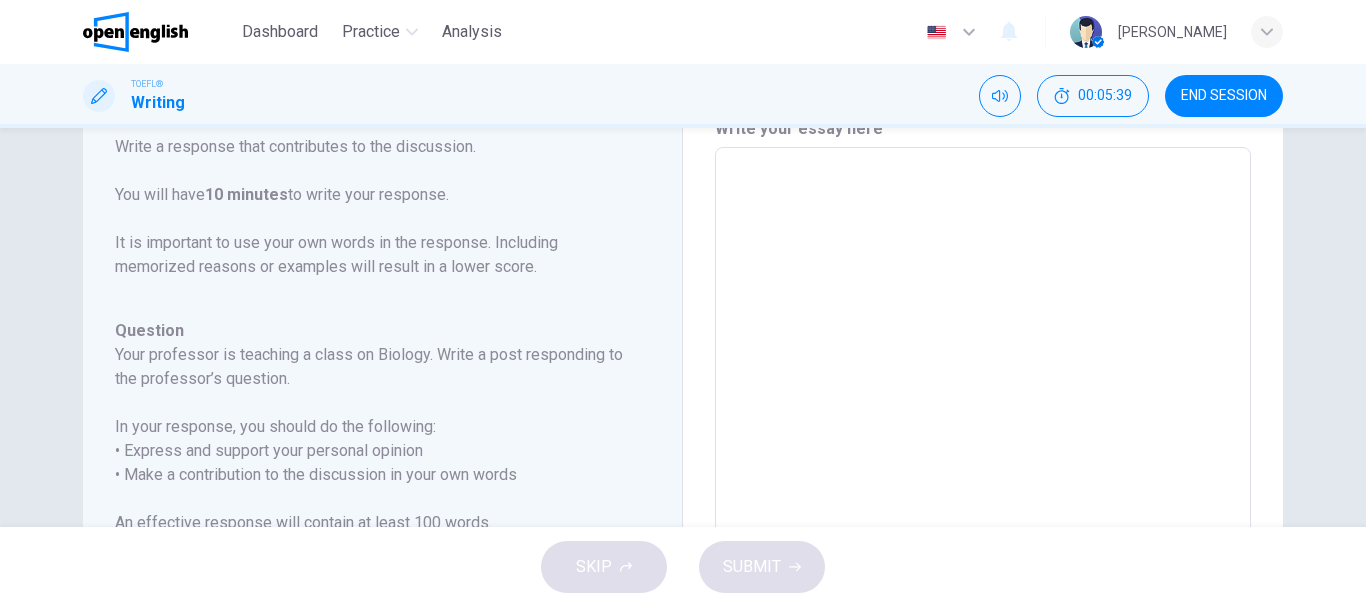 scroll, scrollTop: 0, scrollLeft: 0, axis: both 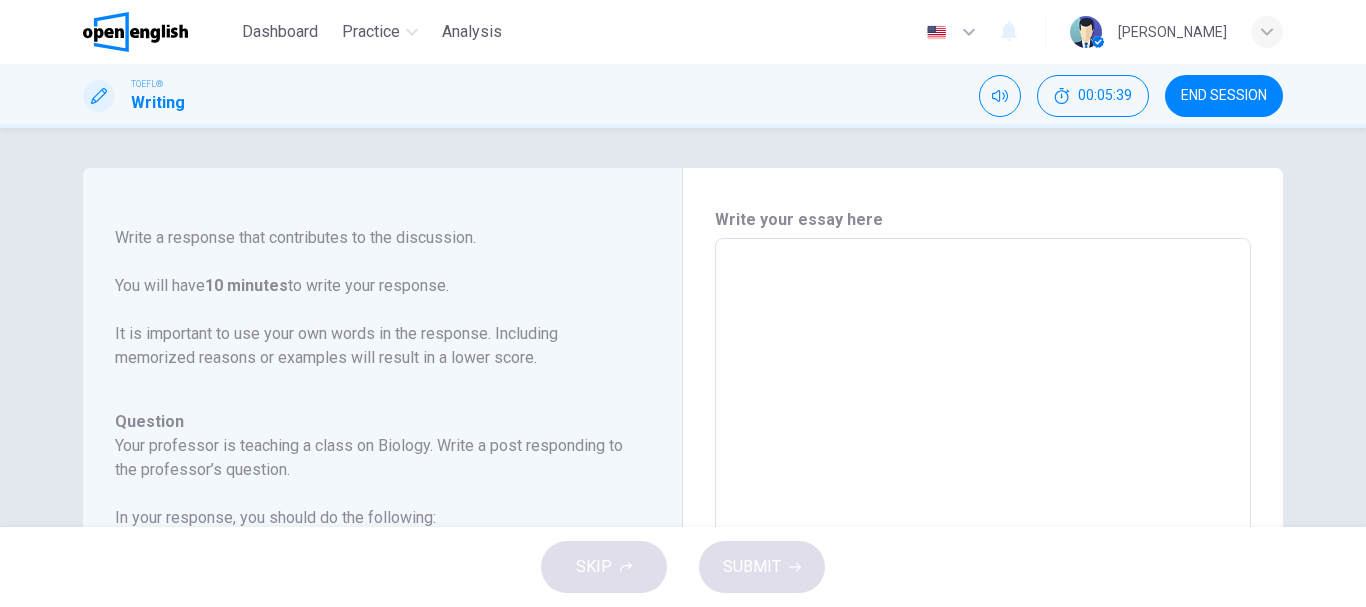 click at bounding box center (983, 572) 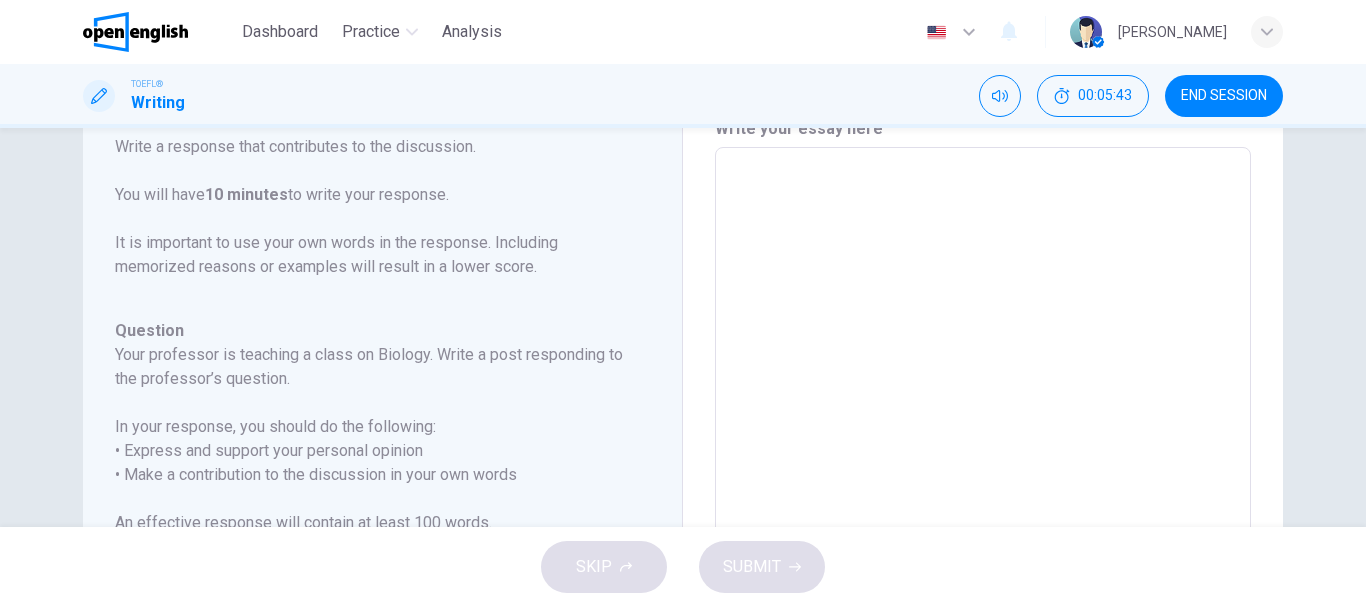 scroll, scrollTop: 0, scrollLeft: 0, axis: both 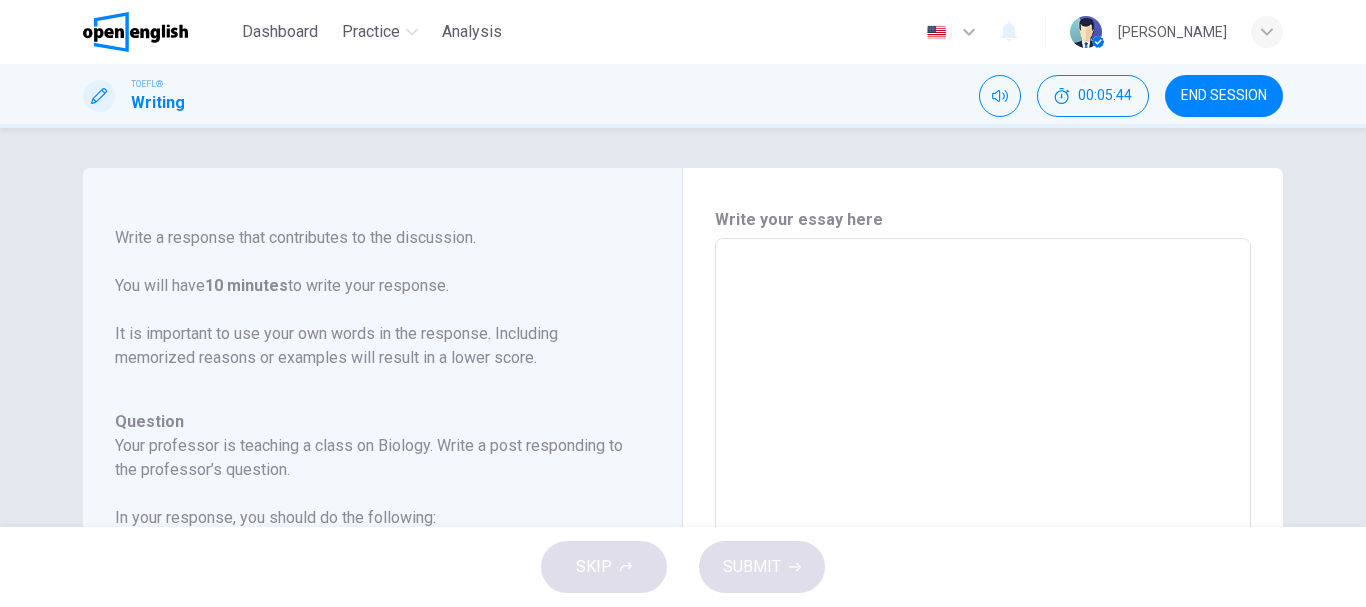 type on "*" 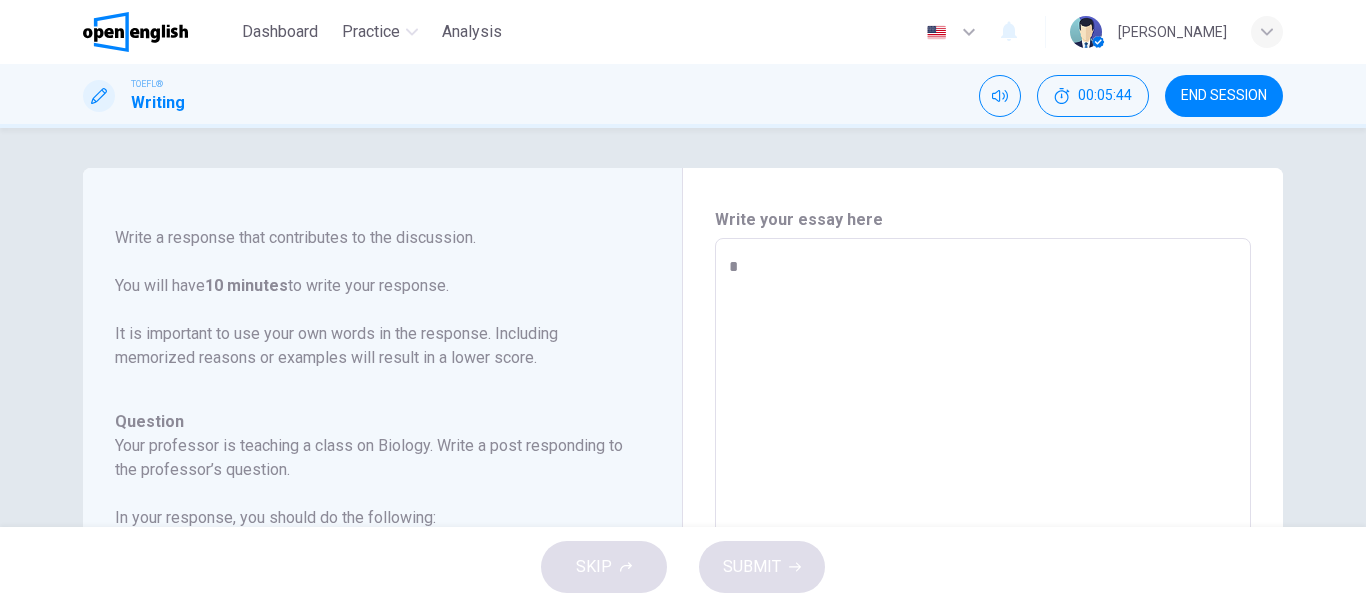type on "*" 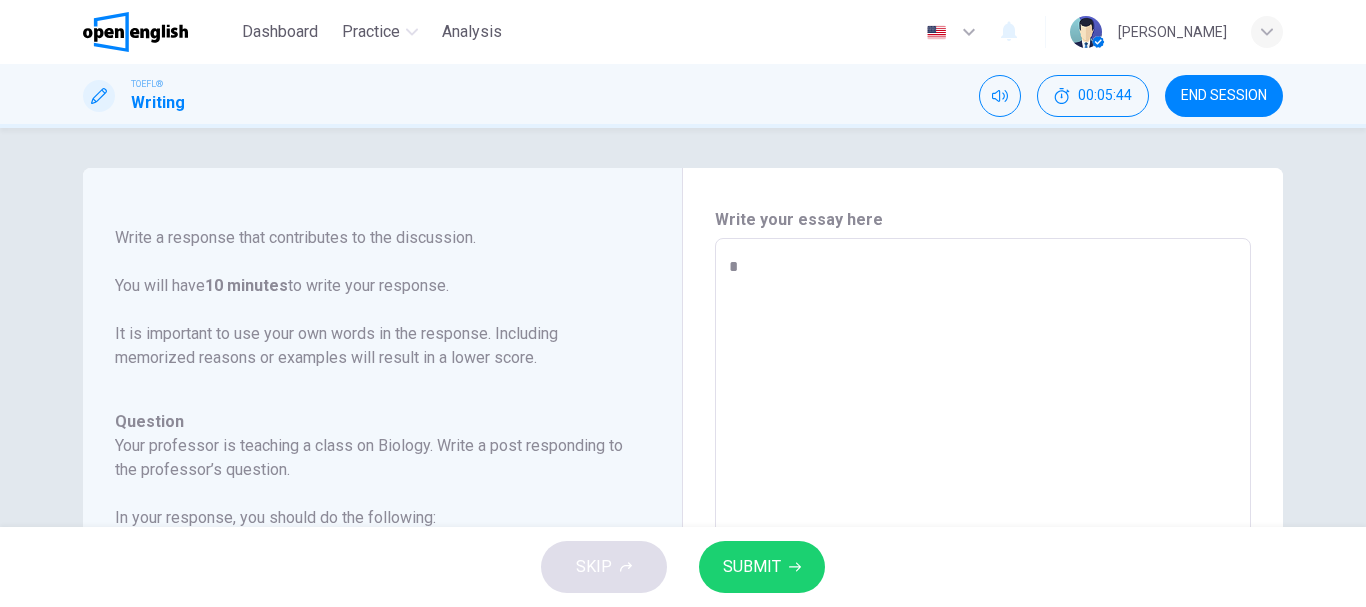 type on "*" 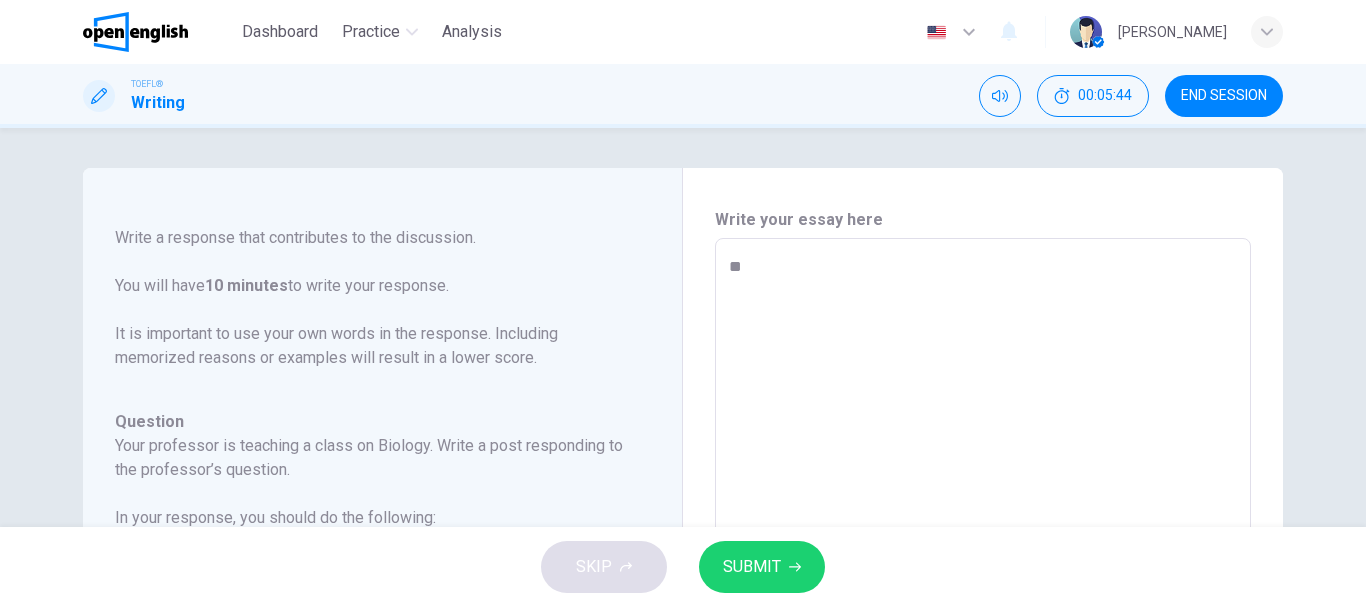 type on "*" 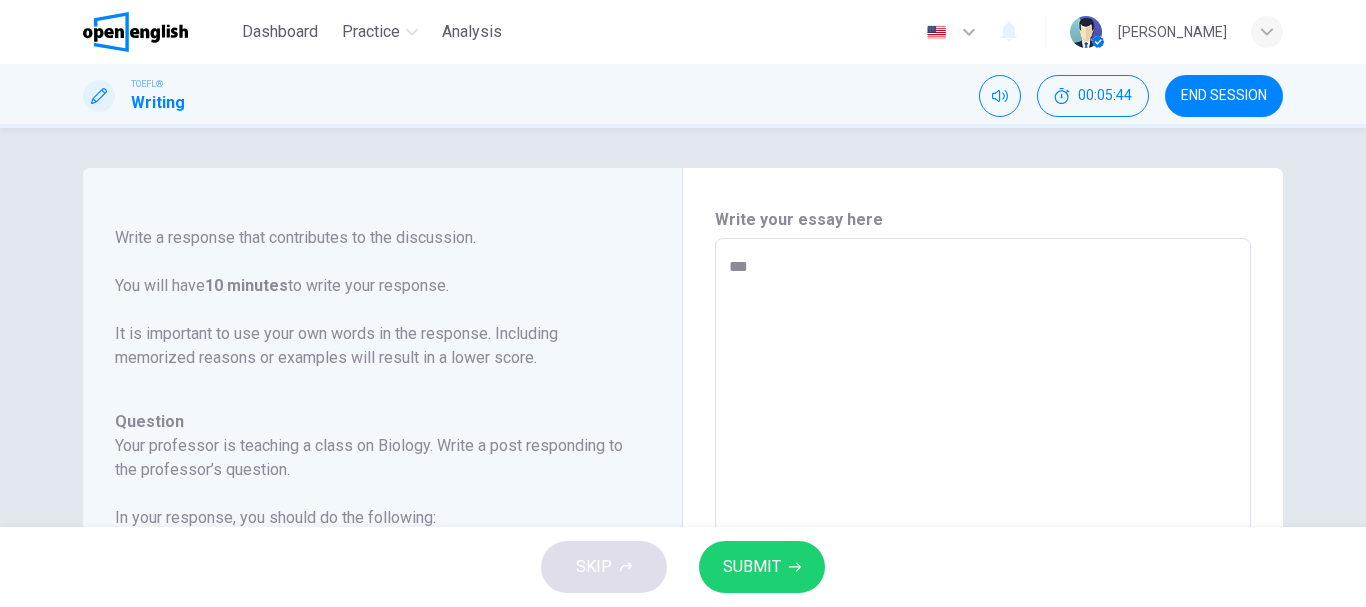 type on "*" 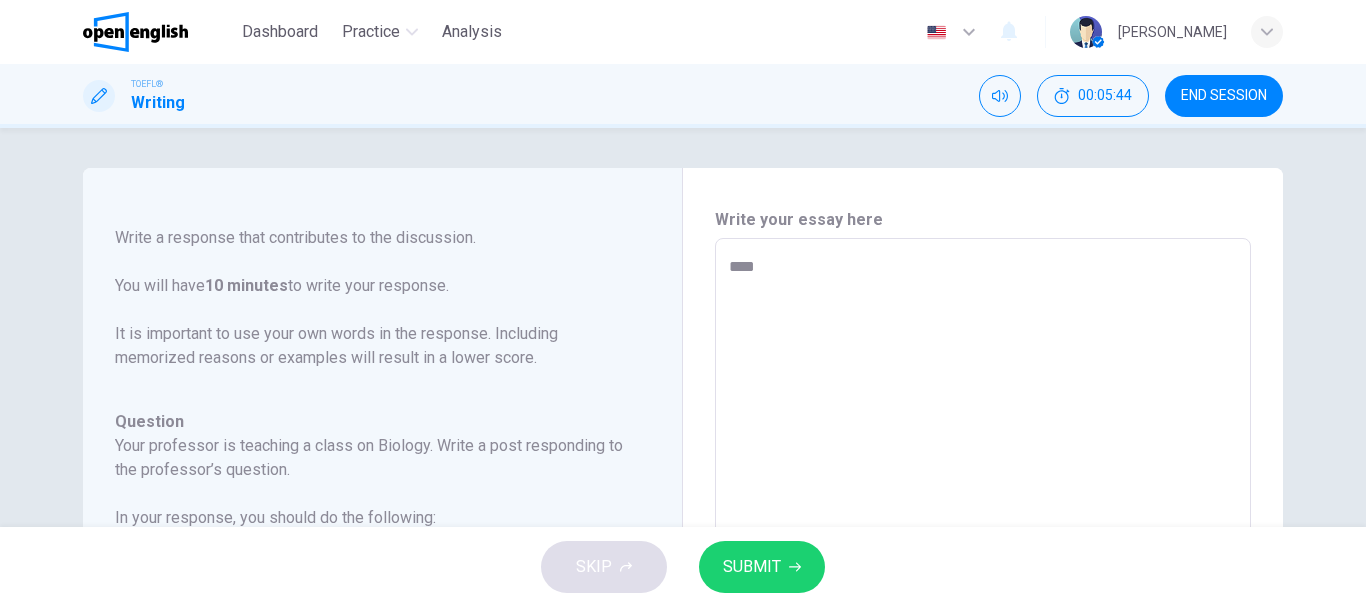type on "*" 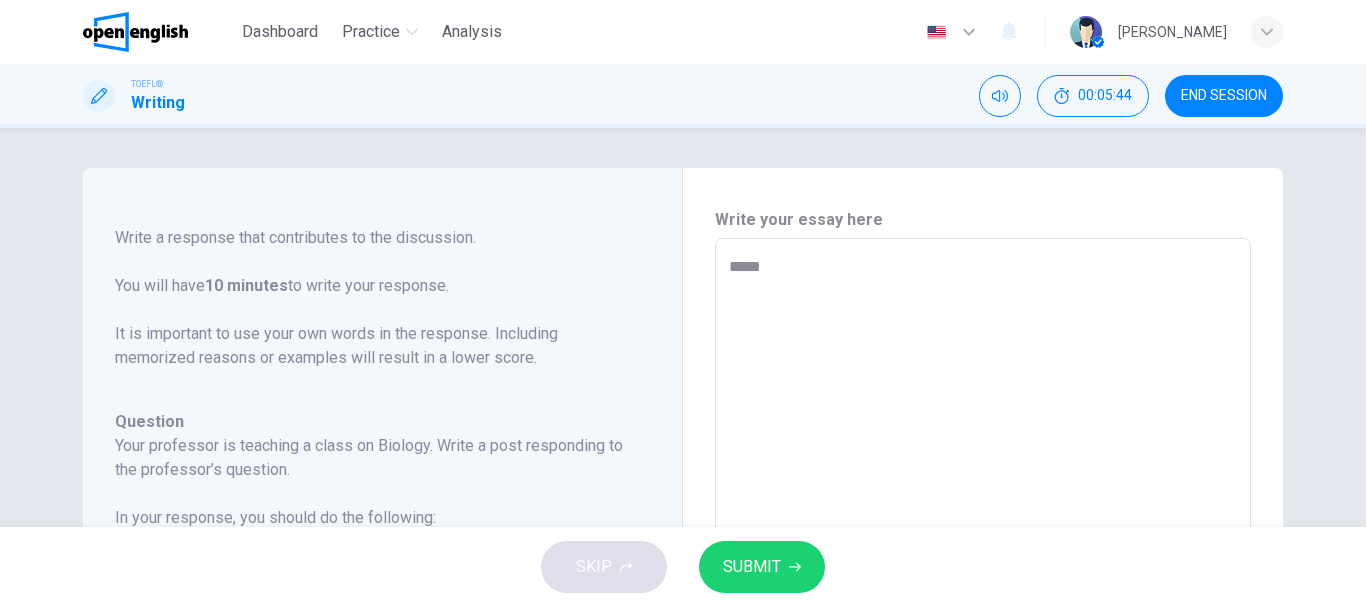type on "*" 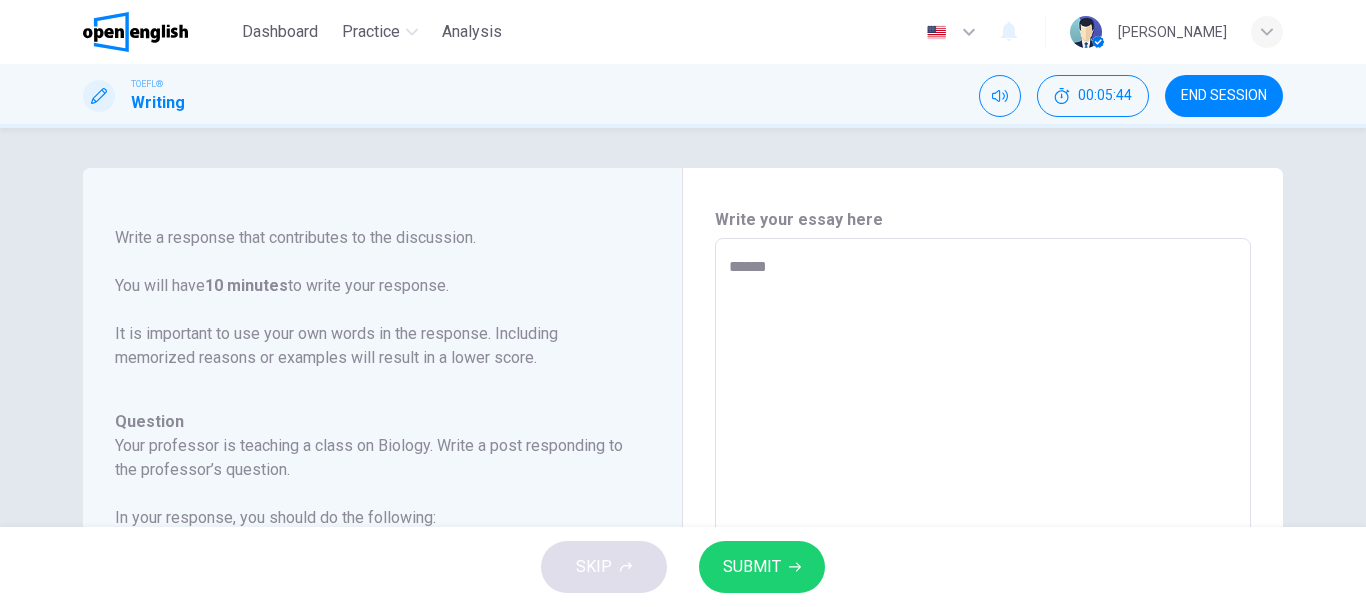 type on "*" 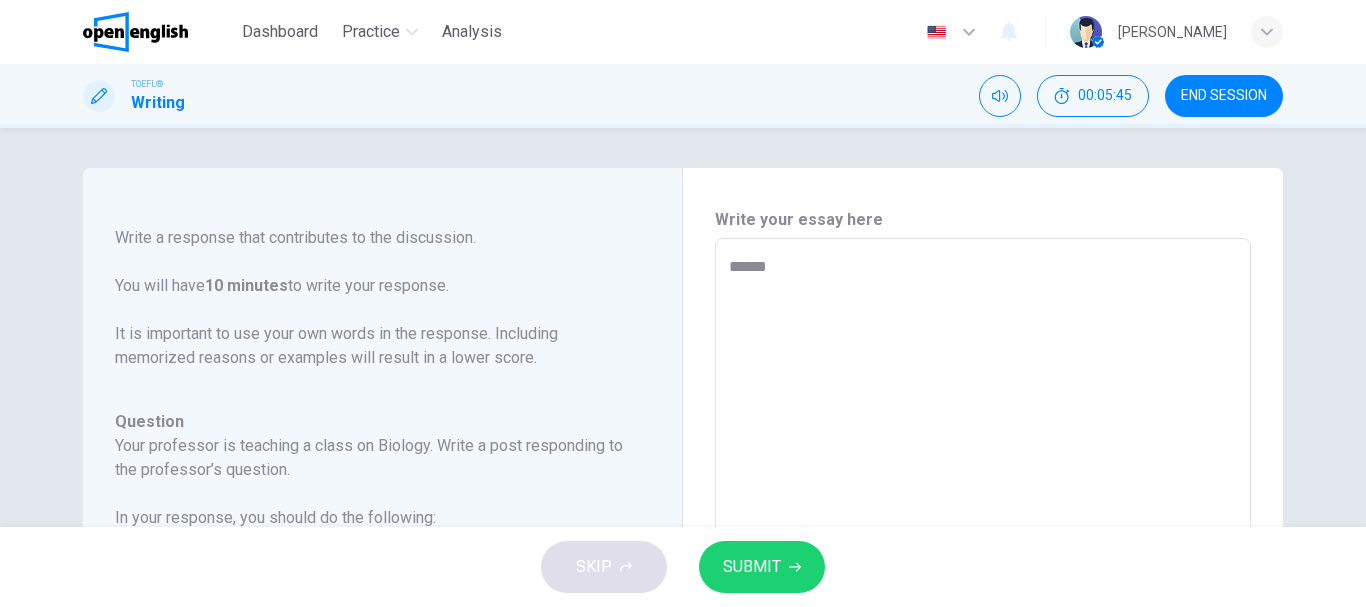 type on "*******" 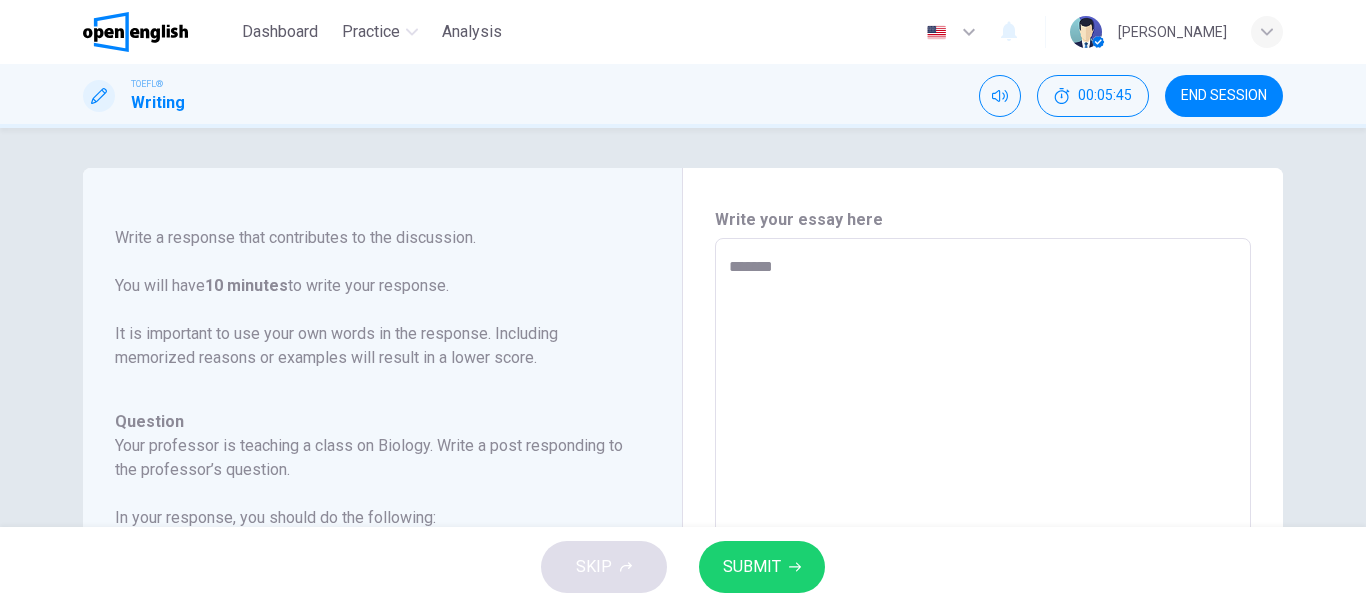 type on "*" 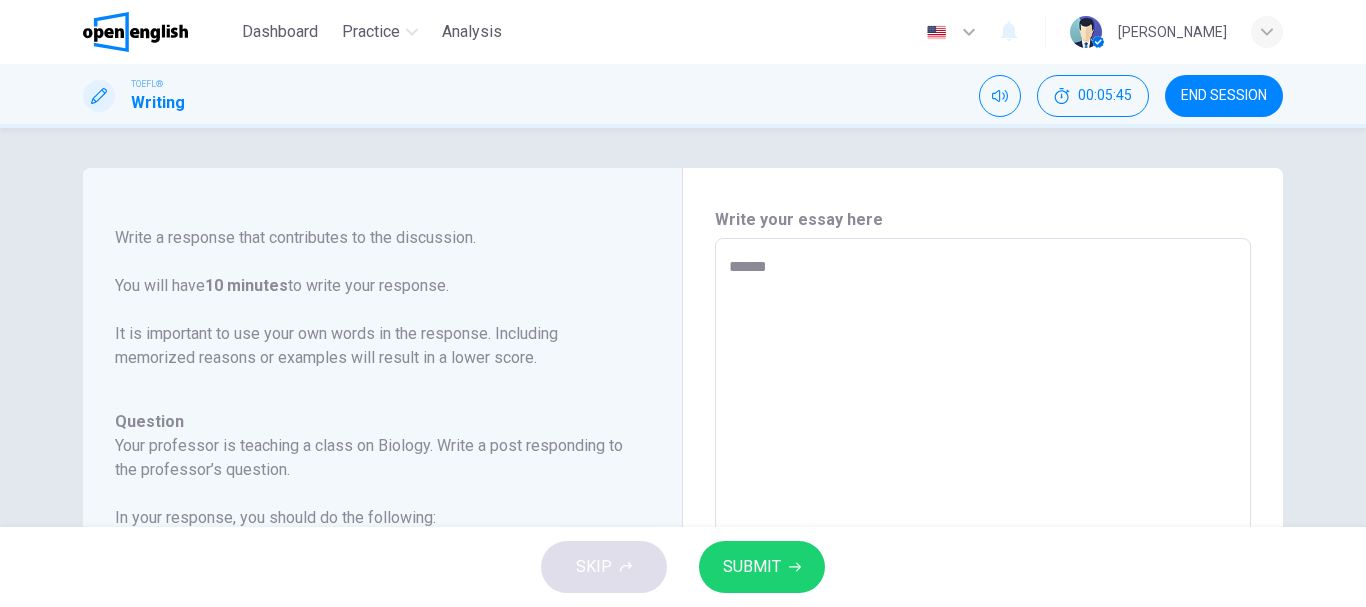 type on "*" 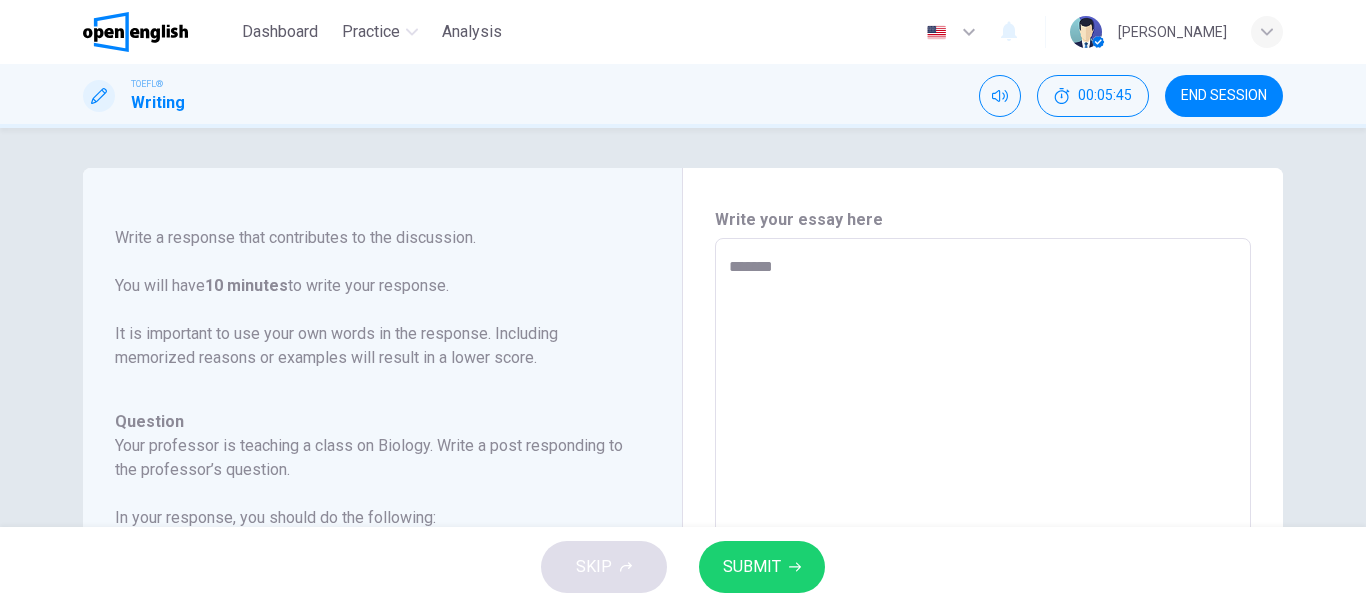 type on "*" 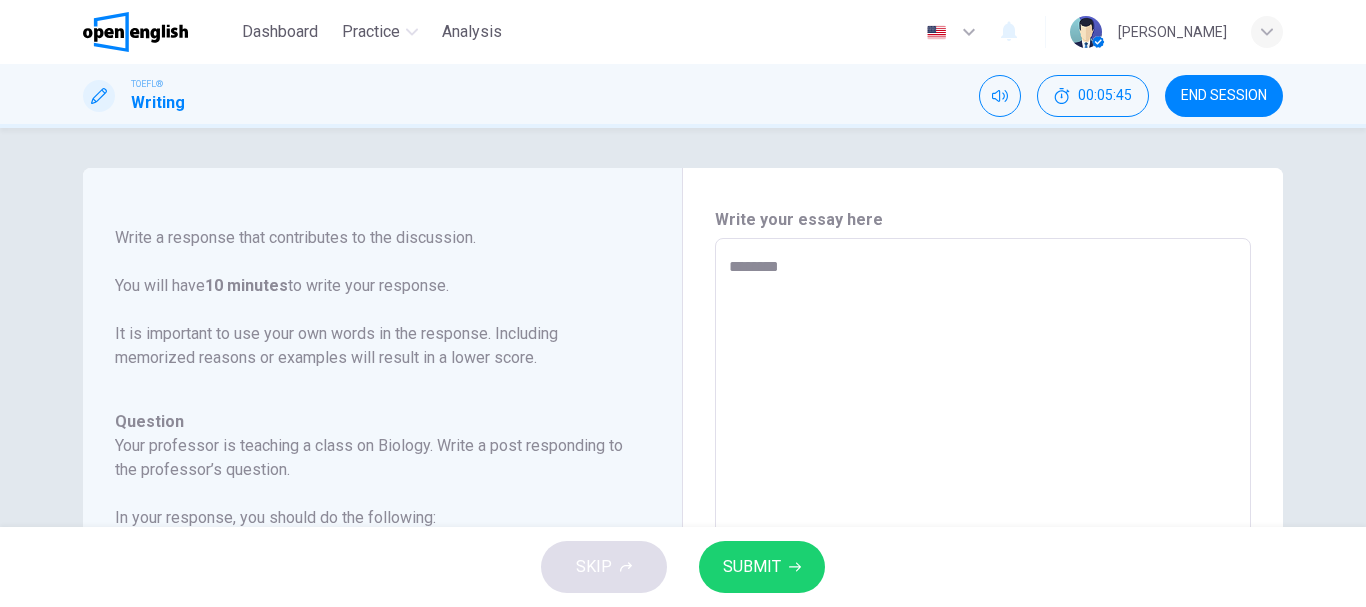 type on "*" 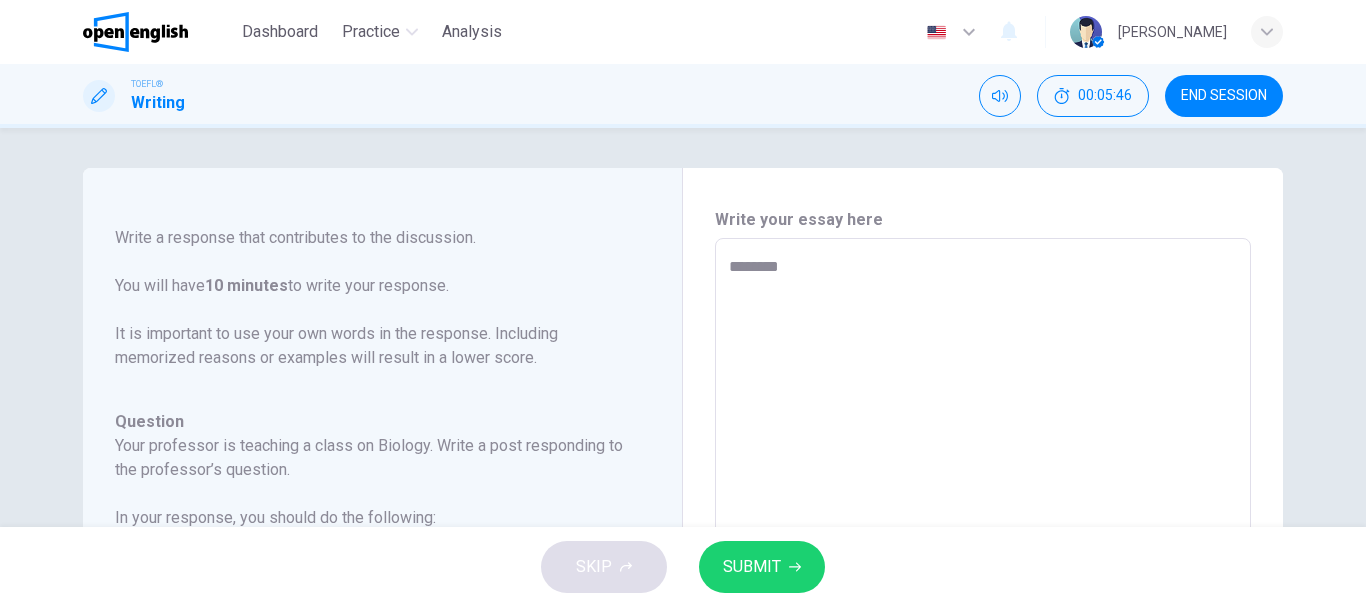 type on "*********" 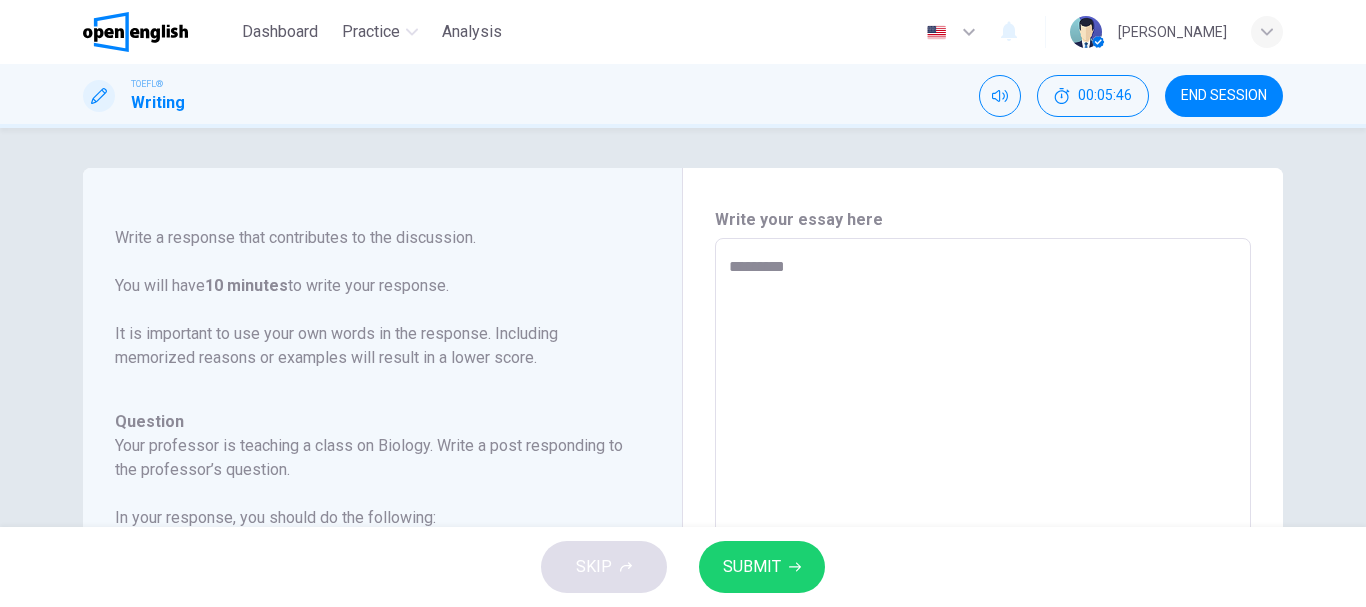 type on "*" 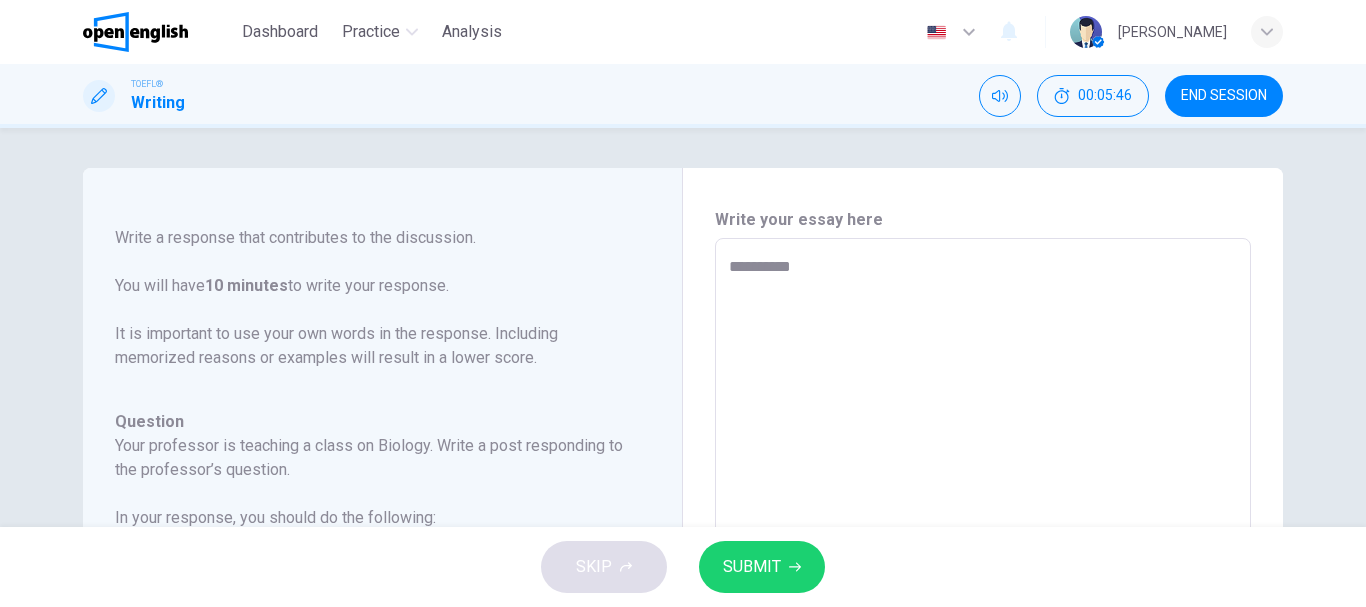 type on "*" 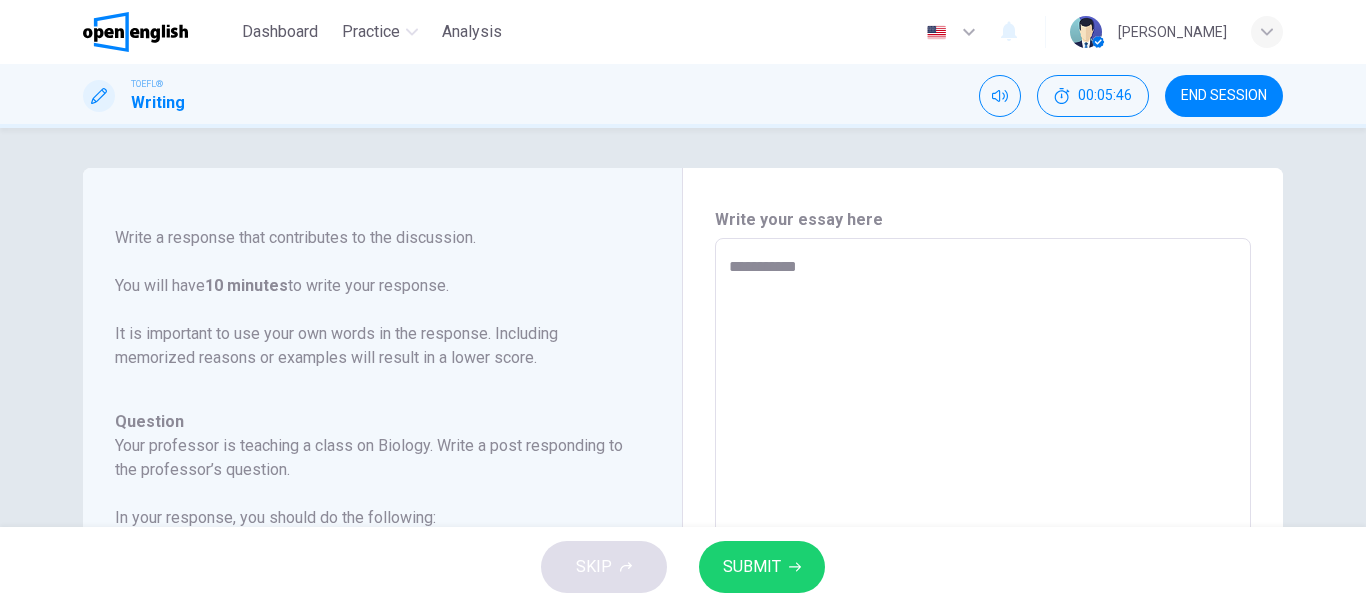 type on "*" 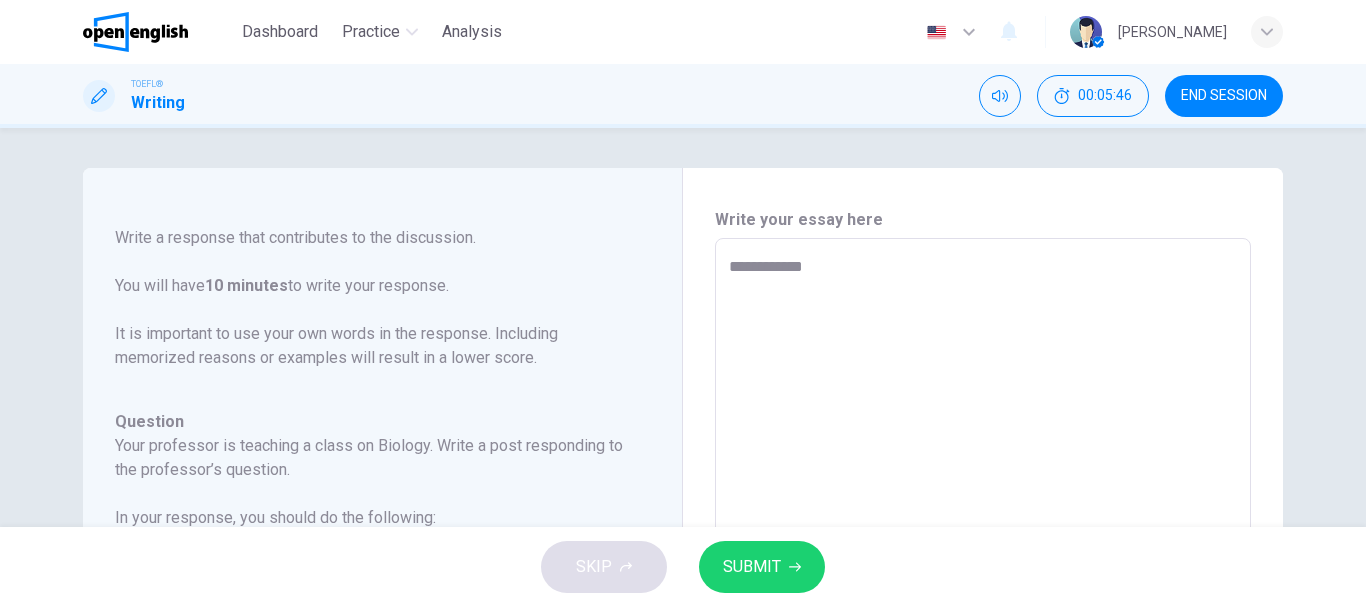 type on "*" 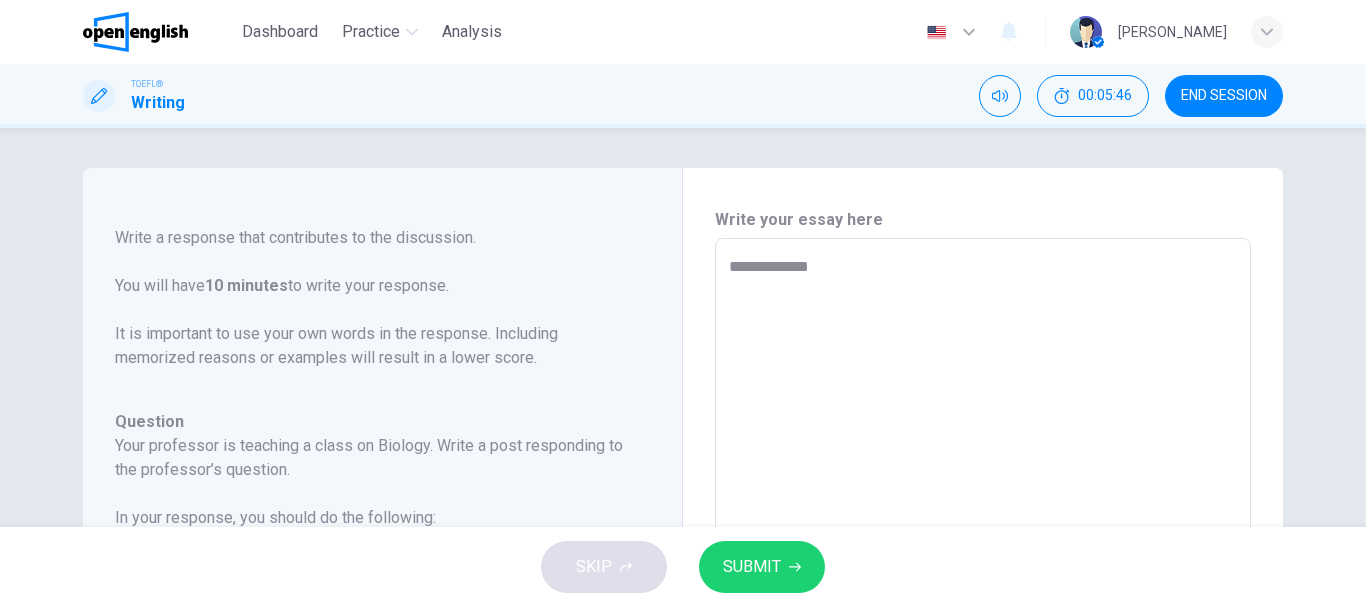 type on "*" 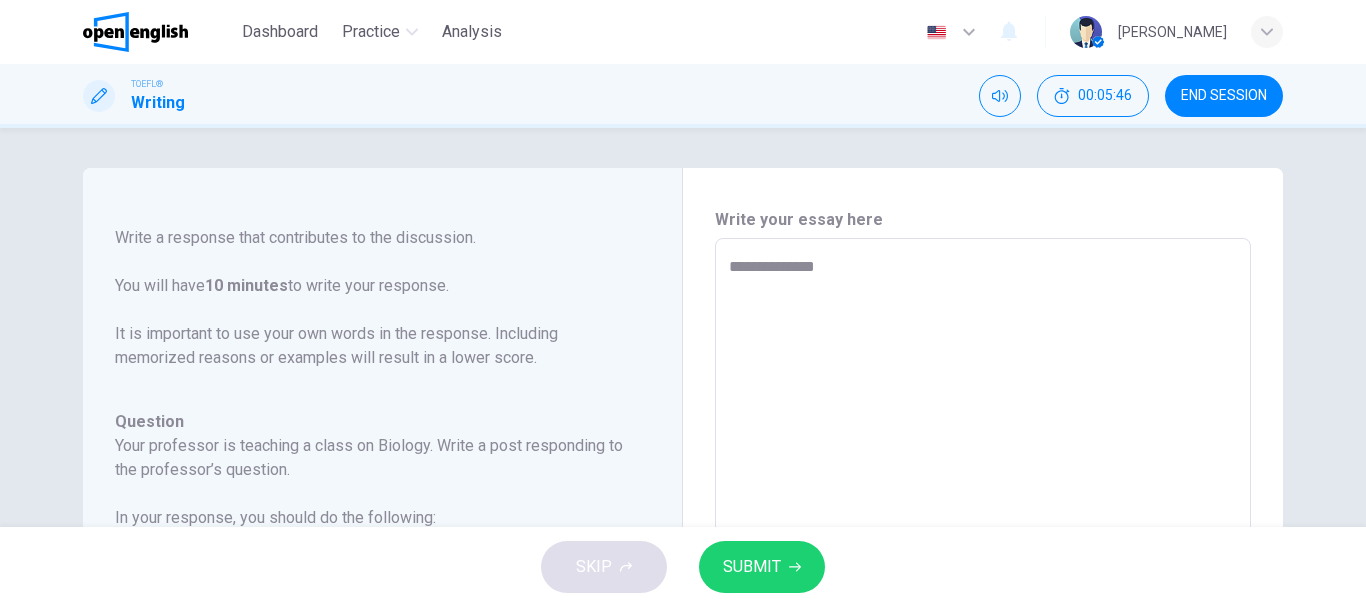 type on "*" 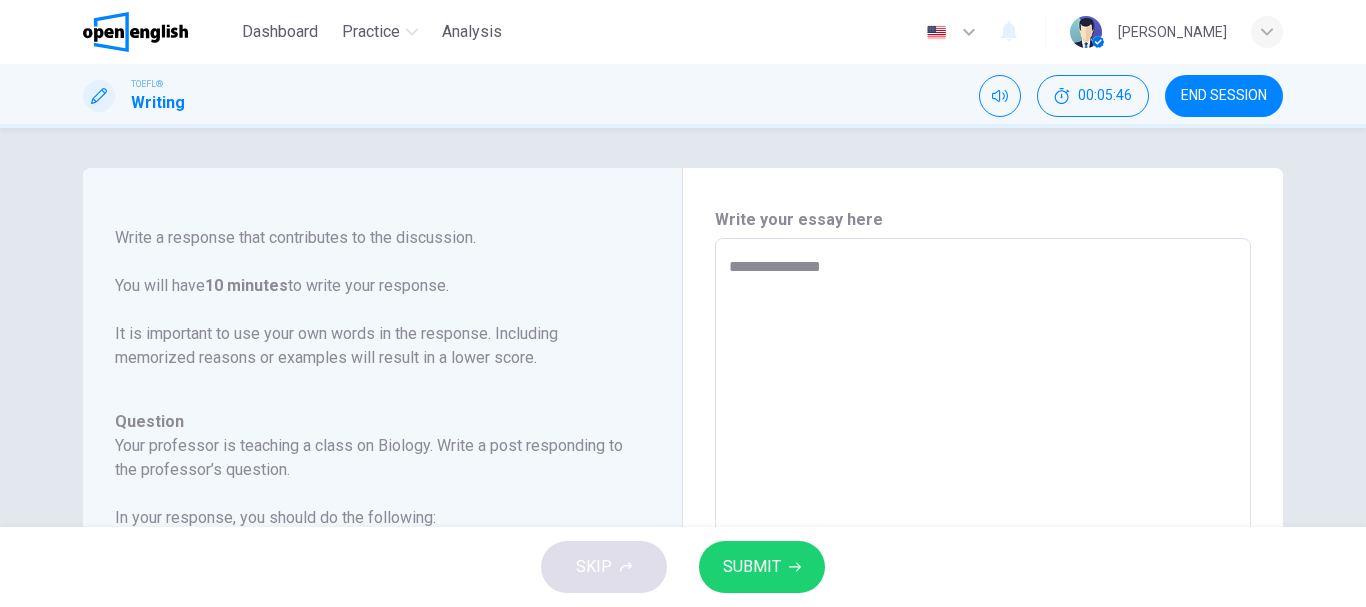 type on "*" 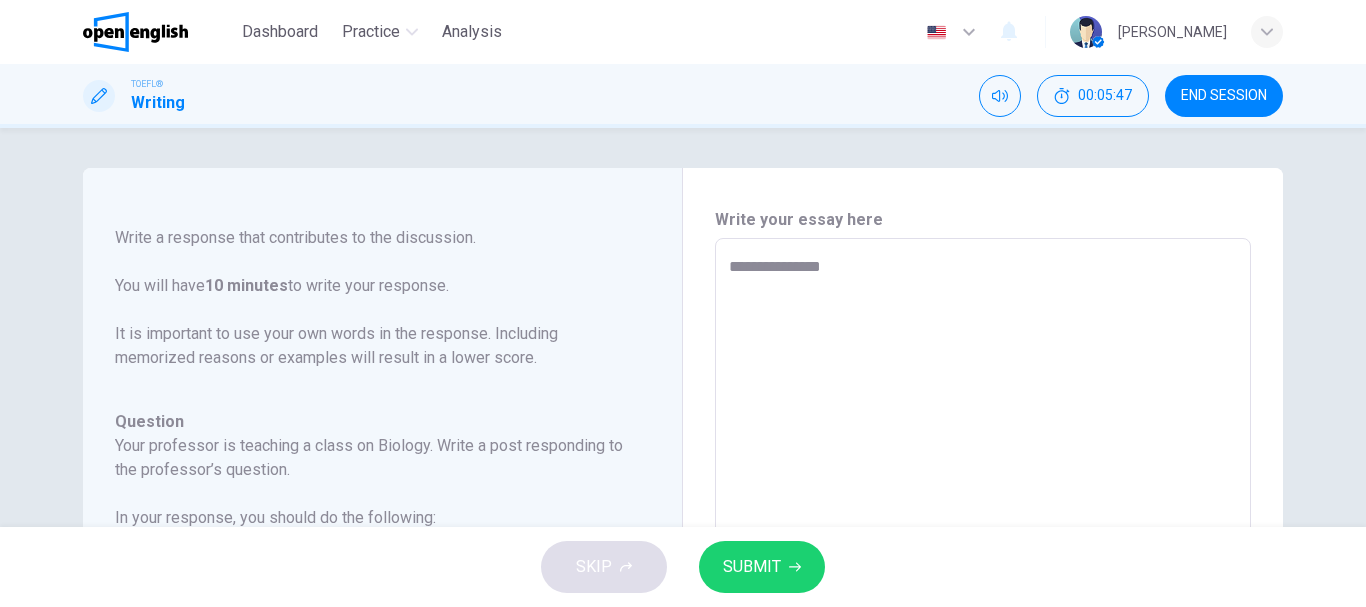 type on "**********" 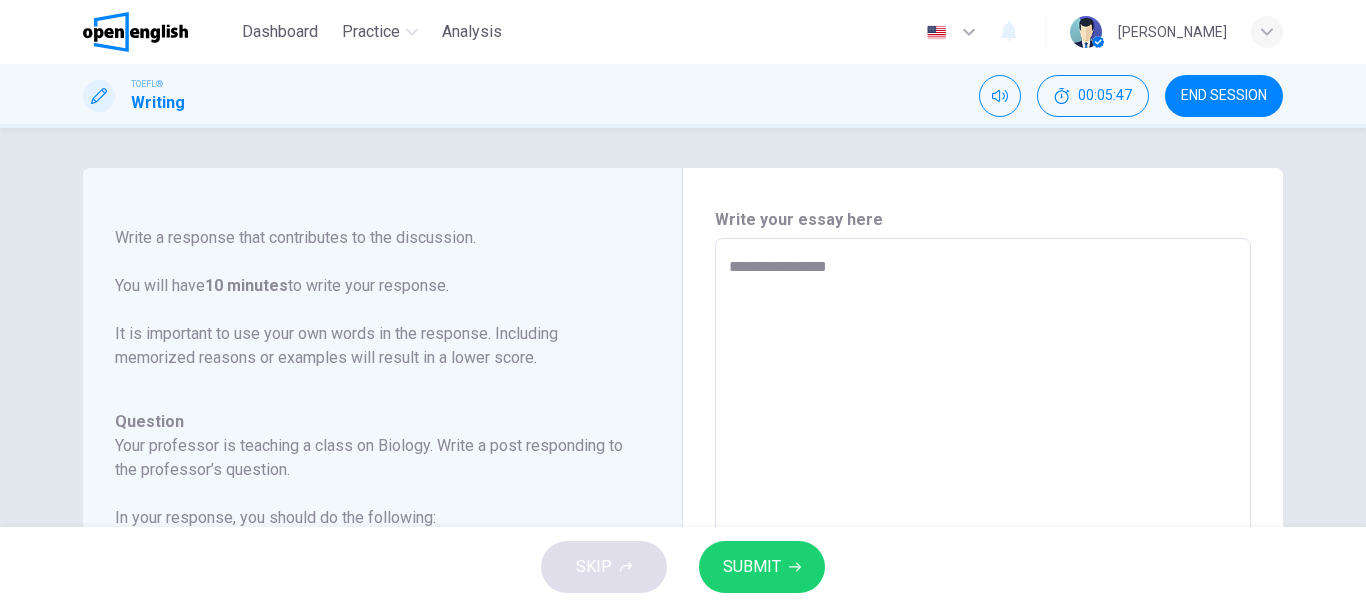 type on "*" 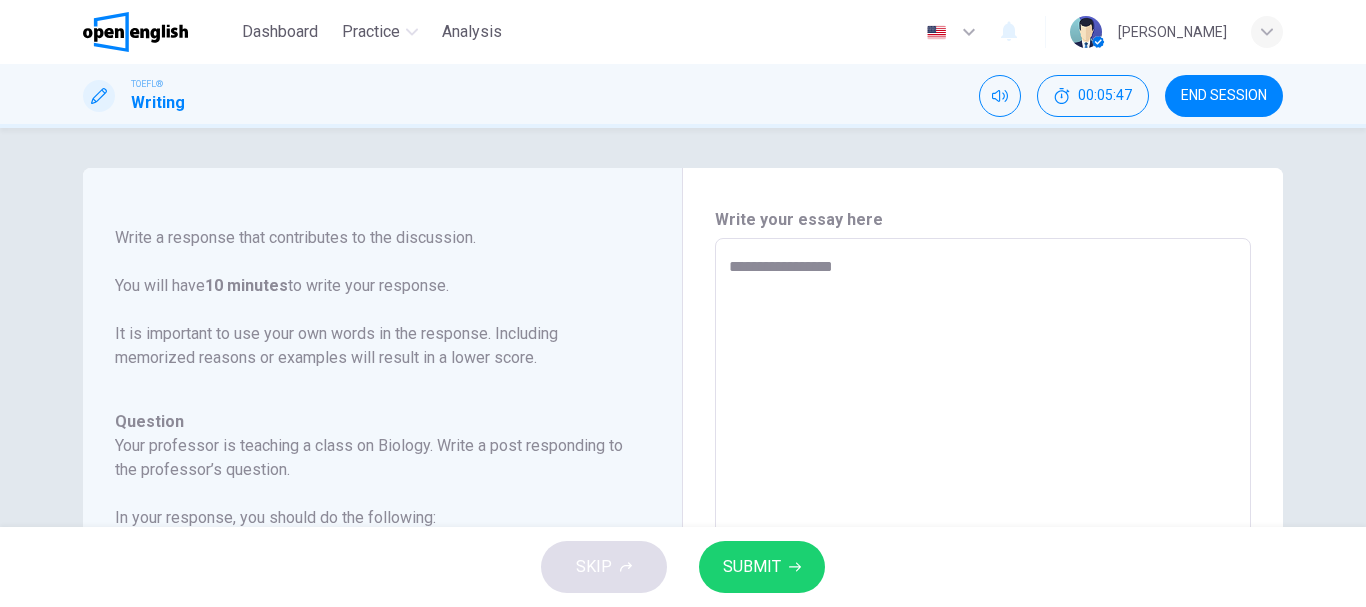 type on "*" 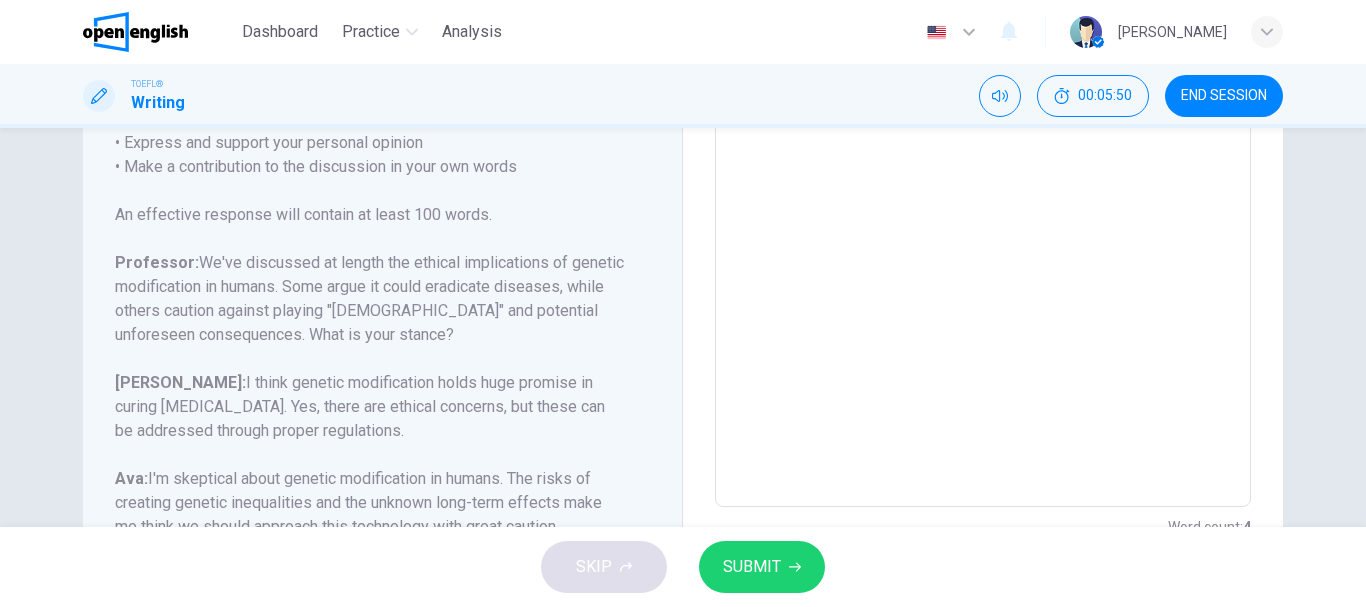 scroll, scrollTop: 400, scrollLeft: 0, axis: vertical 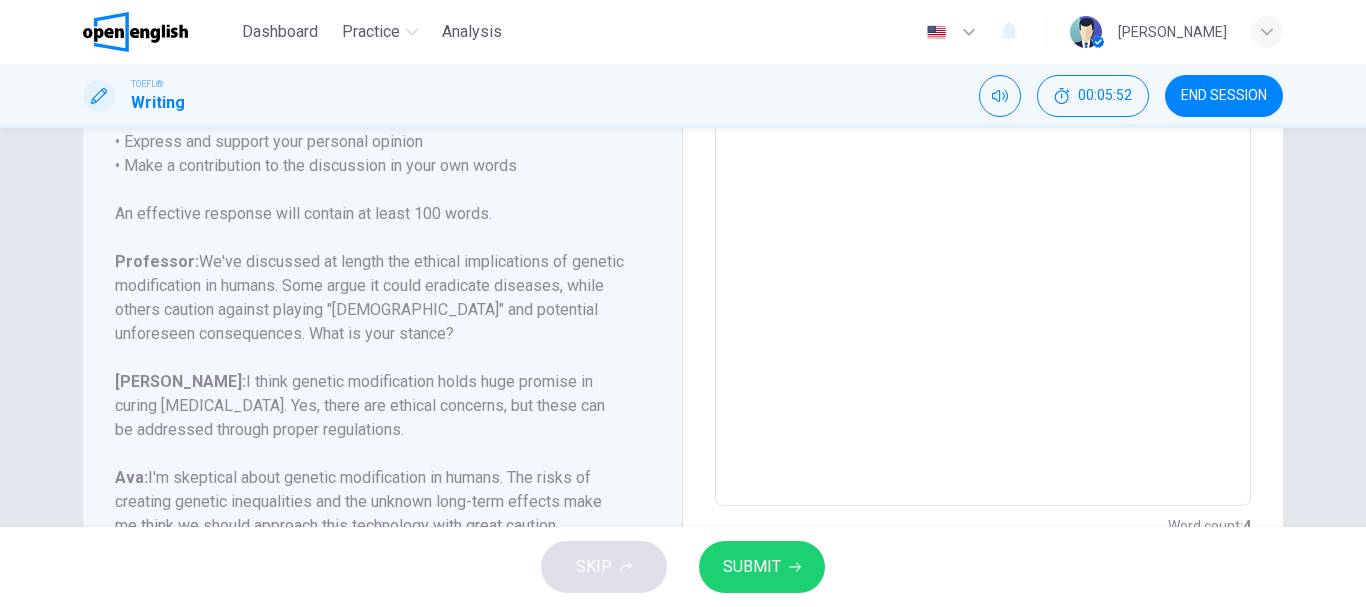 type on "**********" 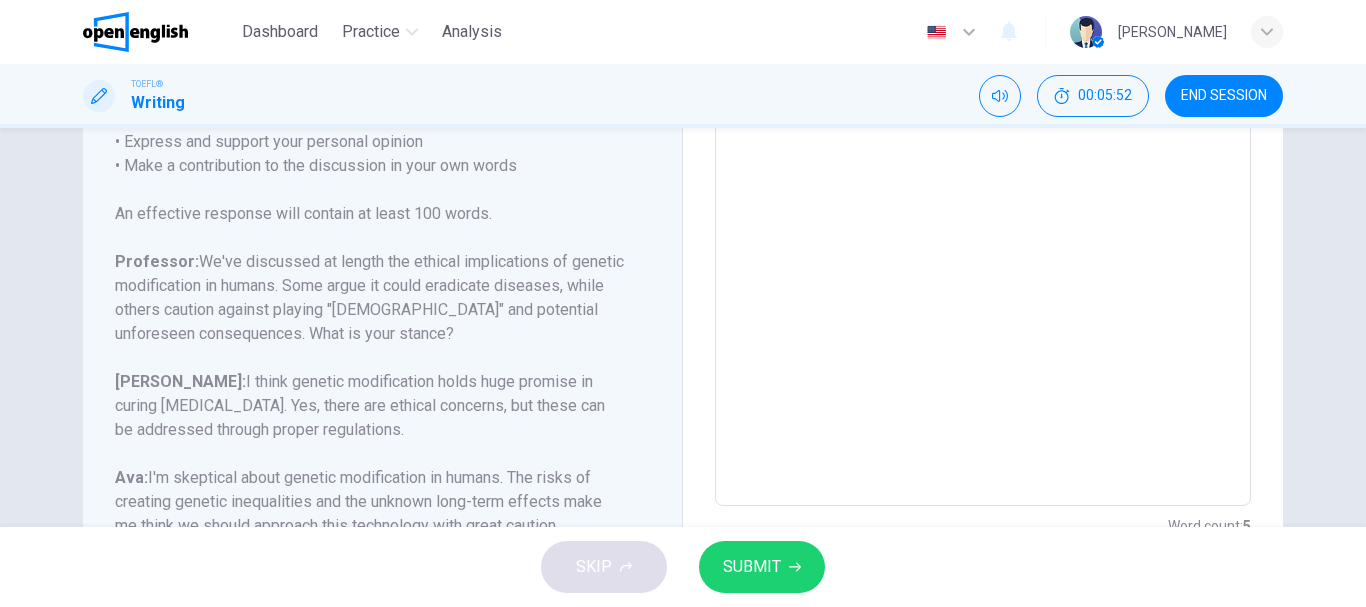 type on "**********" 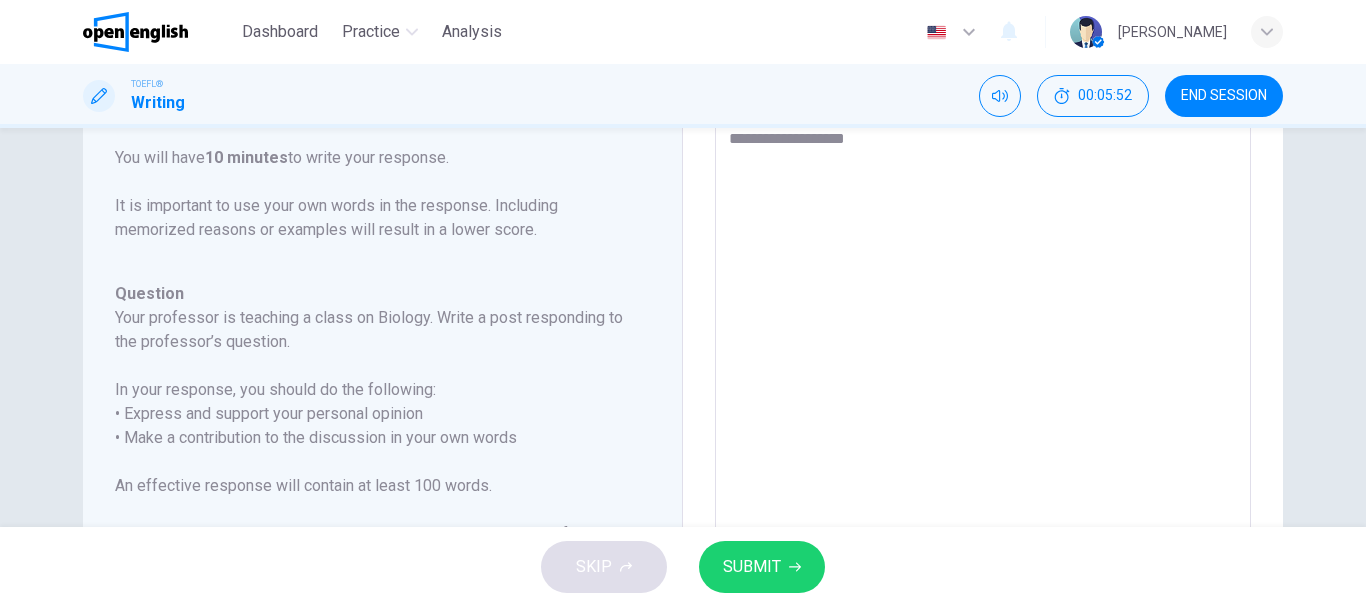 type on "**********" 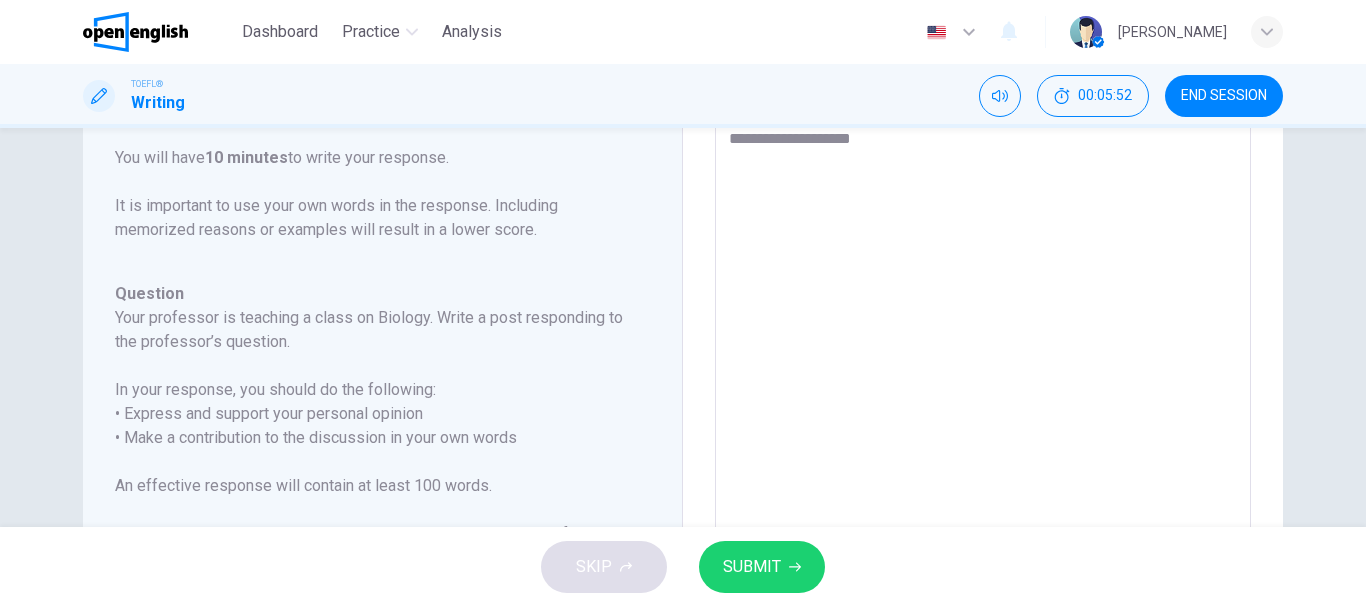 type on "**********" 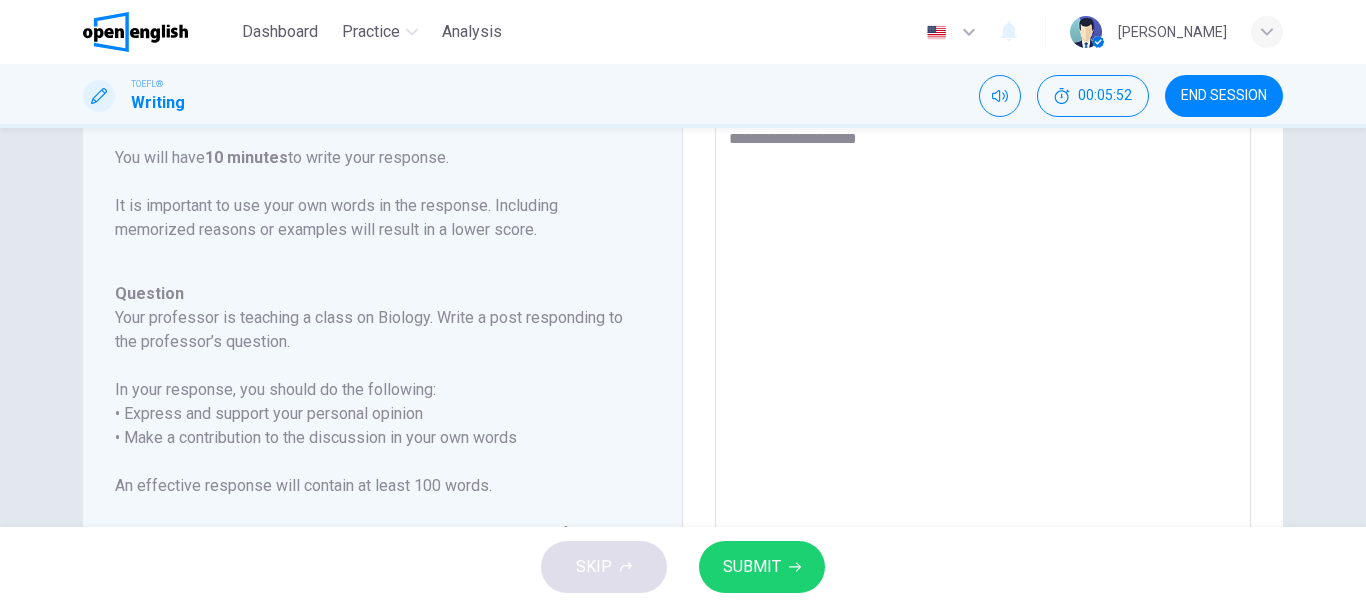 type on "*" 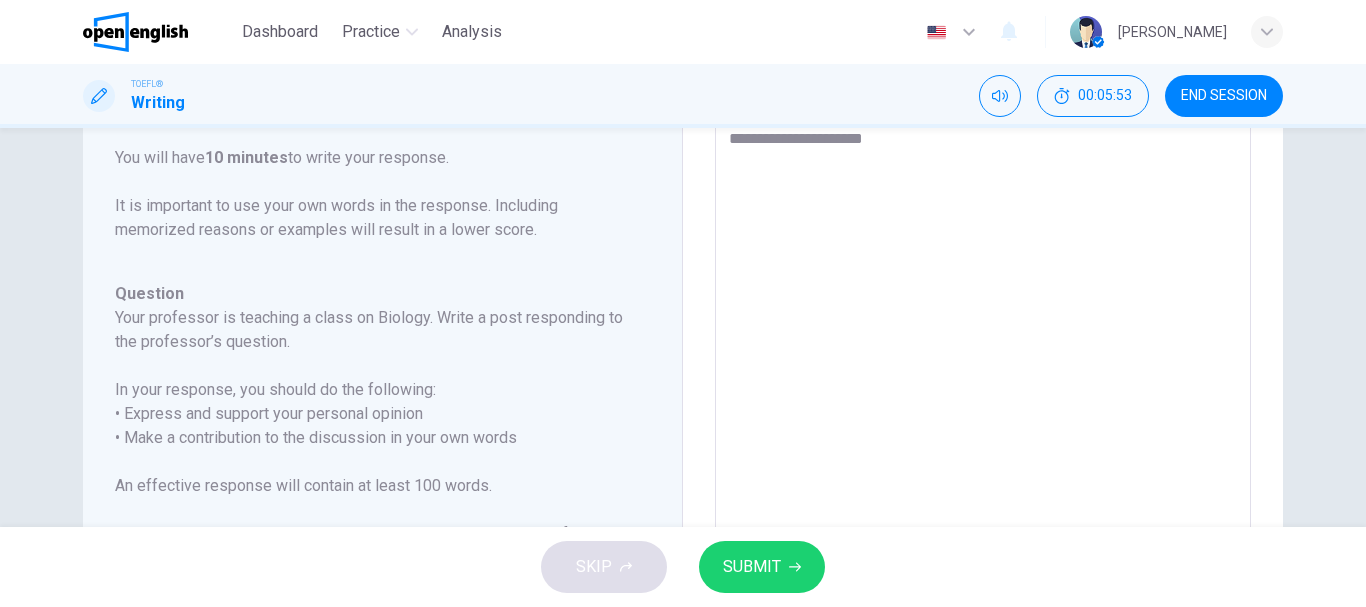 type on "*" 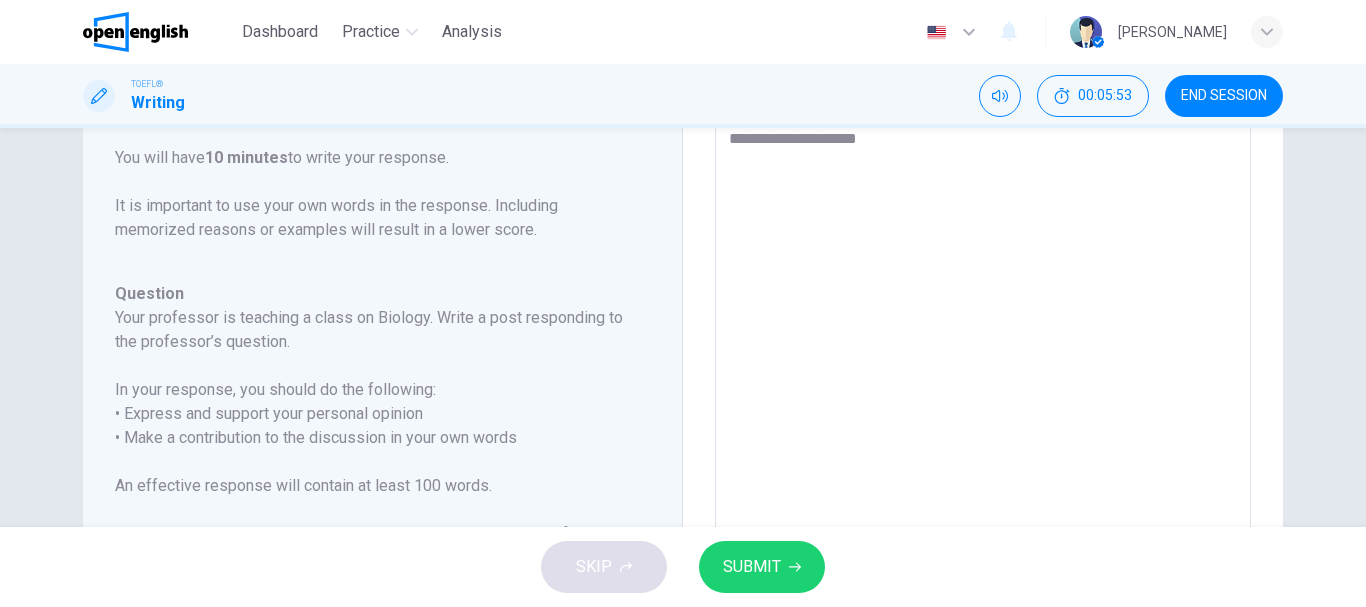 type on "**********" 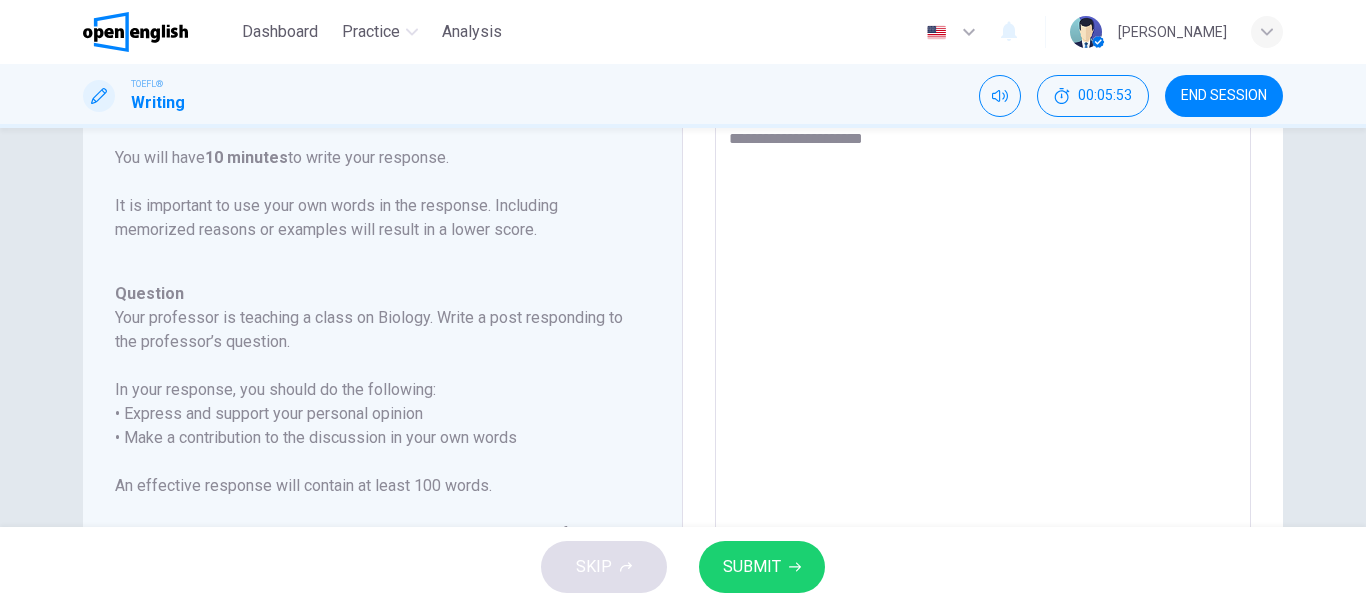 type on "*" 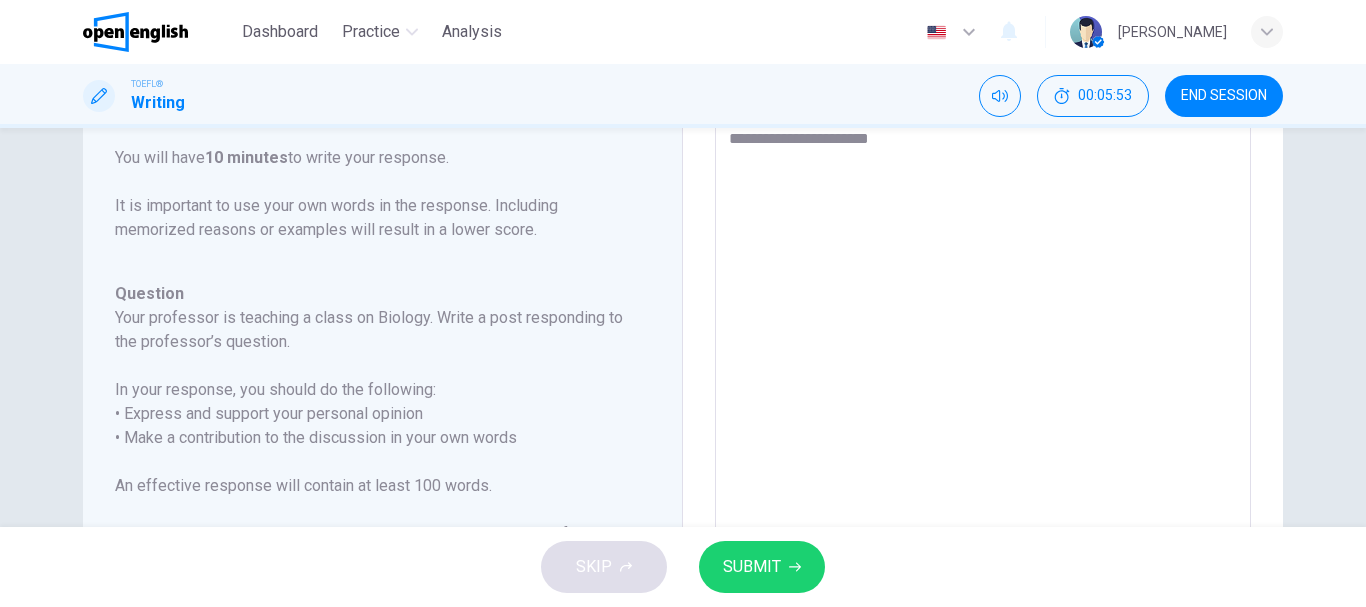 type on "**********" 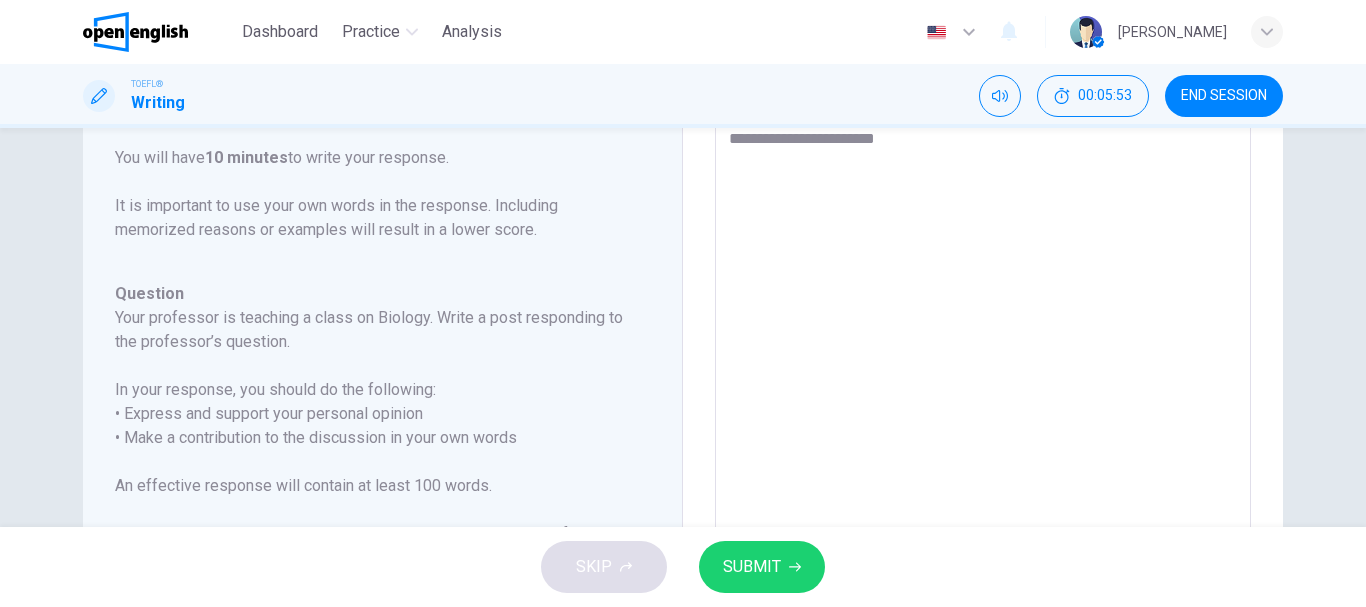 type on "*" 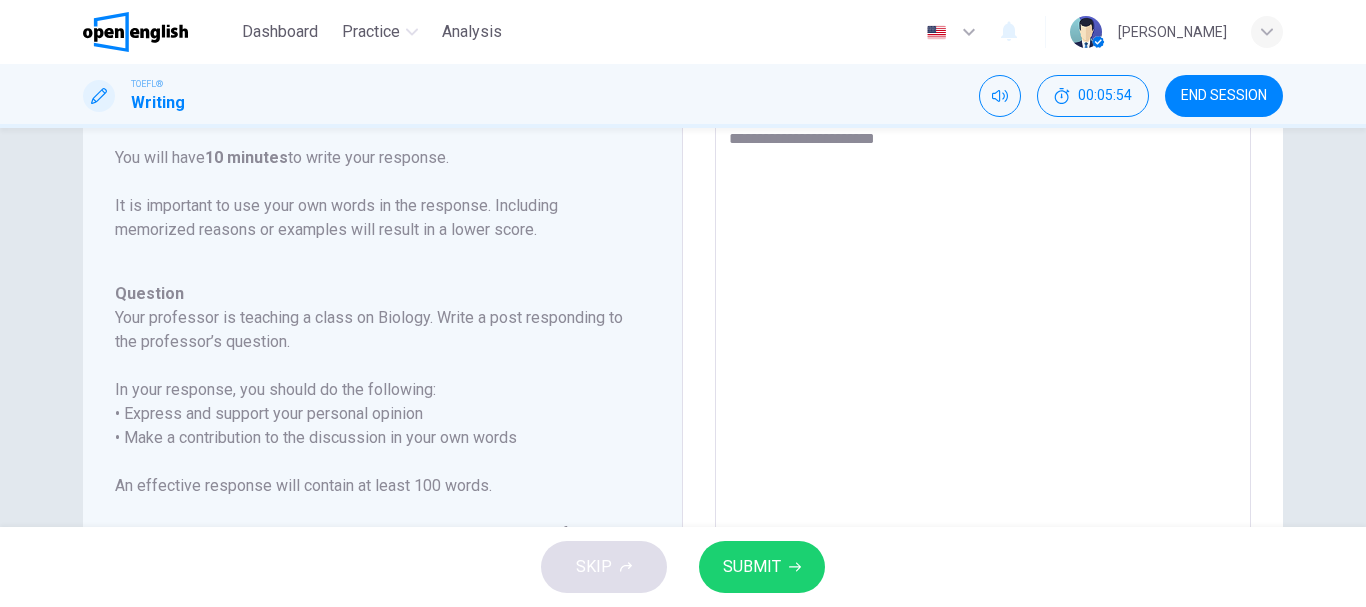 type on "**********" 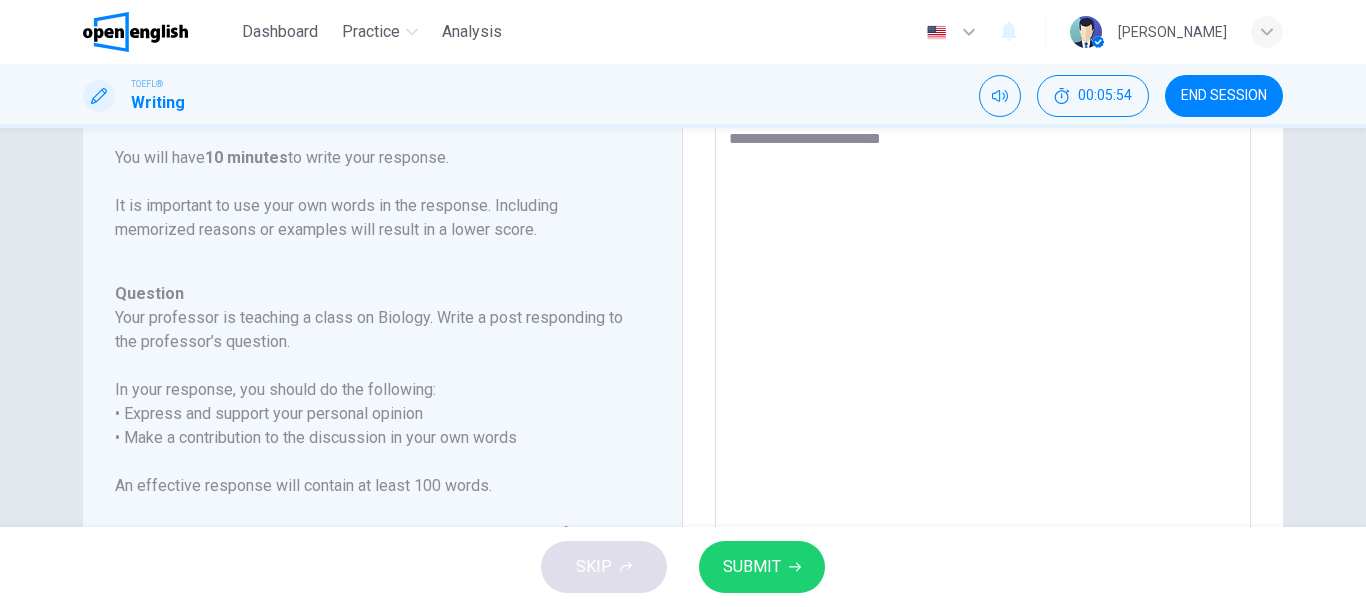 type on "*" 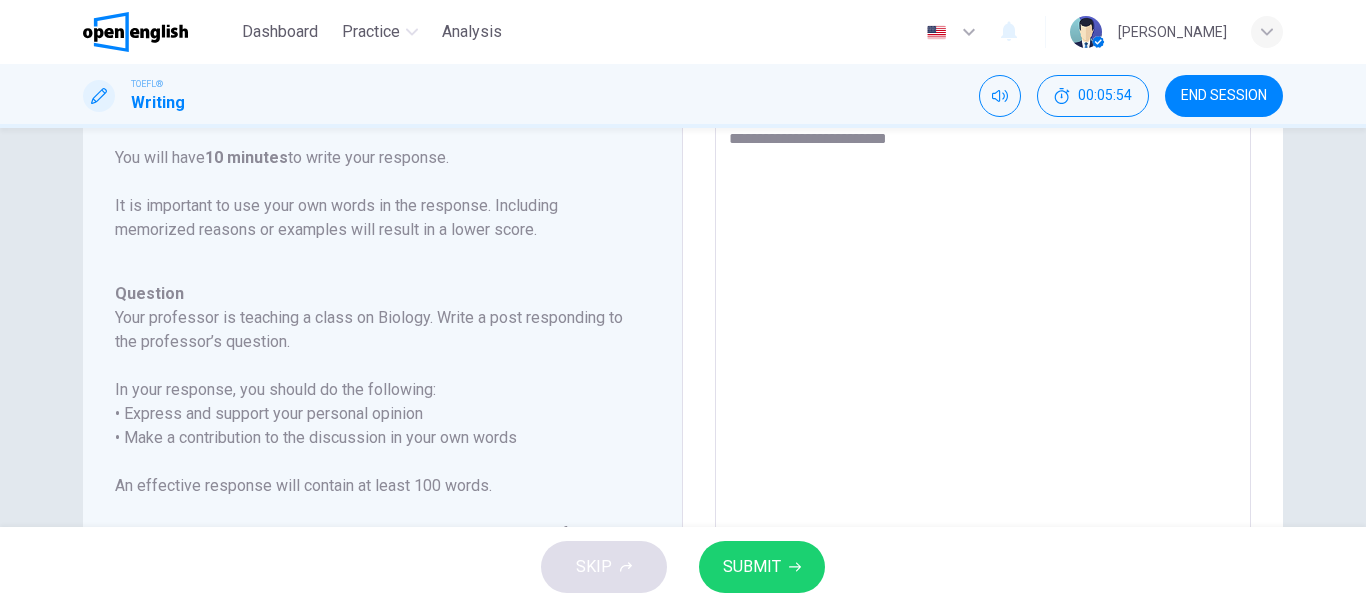 type on "*" 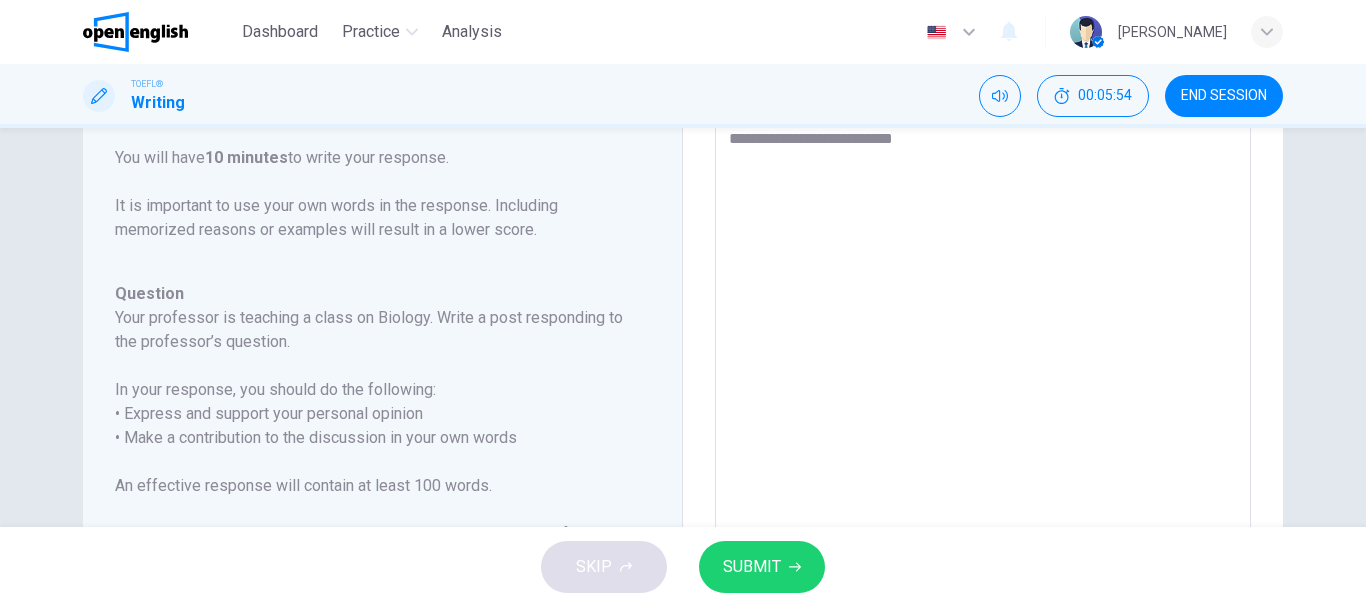 type on "*" 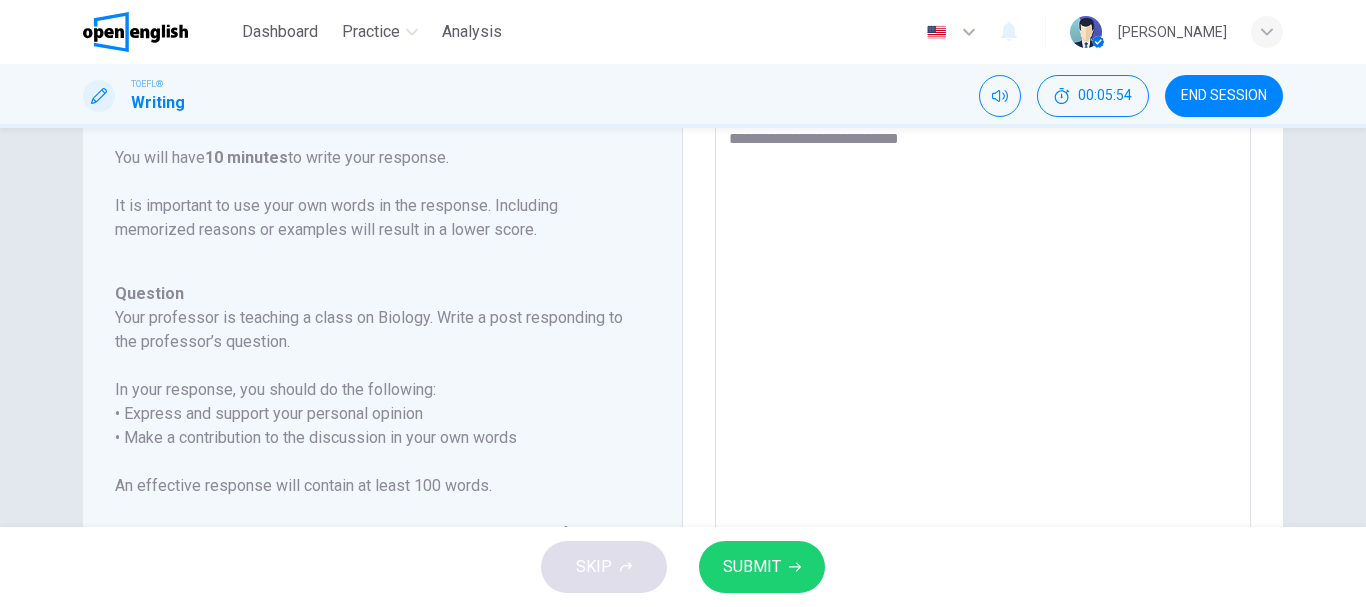 type on "*" 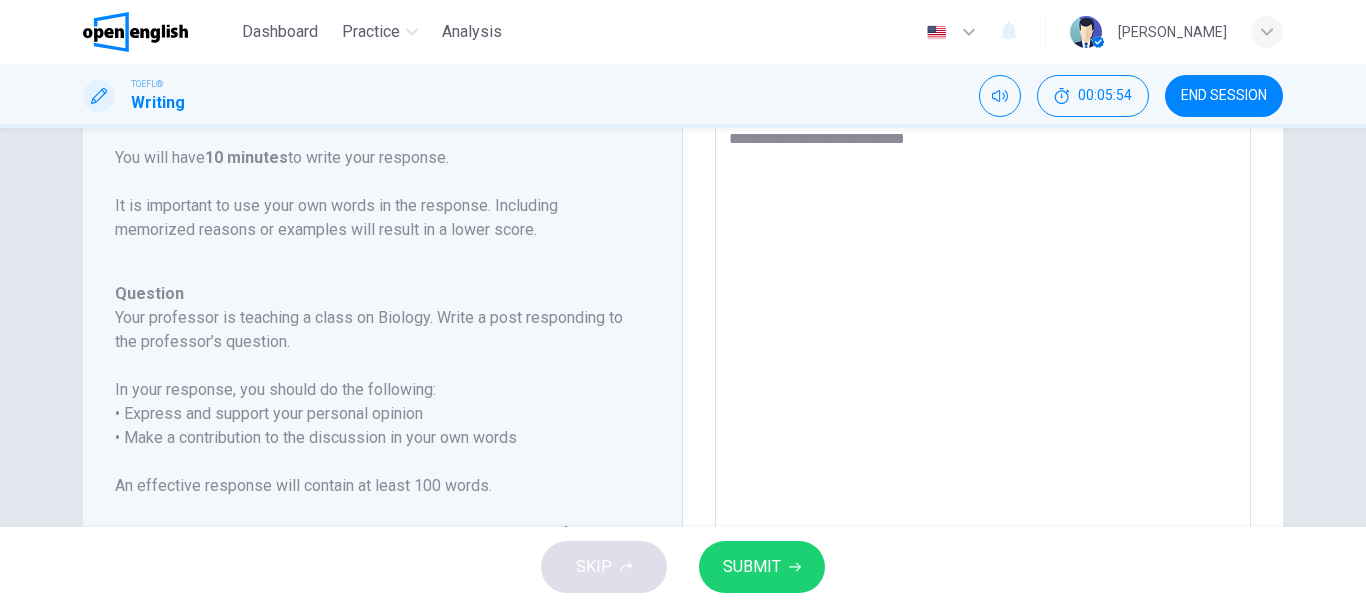 type on "*" 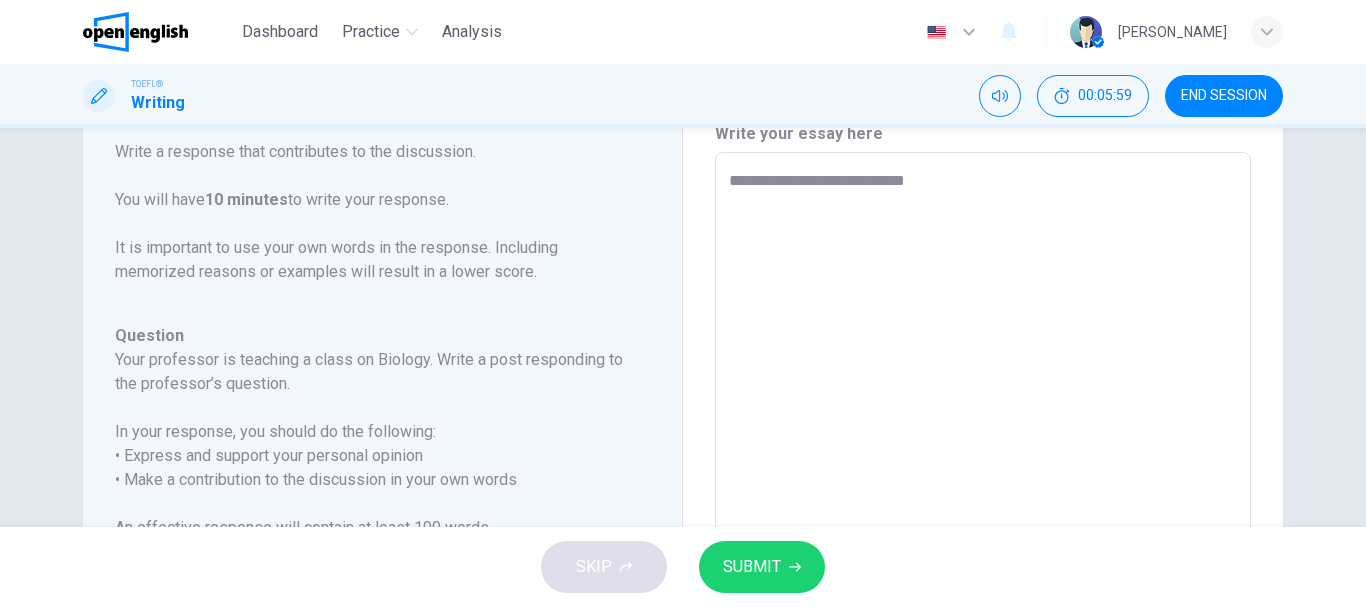 scroll, scrollTop: 28, scrollLeft: 0, axis: vertical 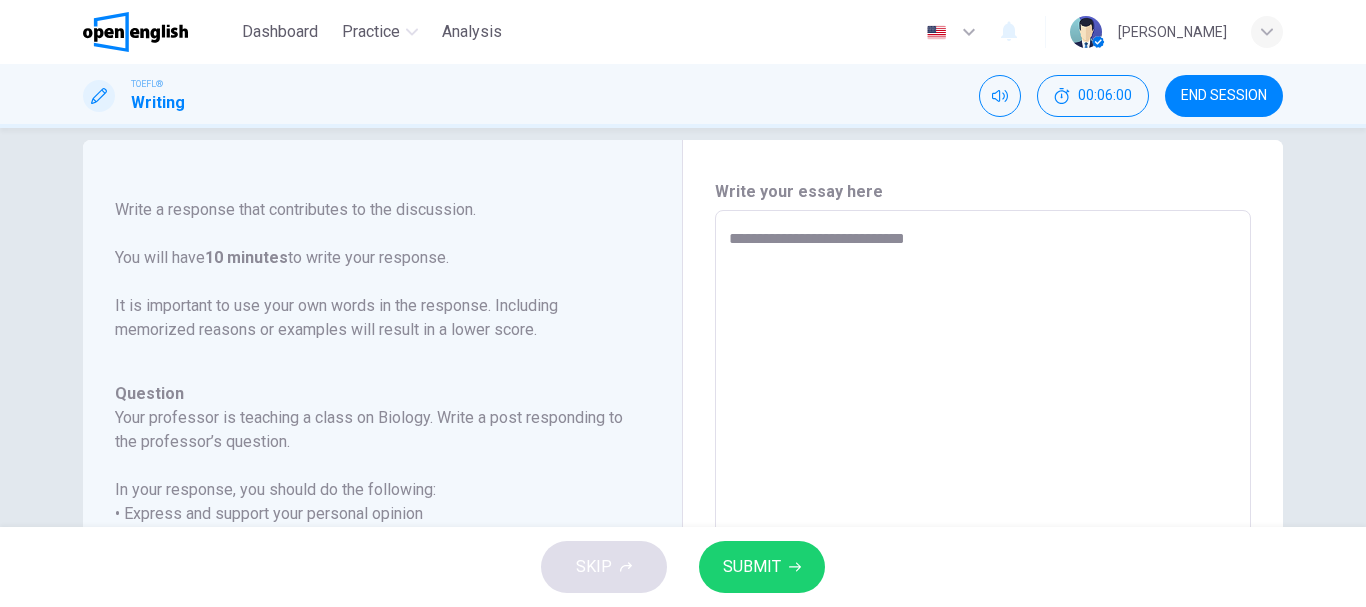 type on "**********" 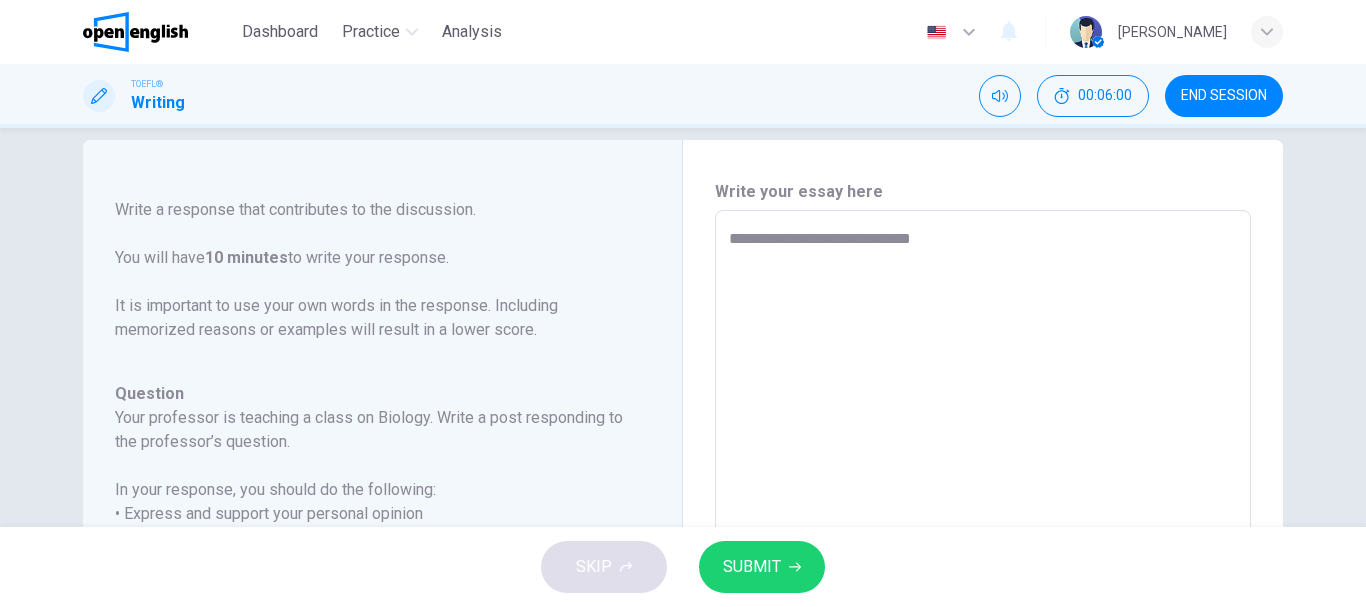 type on "*" 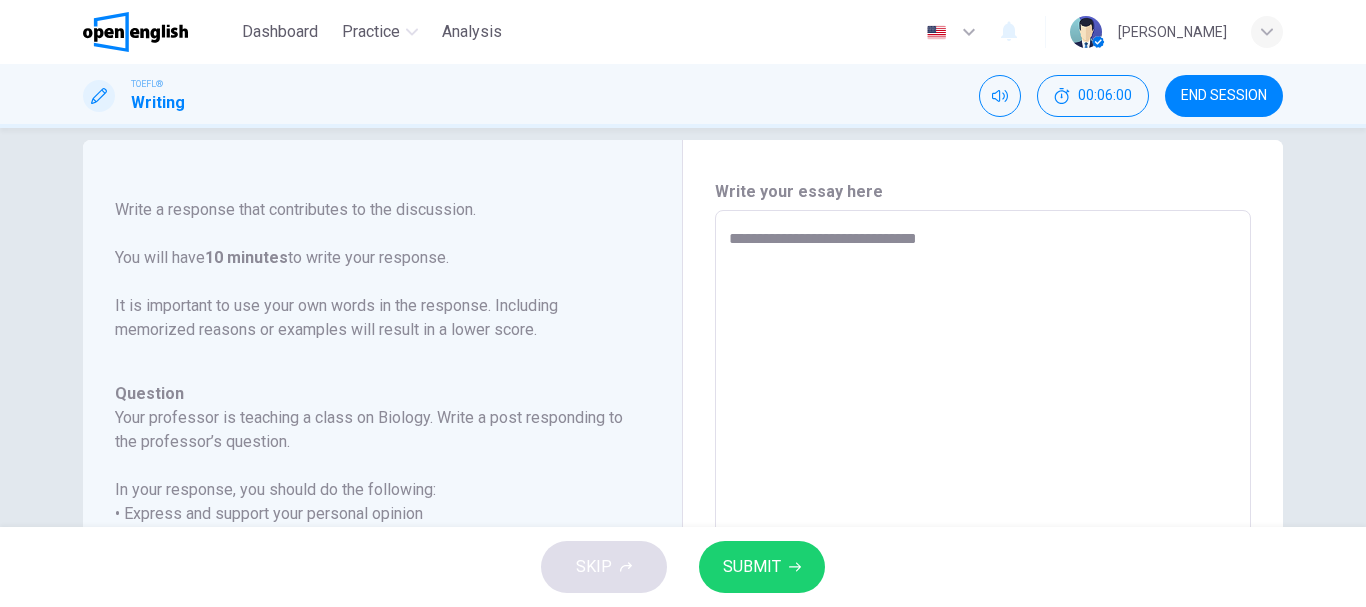type on "*" 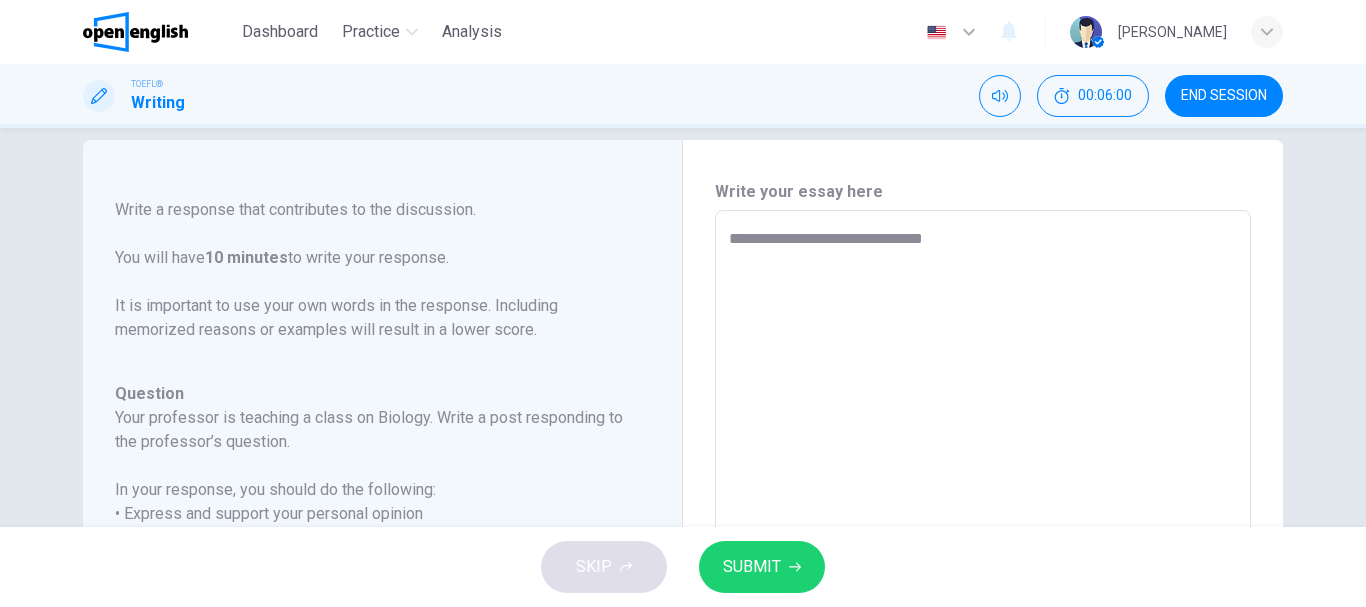 type on "*" 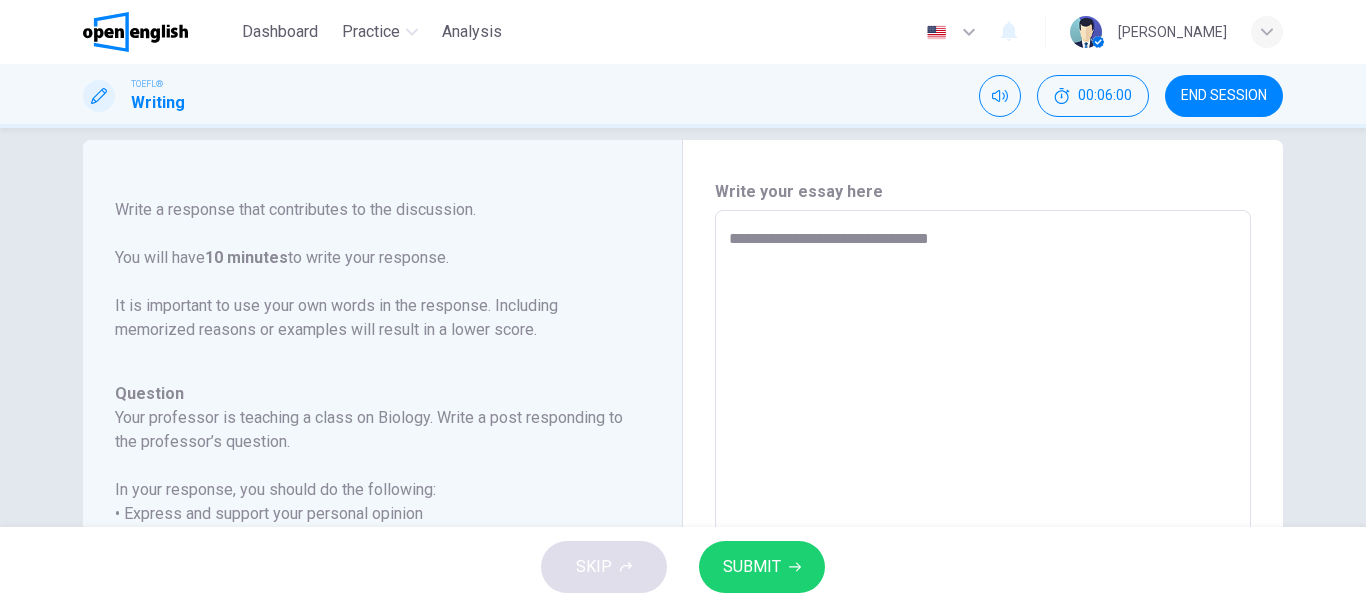 type on "*" 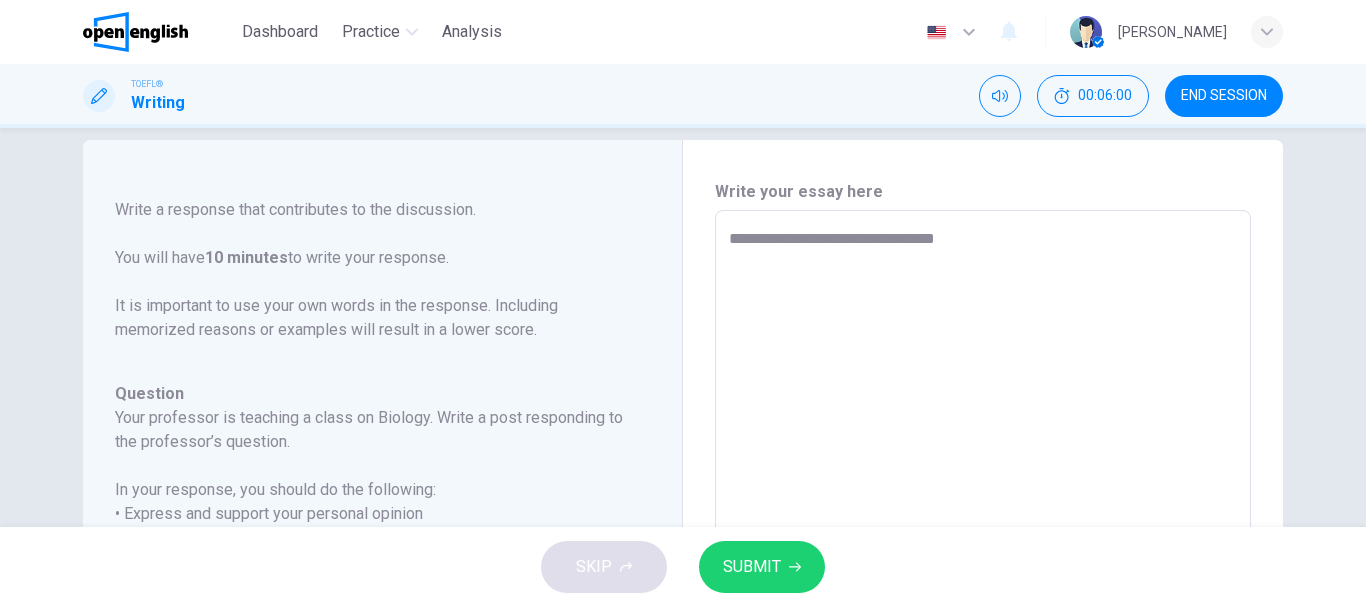 type on "**********" 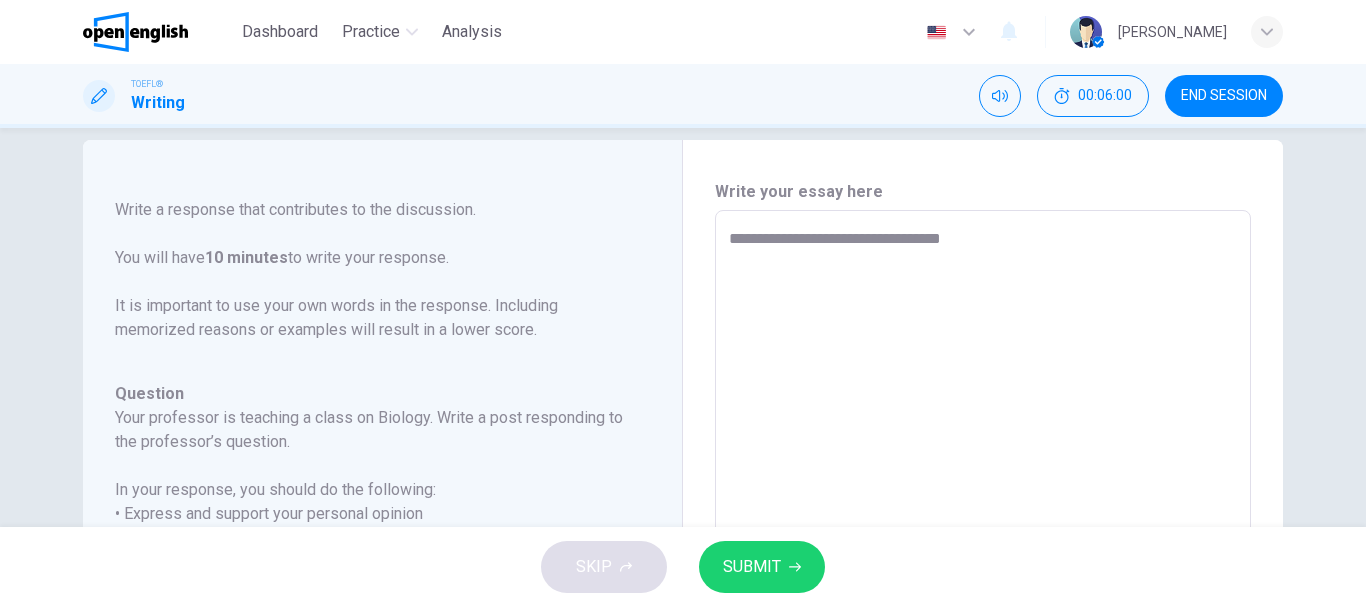 type on "*" 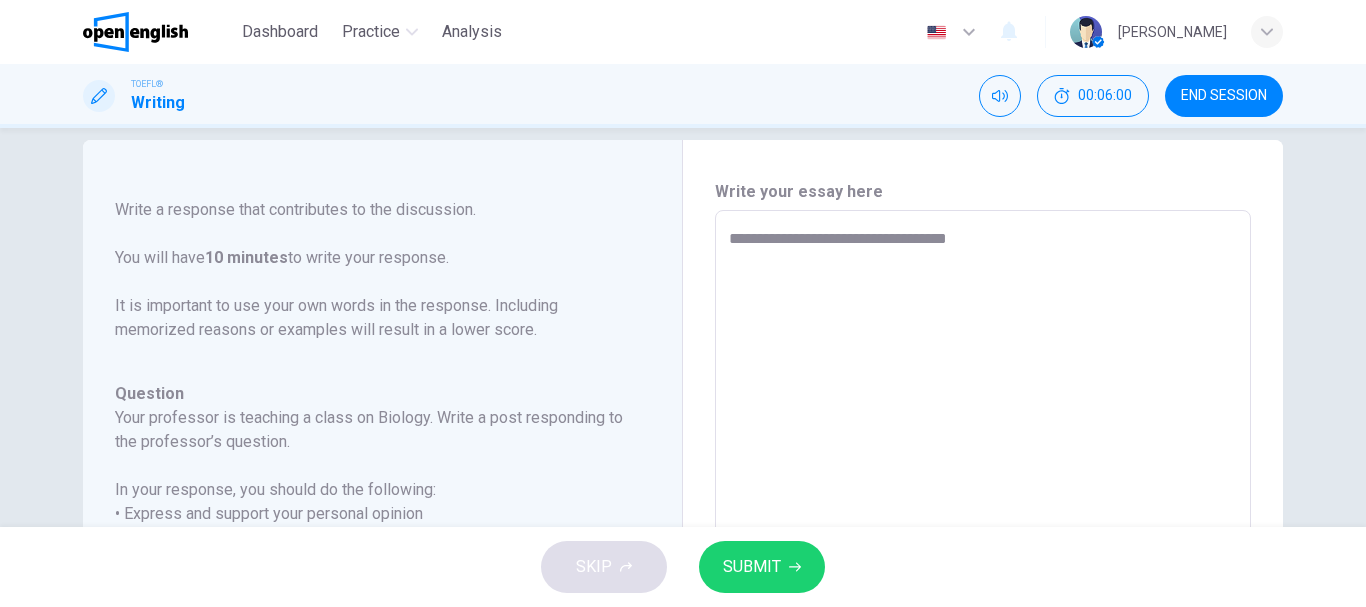 type on "*" 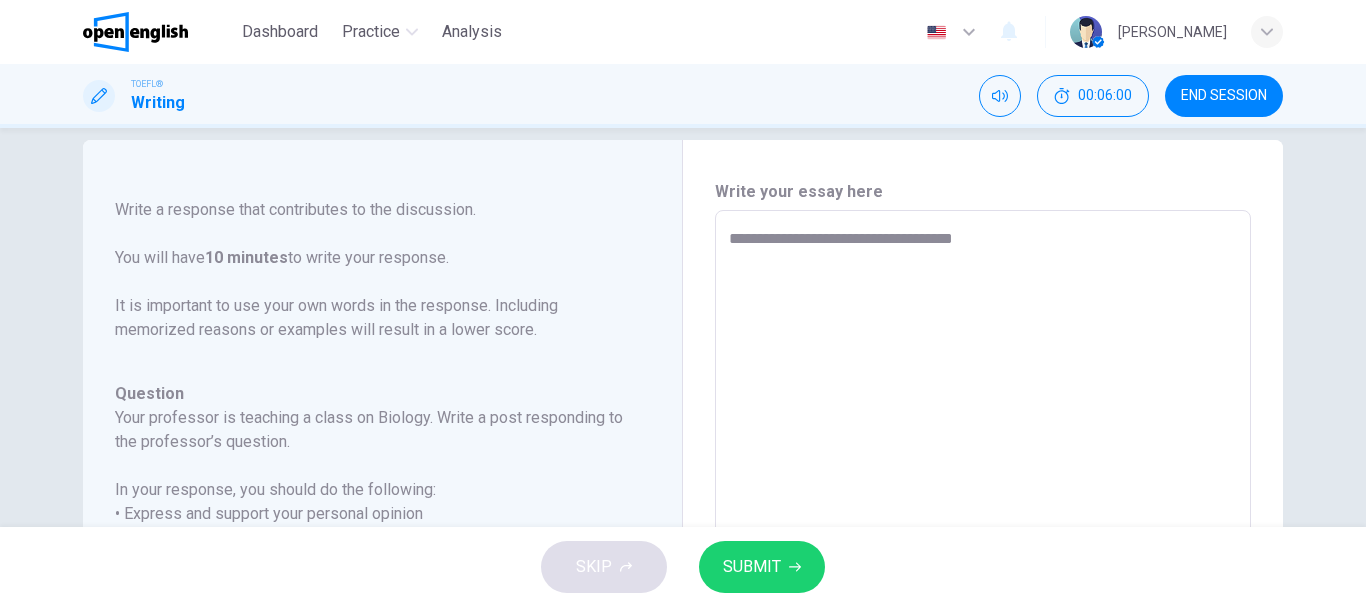 type on "*" 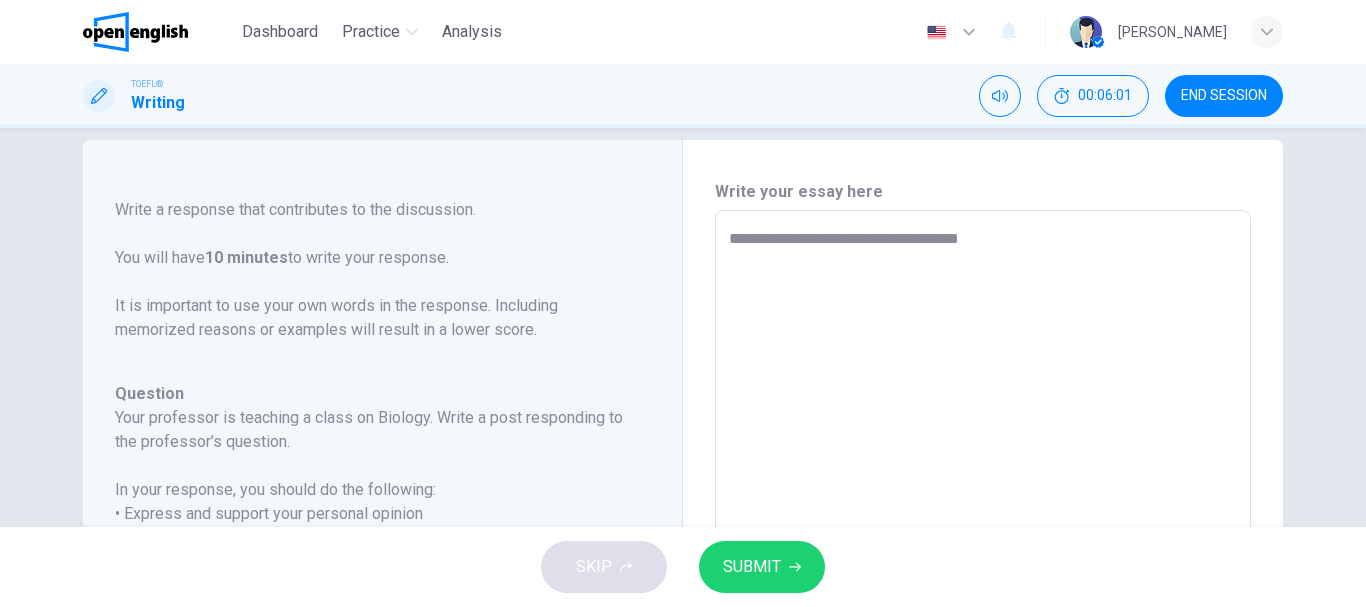 type on "**********" 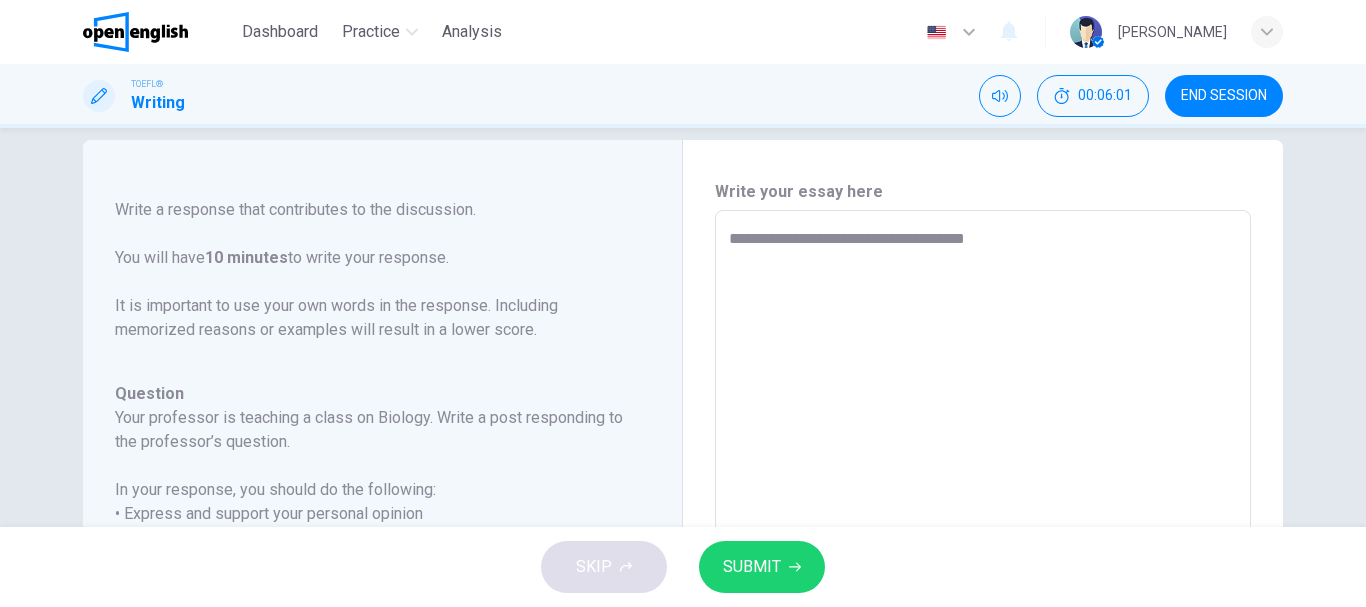 type on "*" 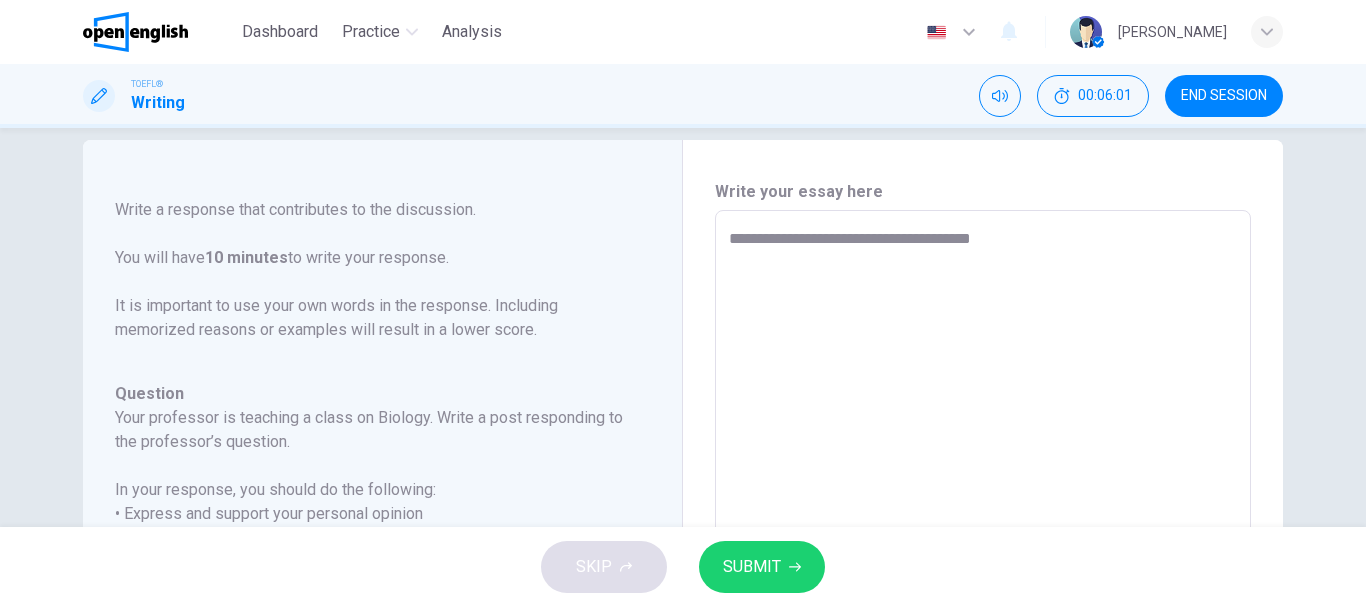 type on "**********" 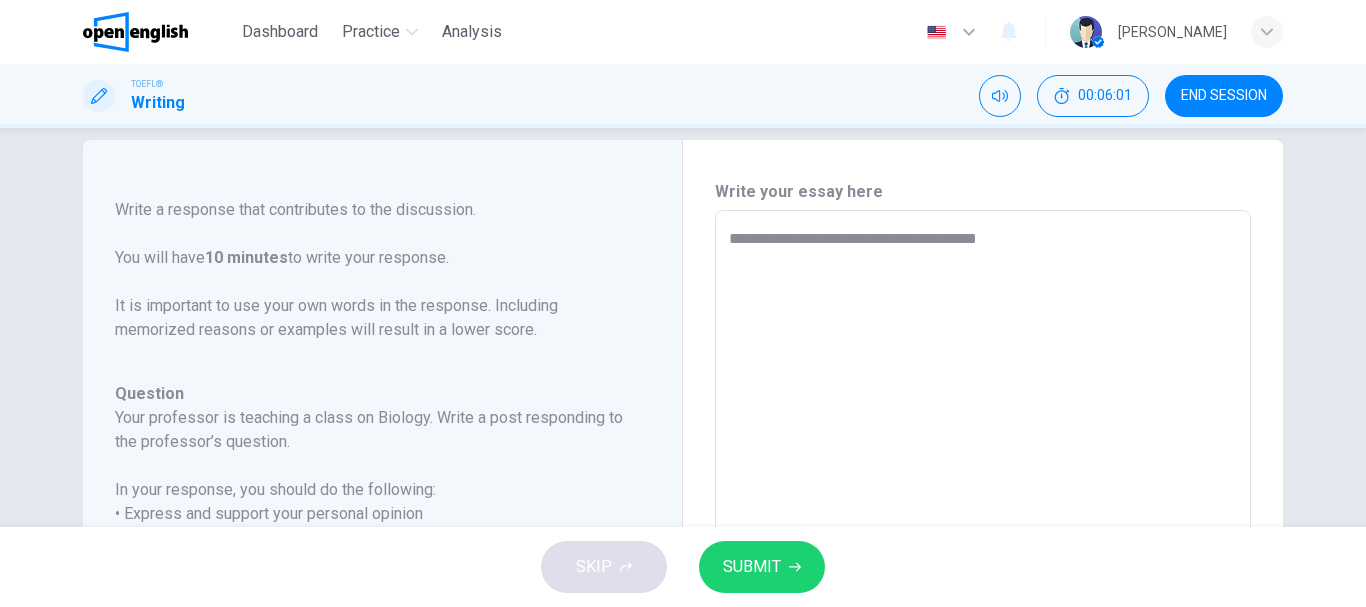 type on "*" 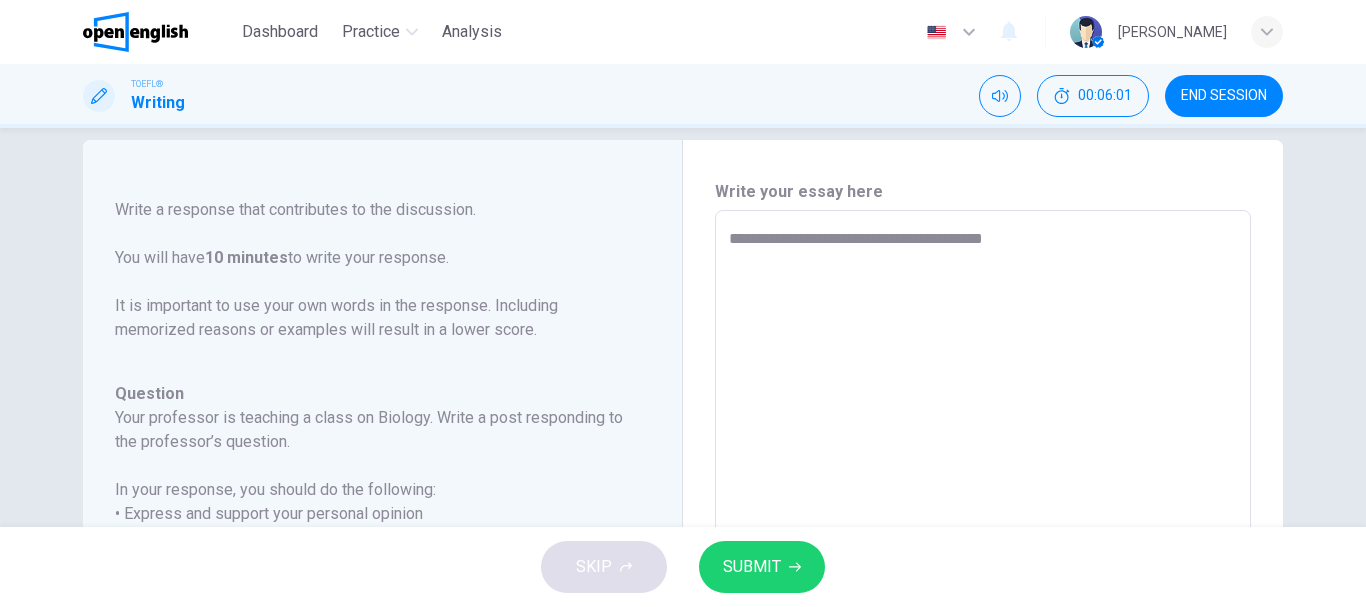 type on "*" 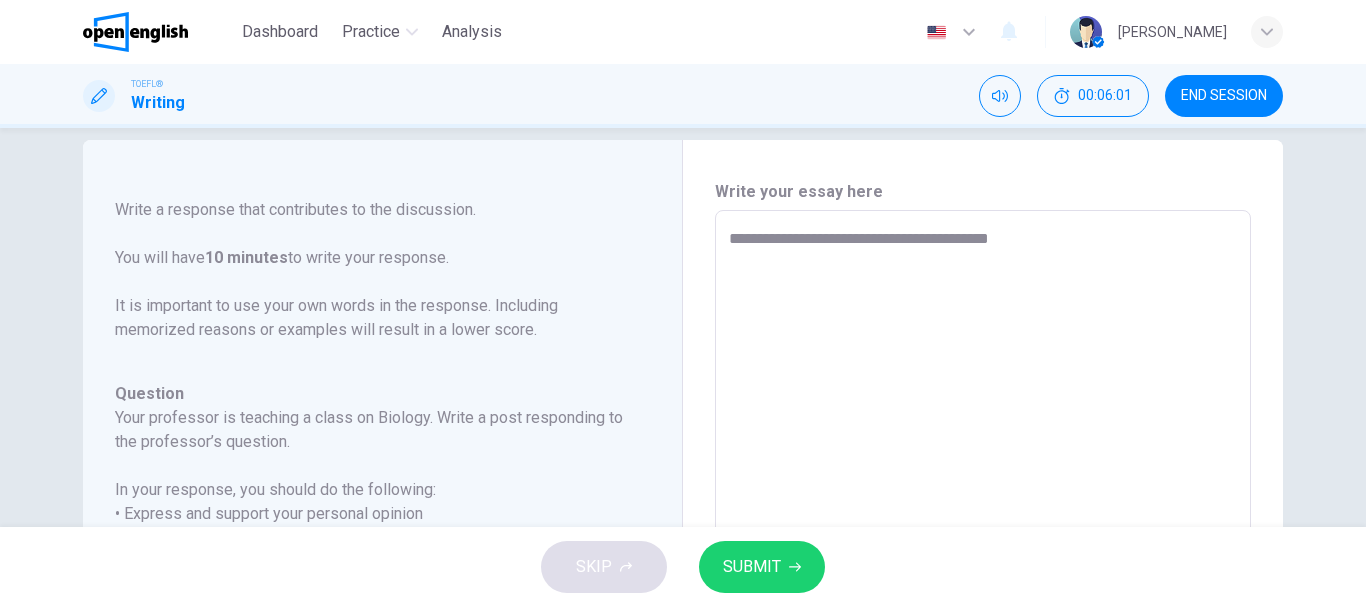 type on "*" 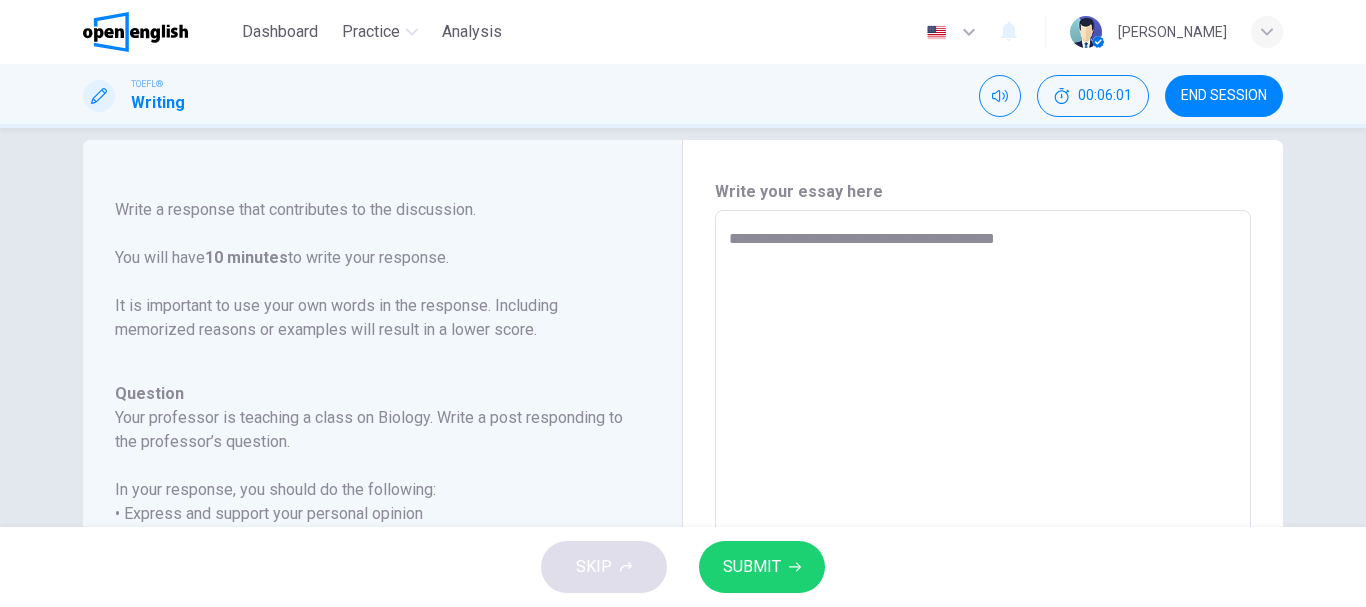 type on "**********" 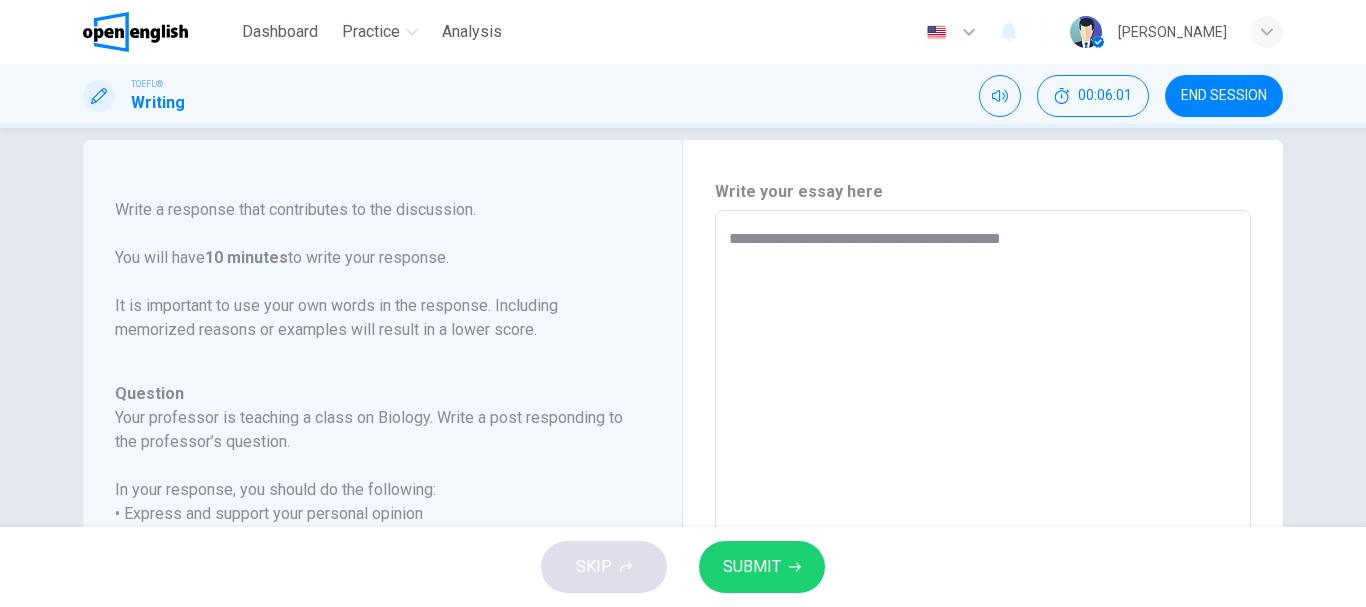 type on "*" 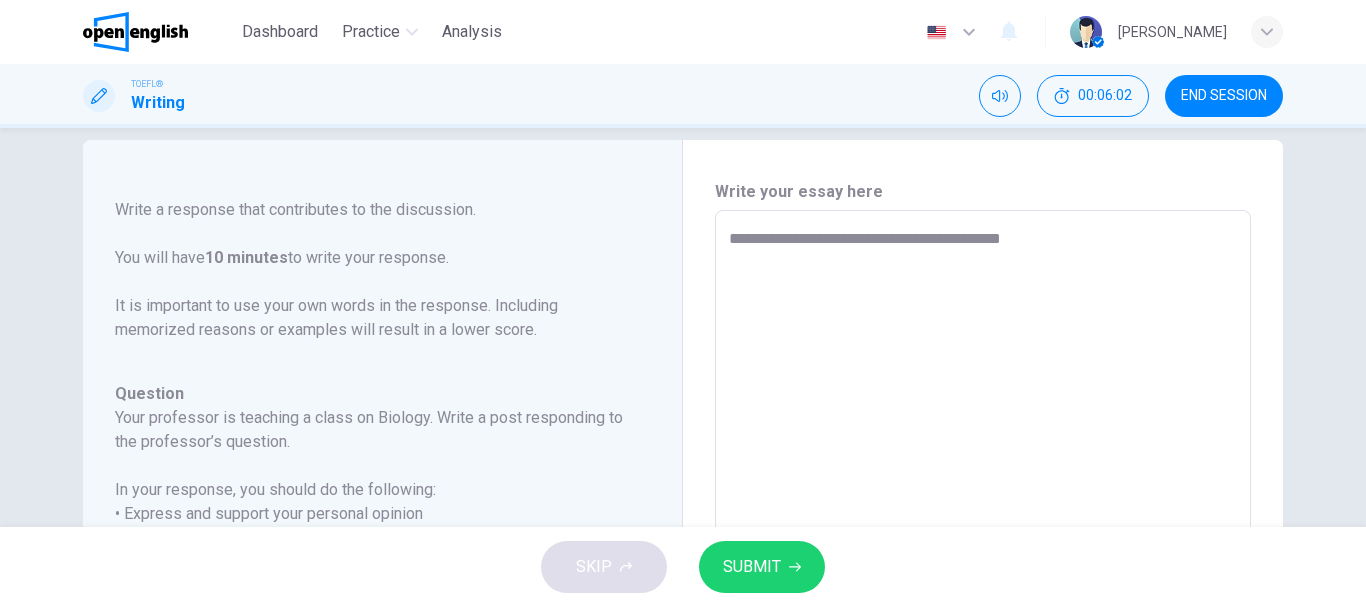 type on "**********" 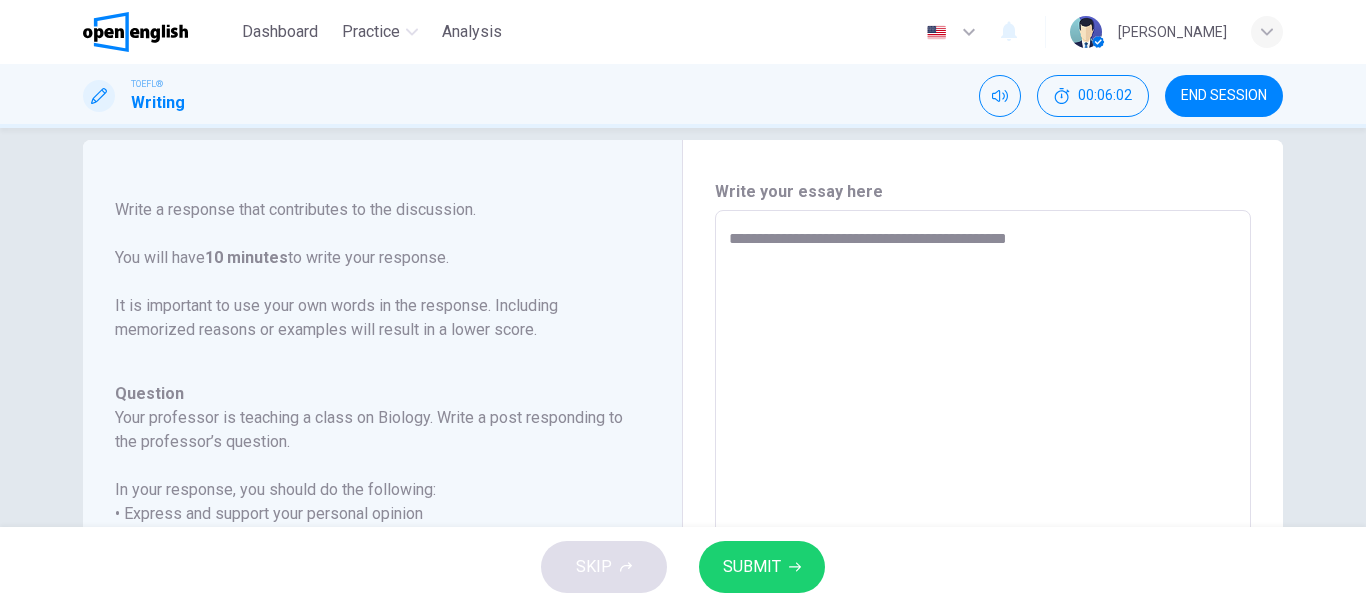 type on "**********" 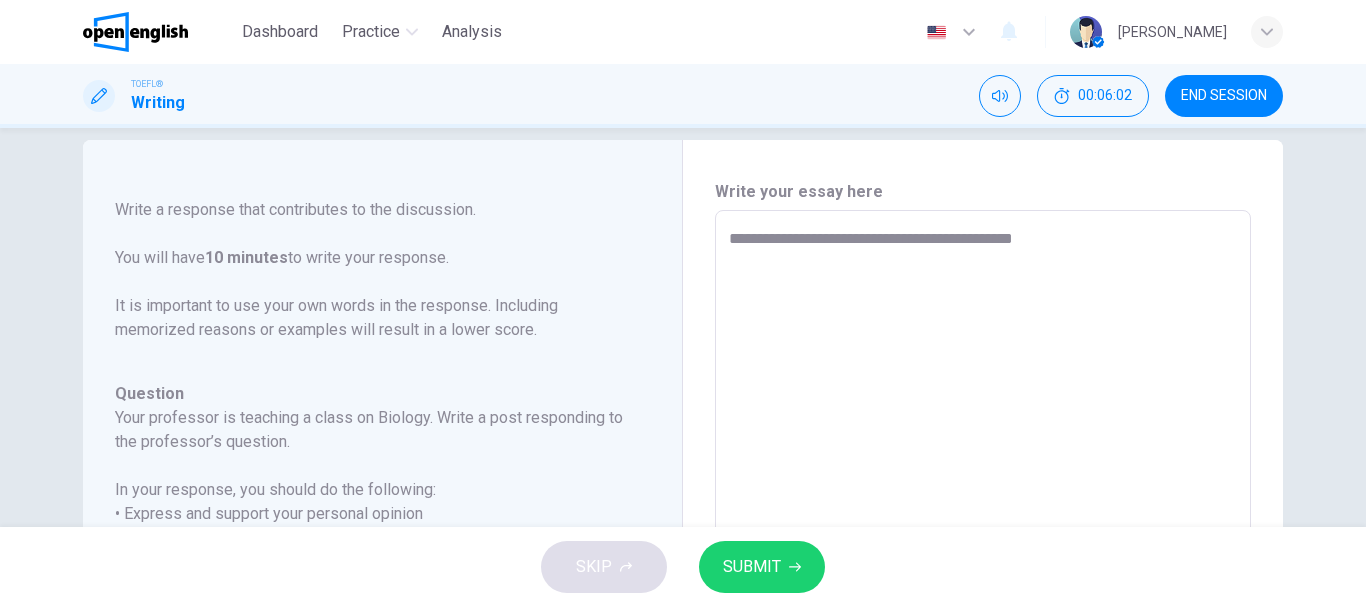 type on "*" 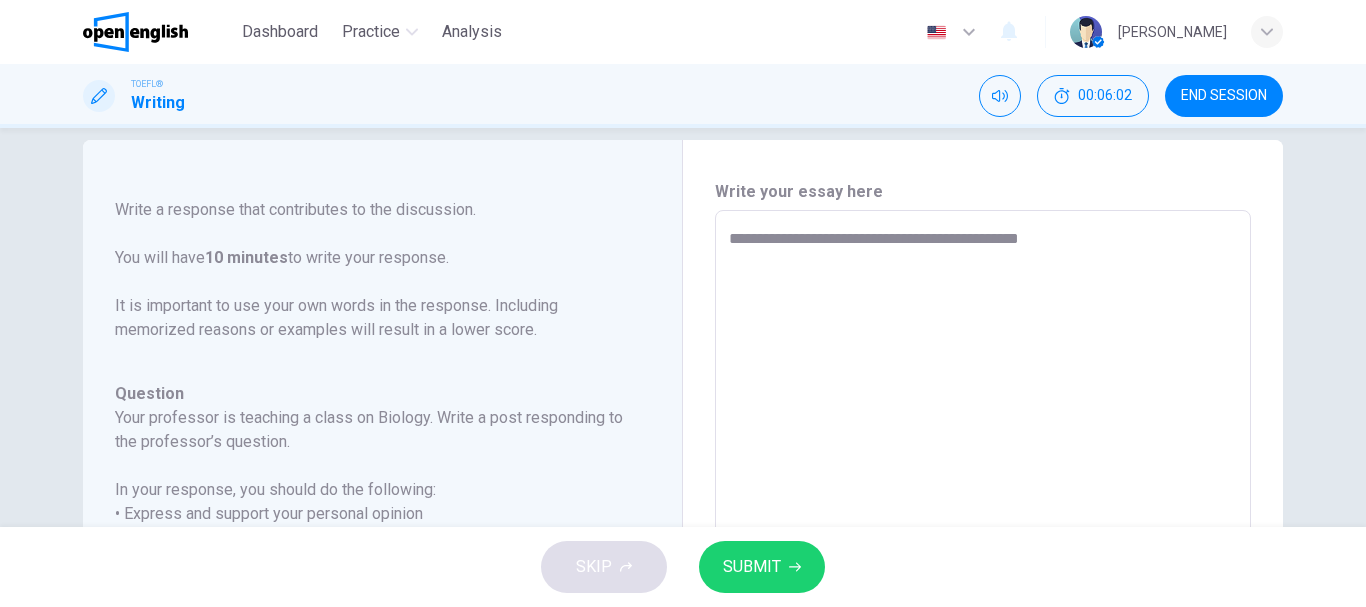 type on "*" 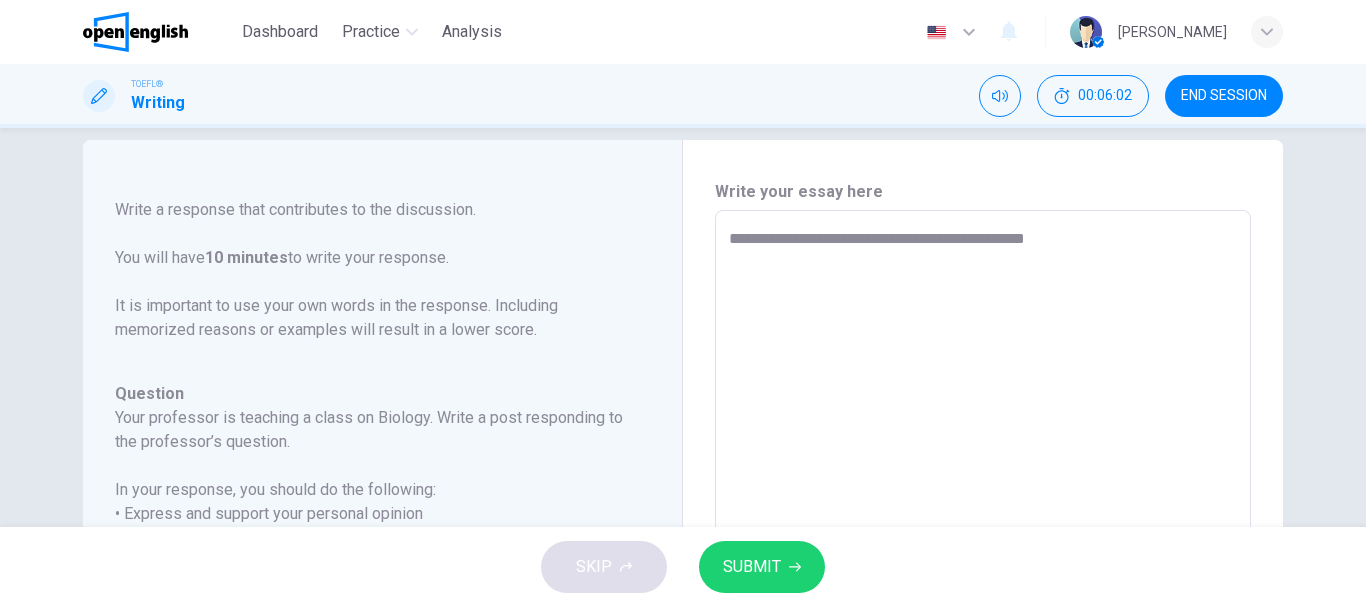 type on "*" 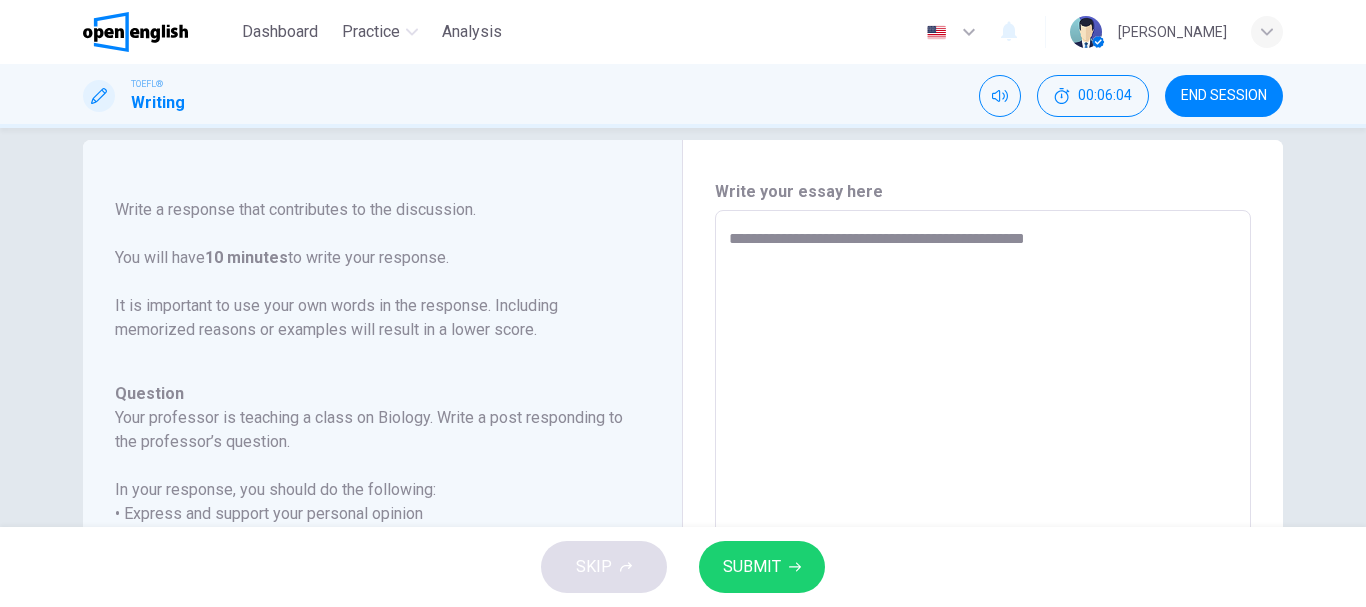 type on "**********" 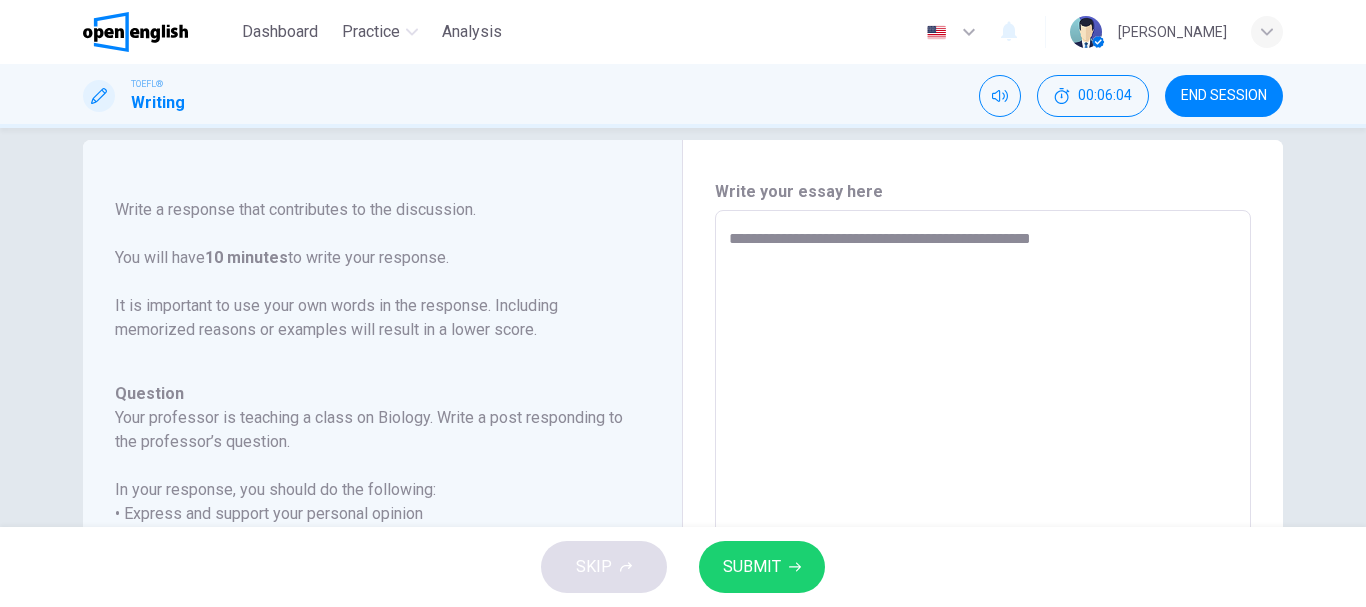 type on "*" 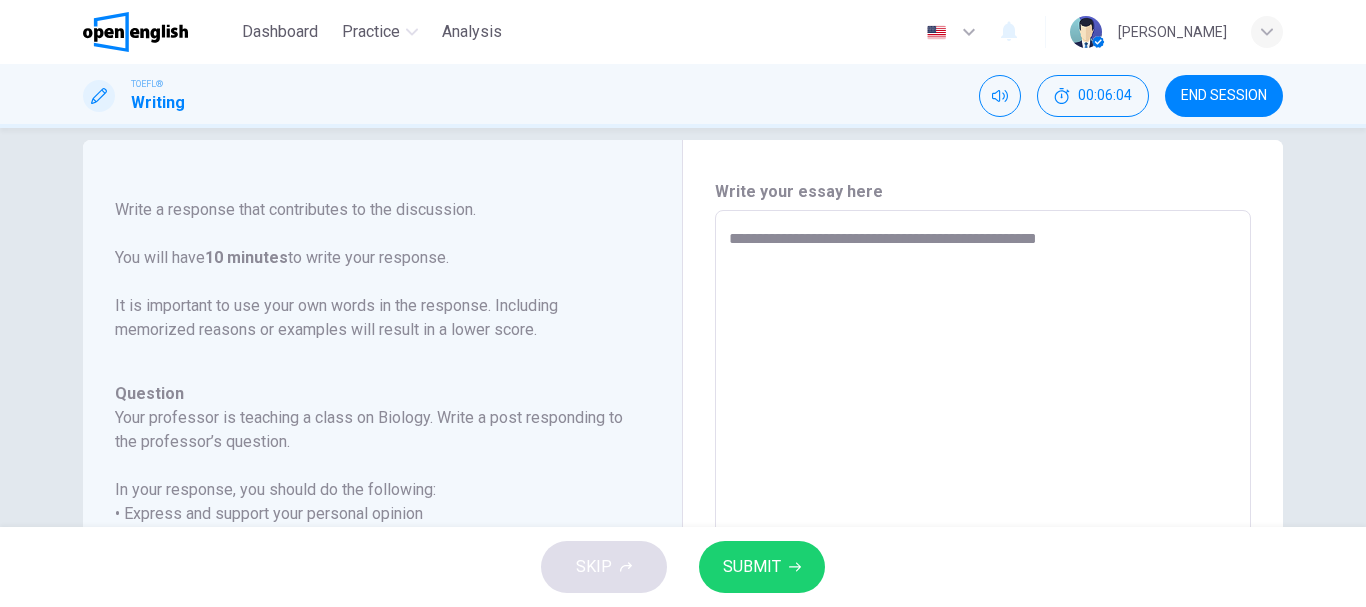 type on "*" 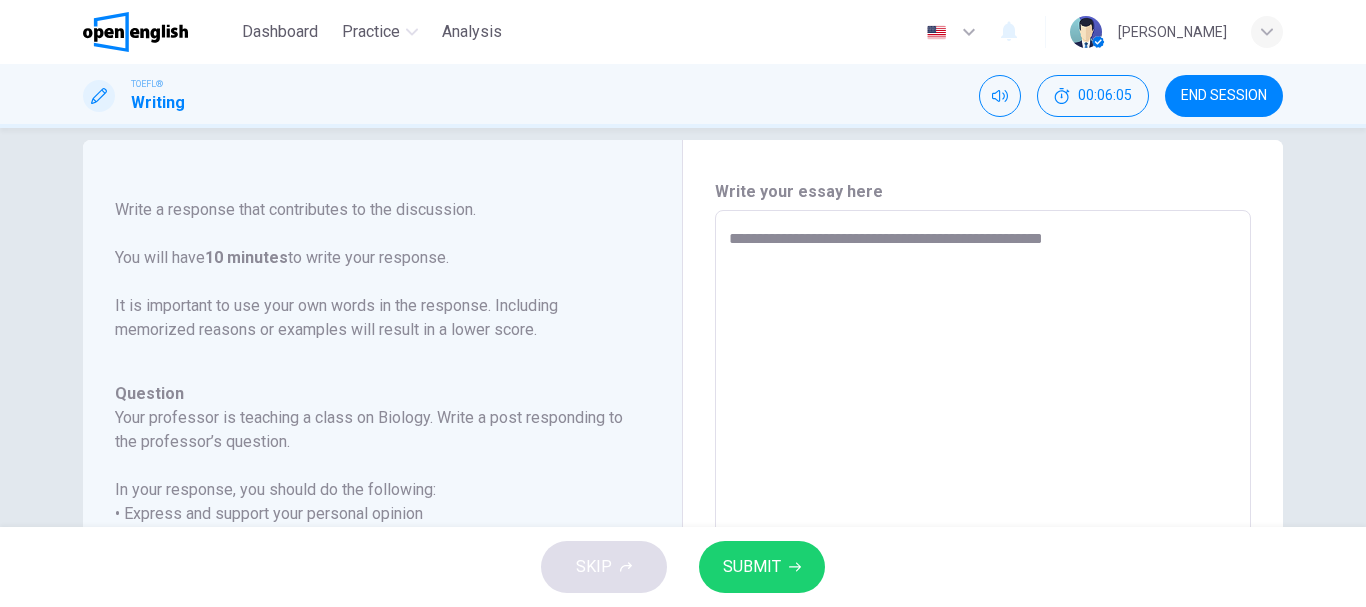 type on "*" 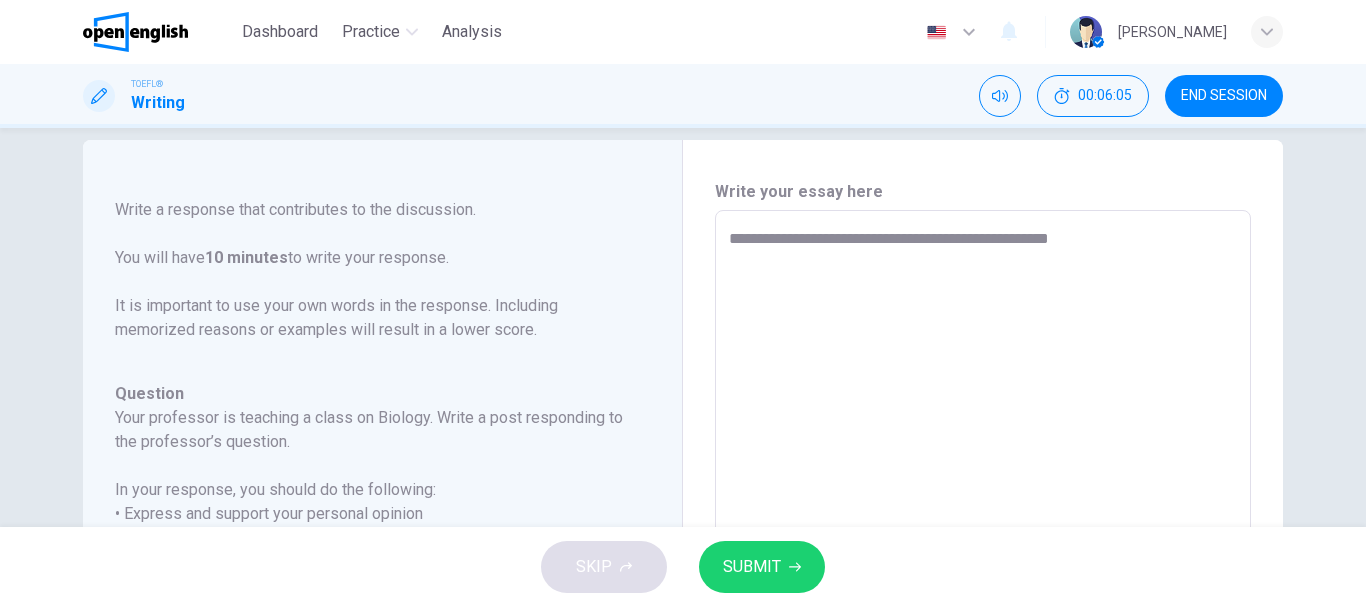 type on "*" 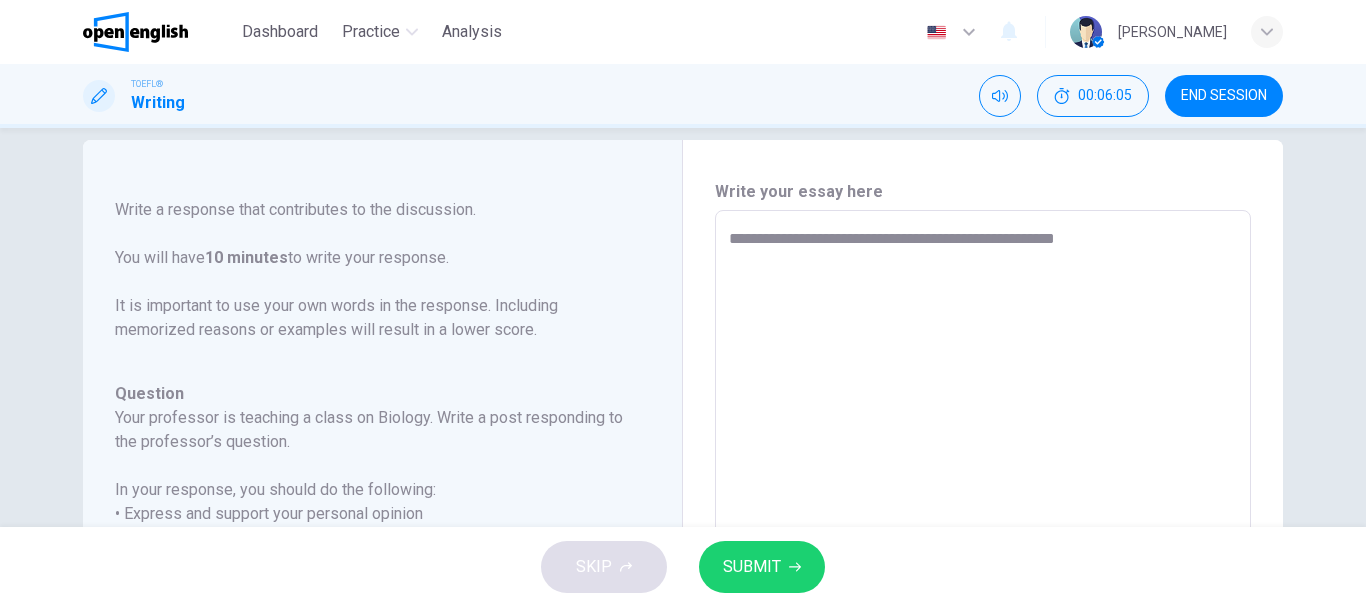 type on "*" 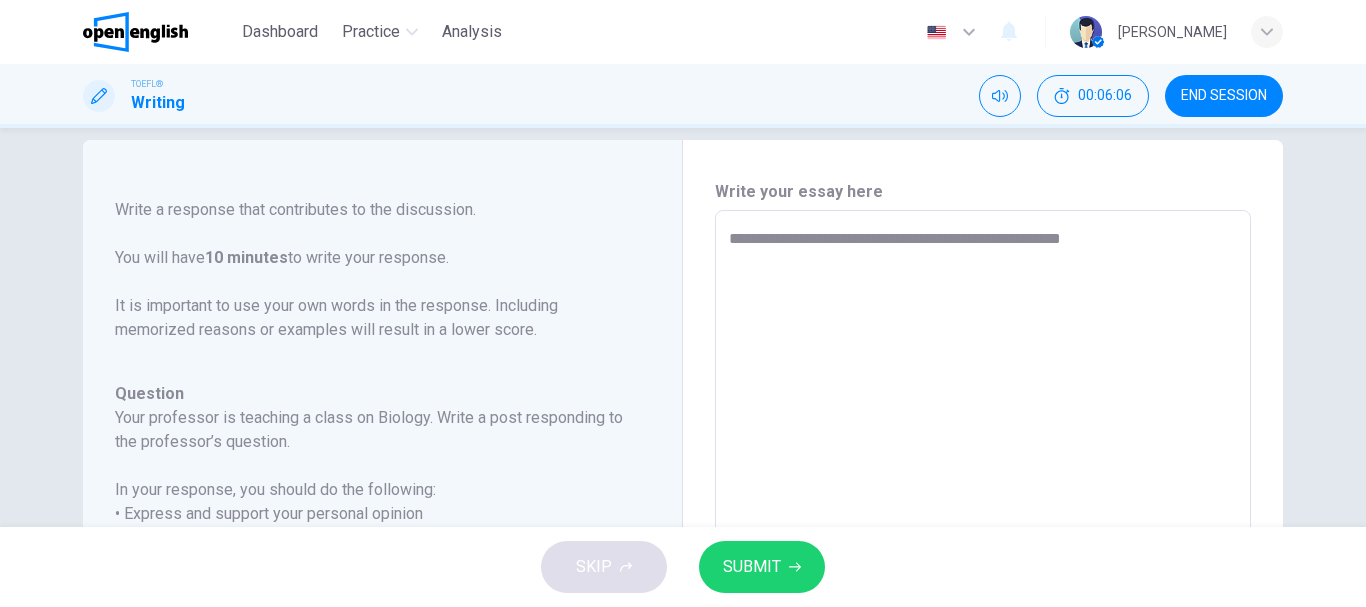 type on "*" 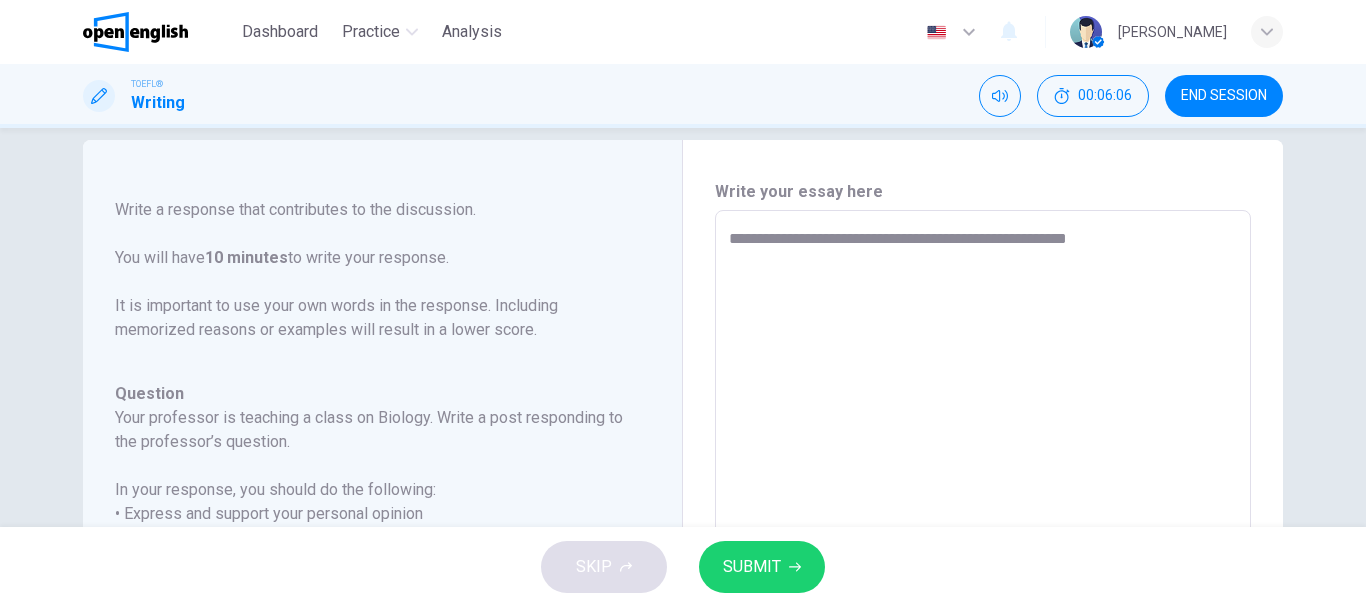 type on "*" 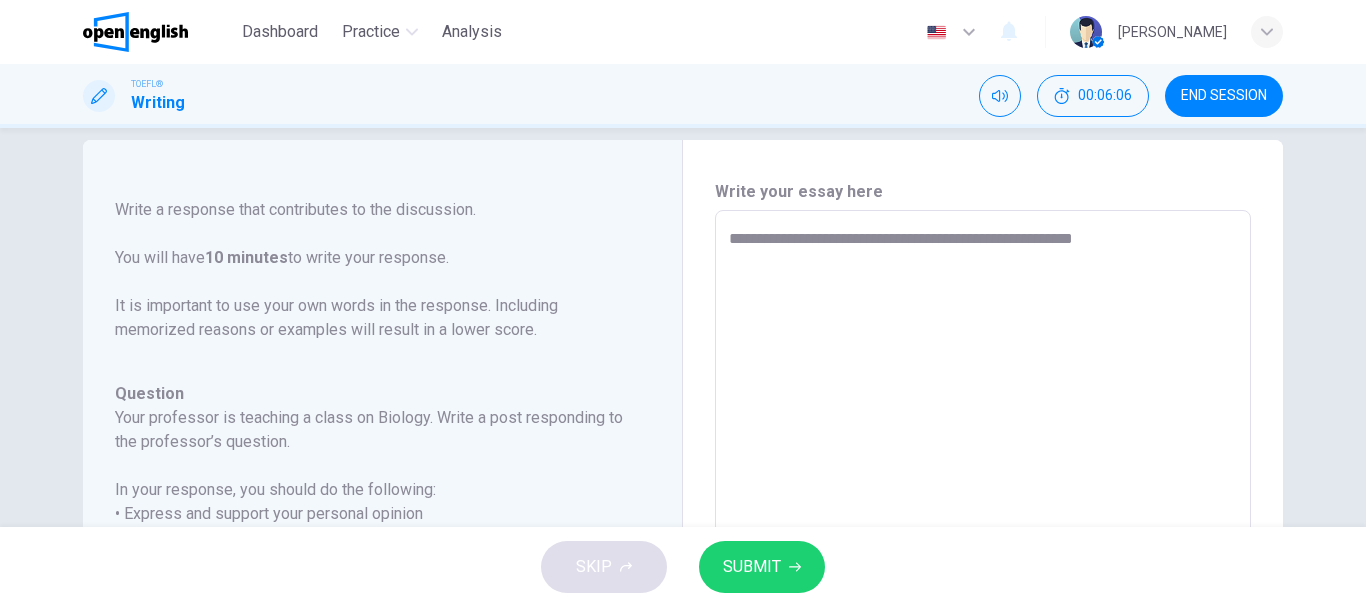 type on "*" 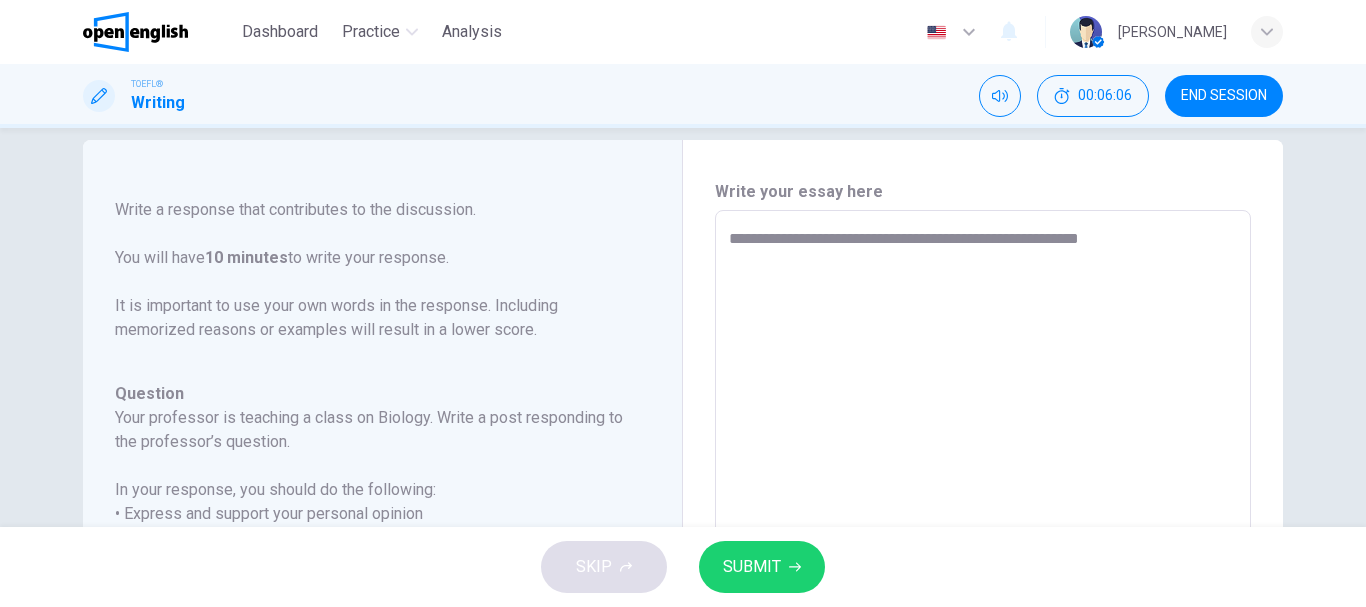 type on "**********" 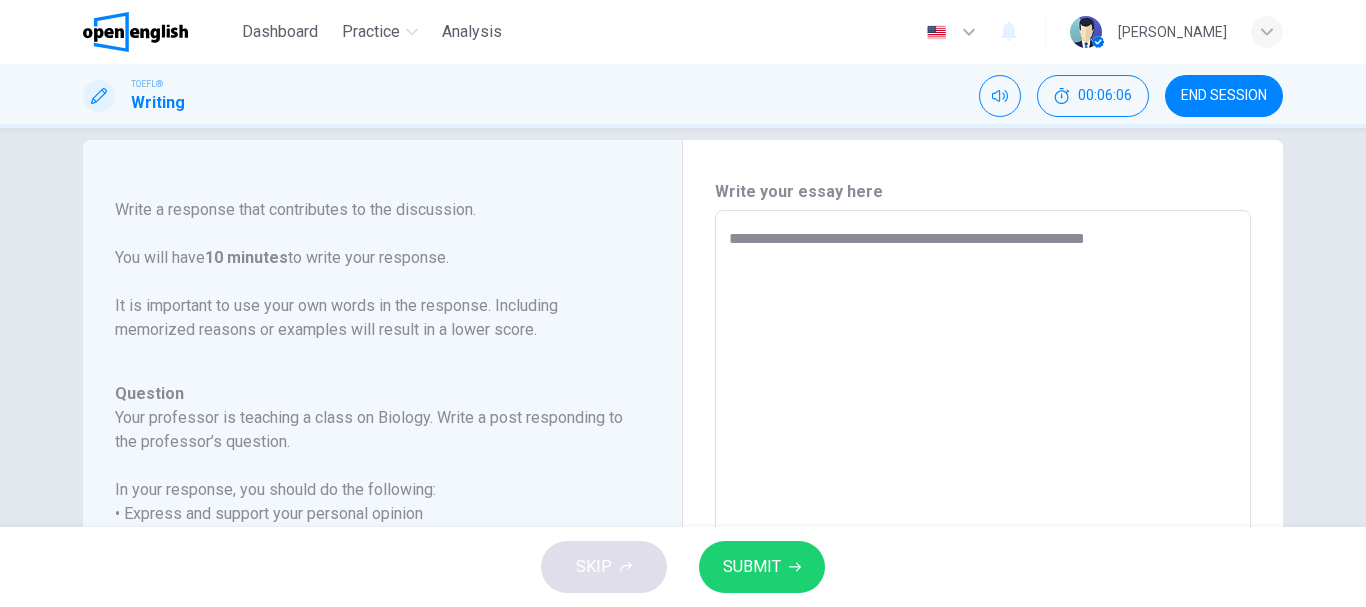 type on "*" 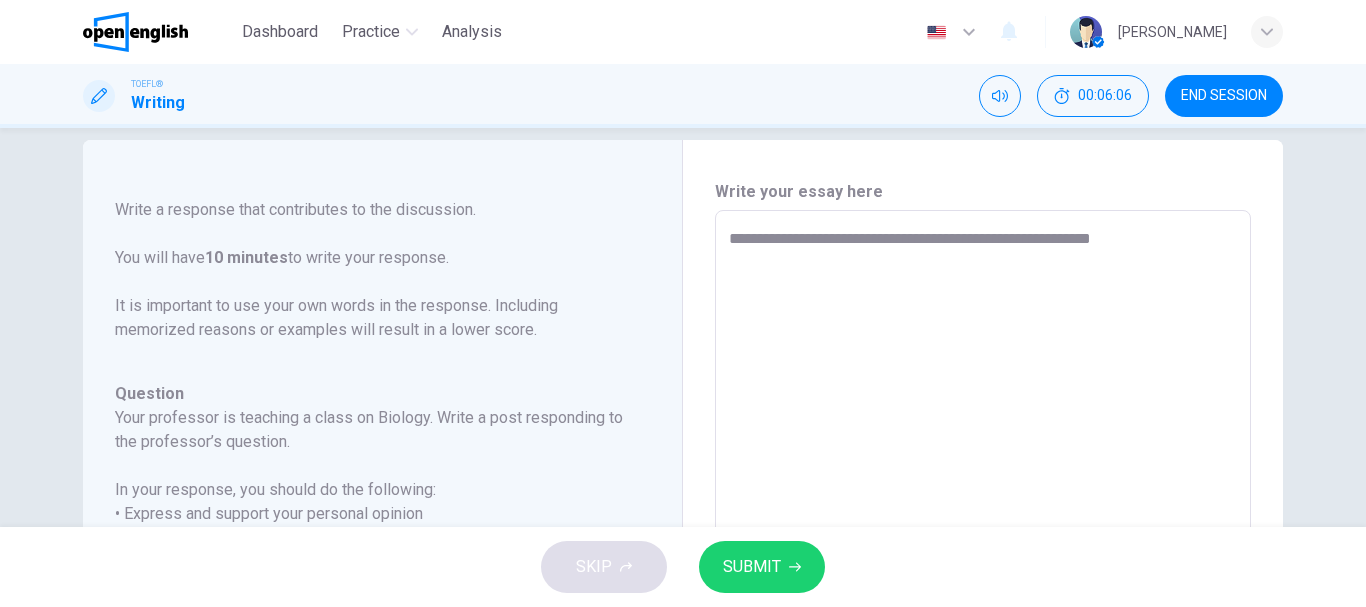 type on "*" 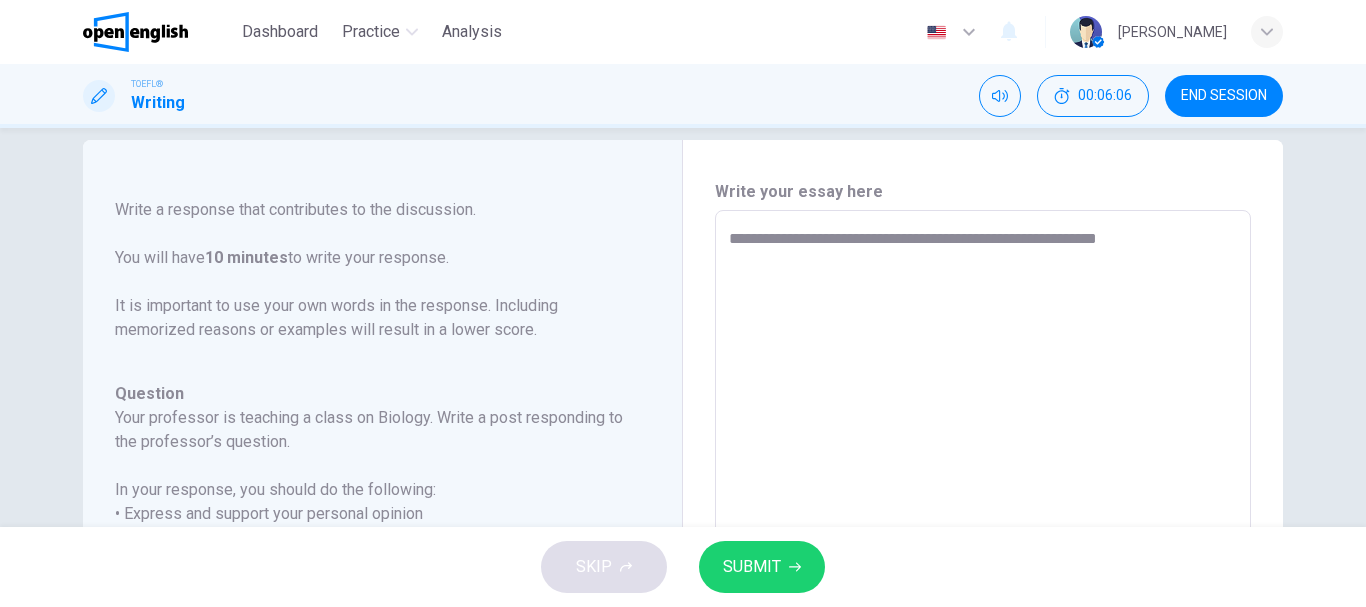 type on "*" 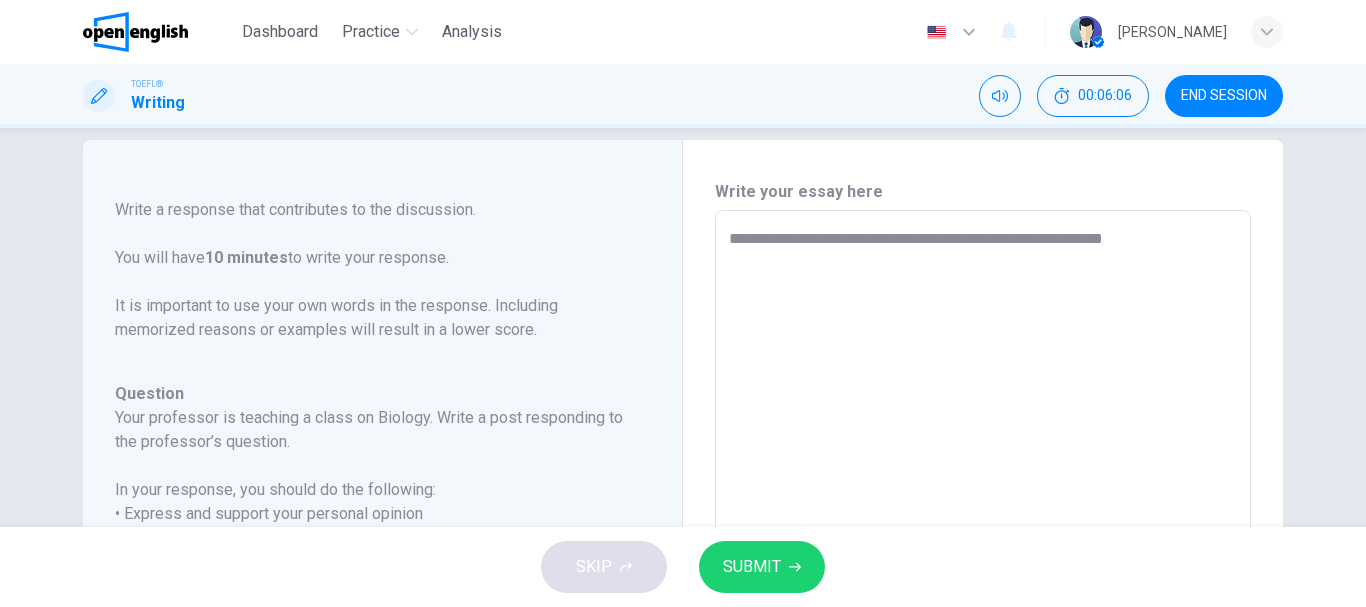 type on "*" 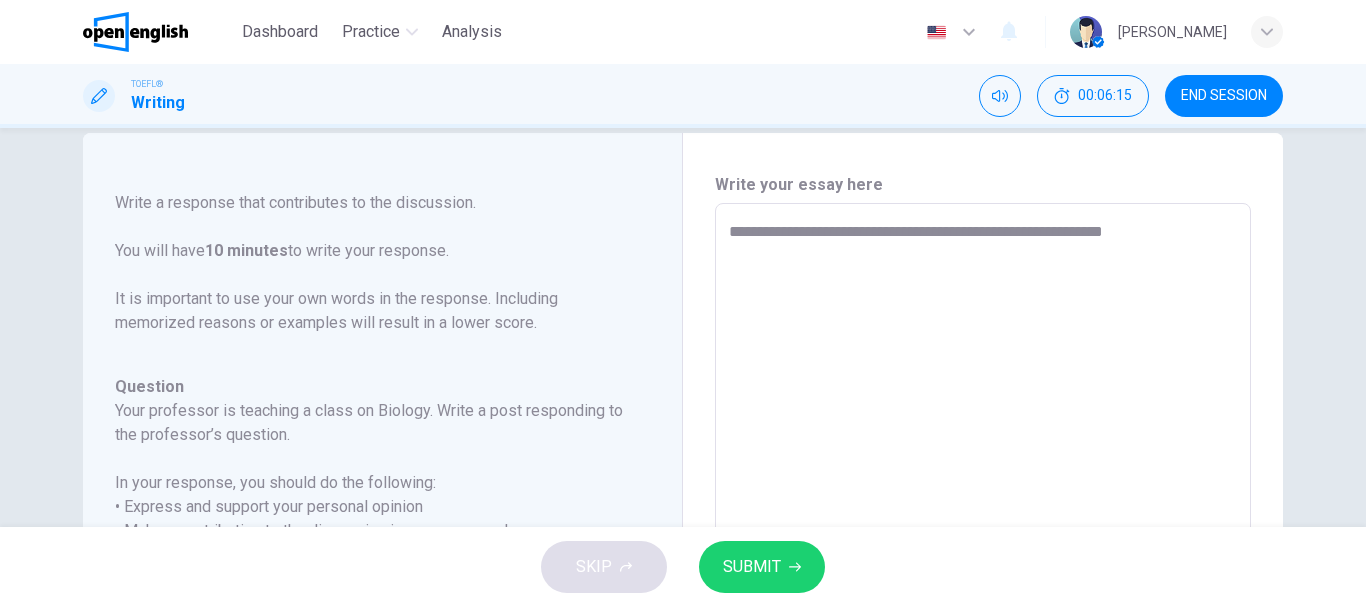 scroll, scrollTop: 0, scrollLeft: 0, axis: both 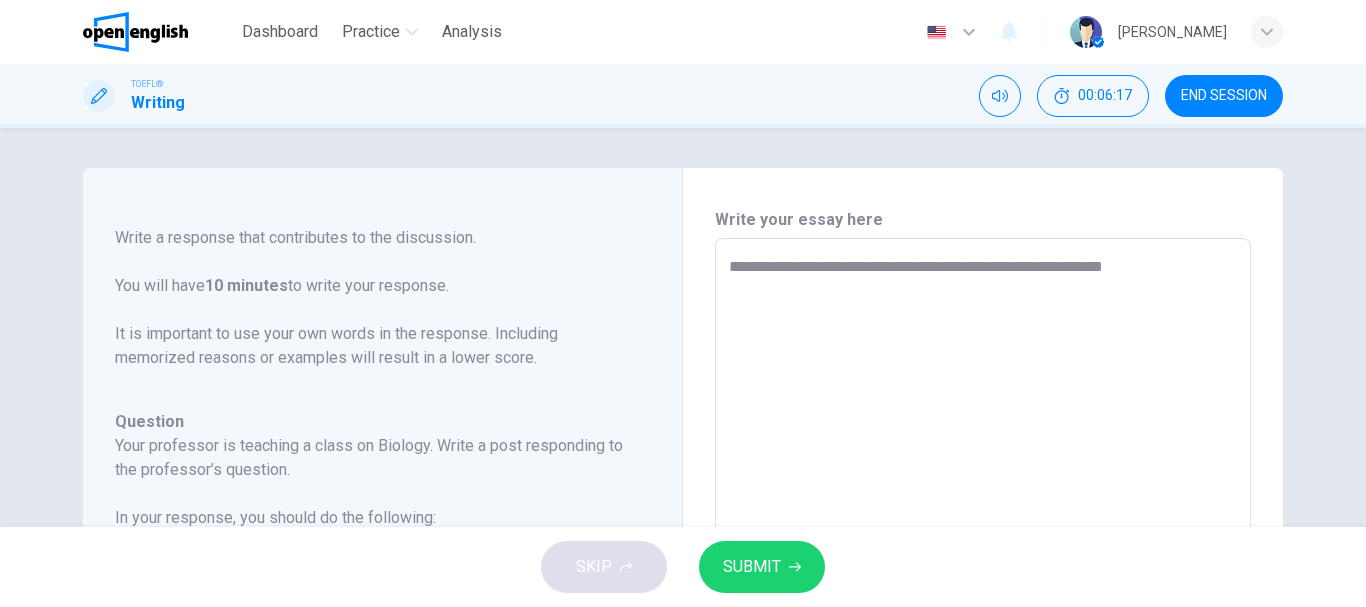 type on "**********" 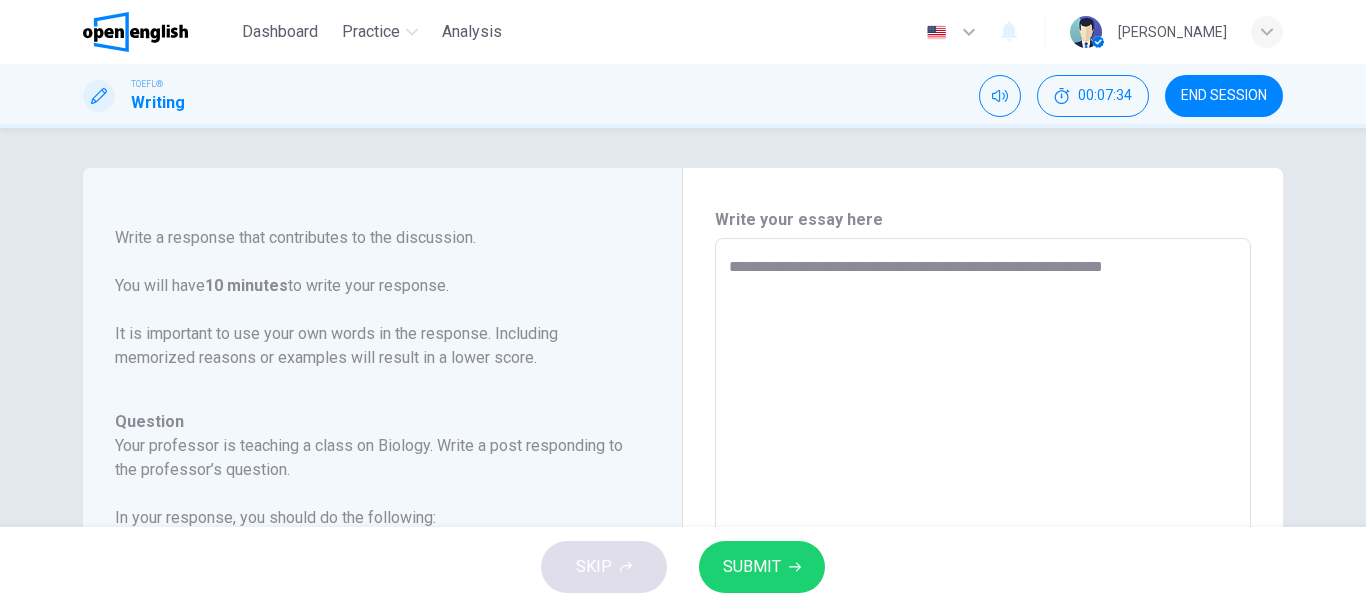 type on "*" 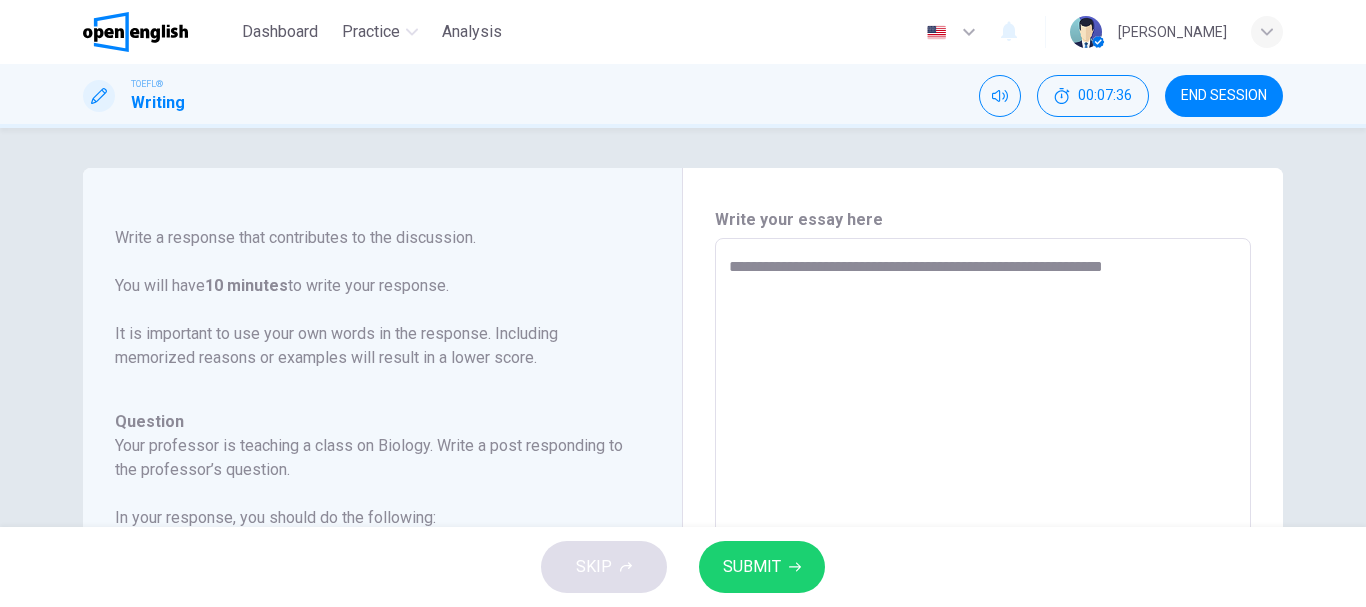 type on "**********" 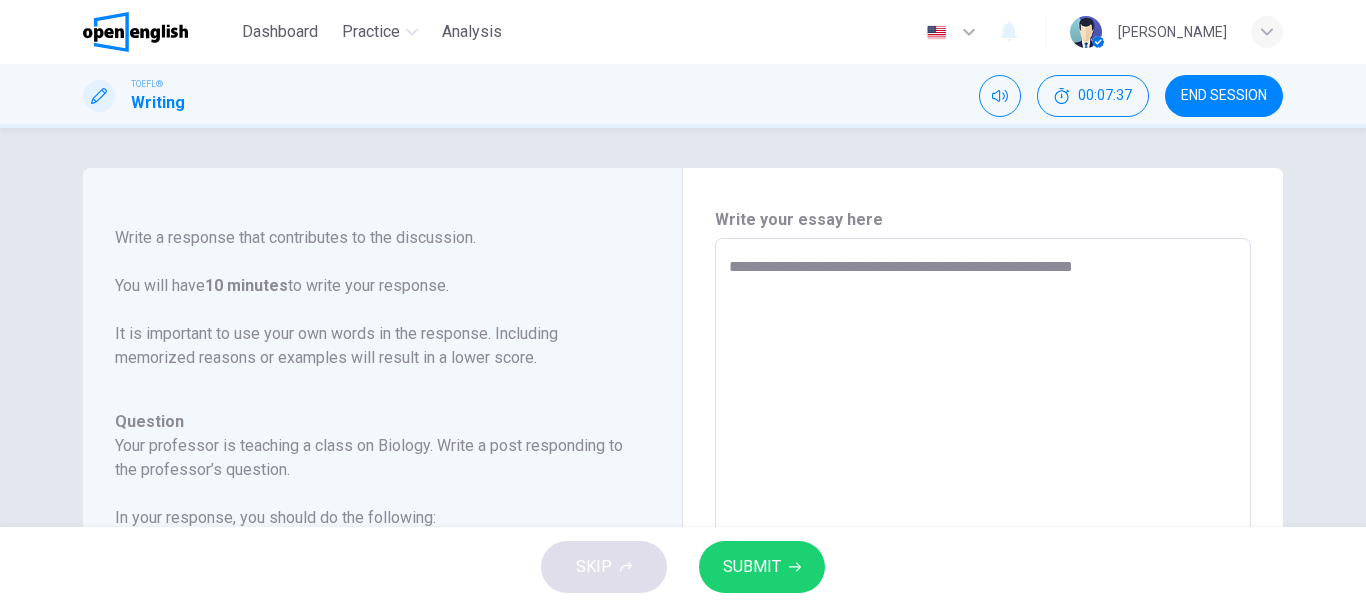 type on "**********" 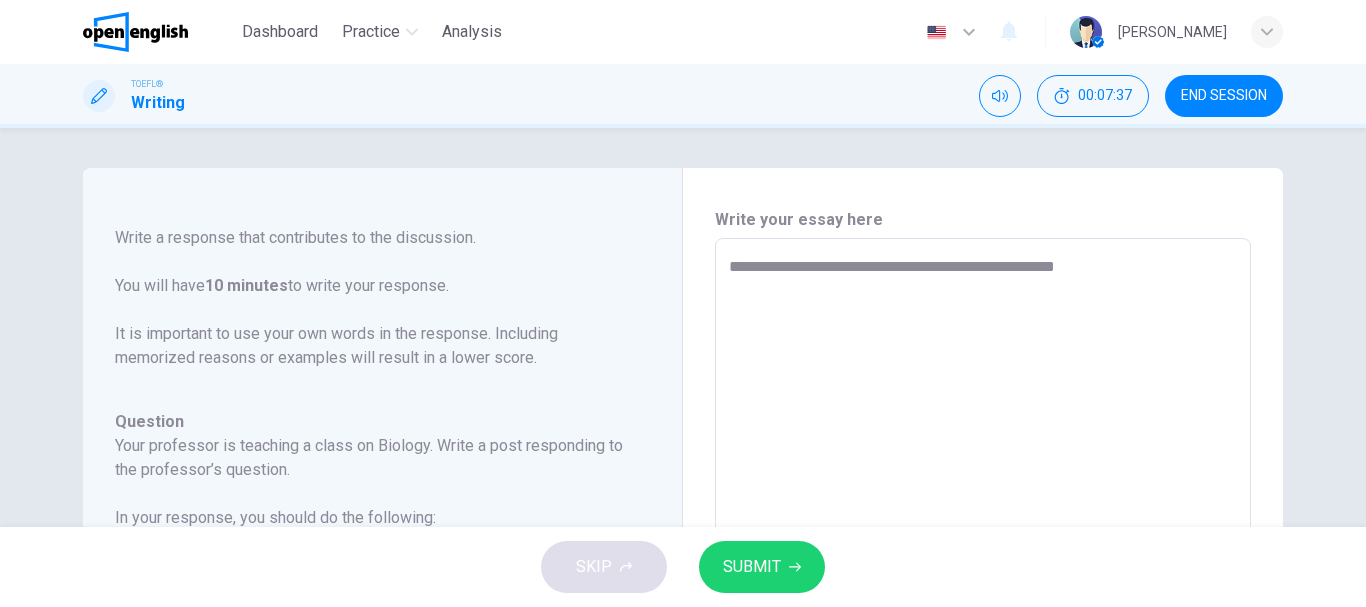 type on "**********" 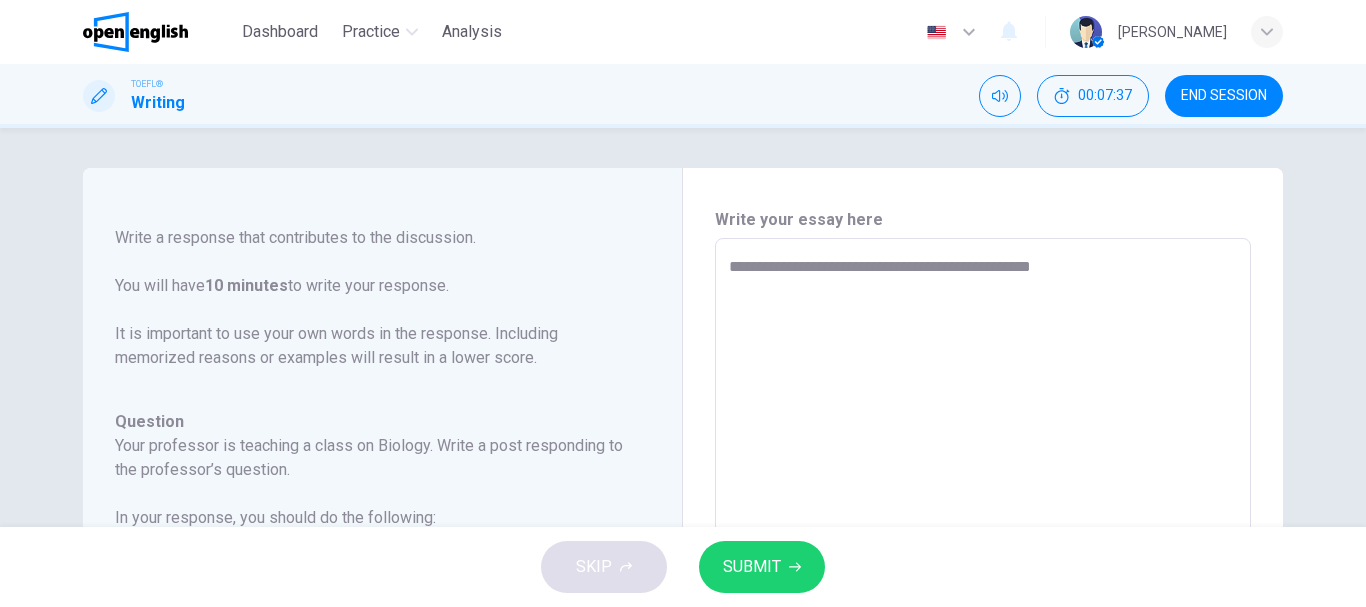 type on "**********" 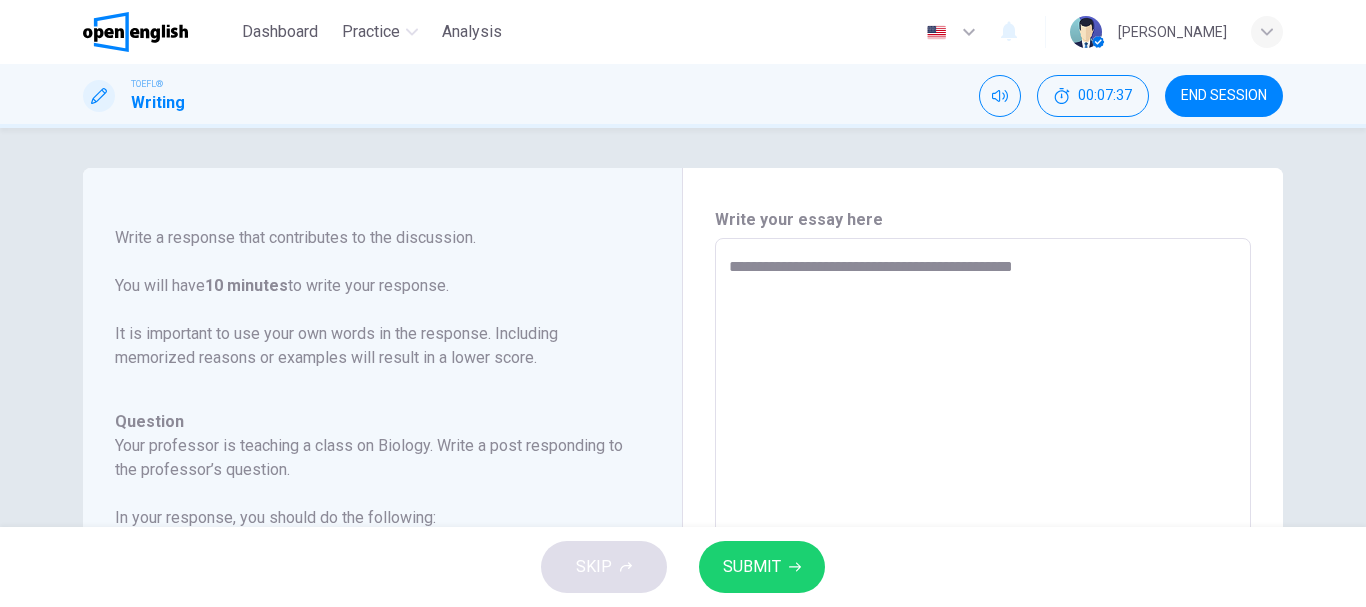type on "**********" 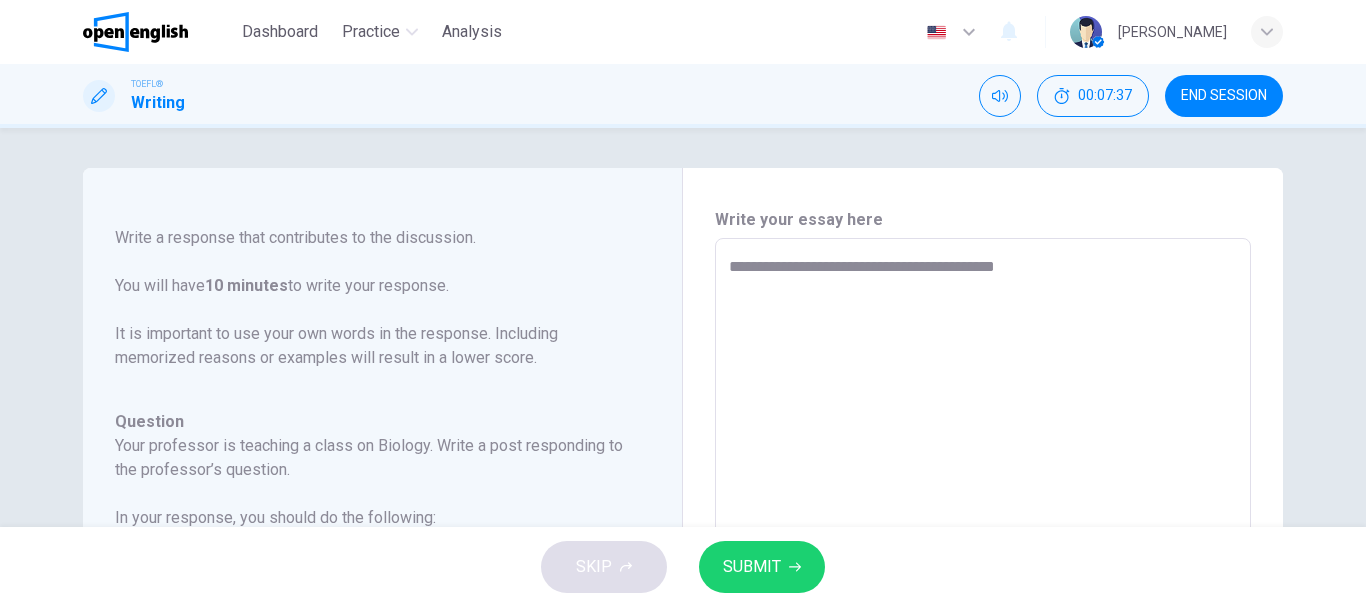 type on "**********" 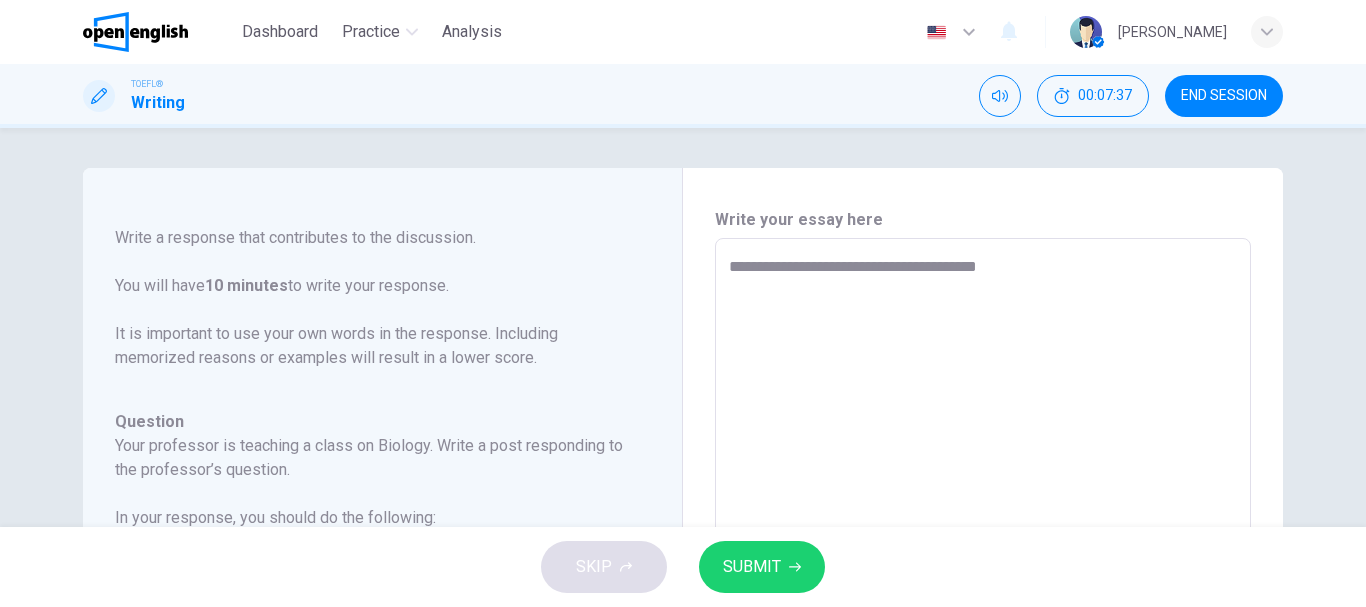 type on "**********" 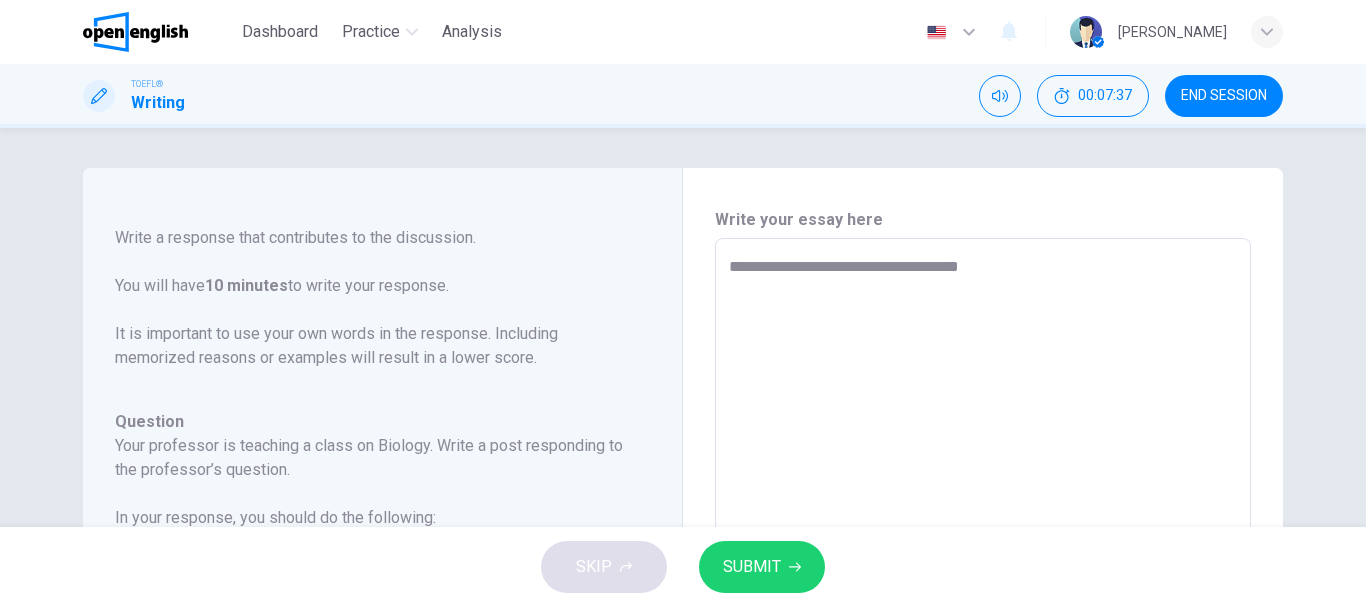 type on "**********" 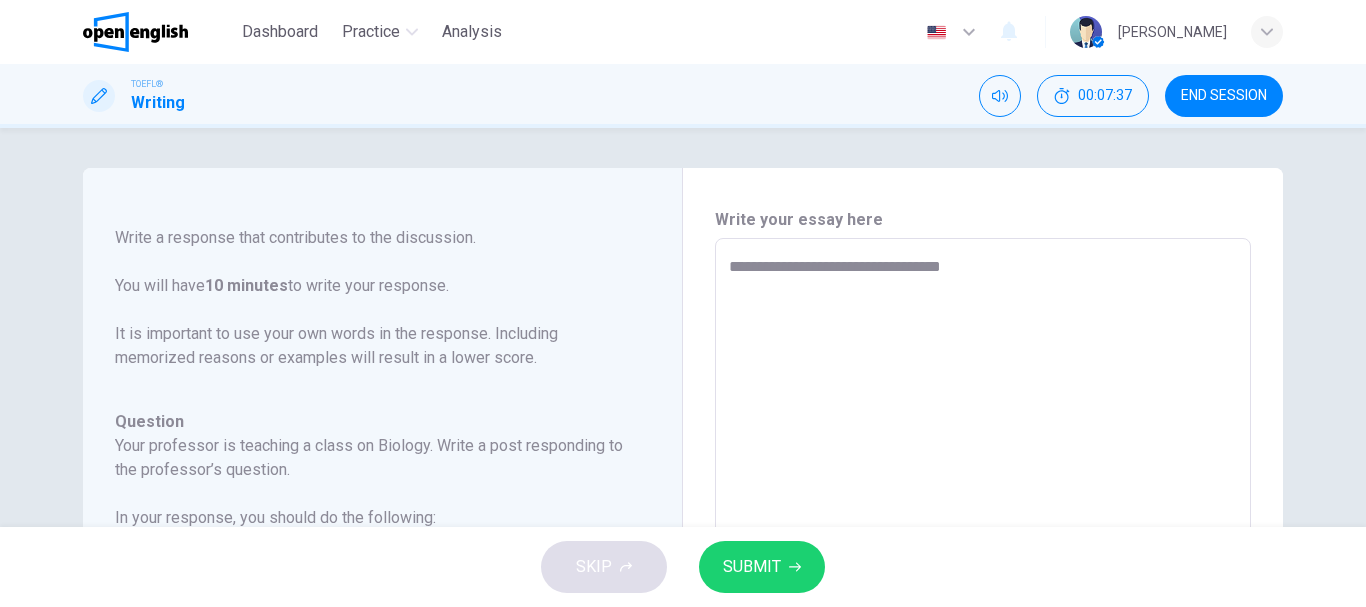 type on "**********" 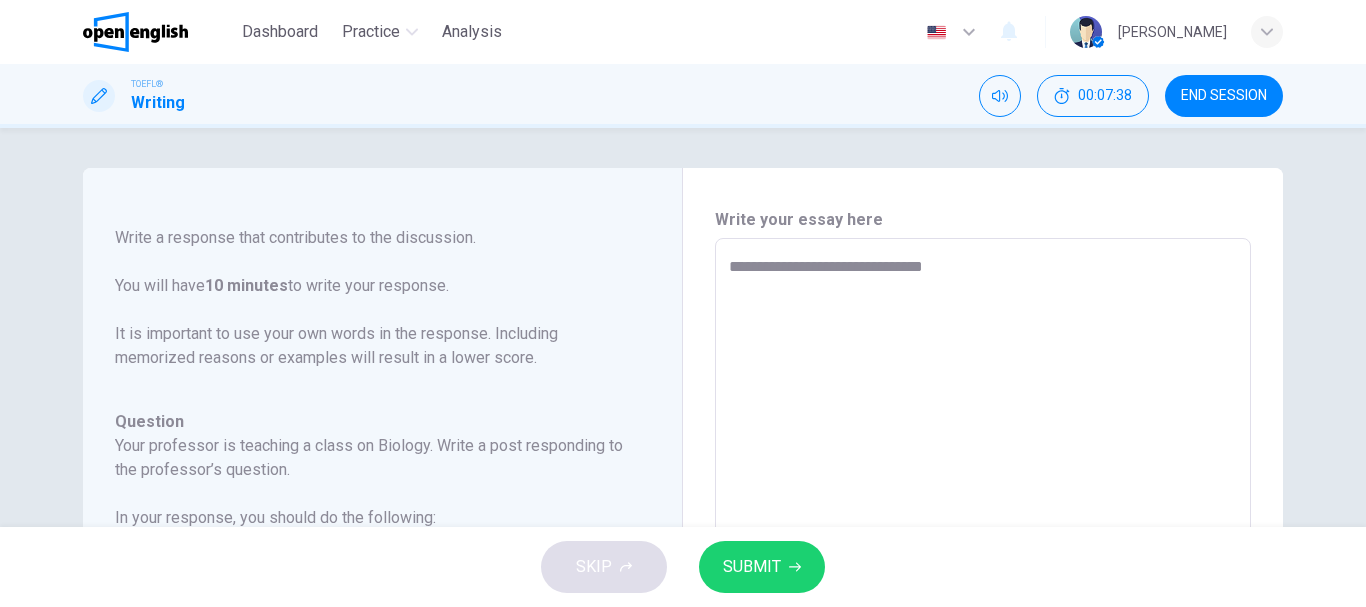 type on "**********" 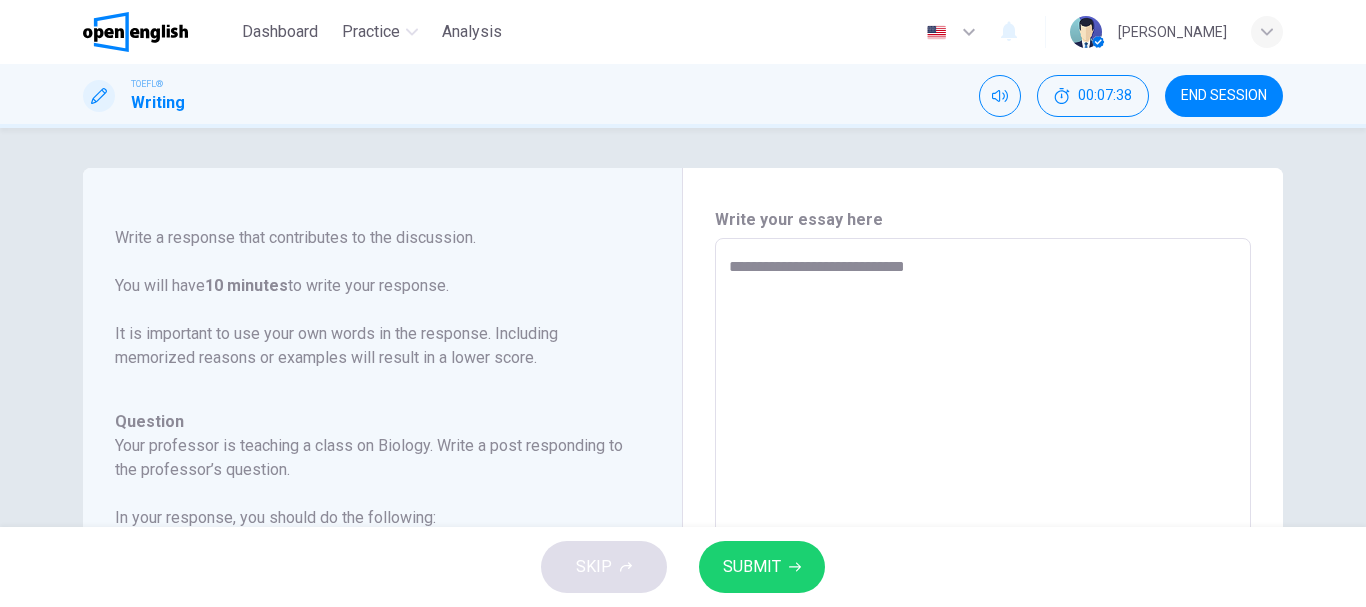 type on "**********" 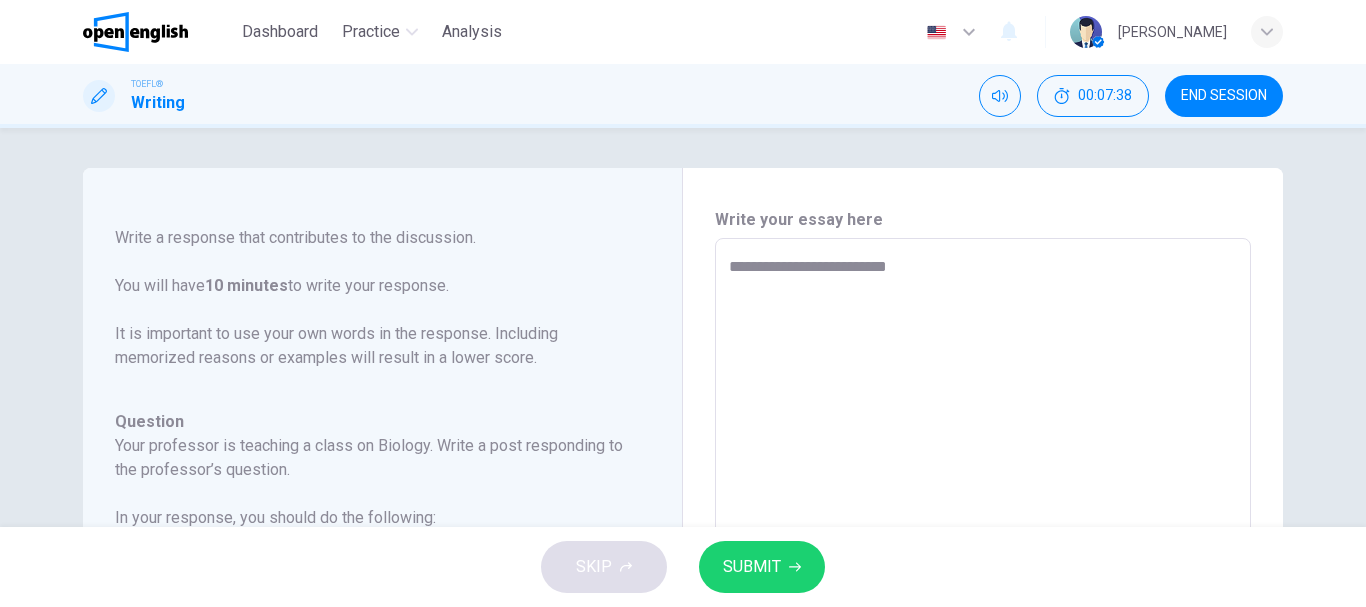 type on "**********" 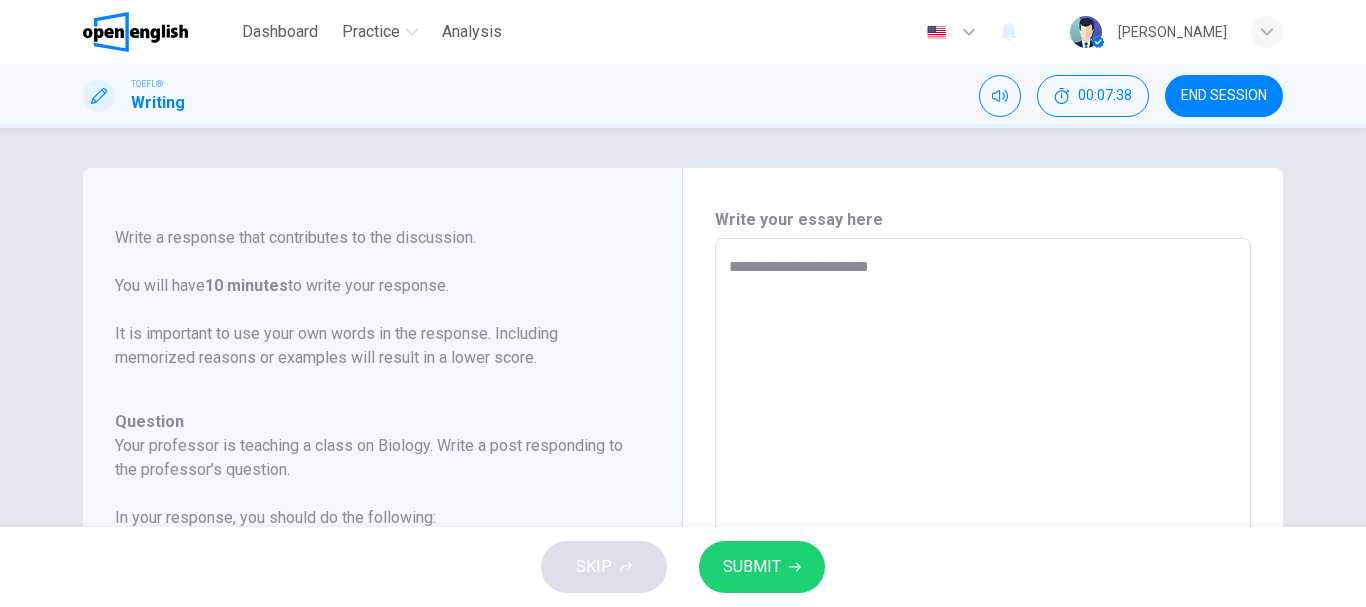 type on "**********" 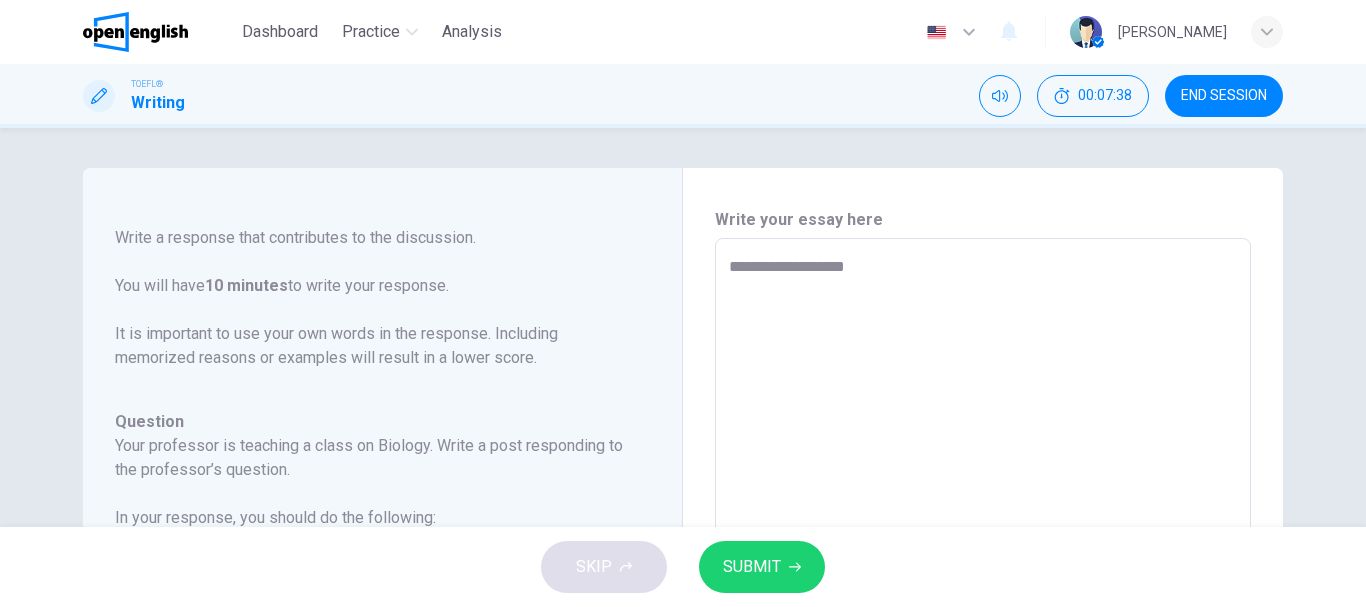 type on "**********" 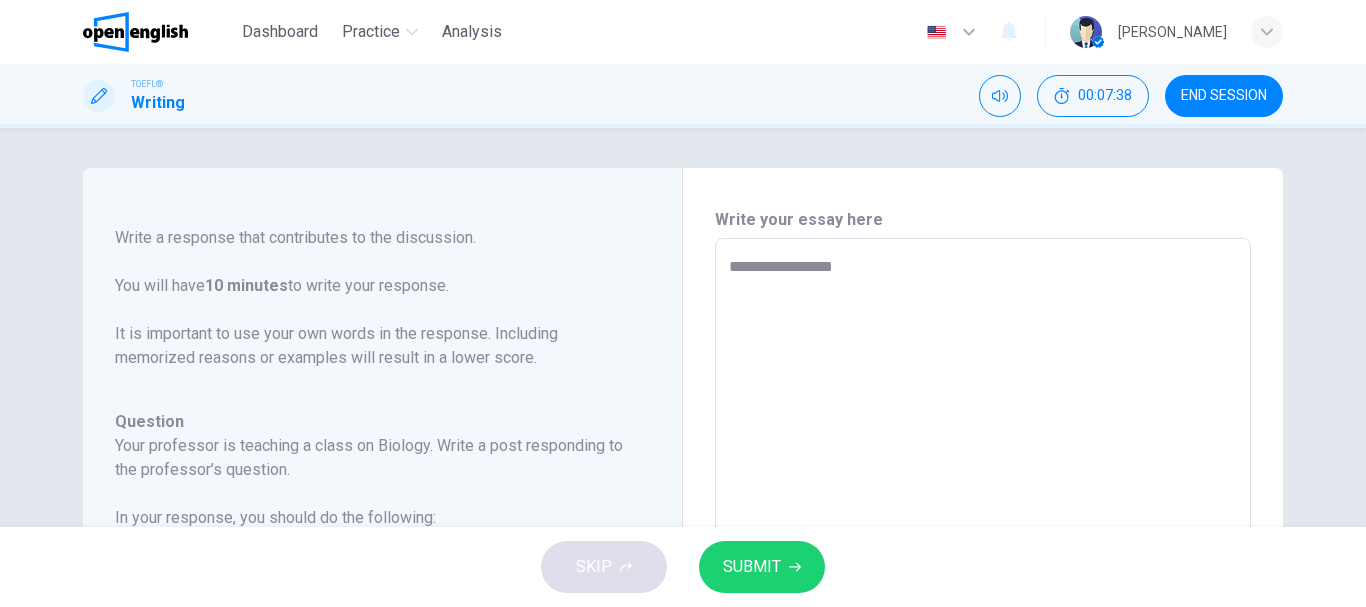 type on "**********" 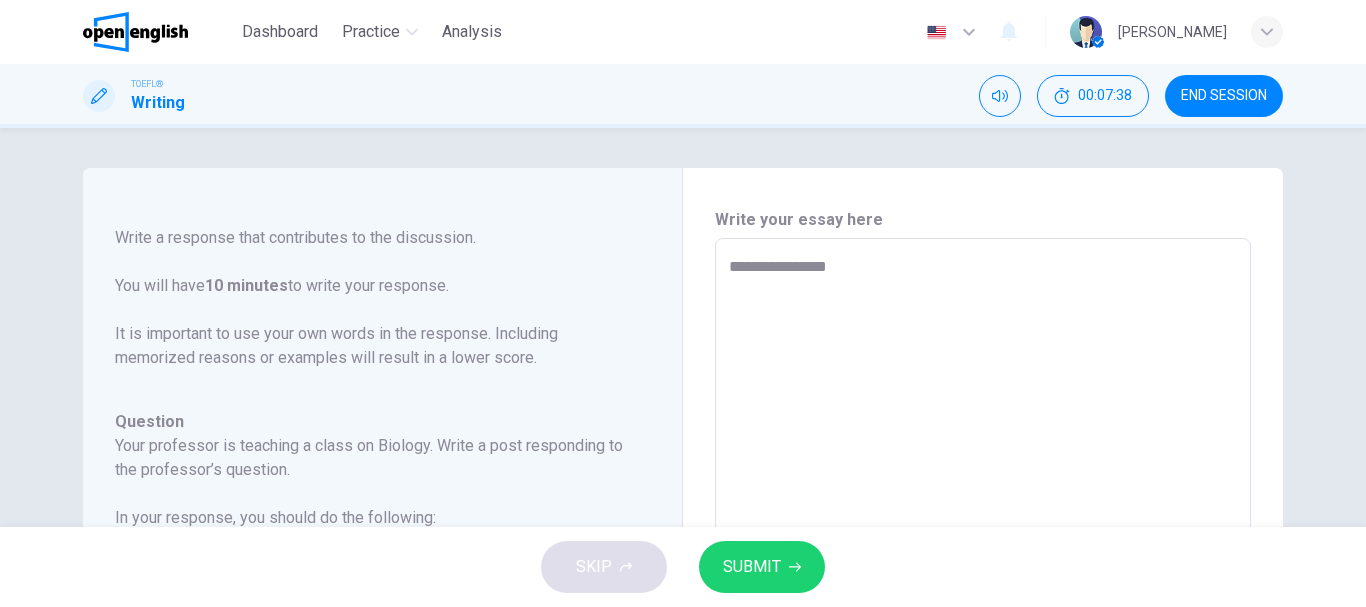type on "*" 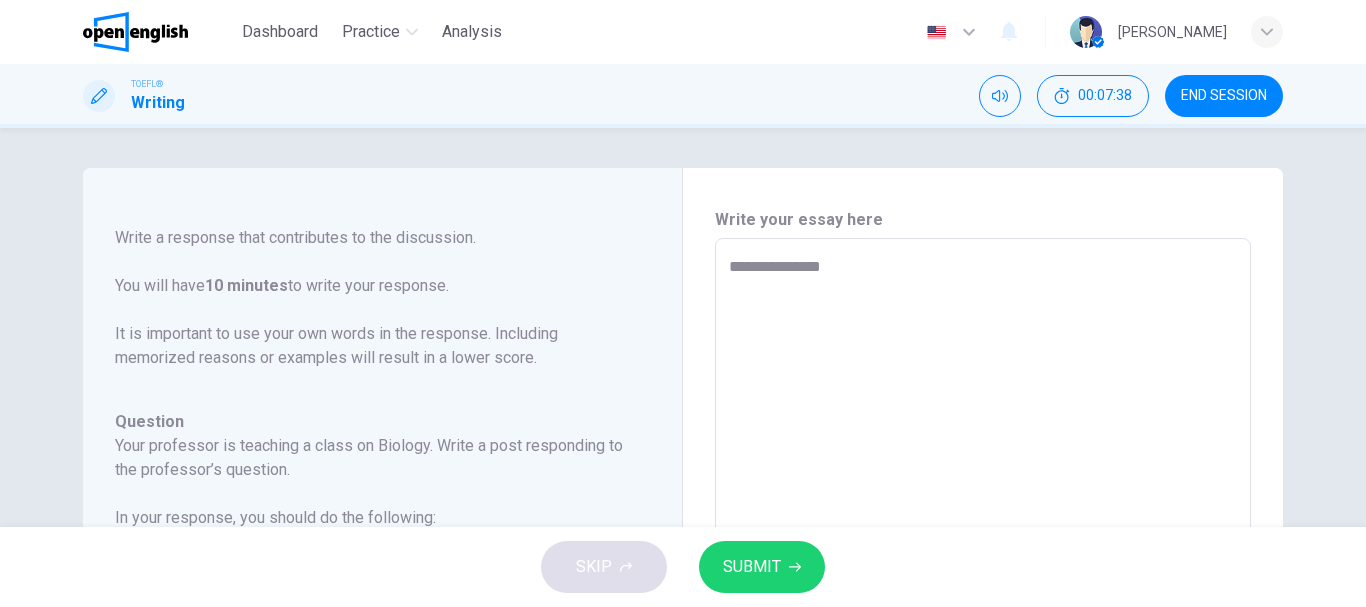 type on "*" 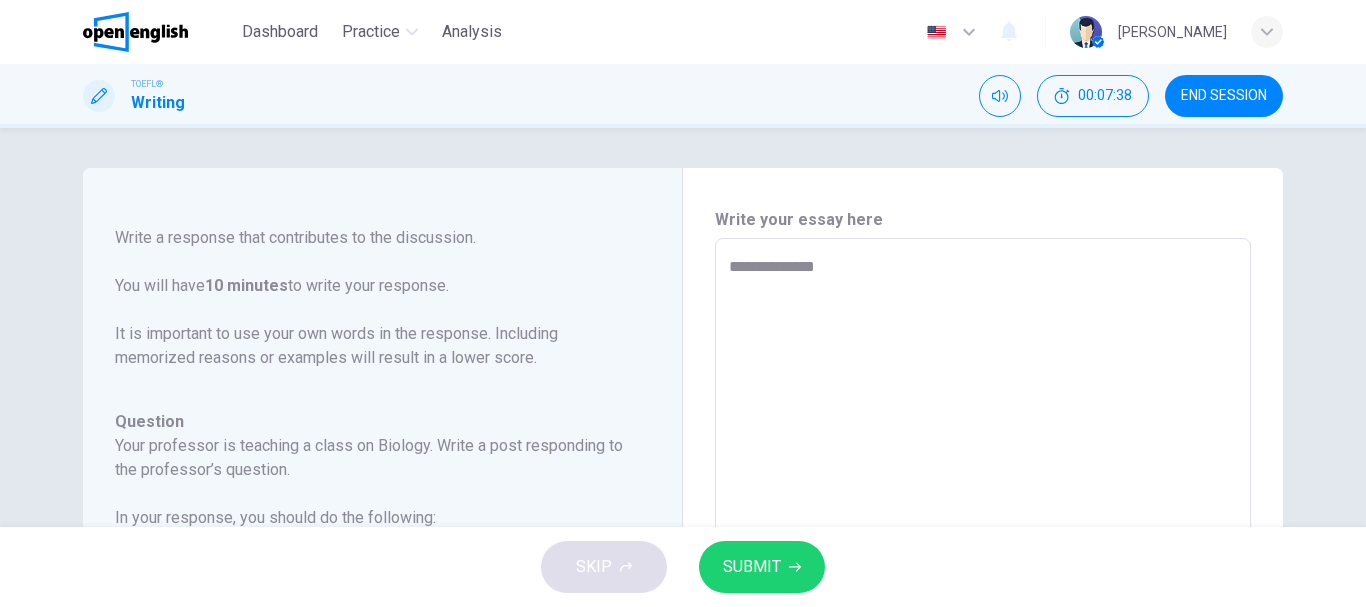 type on "*" 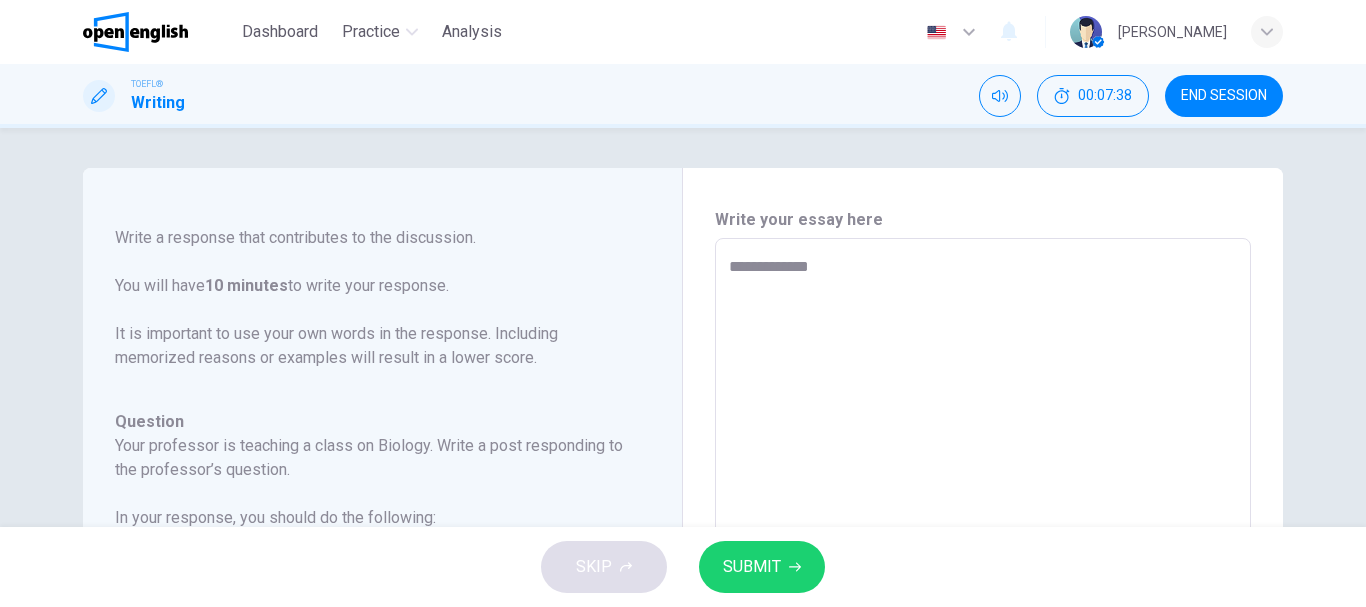 type on "*" 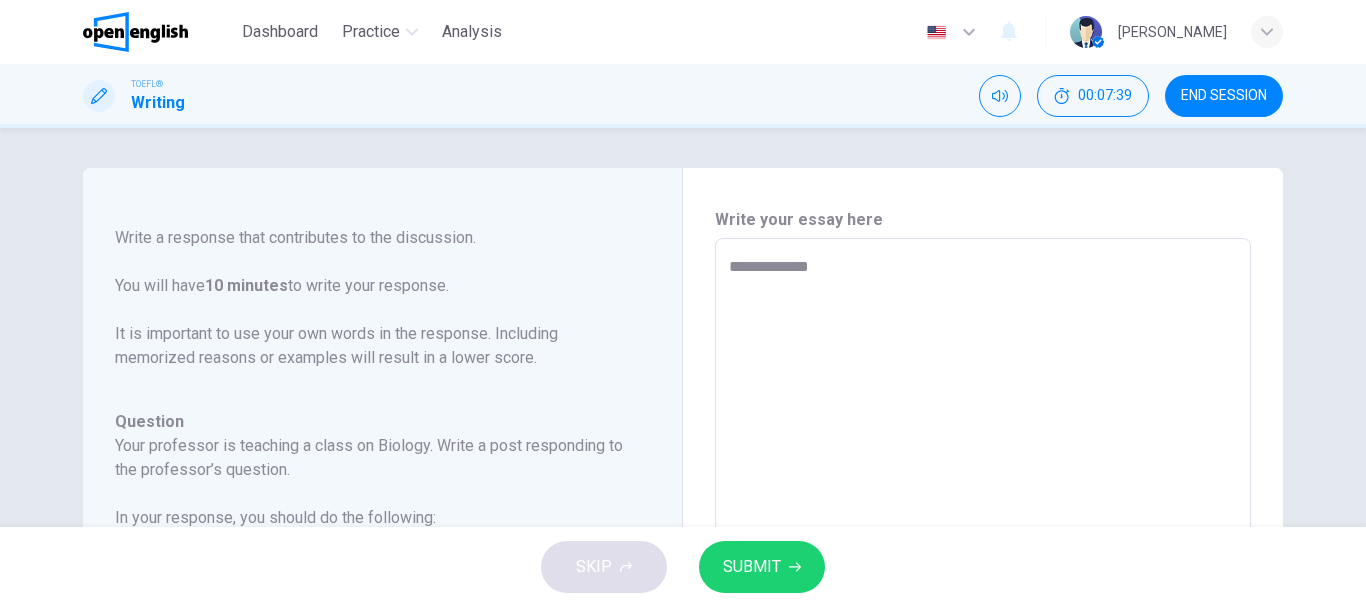 type on "**********" 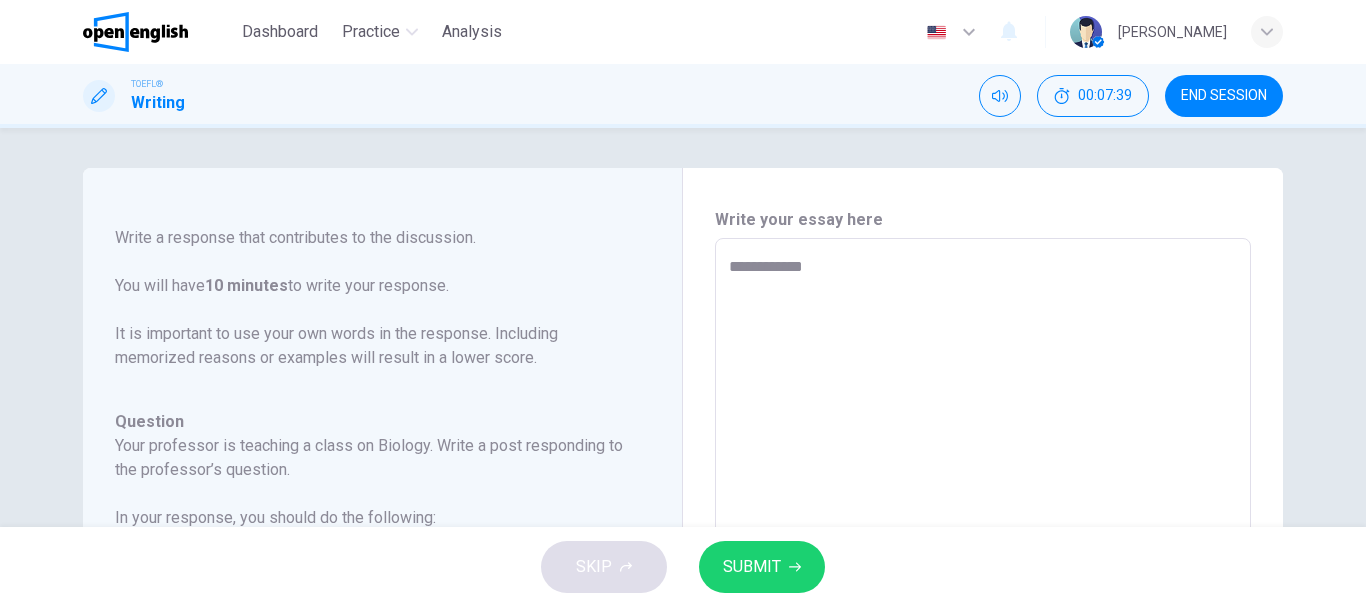 type on "*" 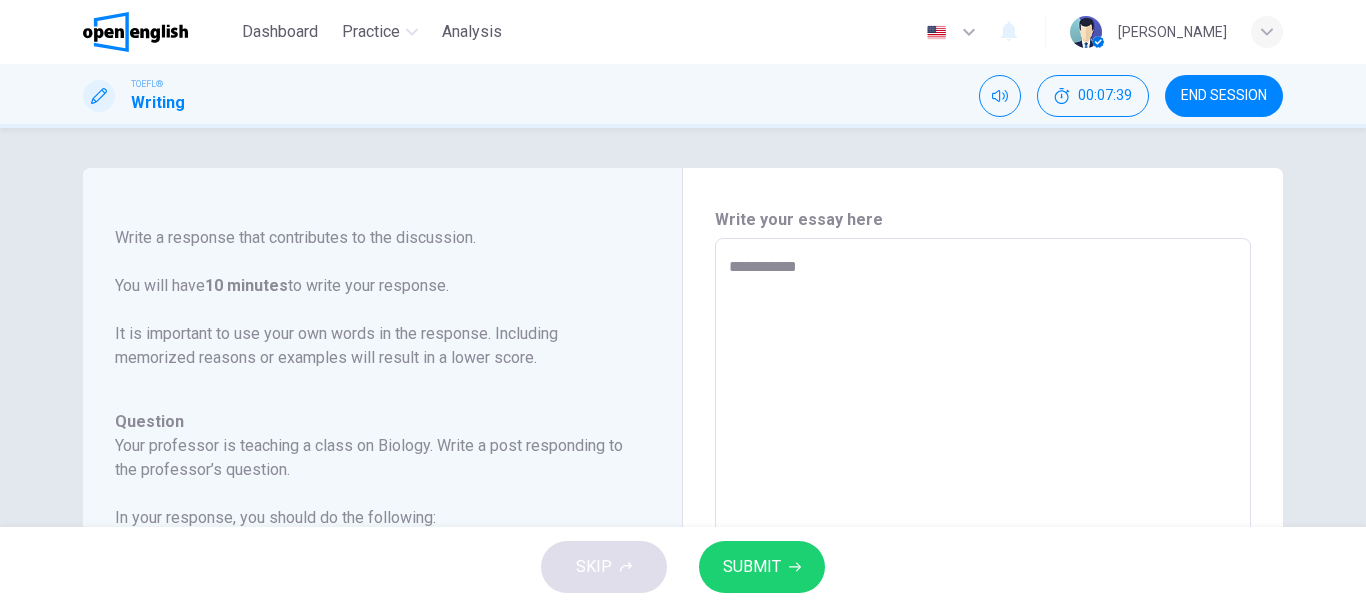 type on "*" 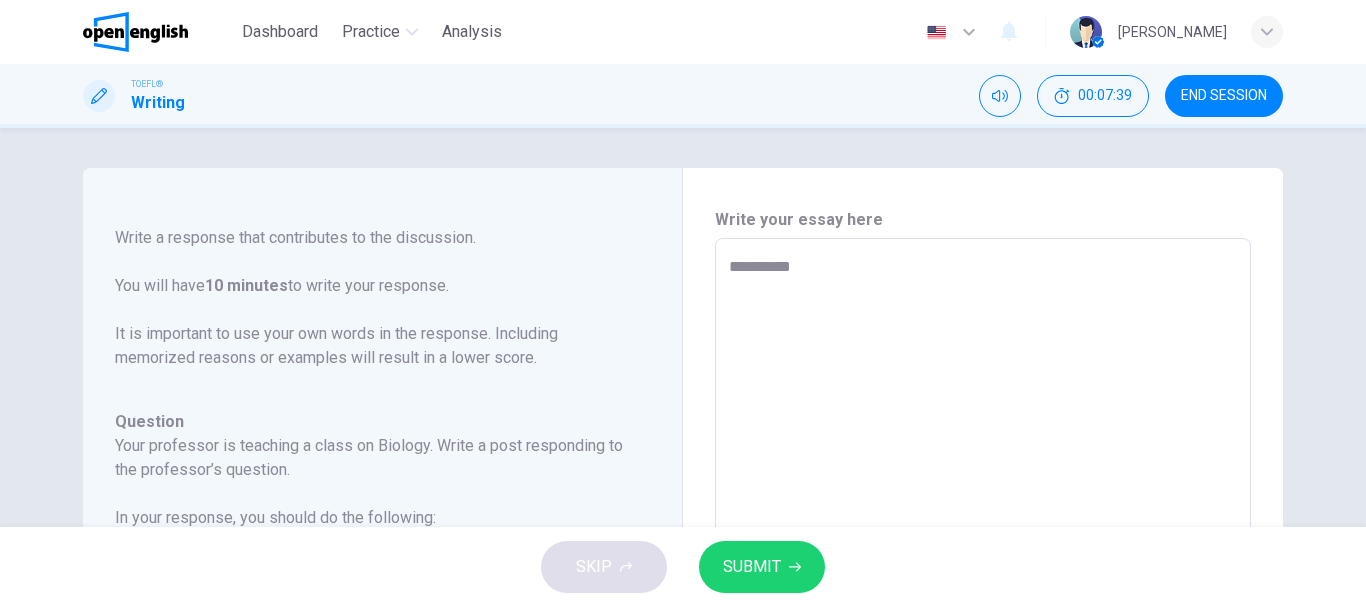 type on "*" 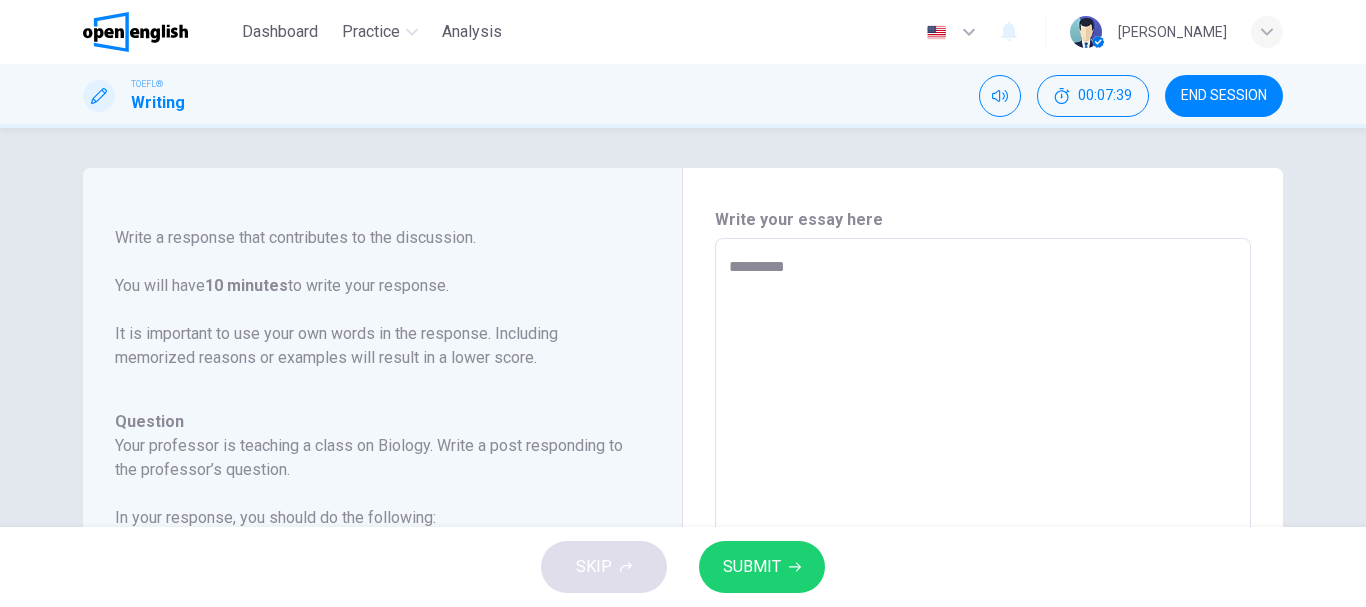 type on "*" 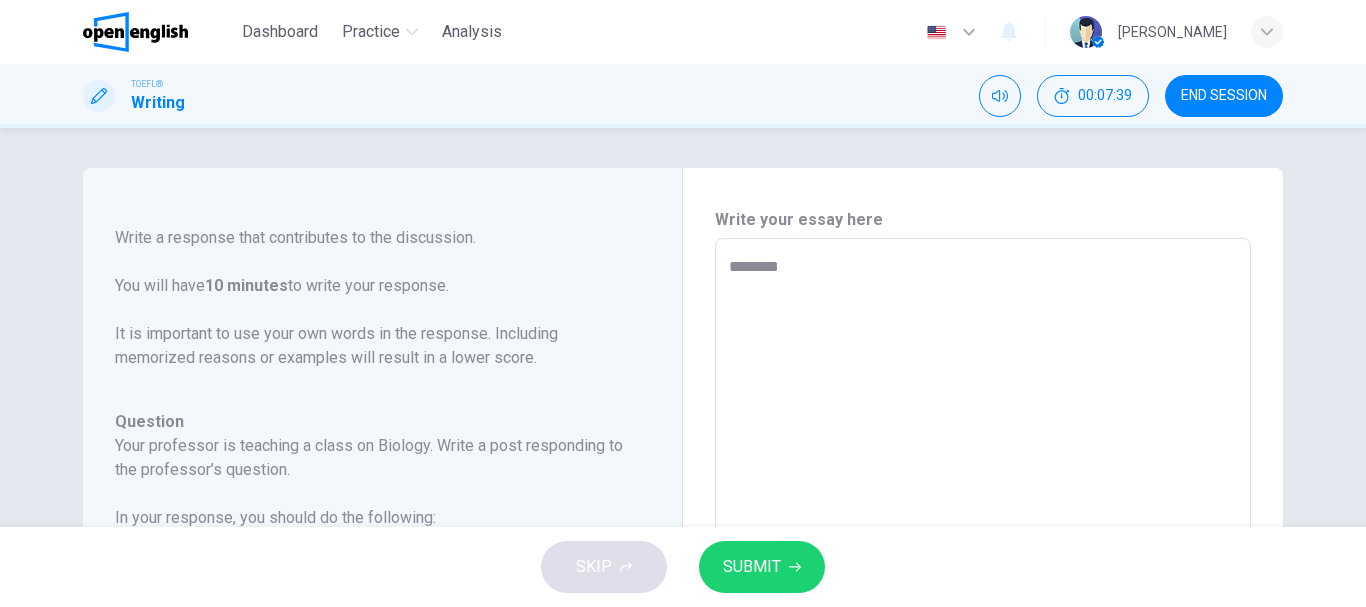 type on "*" 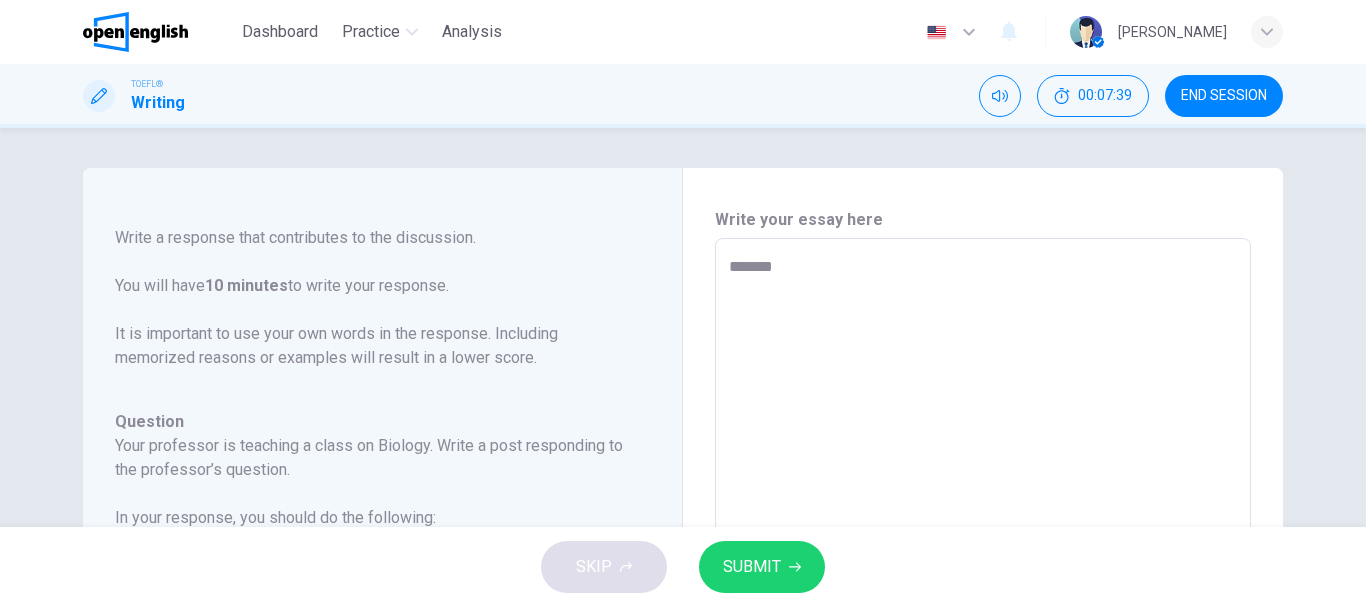 type on "*" 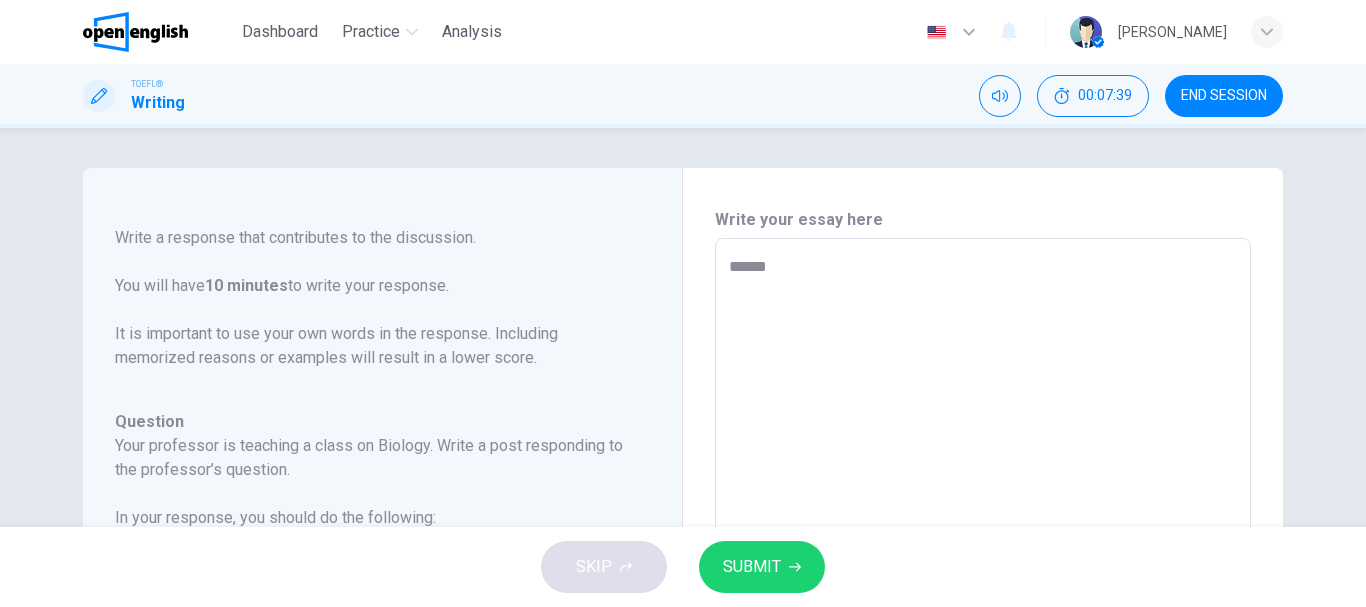 type on "*" 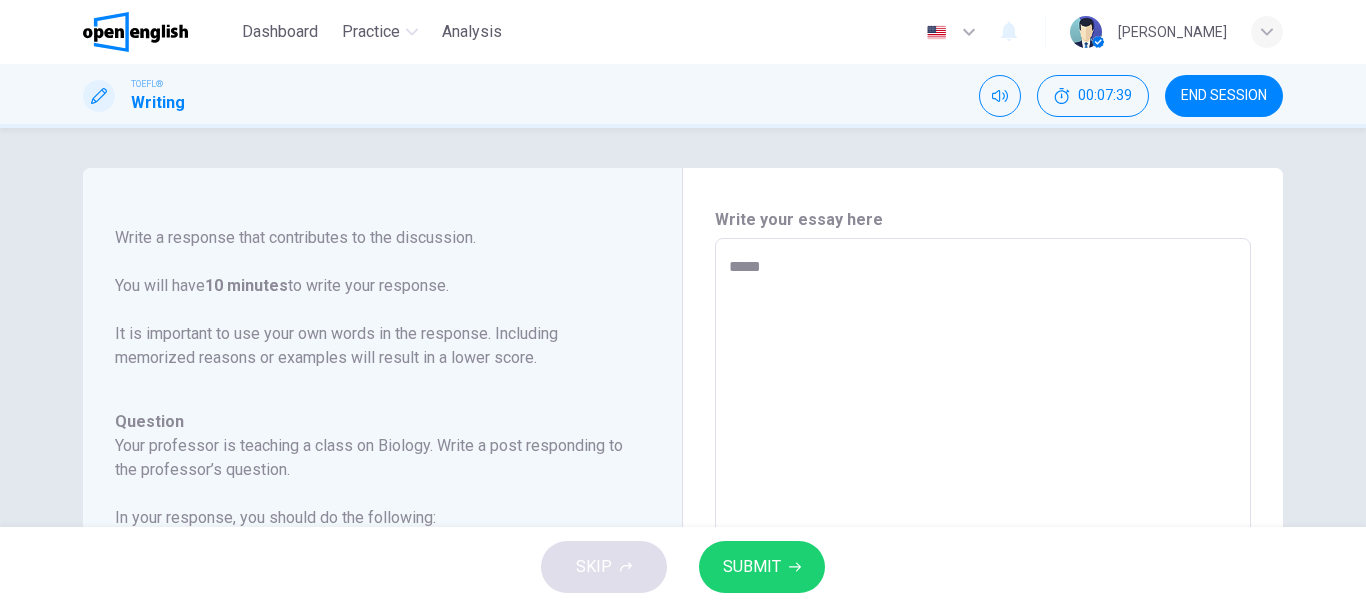 type on "*" 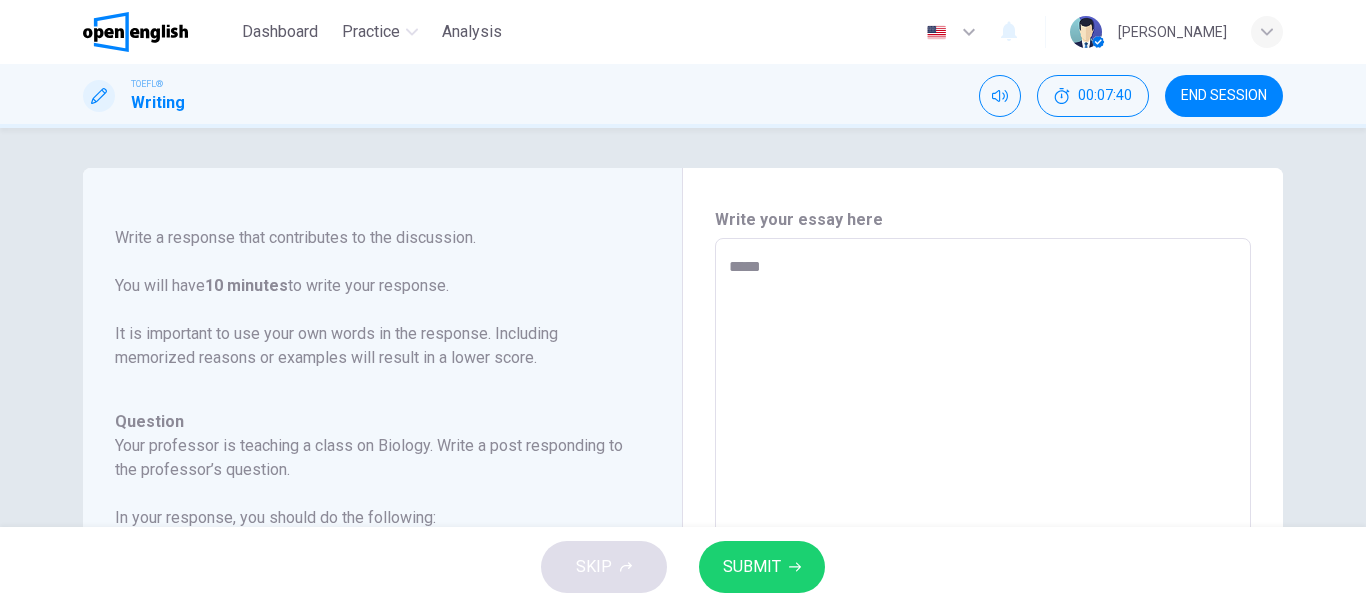 type on "****" 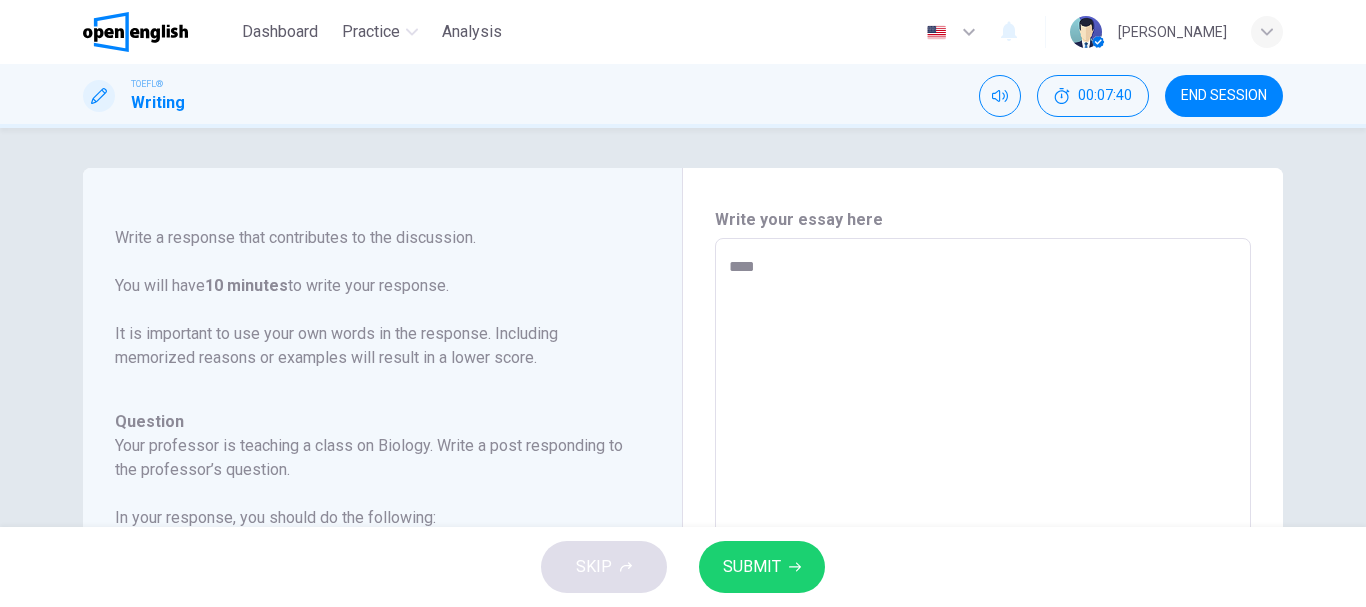 type on "*" 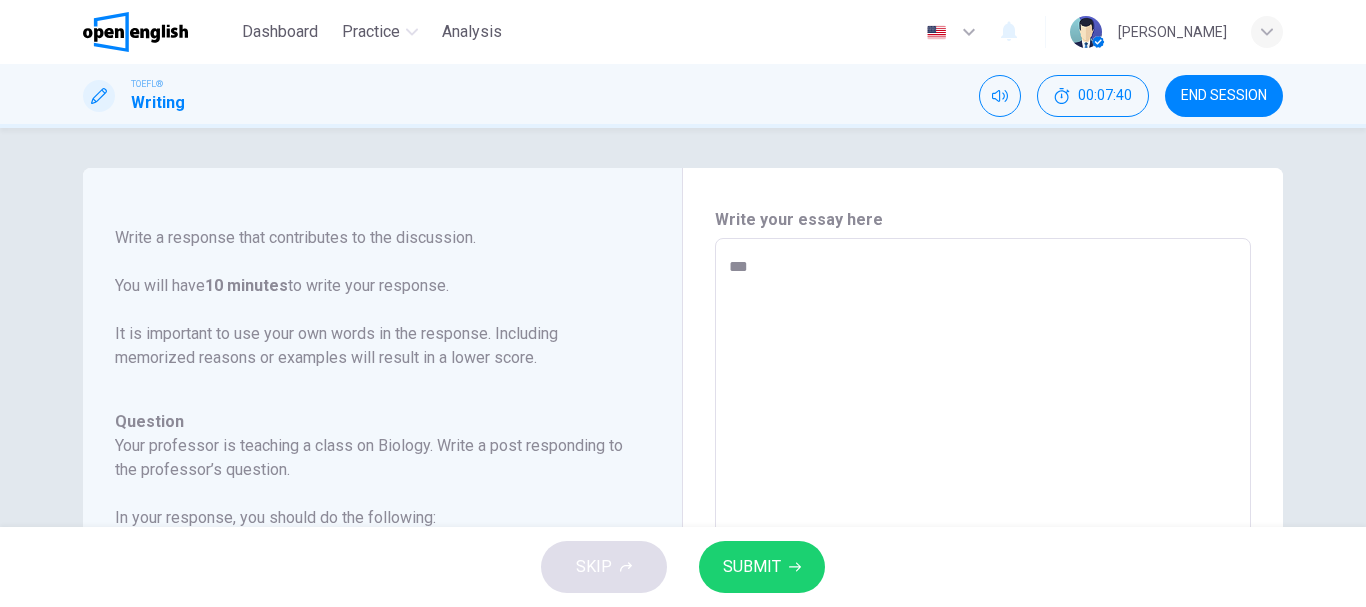 type on "*" 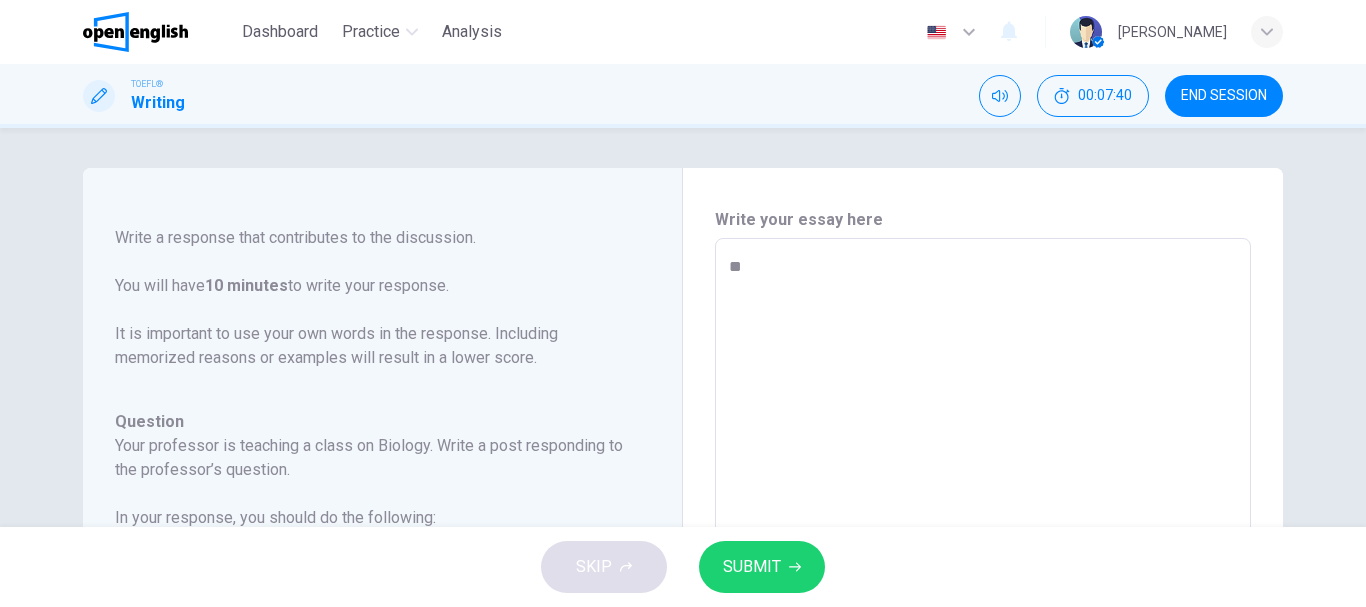 type on "*" 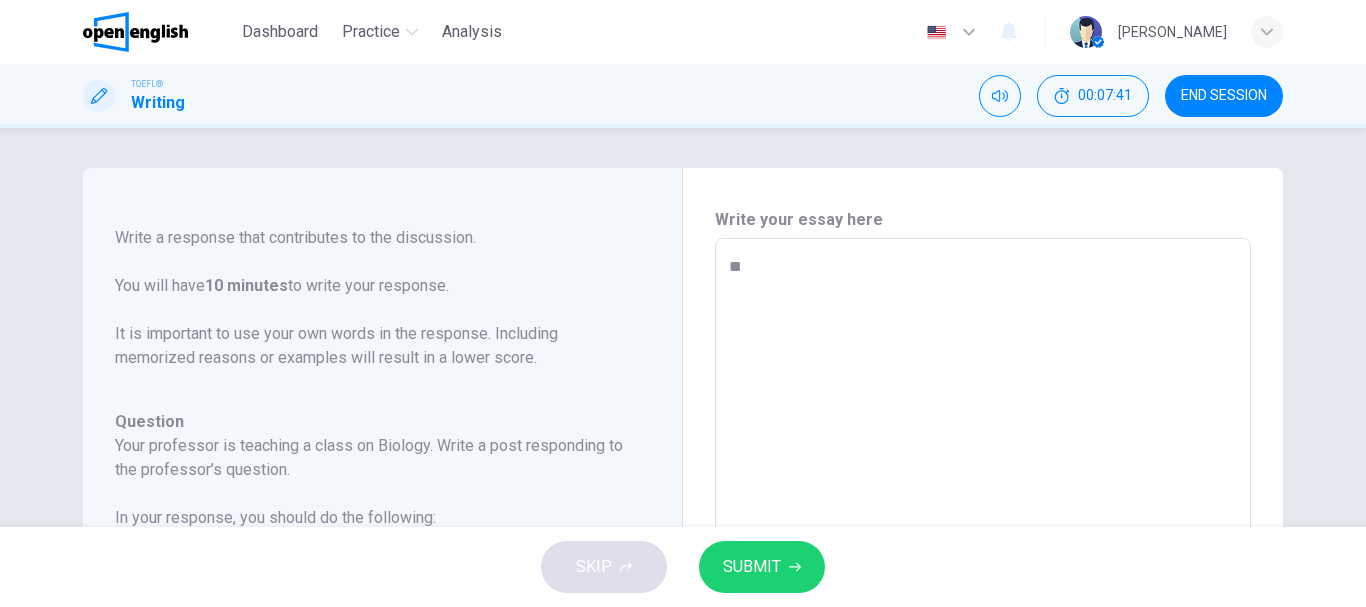 type on "*" 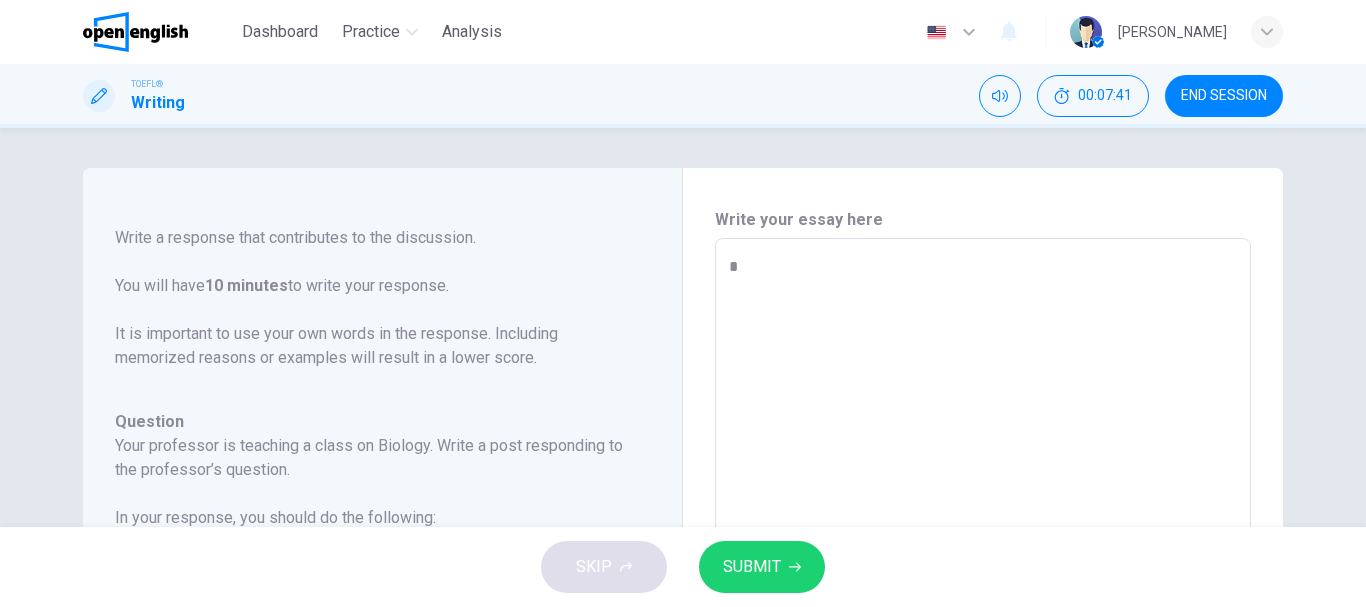 type on "*" 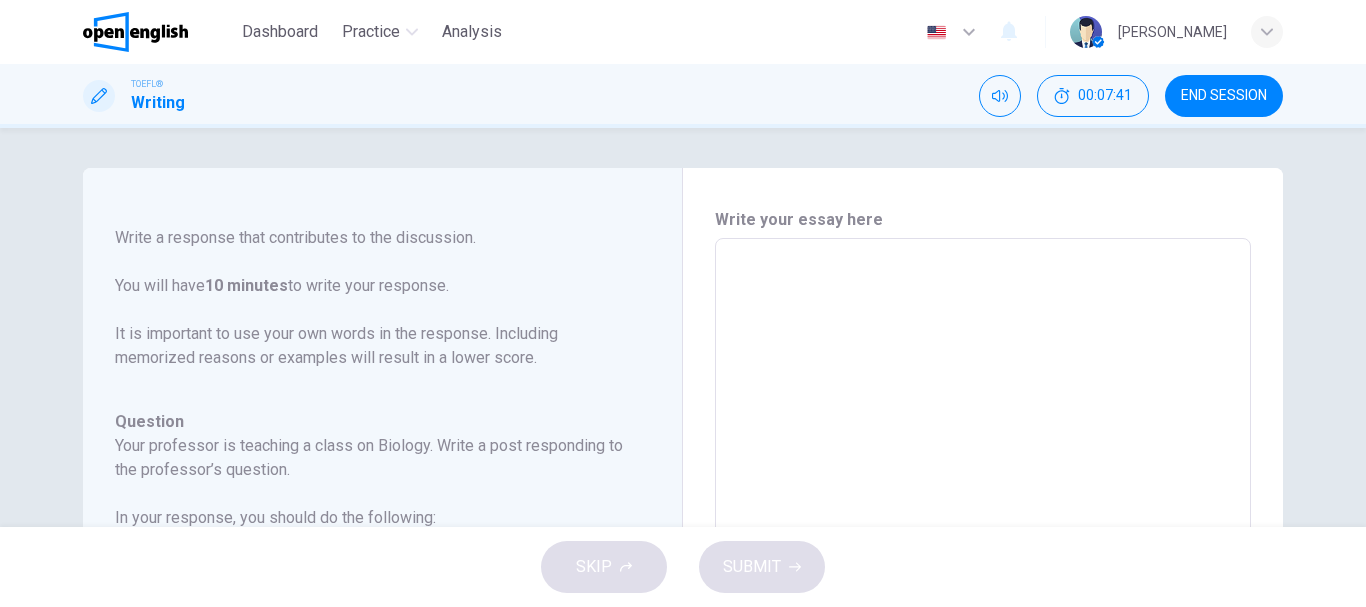 type on "*" 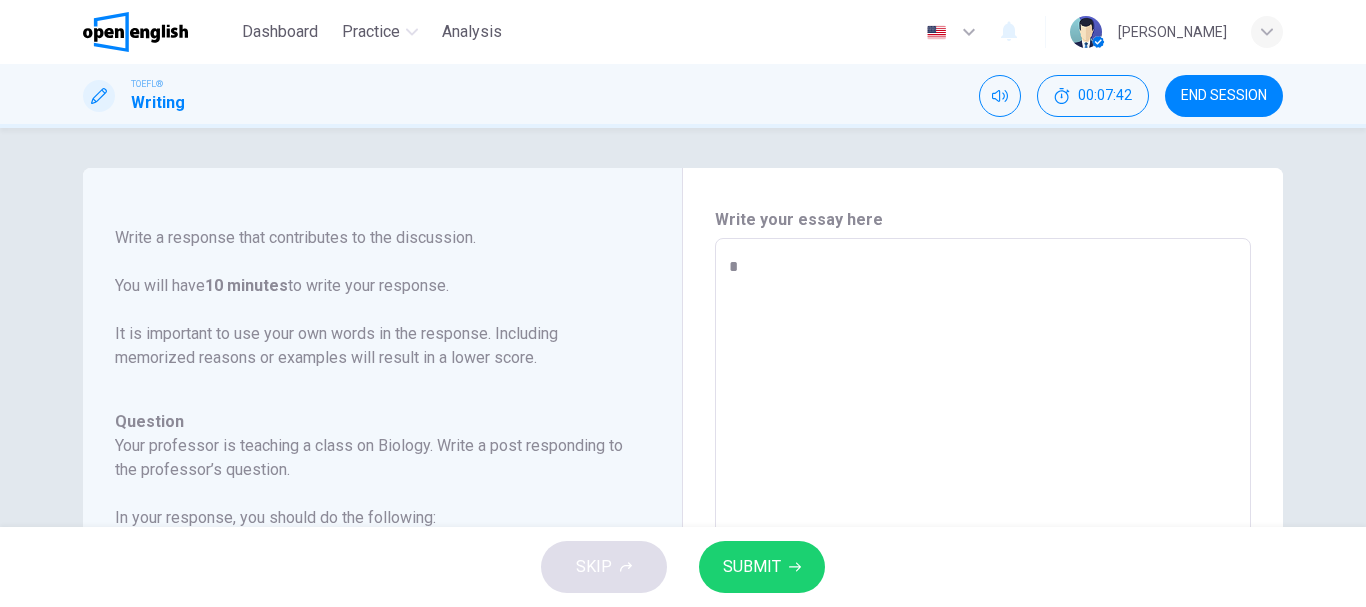 type on "*" 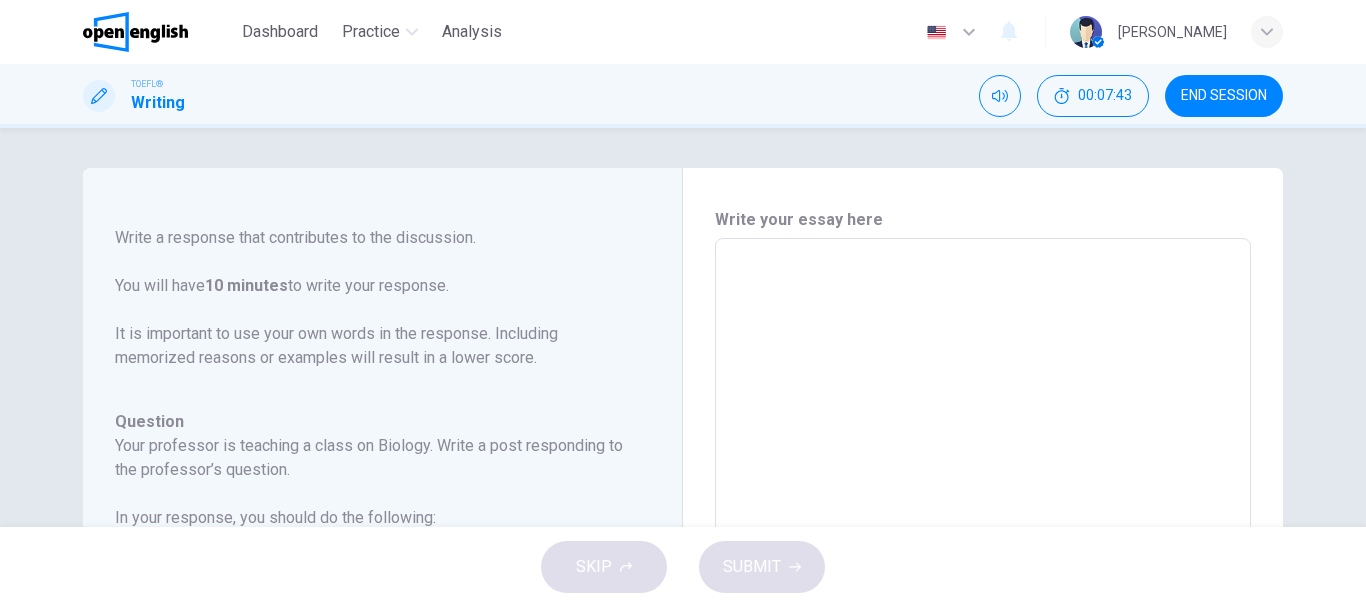 type on "*" 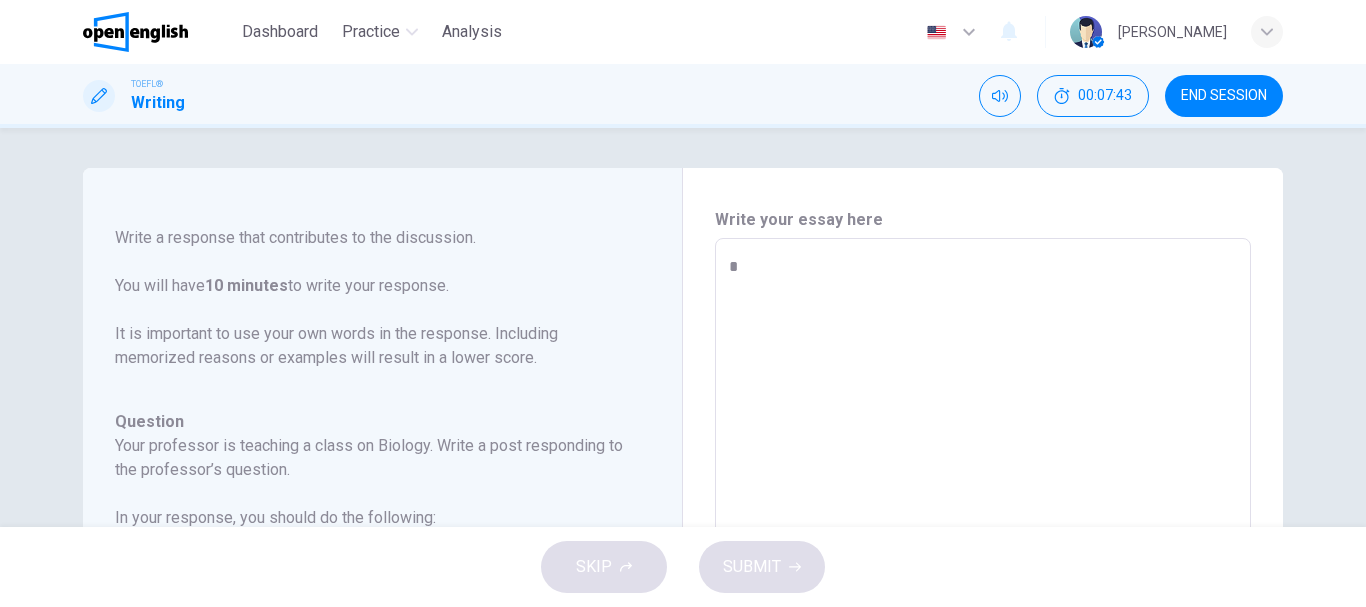 type on "*" 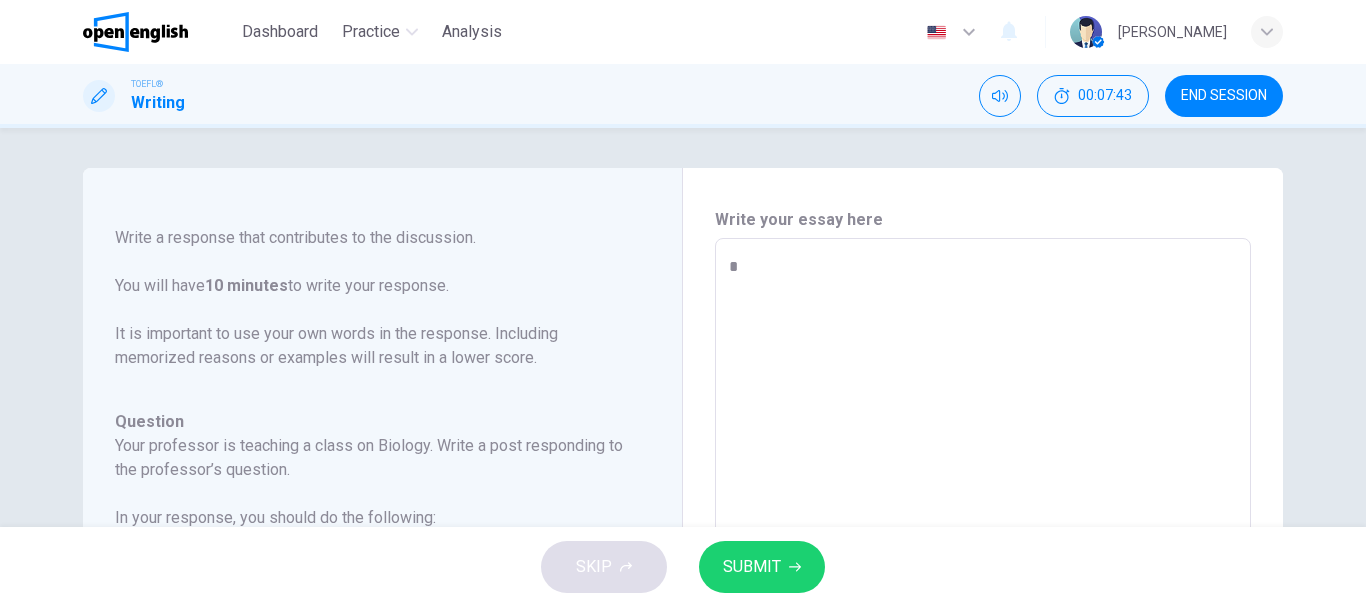 type on "*" 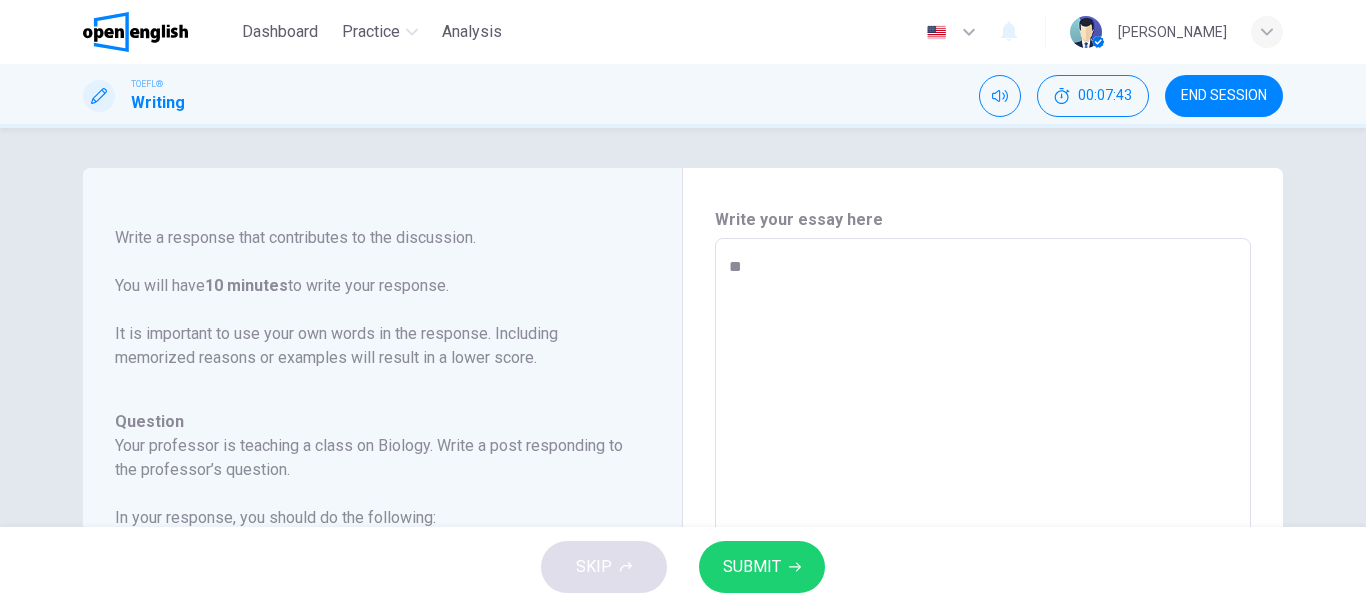 type on "***" 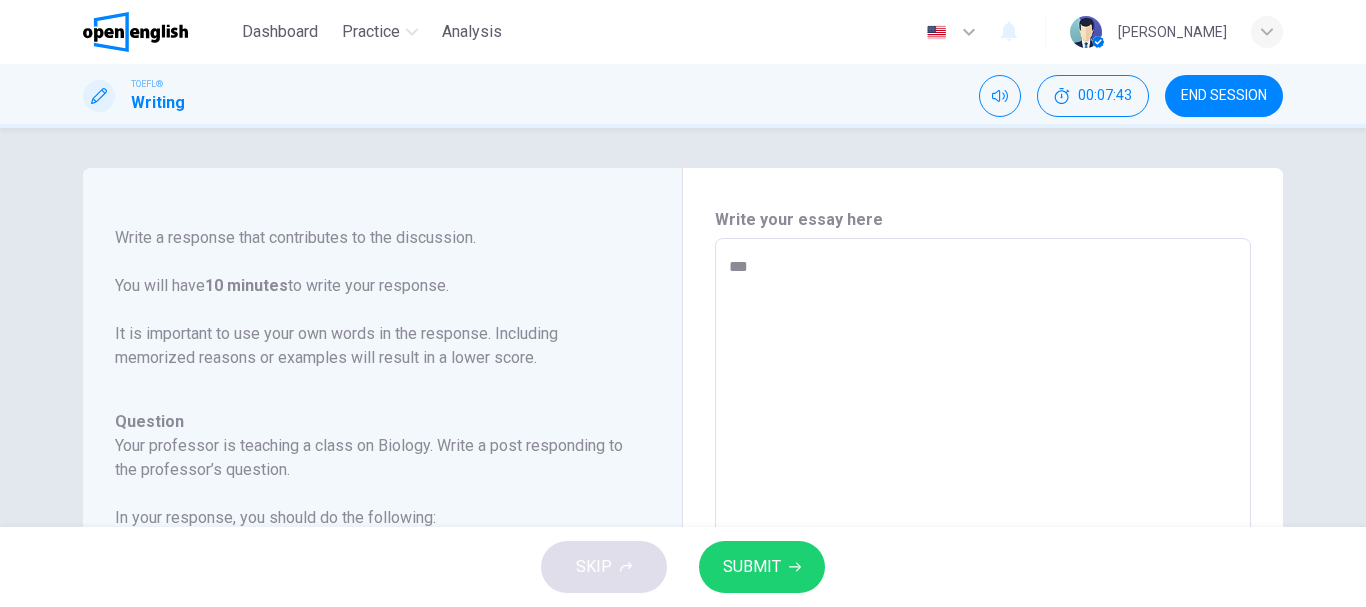 type on "*" 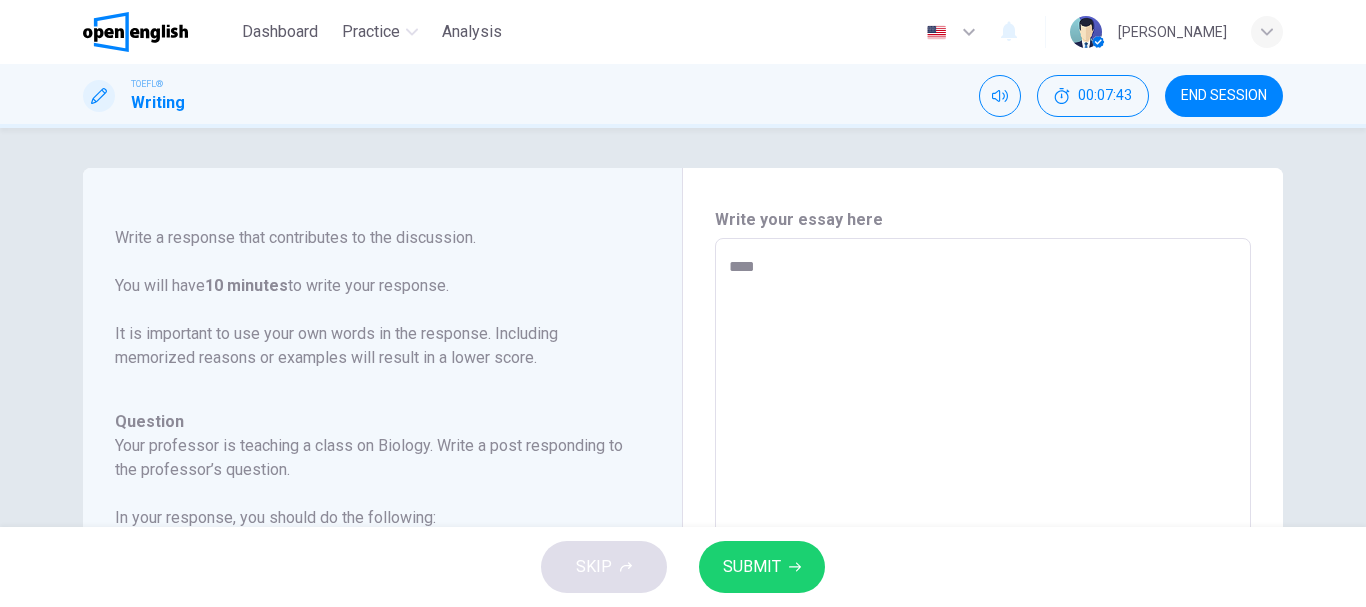 type on "*" 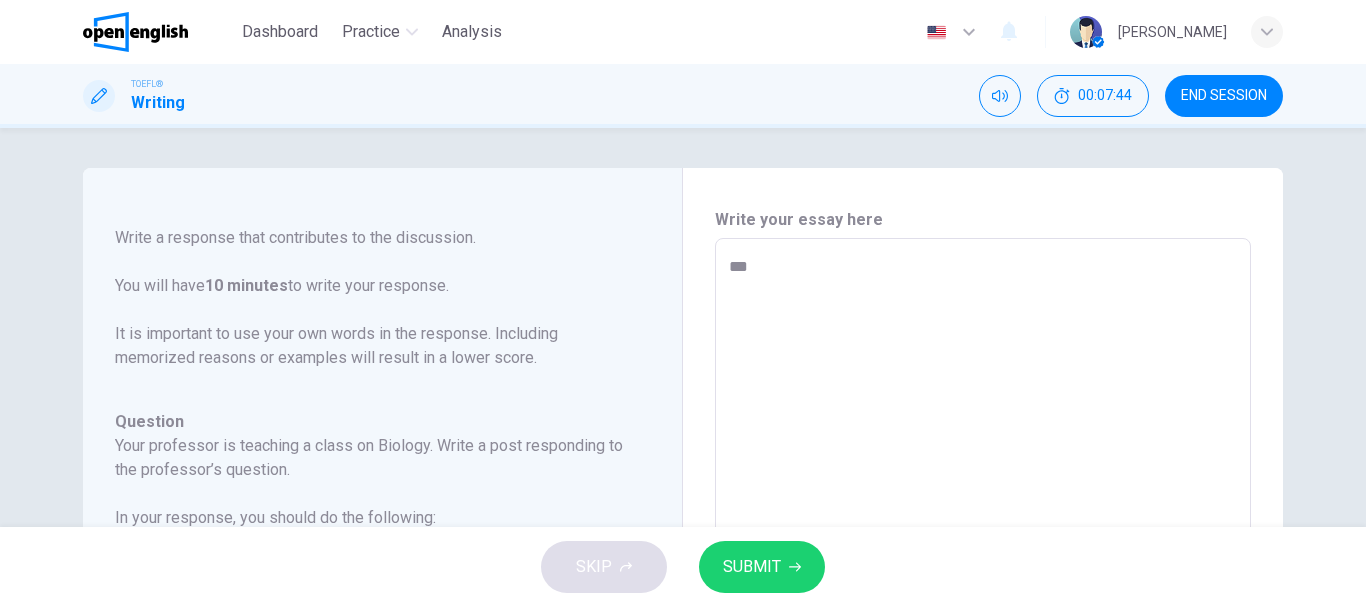 type on "*" 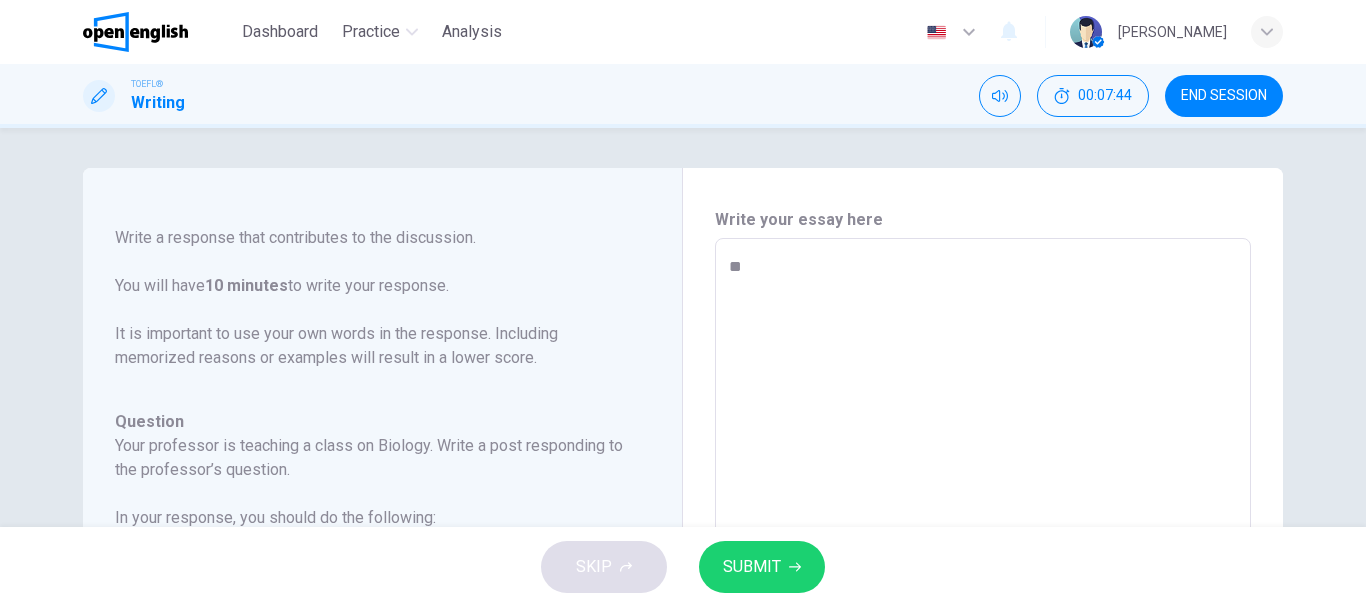 type 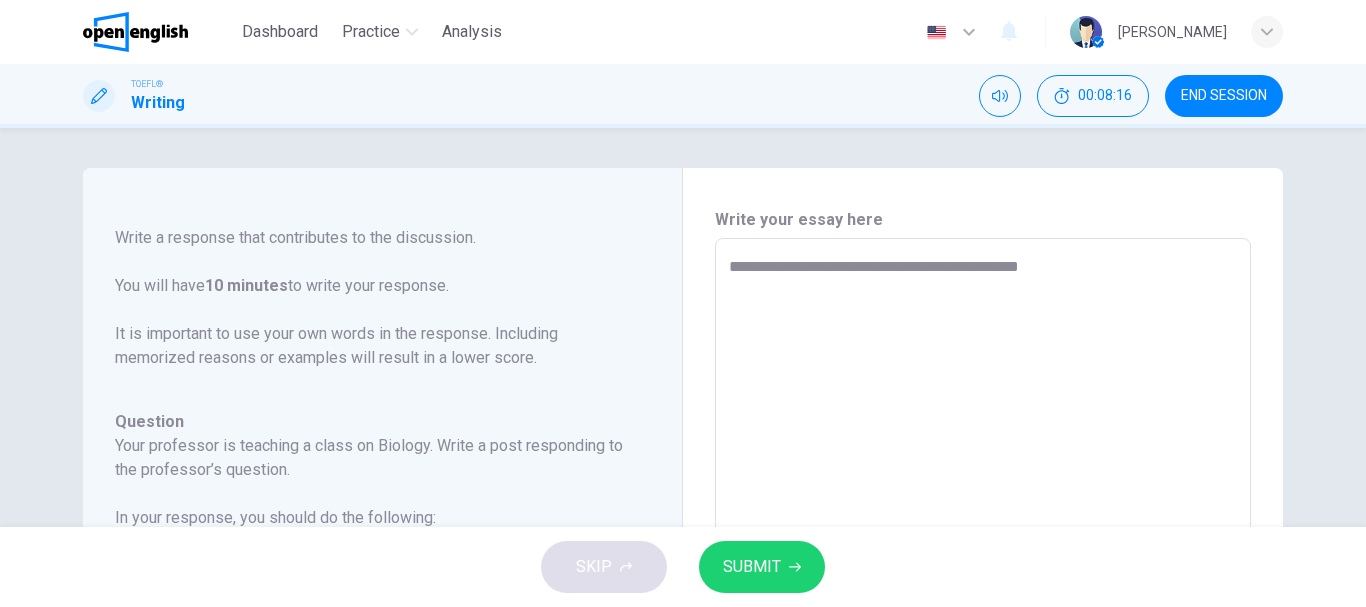 click on "**********" at bounding box center [983, 572] 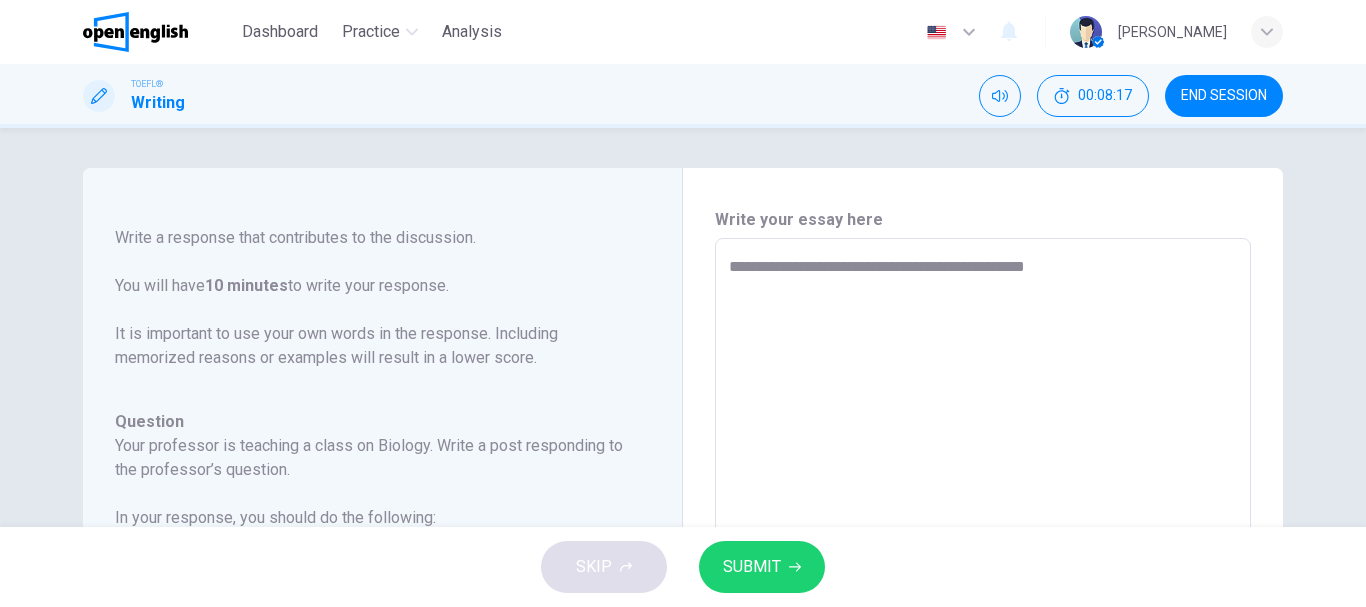 click on "**********" at bounding box center [983, 572] 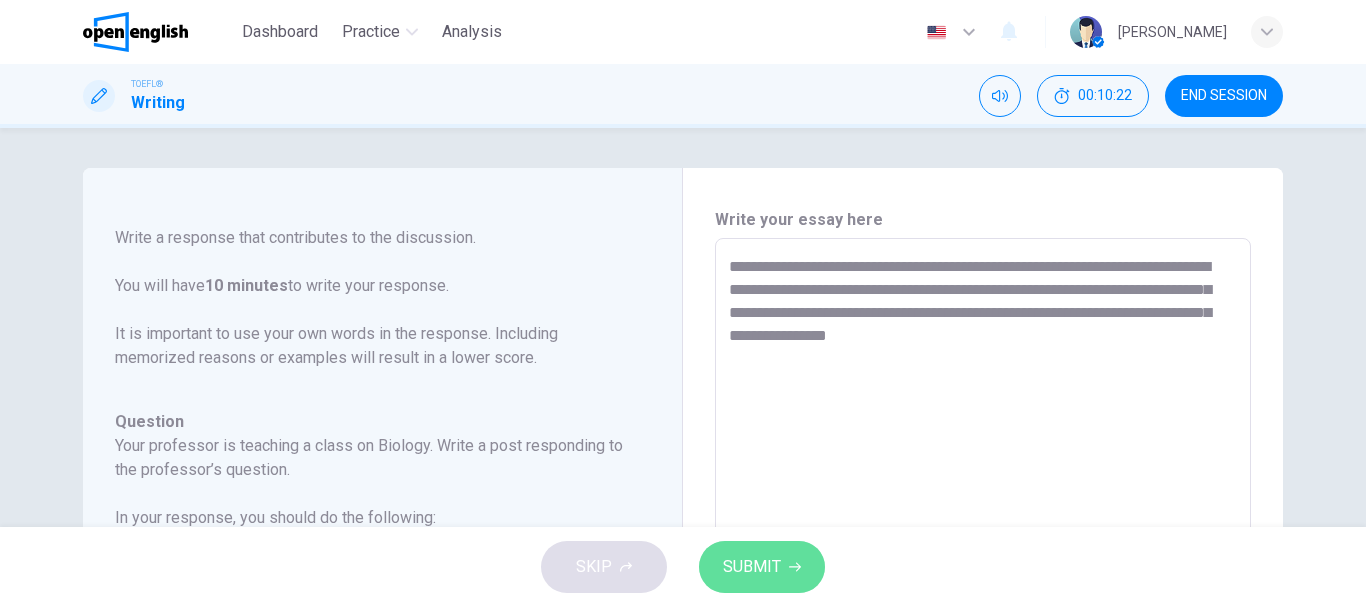 click on "SUBMIT" at bounding box center (762, 567) 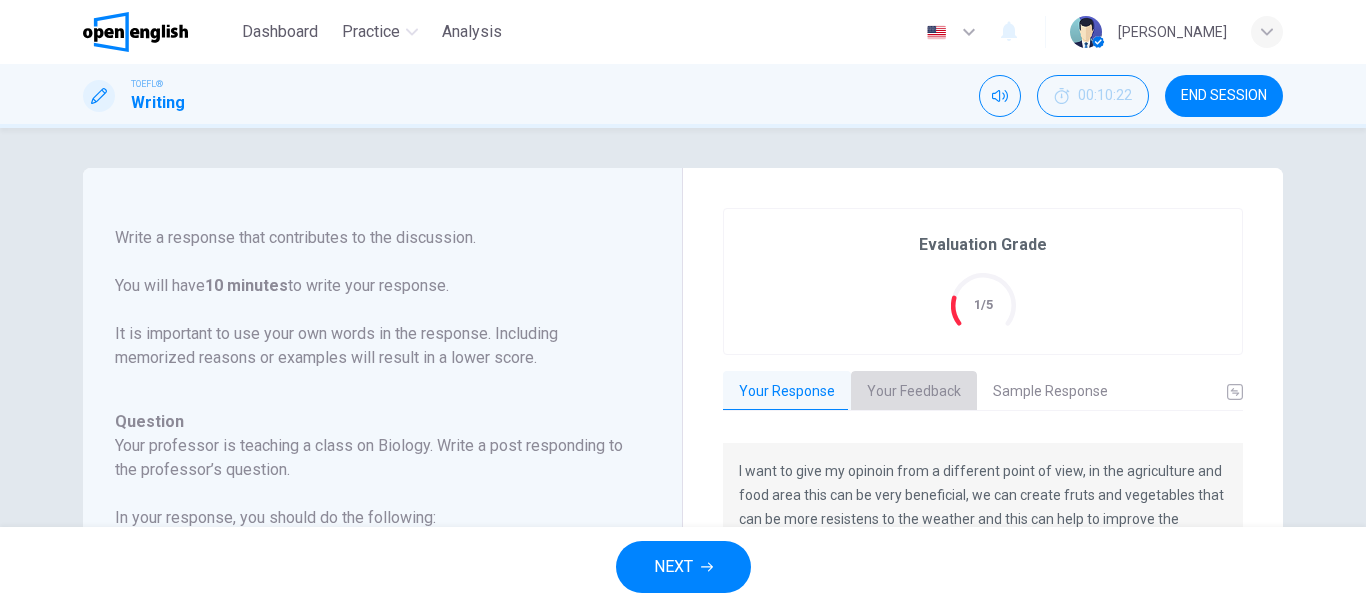click on "Your Feedback" at bounding box center (914, 392) 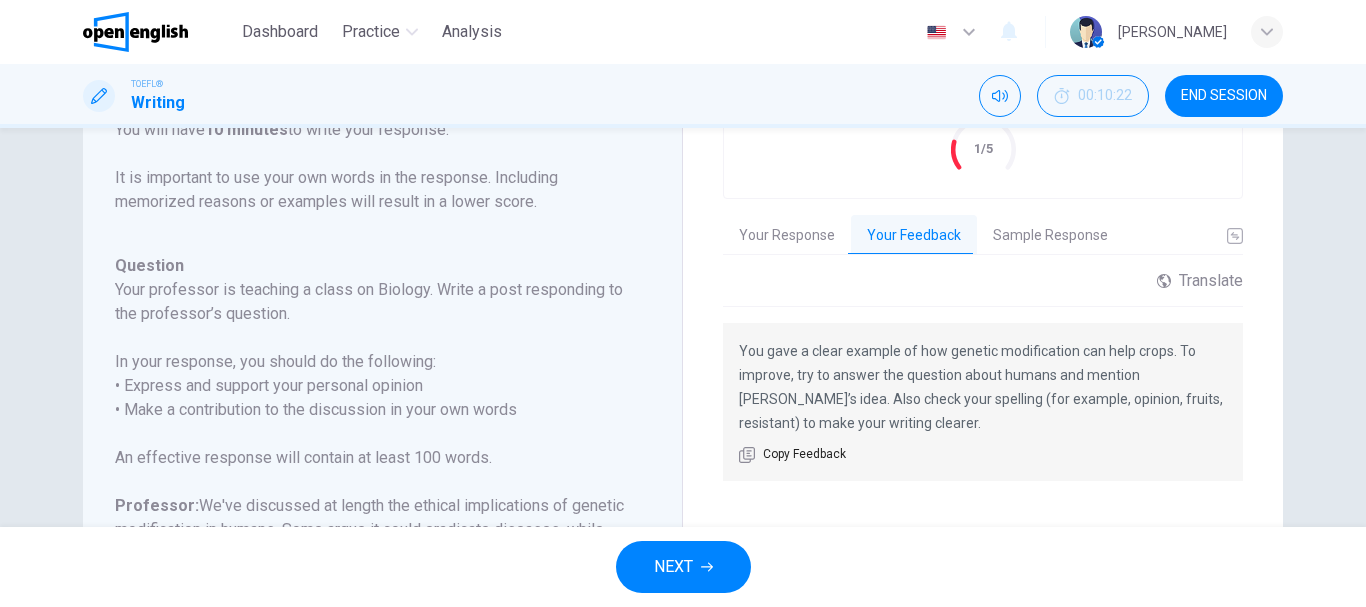 scroll, scrollTop: 200, scrollLeft: 0, axis: vertical 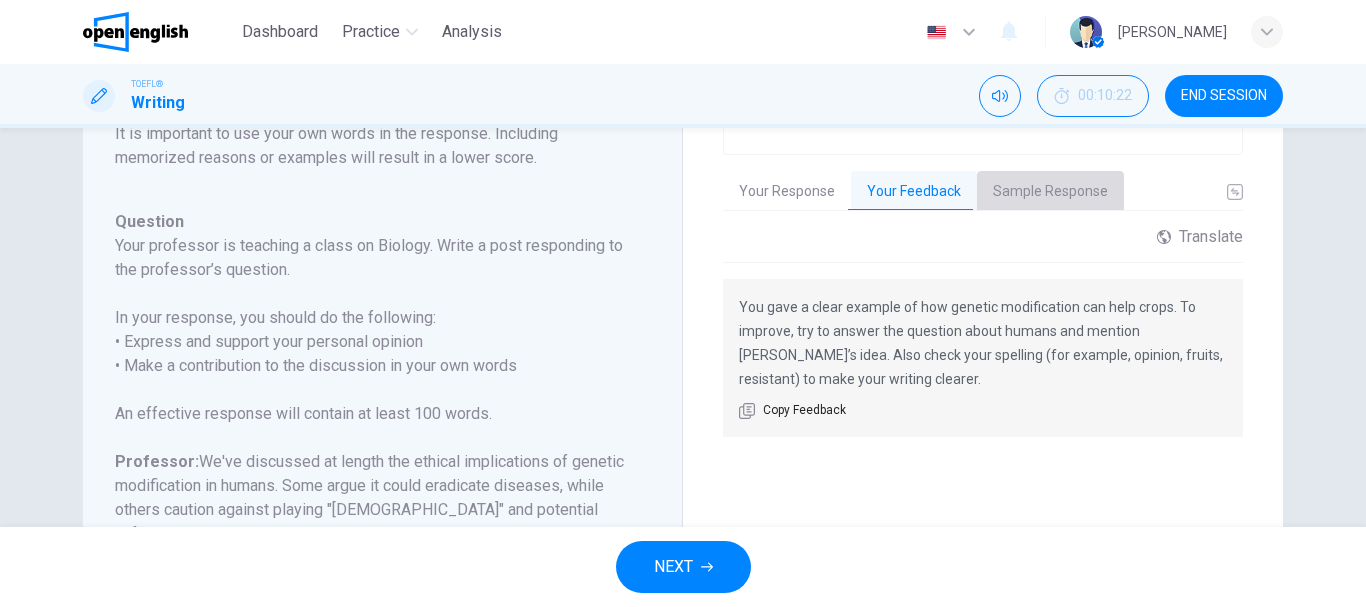 click on "Sample Response" at bounding box center (1050, 192) 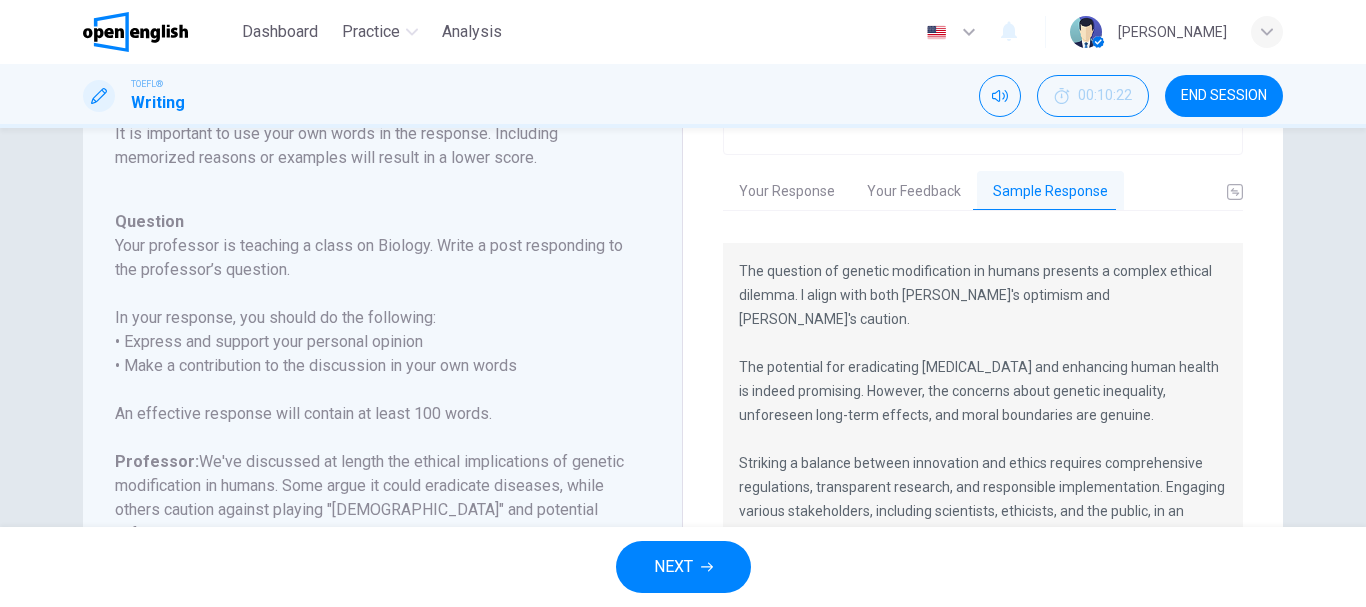 drag, startPoint x: 955, startPoint y: 273, endPoint x: 1101, endPoint y: 300, distance: 148.47559 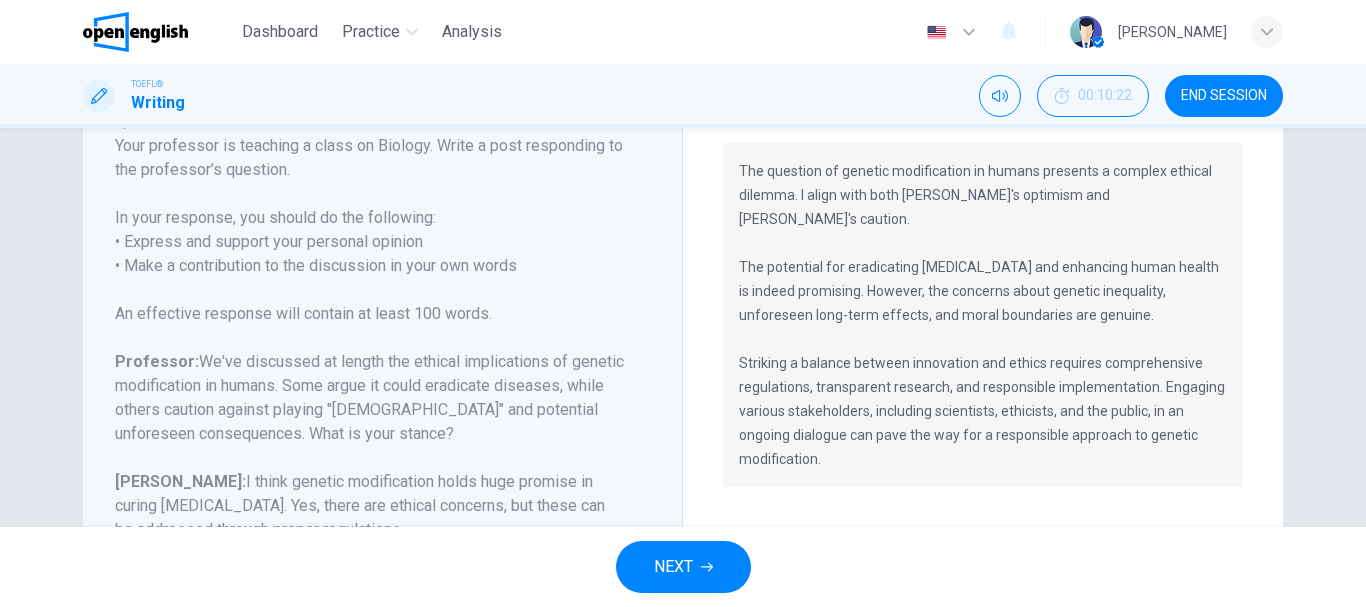 click on "The question of genetic modification in humans presents a complex ethical dilemma. I align with both Noah's optimism and Ava's caution. The potential for eradicating genetic diseases and enhancing human health is indeed promising. However, the concerns about genetic inequality, unforeseen long-term effects, and moral boundaries are genuine.  Striking a balance between innovation and ethics requires comprehensive regulations, transparent research, and responsible implementation. Engaging various stakeholders, including scientists, ethicists, and the public, in an ongoing dialogue can pave the way for a responsible approach to genetic modification." at bounding box center (983, 315) 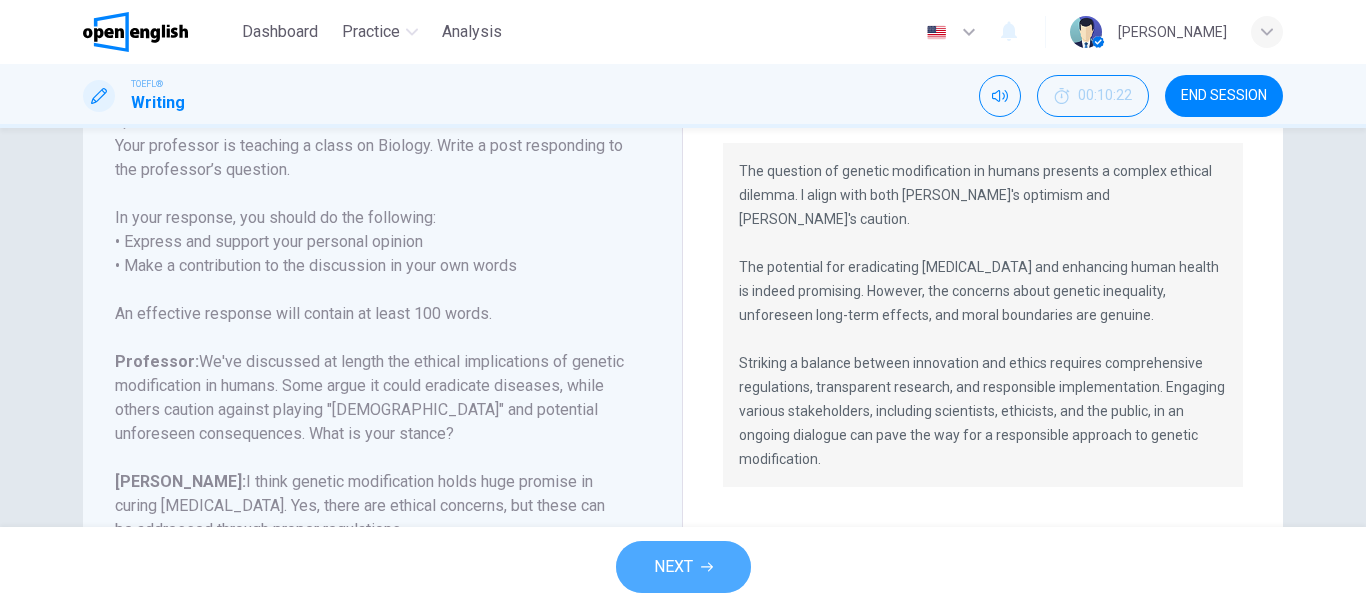 click on "NEXT" at bounding box center (683, 567) 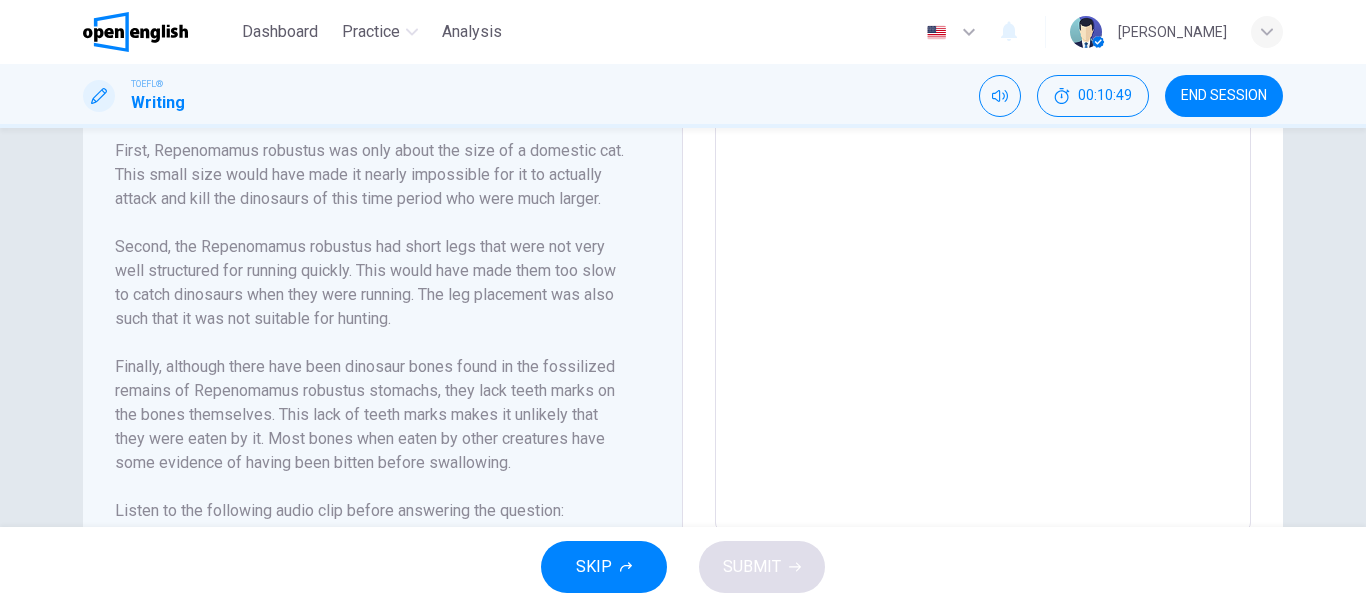 scroll, scrollTop: 546, scrollLeft: 0, axis: vertical 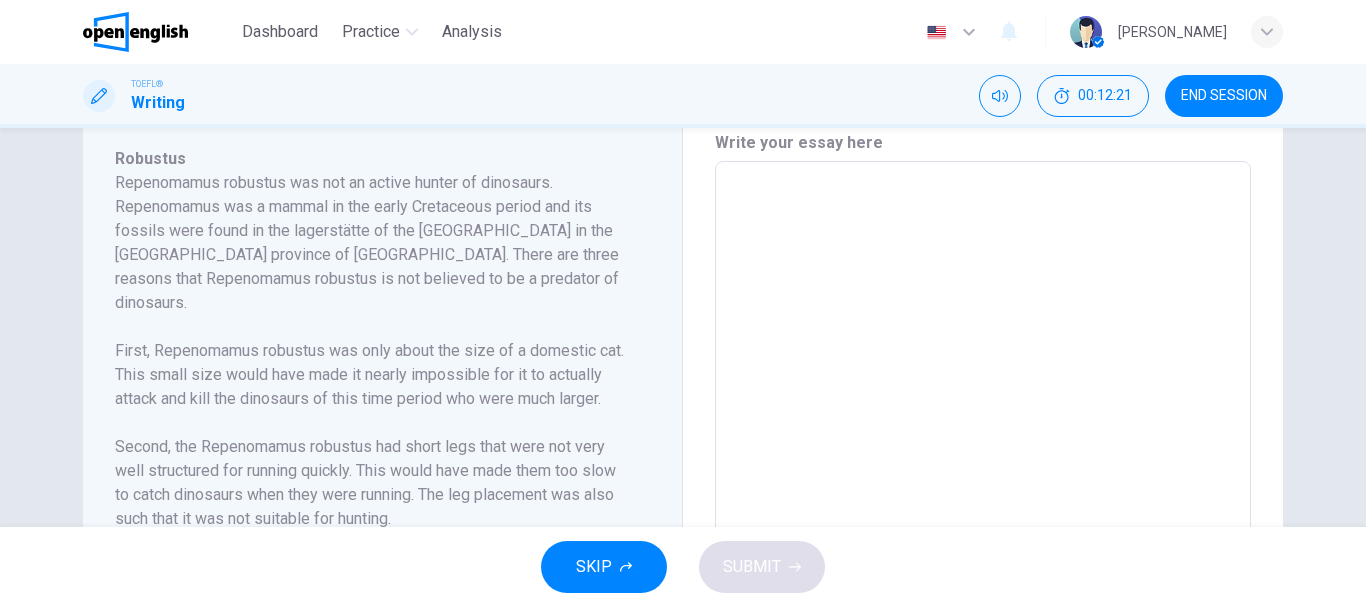 click on "Repenomamus robustus was not an active hunter of dinosaurs. Repenomamus was a mammal in the early Cretaceous period and its fossils were found in the lagerstätte of the Yixian Formation in the Liaoning province of China. There are three reasons that Repenomamus robustus is not believed to be a predator of dinosaurs." at bounding box center (370, 243) 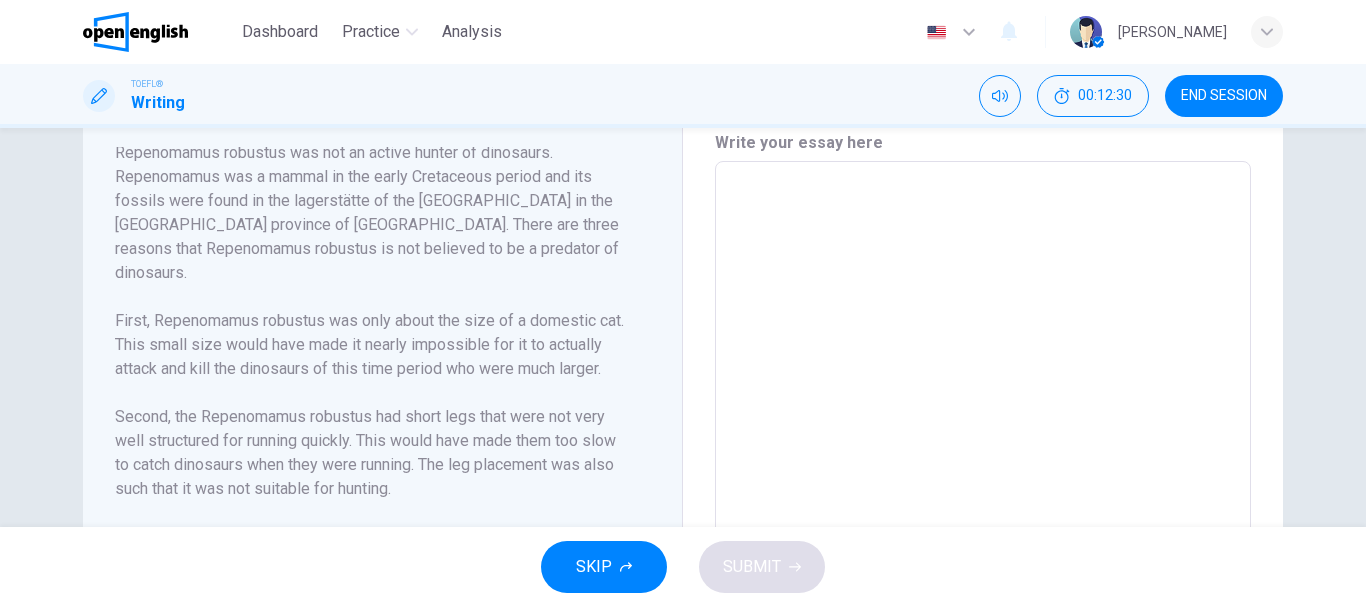 scroll, scrollTop: 57, scrollLeft: 0, axis: vertical 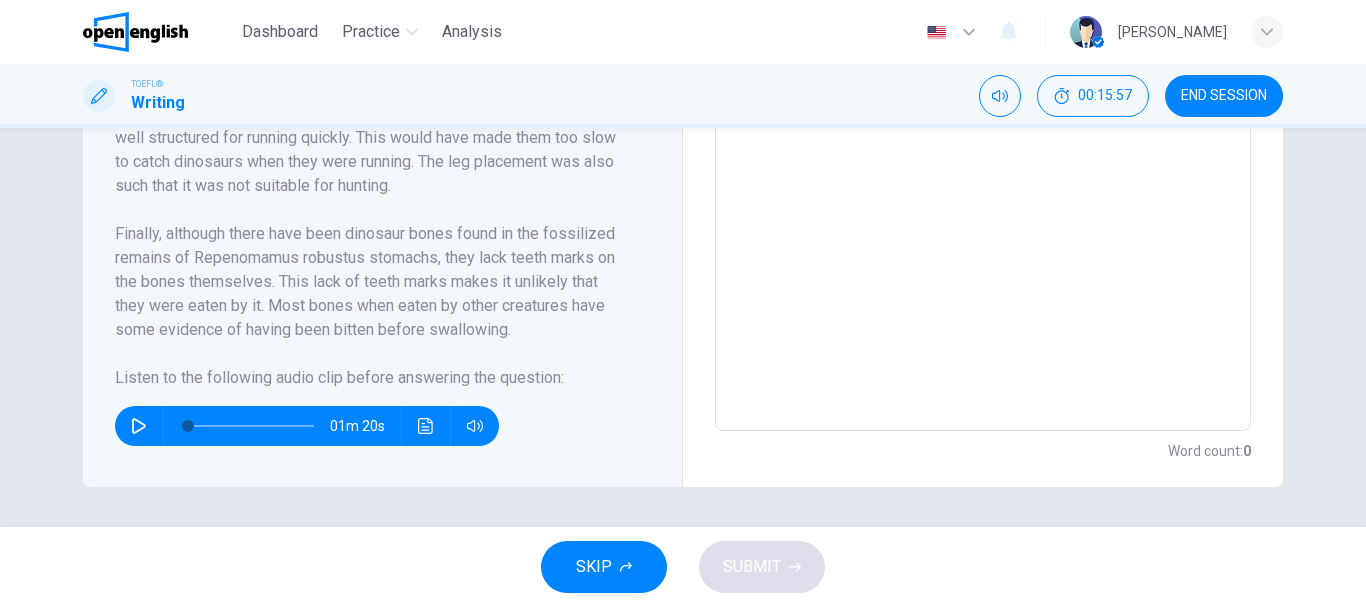 click 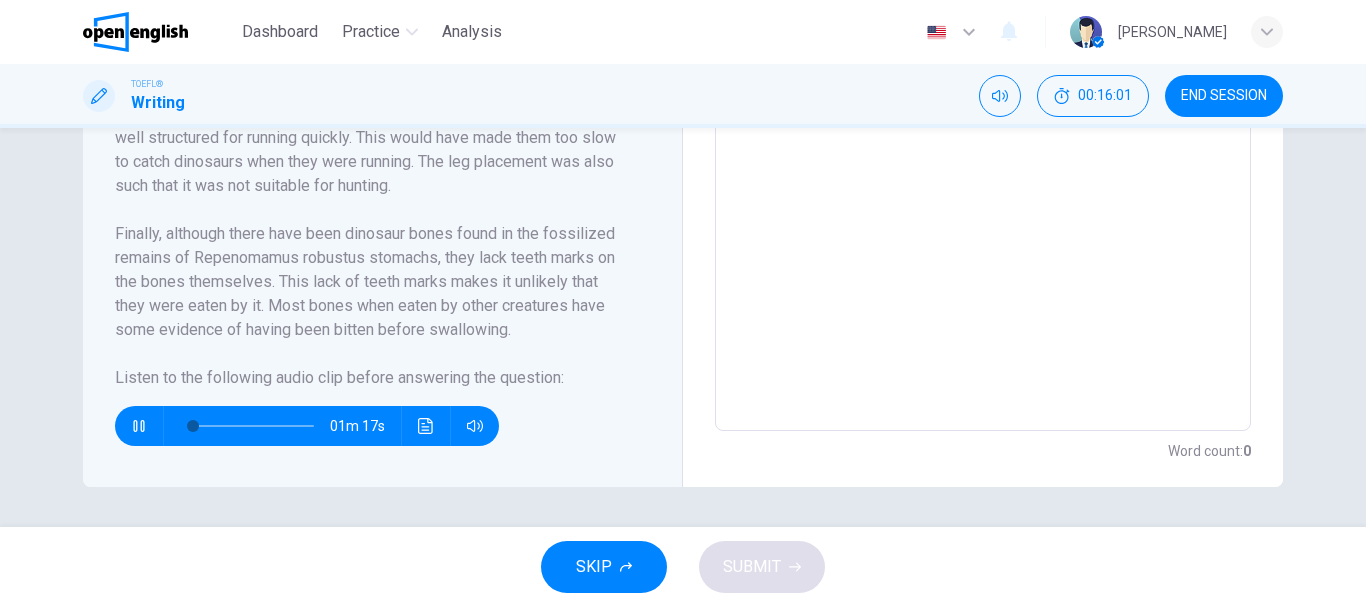 click at bounding box center (983, 146) 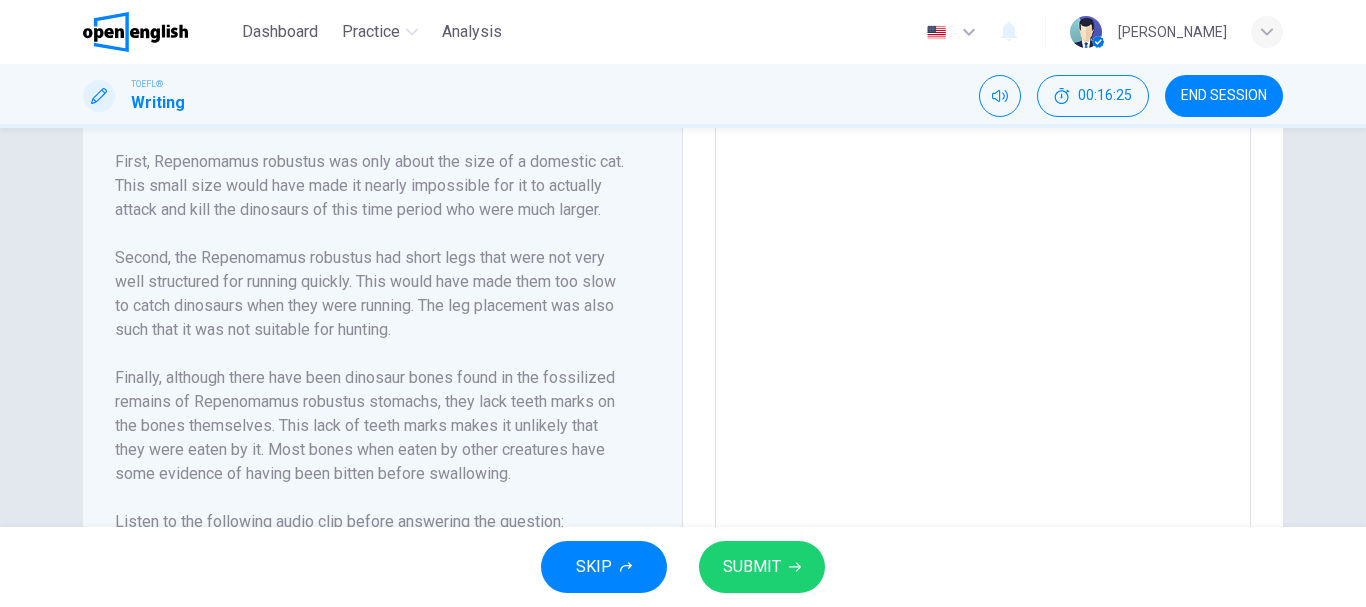scroll, scrollTop: 746, scrollLeft: 0, axis: vertical 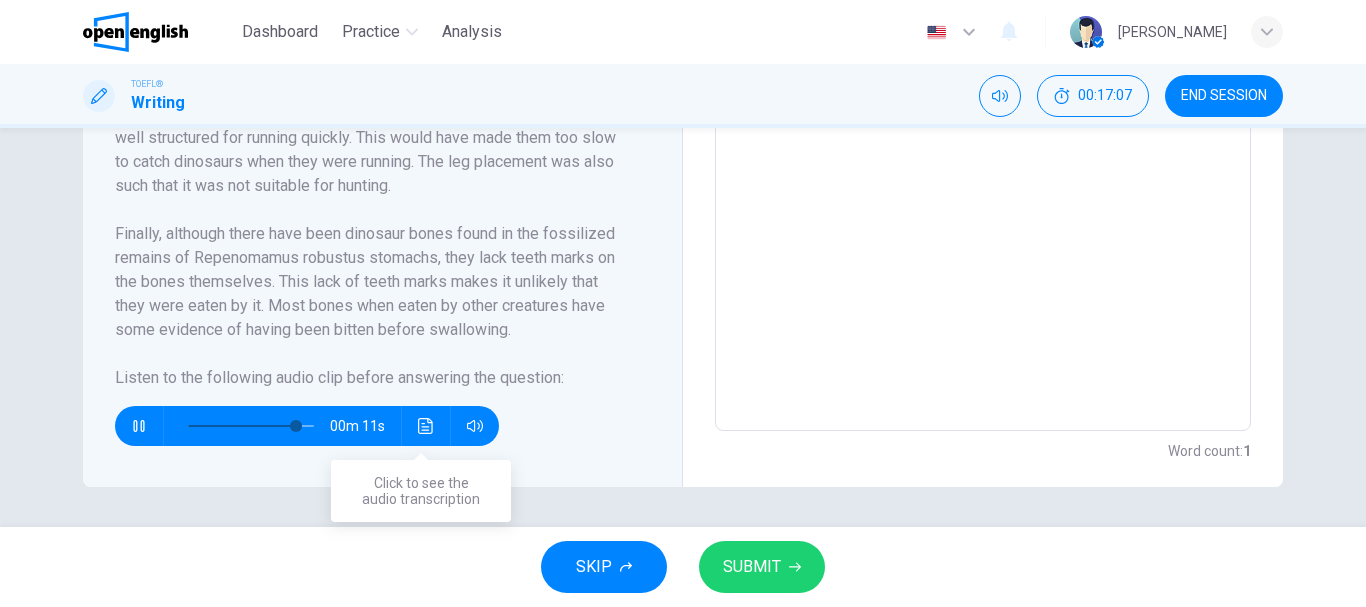 click 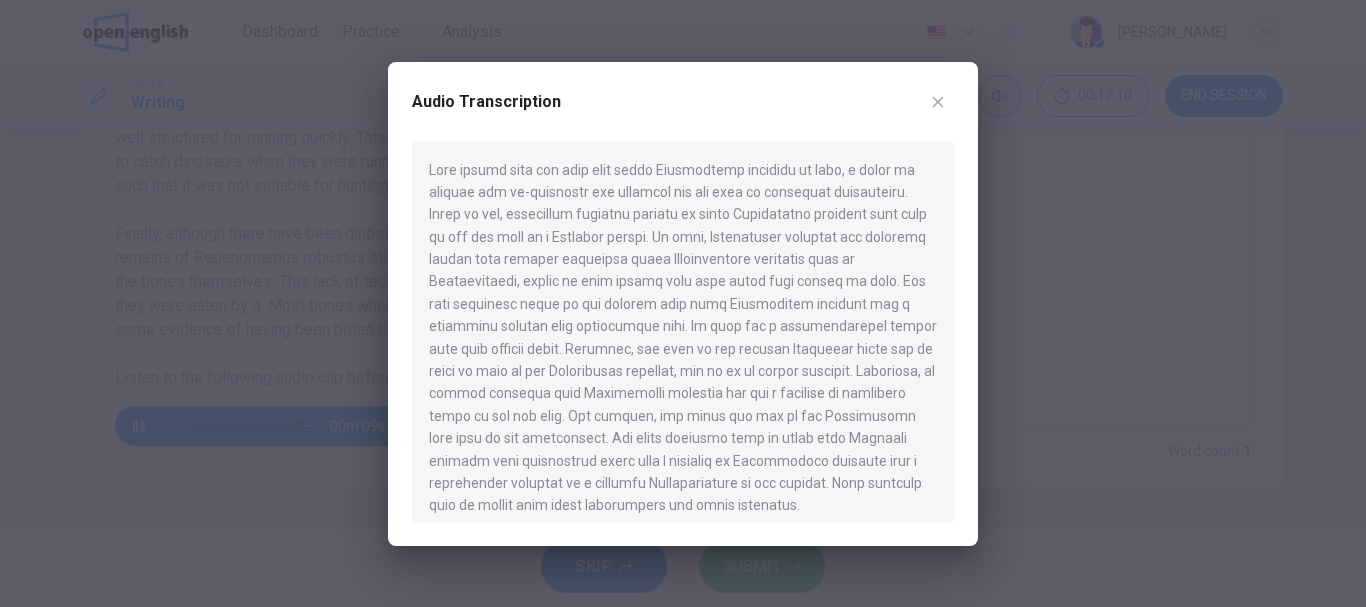 scroll, scrollTop: 34, scrollLeft: 0, axis: vertical 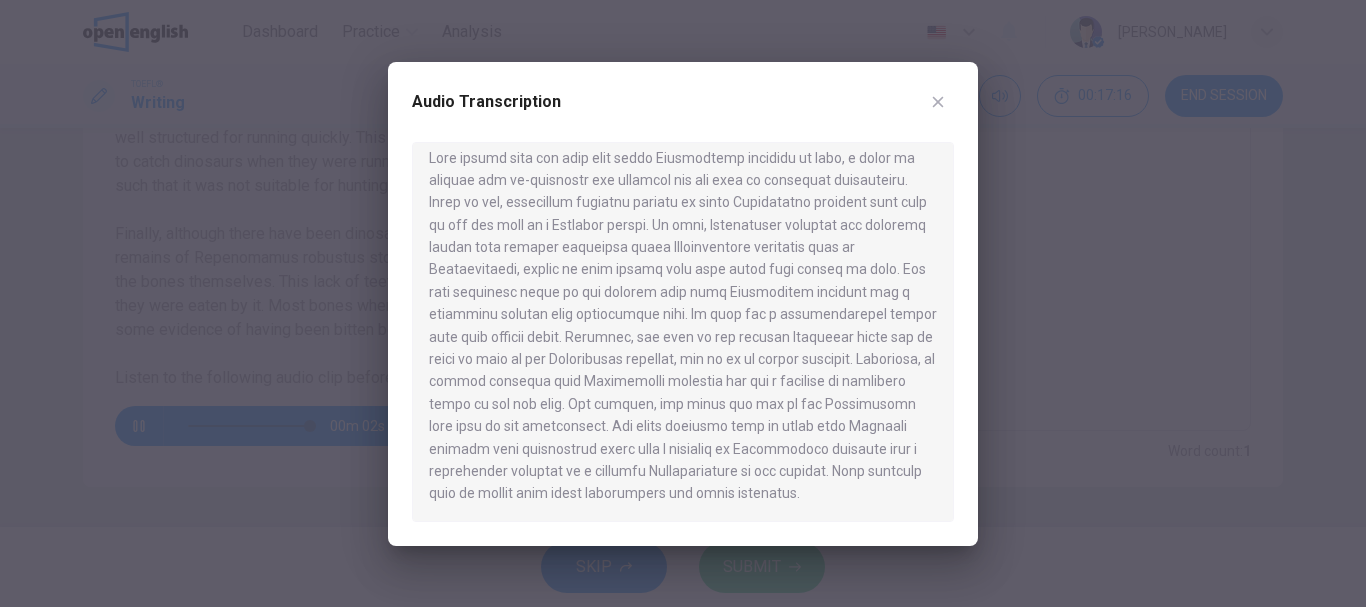 drag, startPoint x: 620, startPoint y: 394, endPoint x: 677, endPoint y: 417, distance: 61.46544 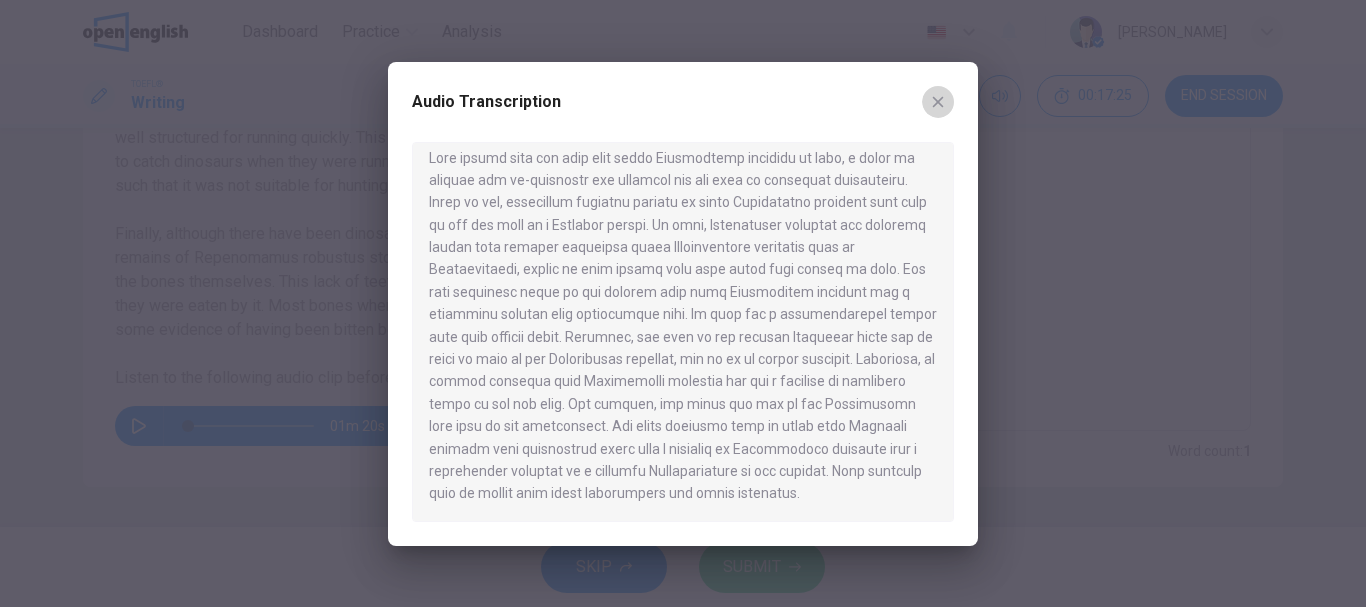 click 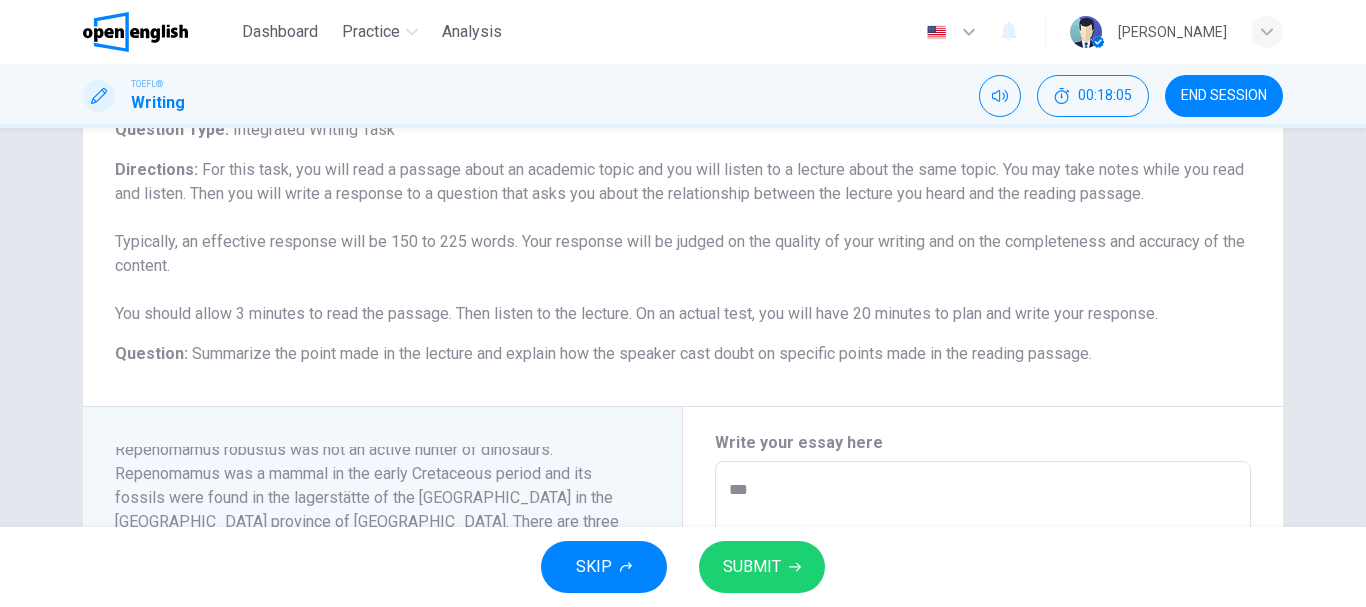 scroll, scrollTop: 346, scrollLeft: 0, axis: vertical 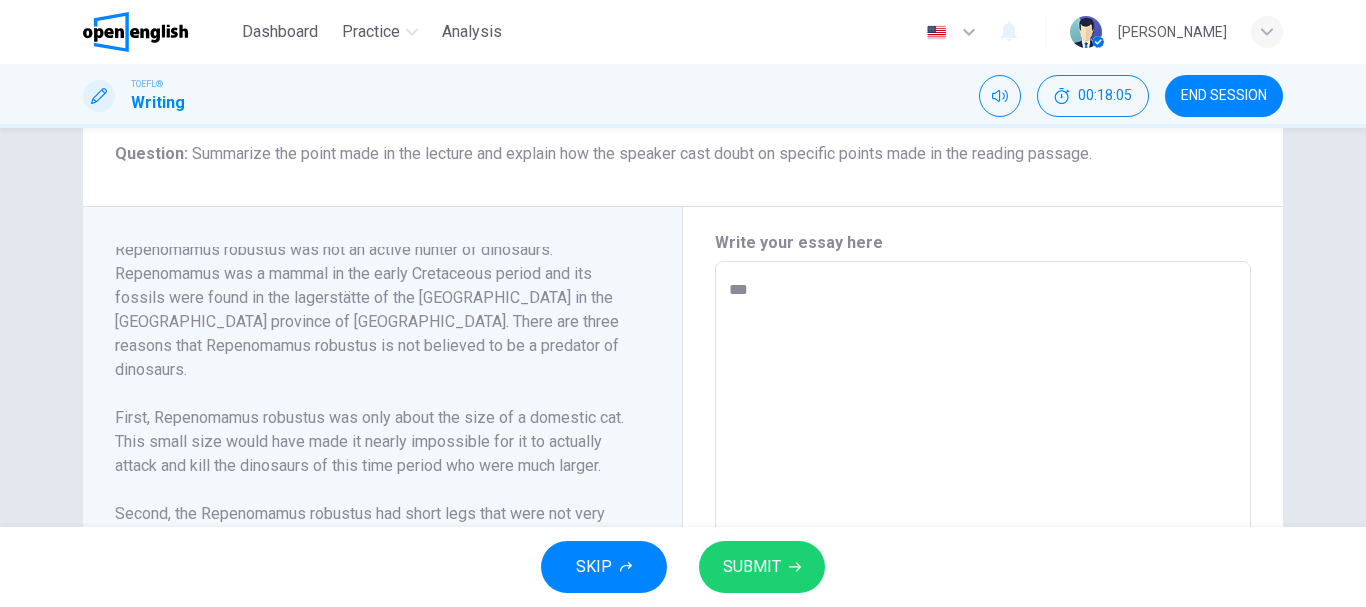 click on "SUBMIT" at bounding box center (762, 567) 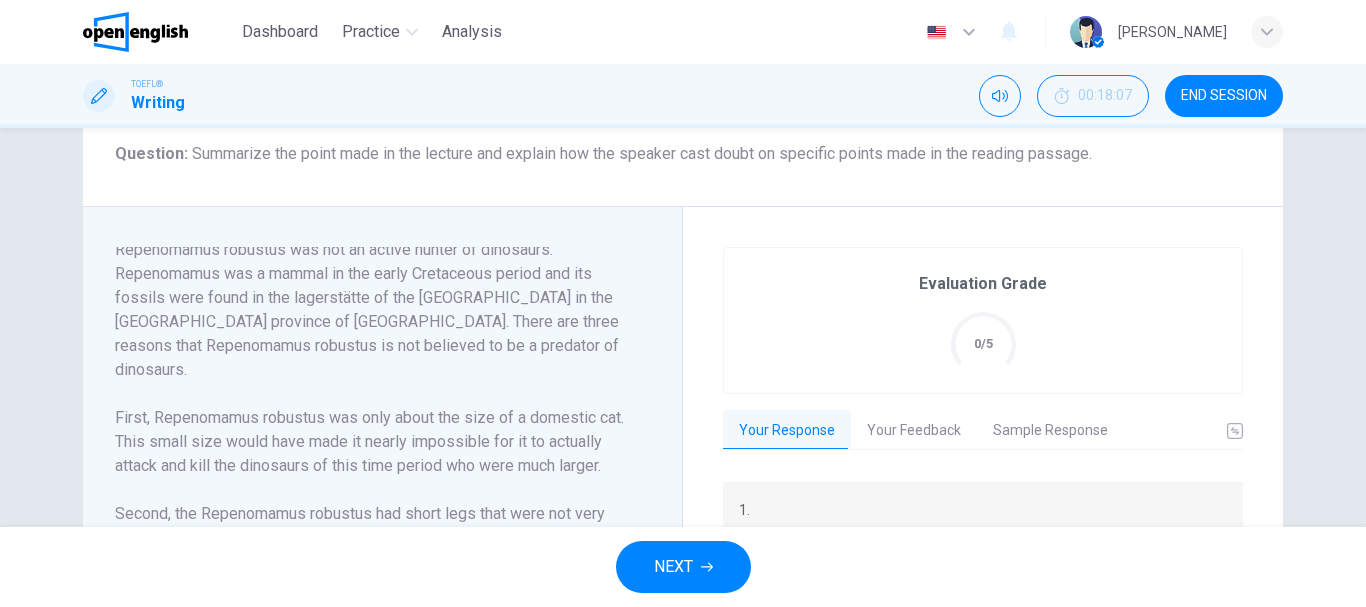 scroll, scrollTop: 446, scrollLeft: 0, axis: vertical 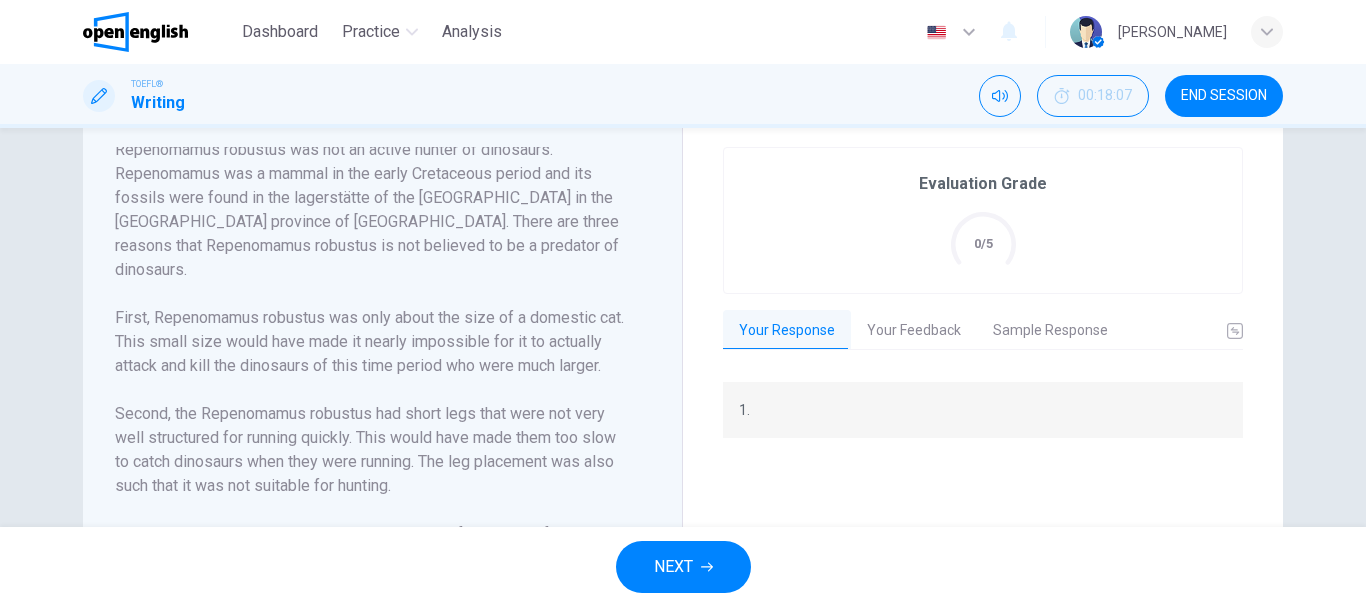 click on "Your Feedback" at bounding box center (914, 331) 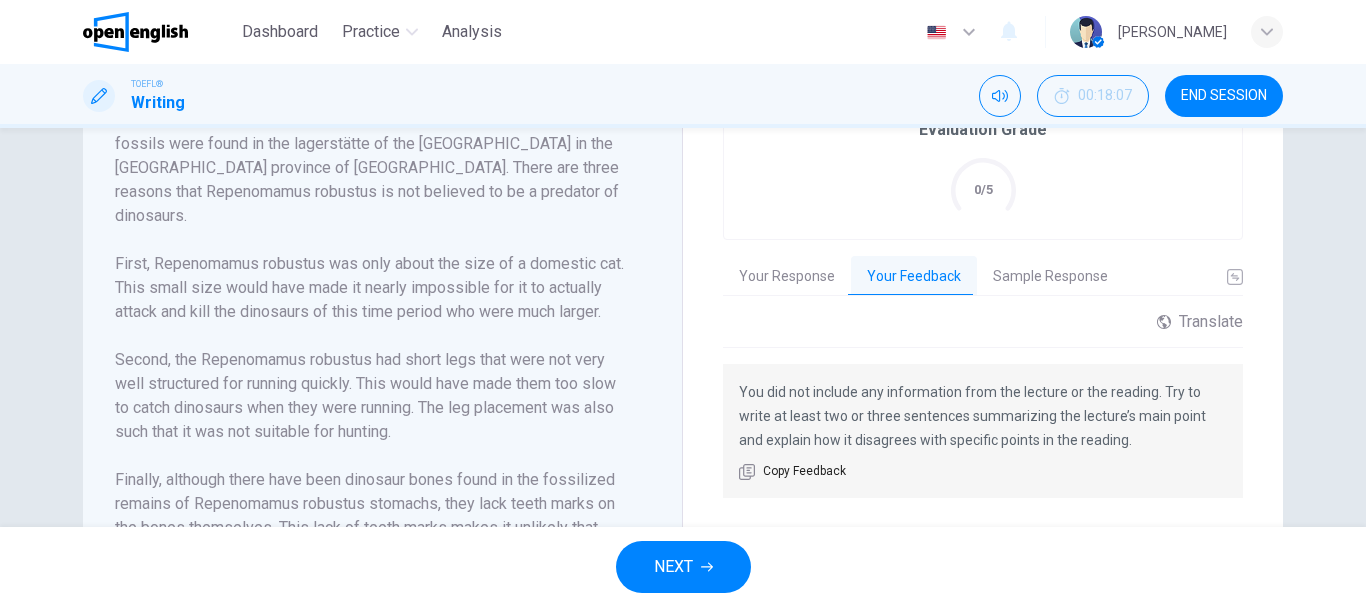 scroll, scrollTop: 546, scrollLeft: 0, axis: vertical 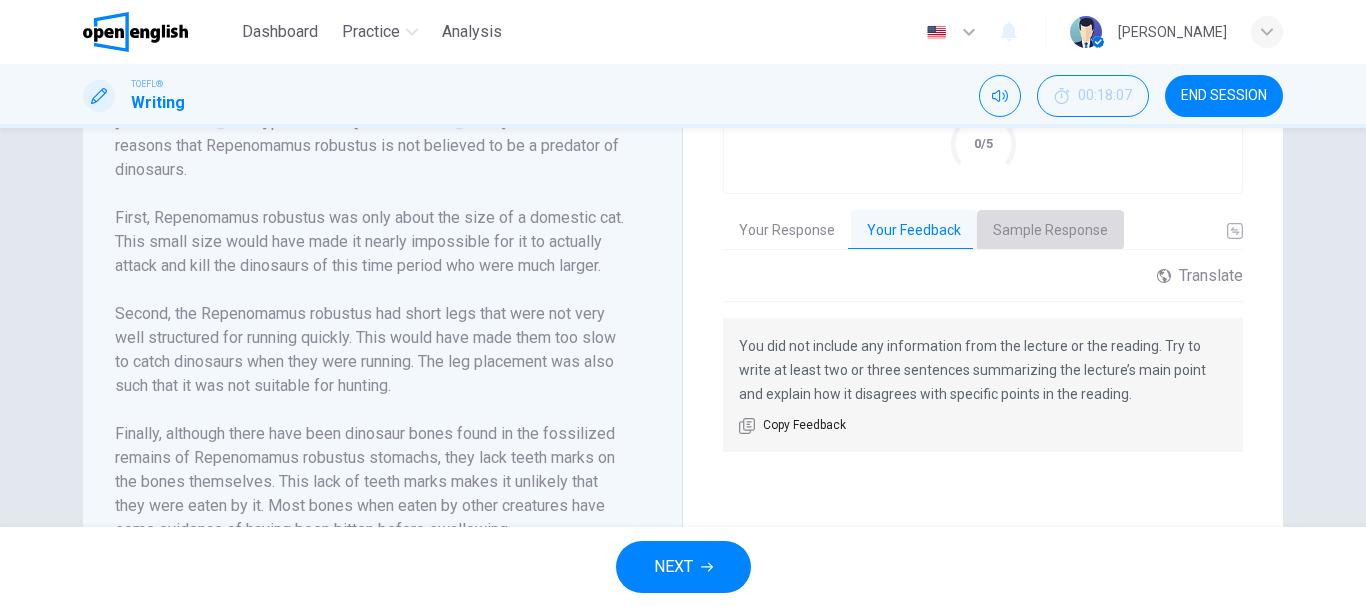 click on "Sample Response" at bounding box center (1050, 231) 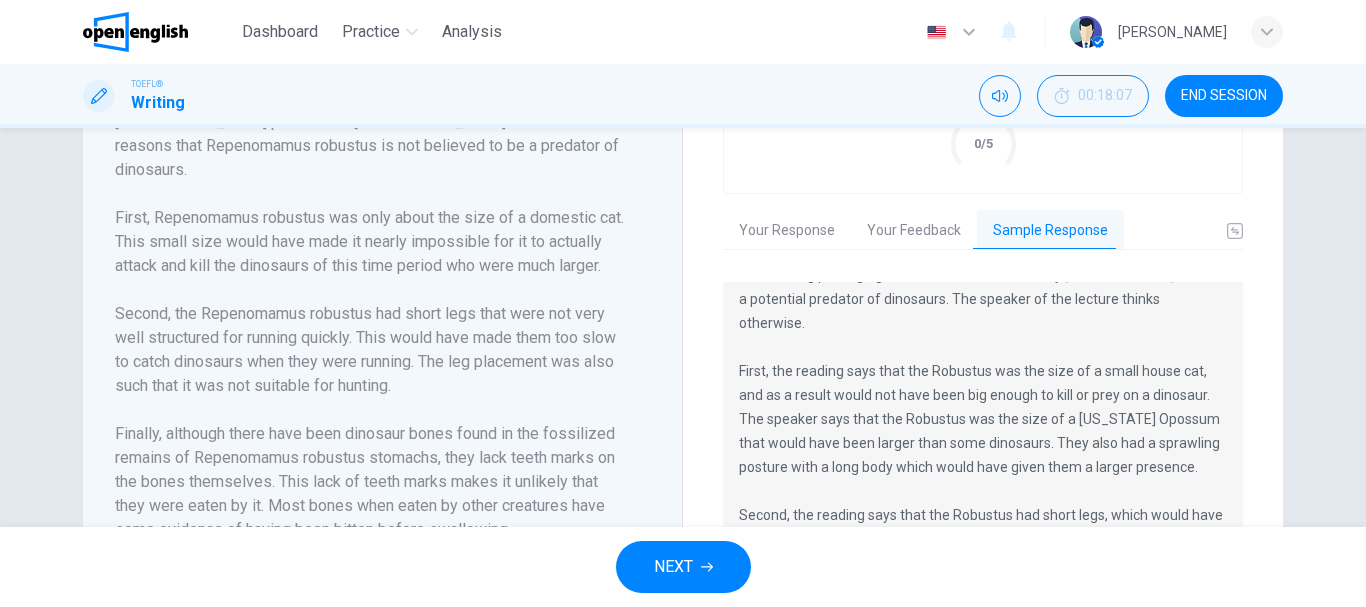 scroll, scrollTop: 0, scrollLeft: 0, axis: both 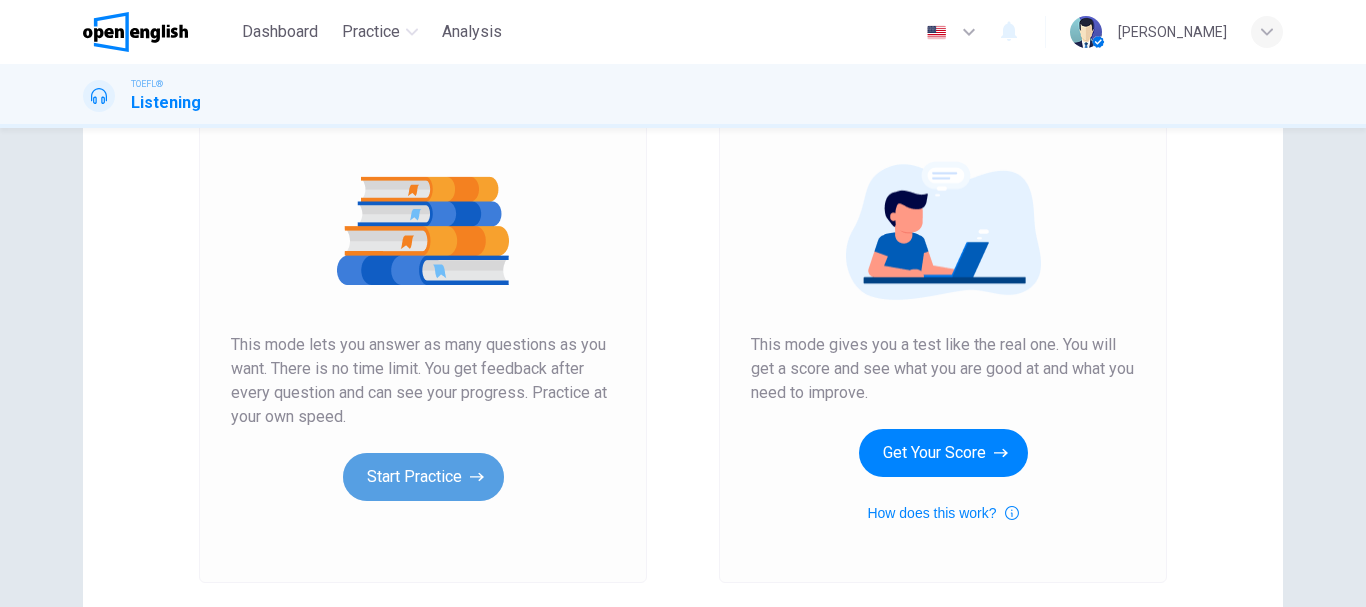 click on "Start Practice" at bounding box center (423, 477) 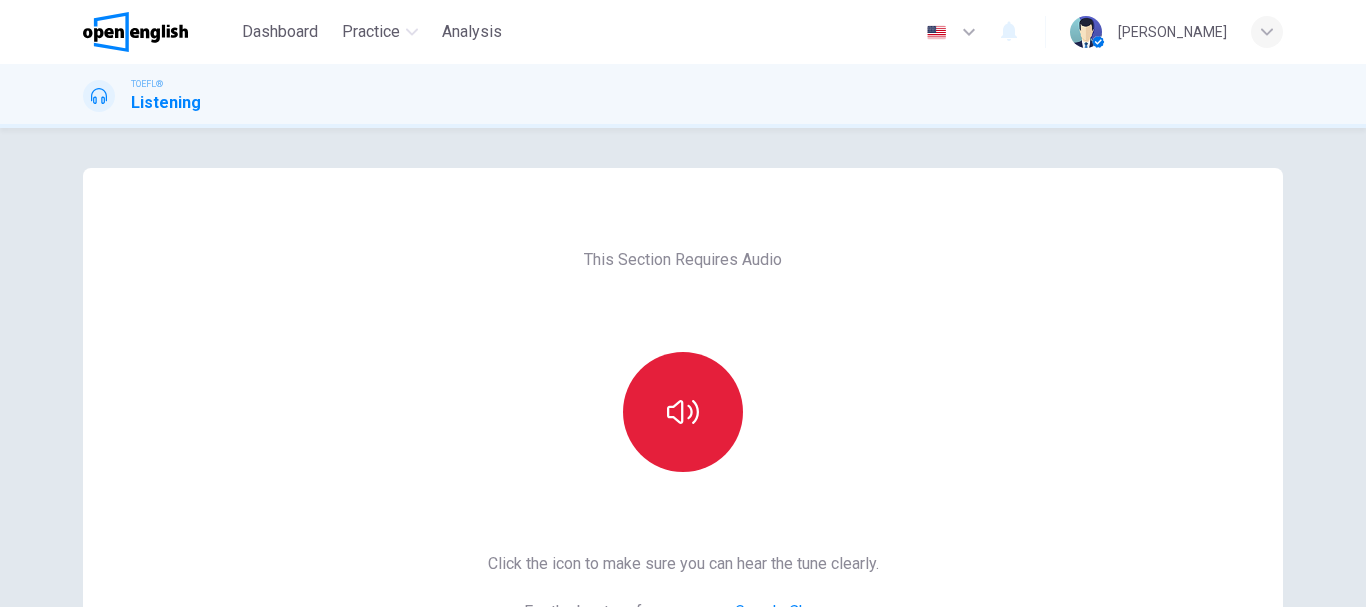click at bounding box center [683, 412] 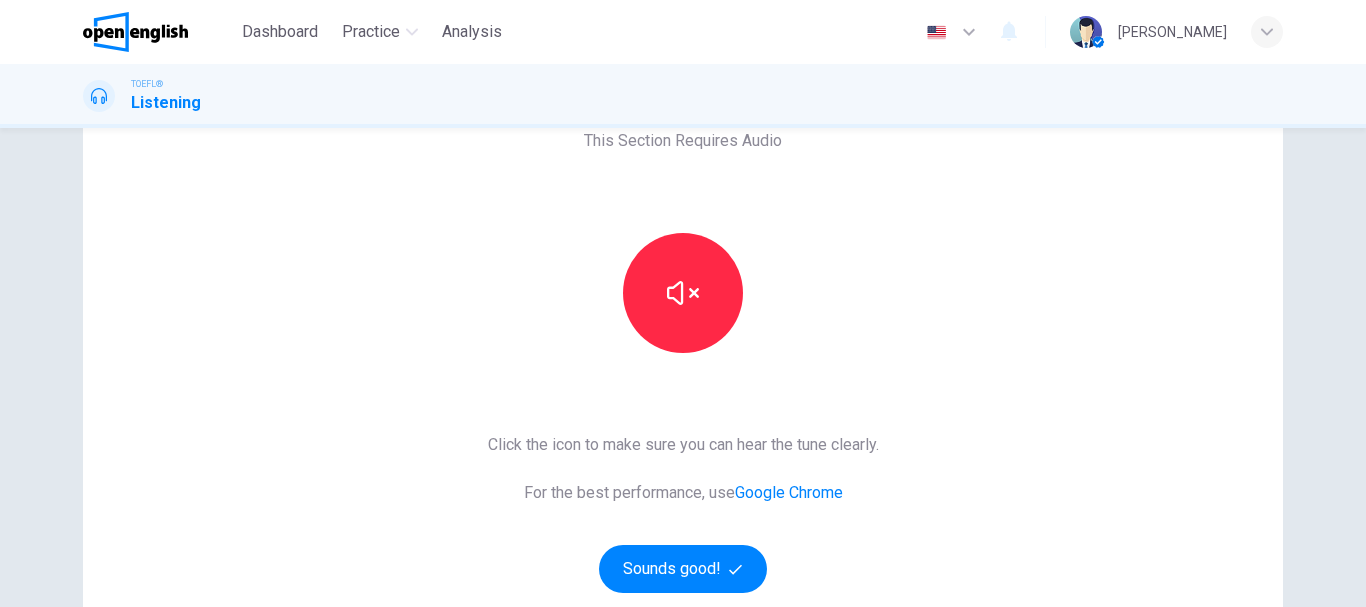 scroll, scrollTop: 300, scrollLeft: 0, axis: vertical 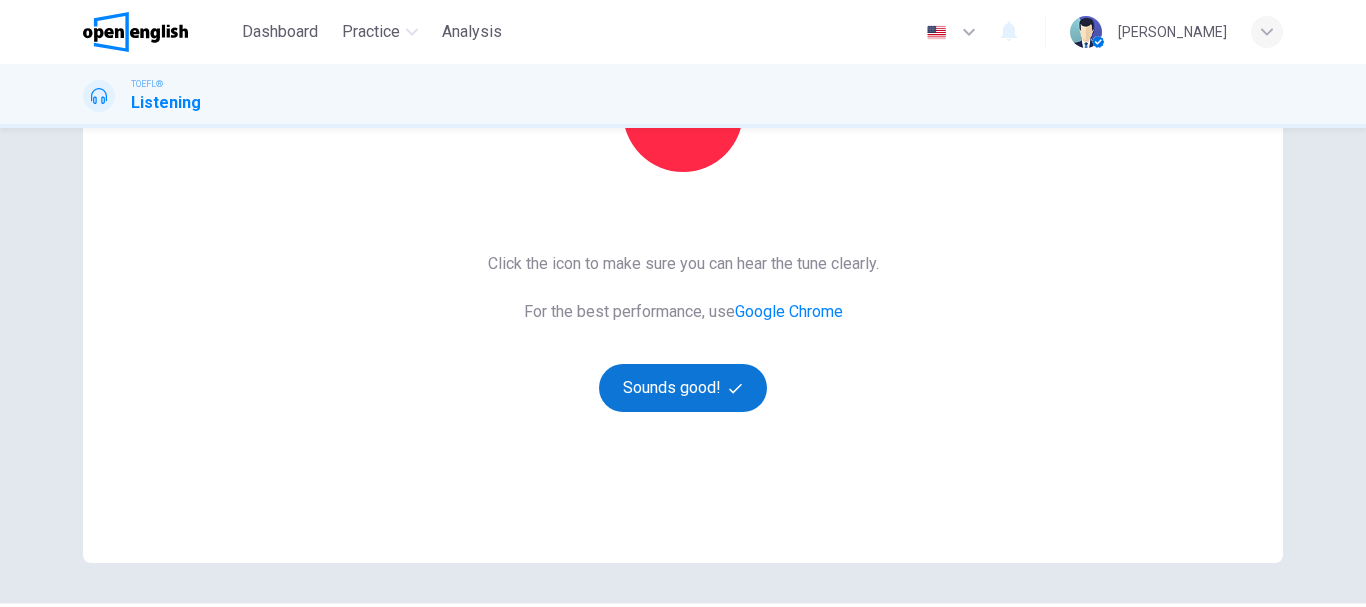 click on "Sounds good!" at bounding box center [683, 388] 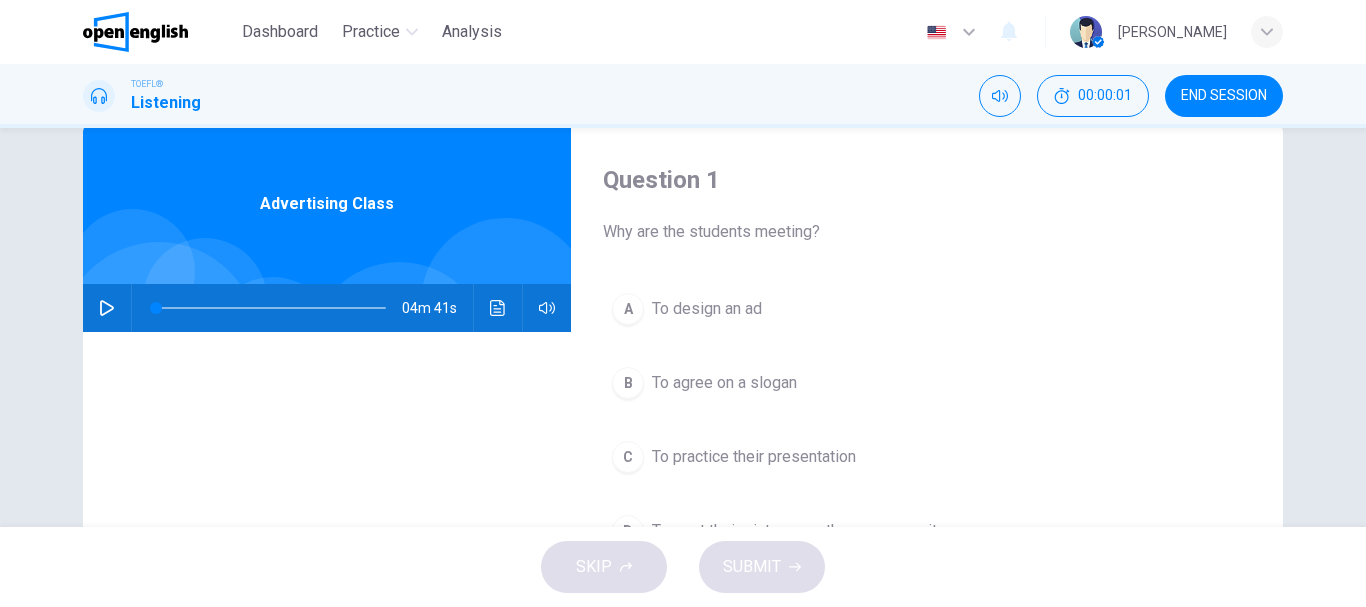 scroll, scrollTop: 0, scrollLeft: 0, axis: both 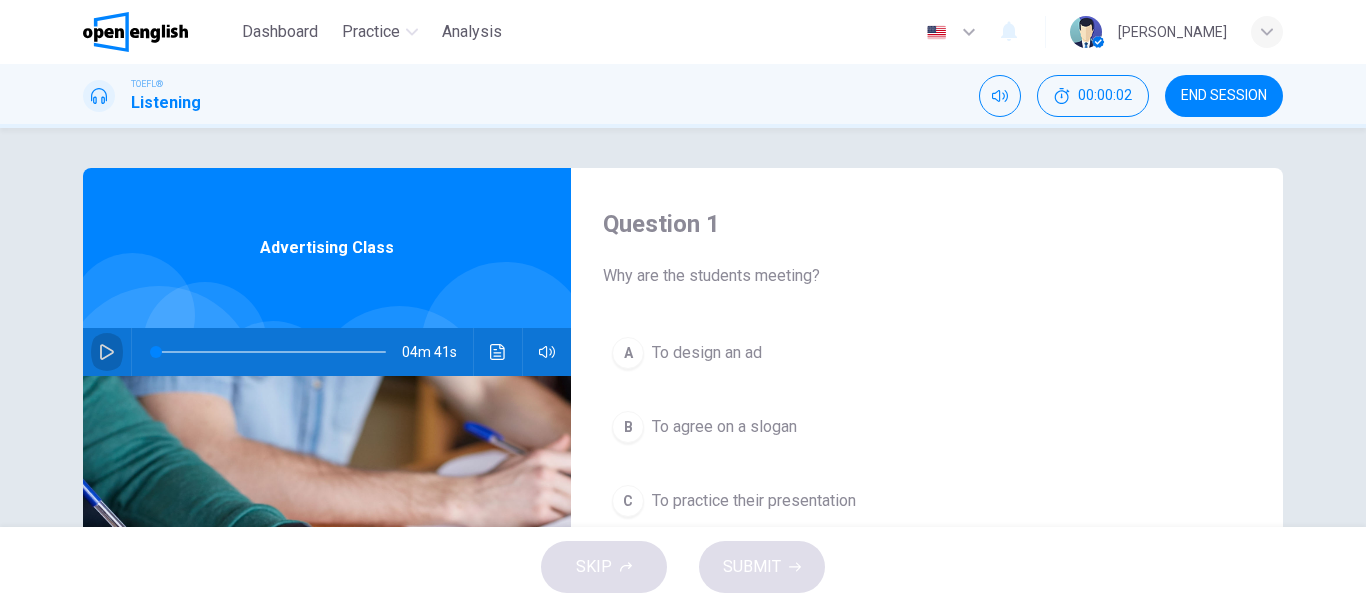 click 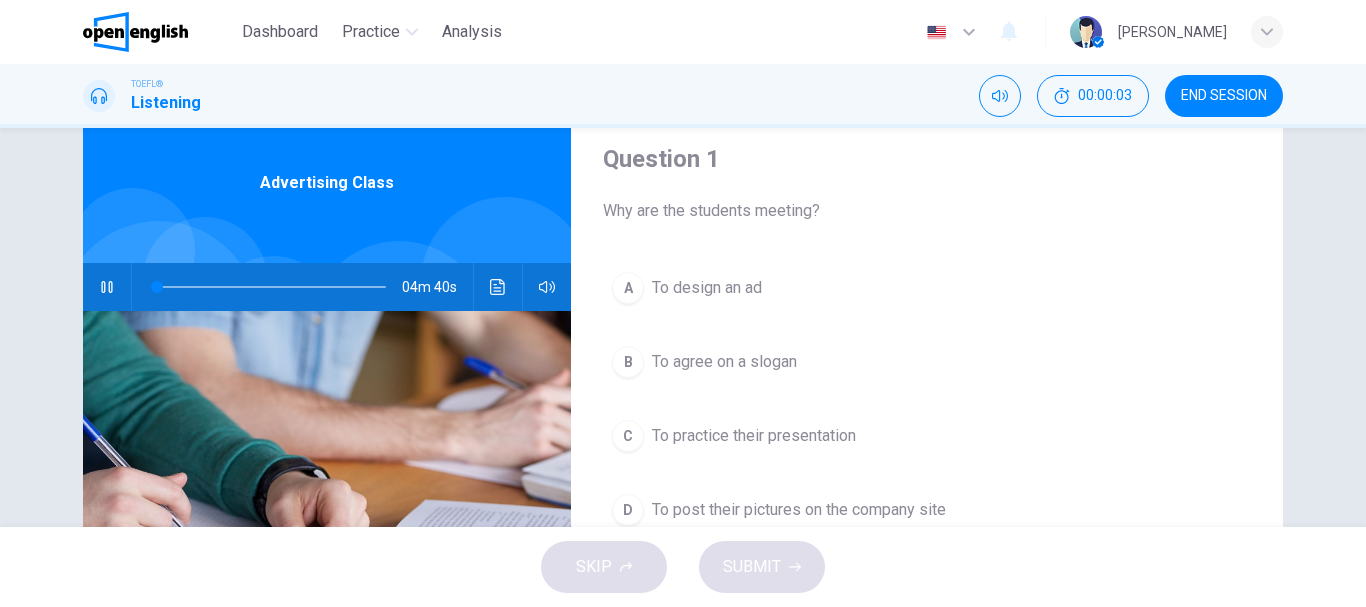 scroll, scrollTop: 100, scrollLeft: 0, axis: vertical 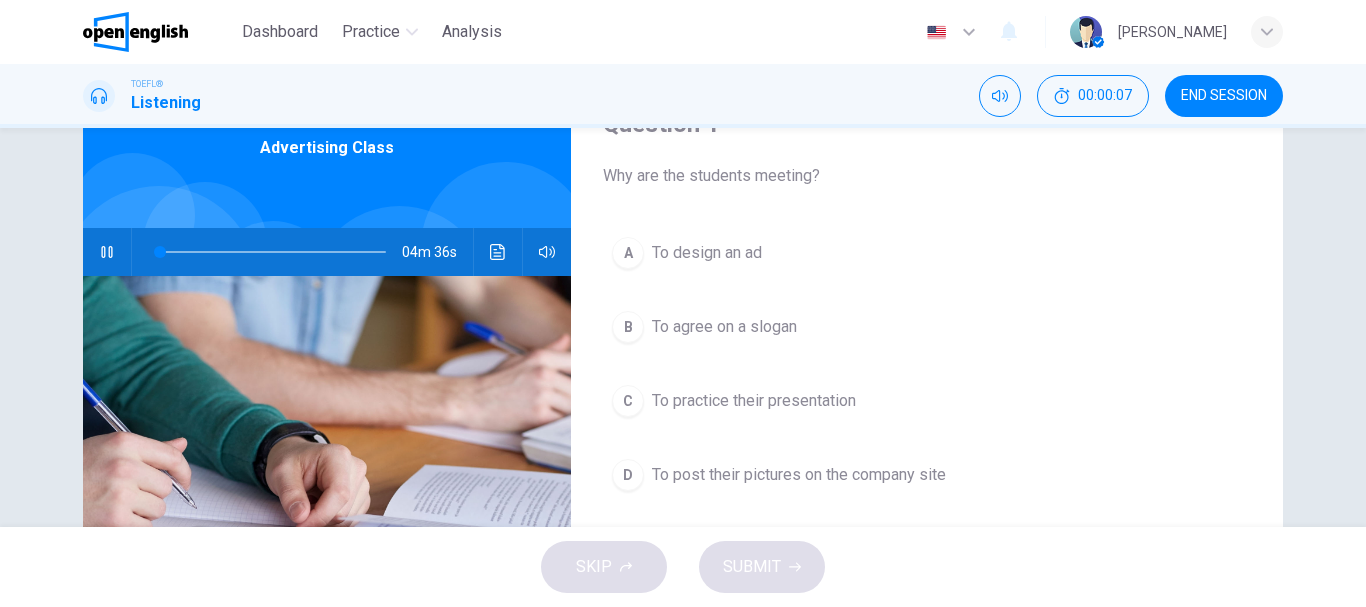 click on "B To agree on a slogan" at bounding box center (927, 327) 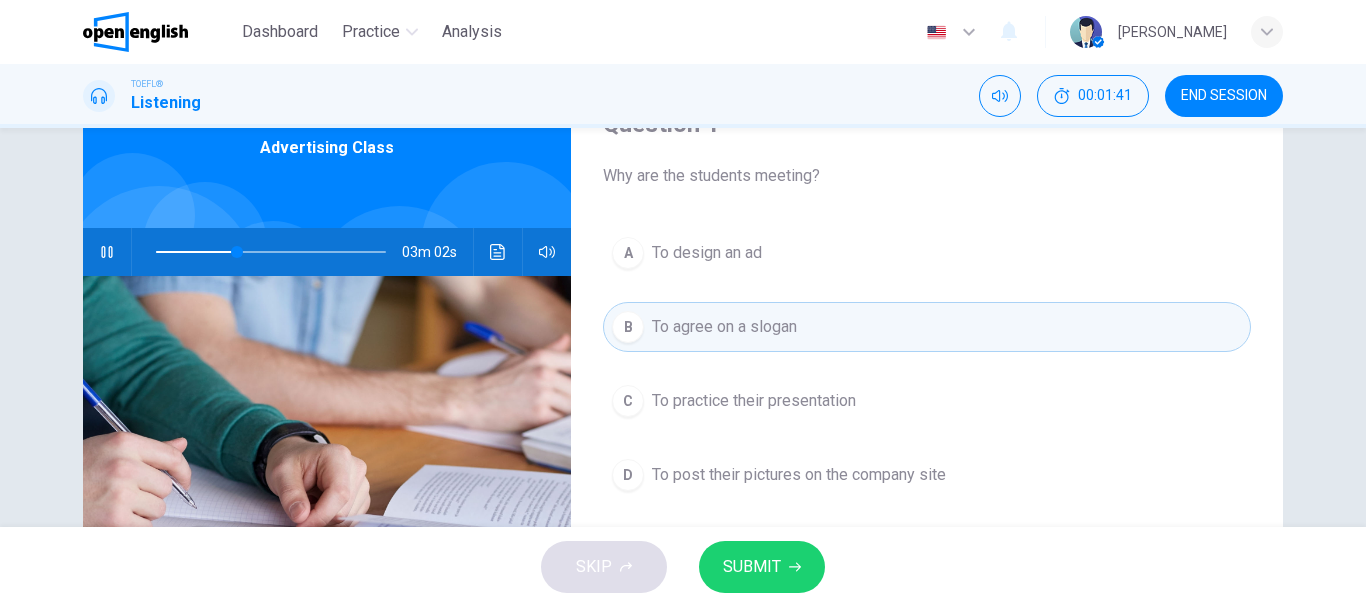 click at bounding box center (107, 252) 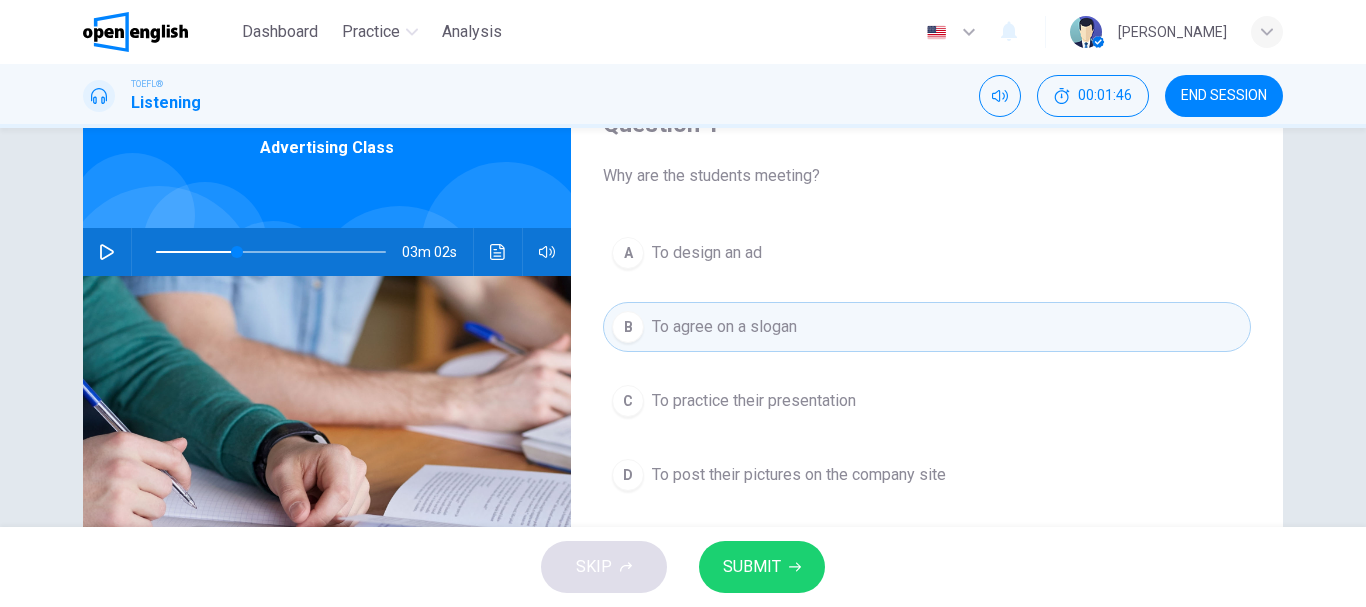click at bounding box center (1267, 32) 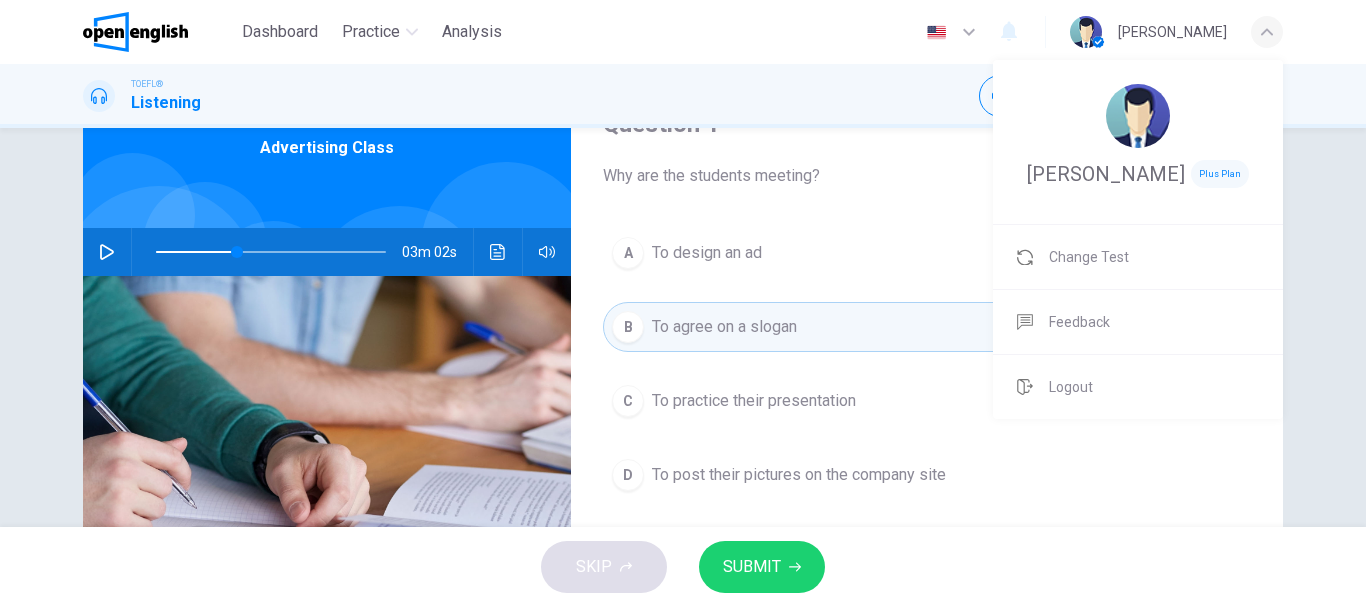click at bounding box center (683, 303) 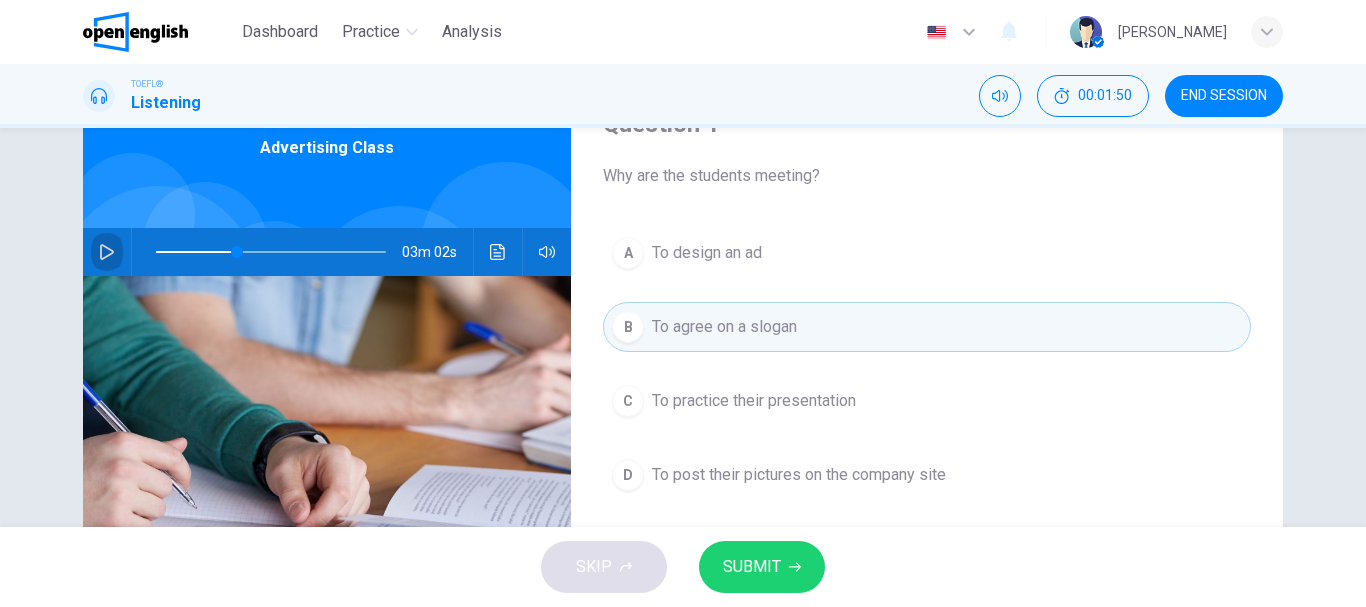 click 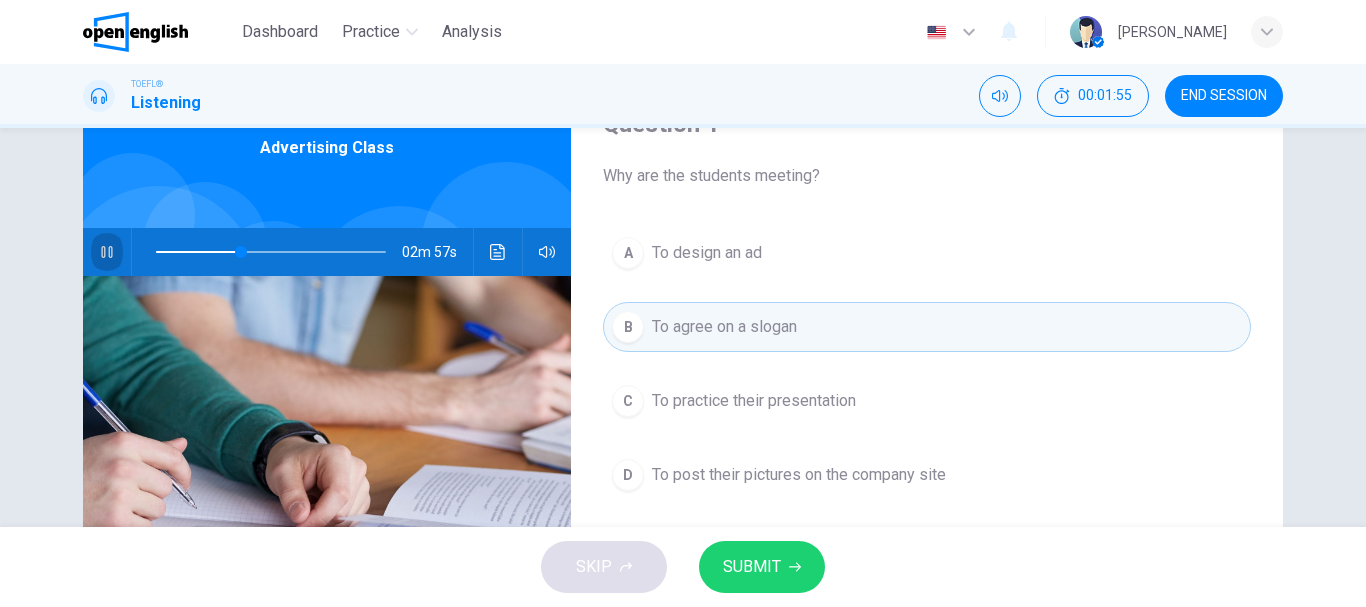 click 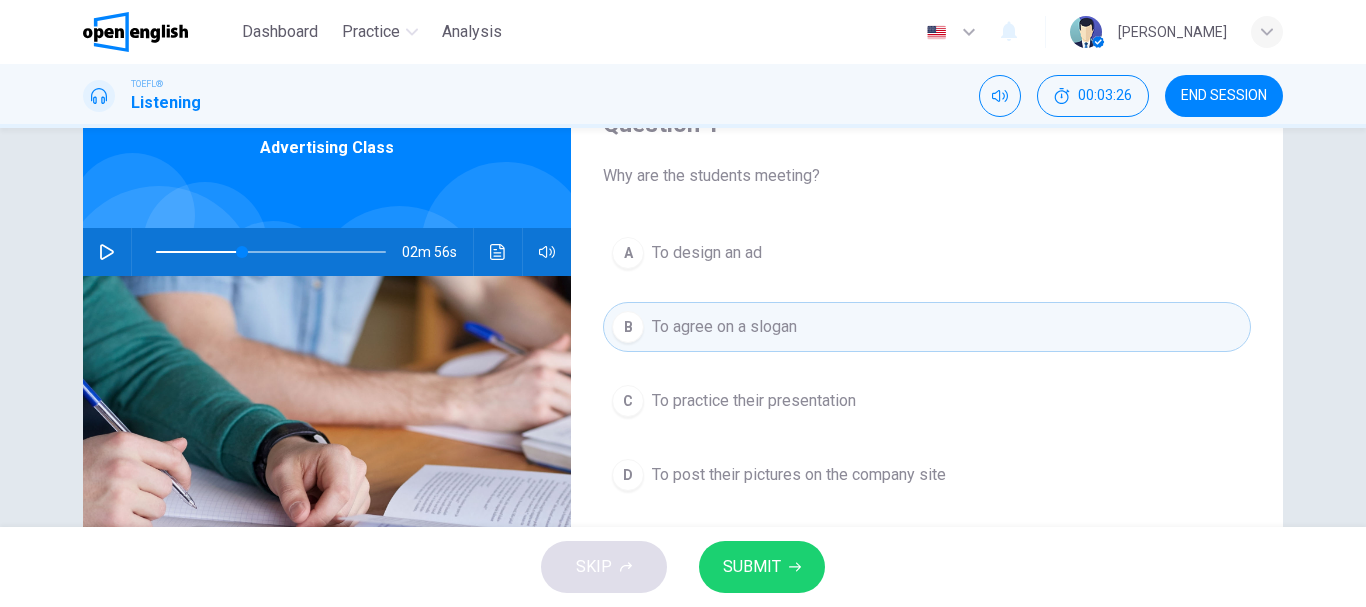 type 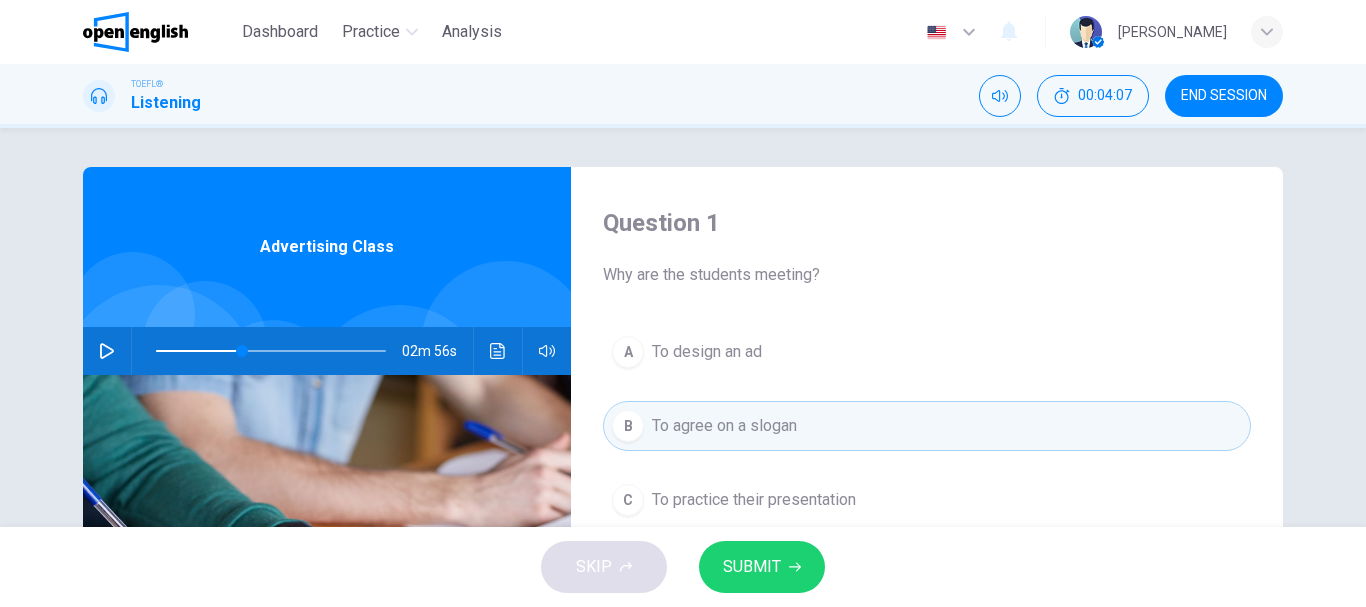 scroll, scrollTop: 0, scrollLeft: 0, axis: both 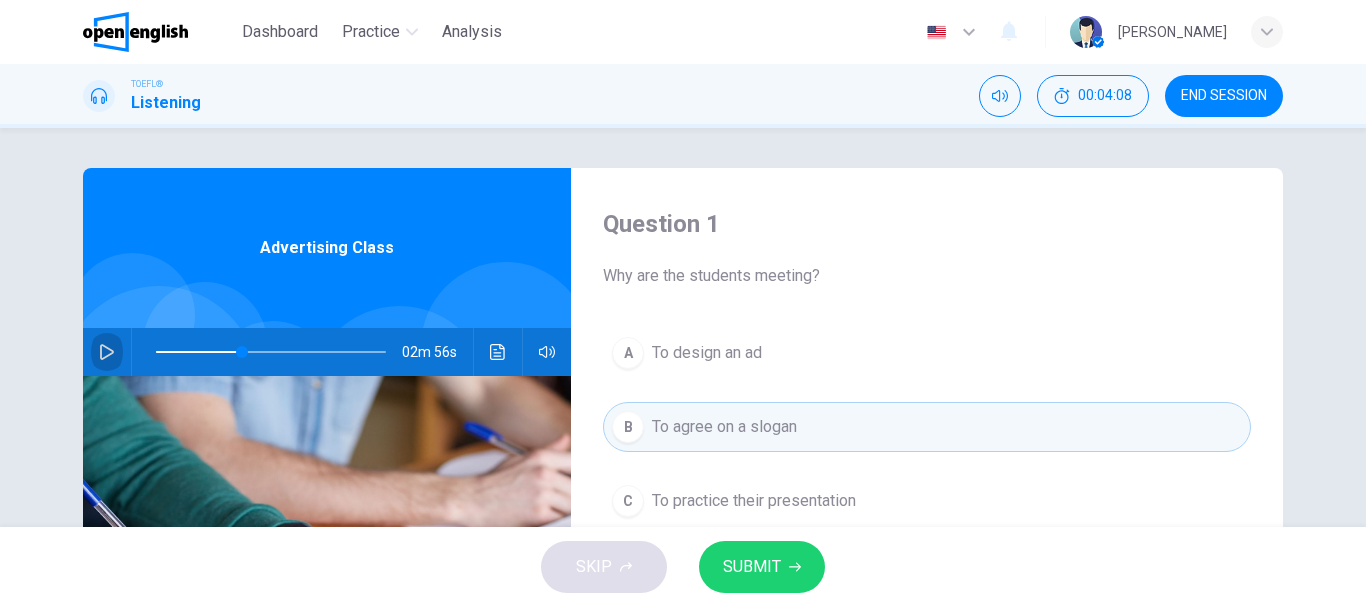click at bounding box center (107, 352) 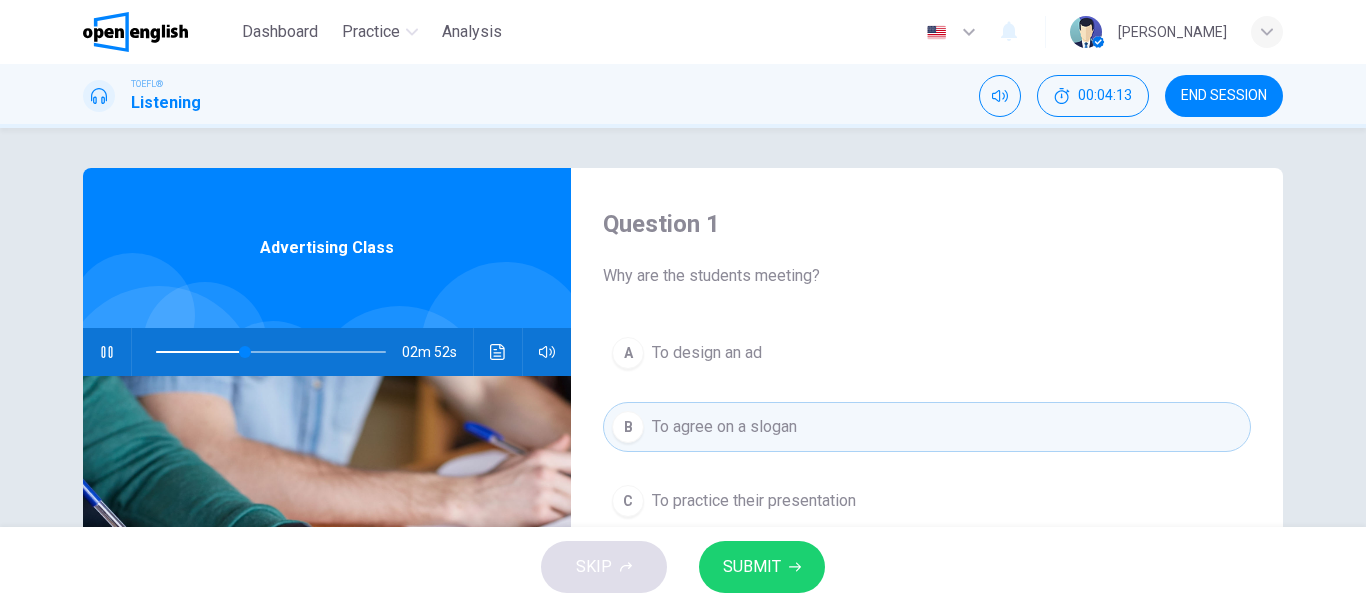 click on "Question 1 Why are the students meeting? A To design an ad B To agree on a slogan C To practice their presentation D To post their pictures on the company site Advertising Class 02m 52s" at bounding box center (683, 515) 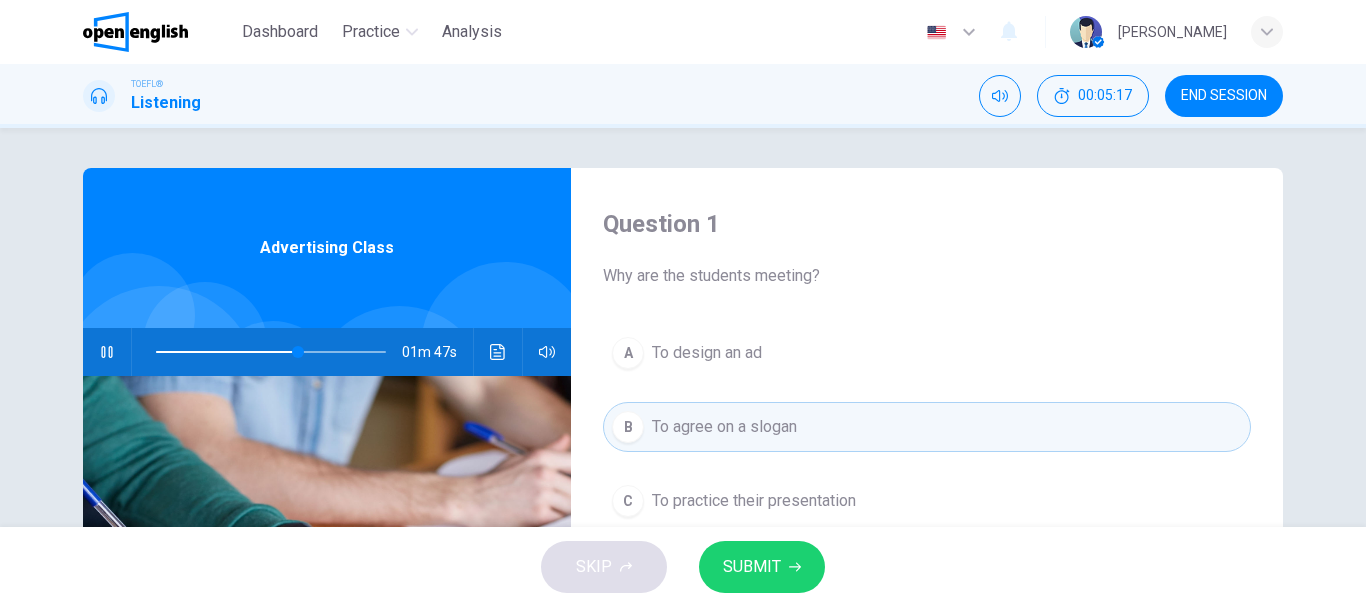 scroll, scrollTop: 100, scrollLeft: 0, axis: vertical 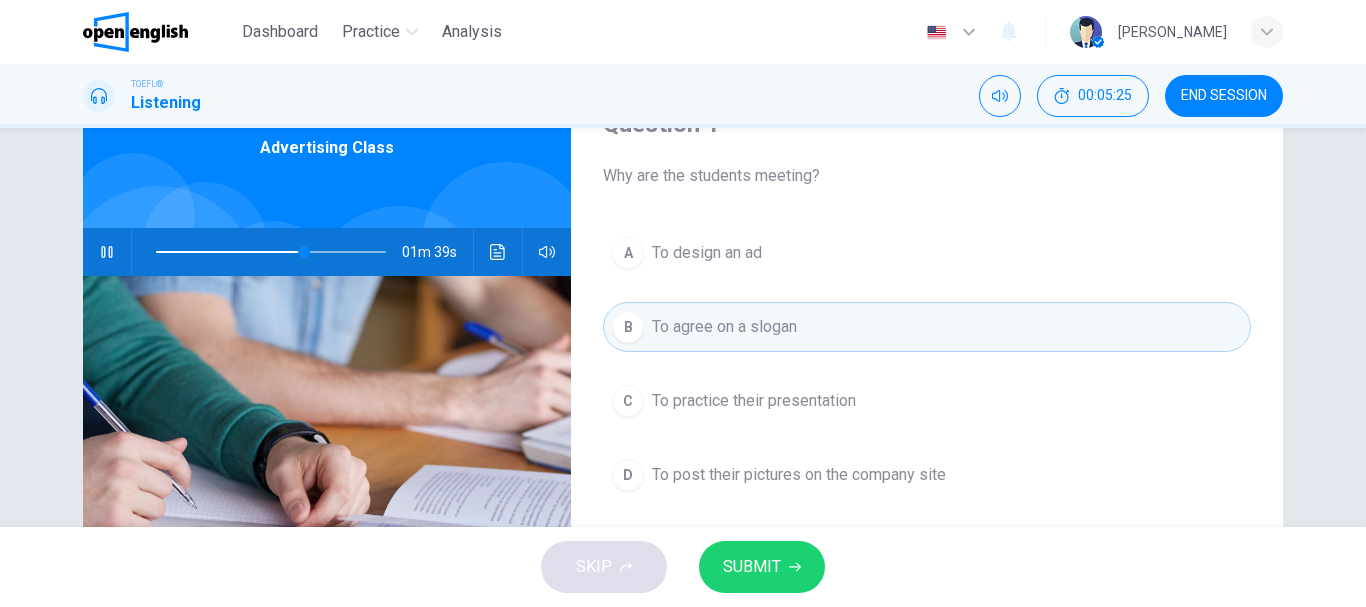 click on "To practice their presentation" at bounding box center [754, 401] 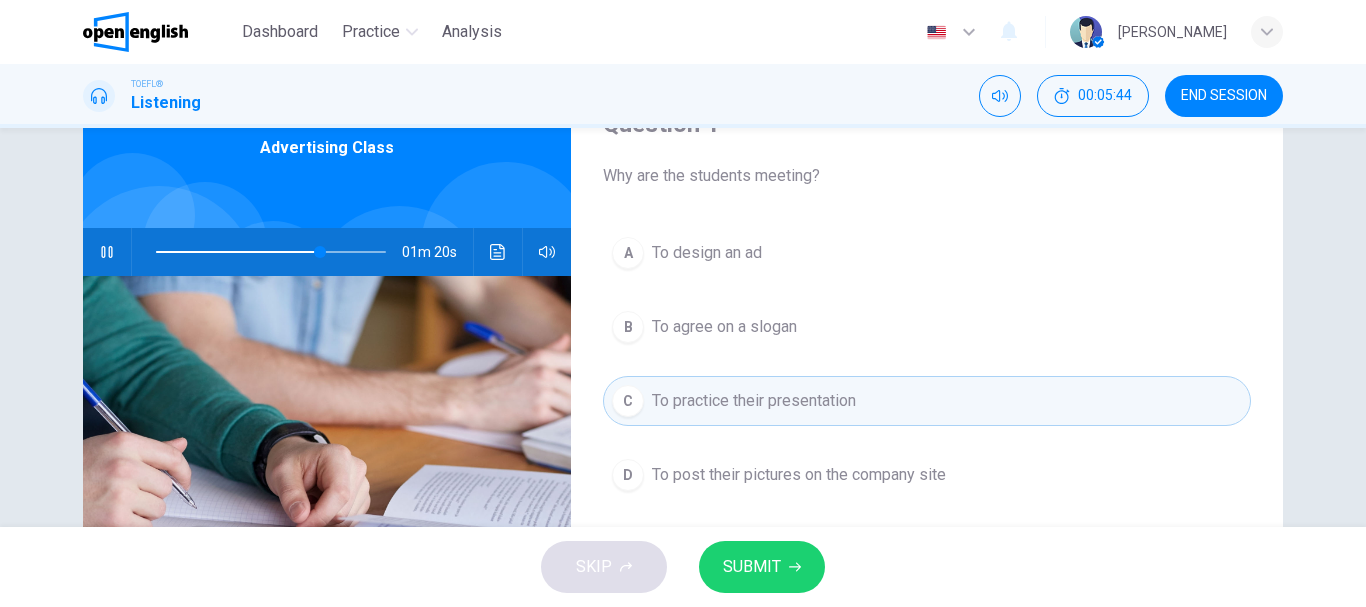 click on "To design an ad" at bounding box center (707, 253) 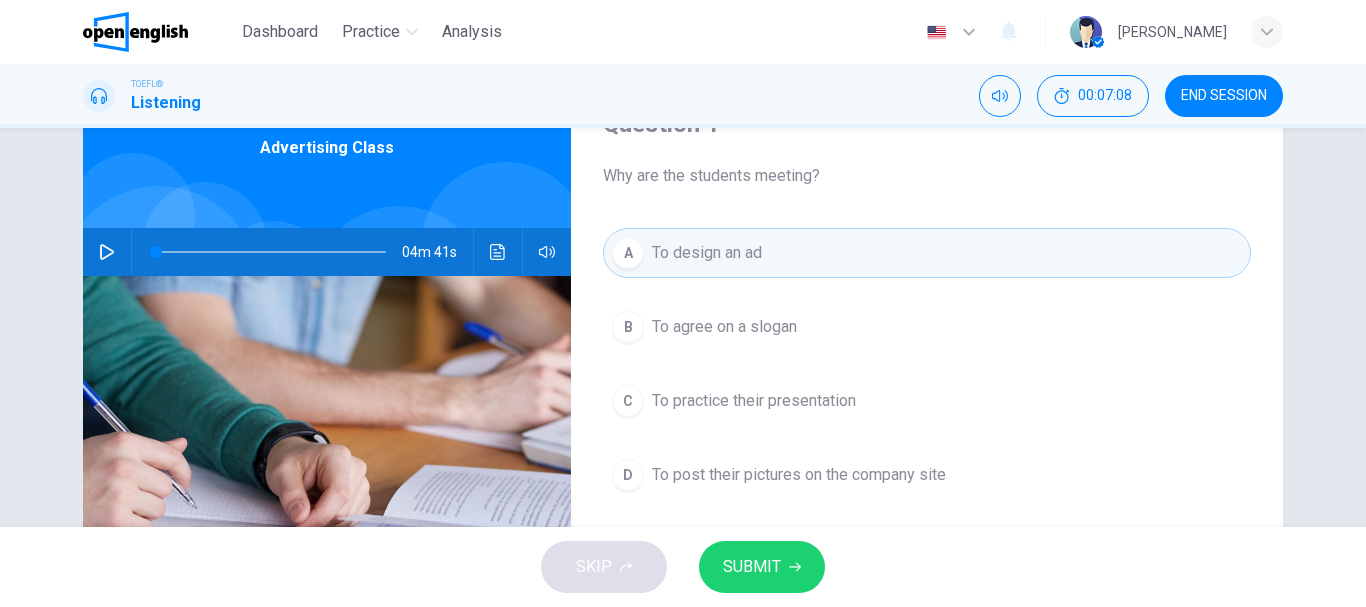 click on "SUBMIT" at bounding box center (752, 567) 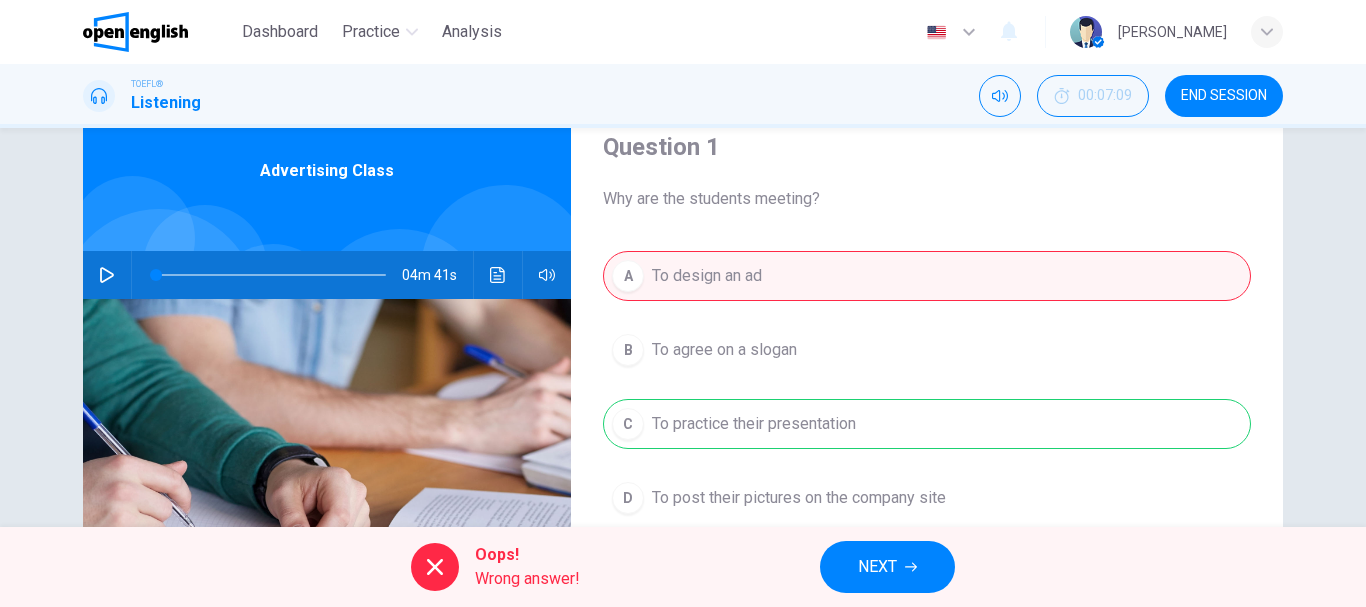 scroll, scrollTop: 76, scrollLeft: 0, axis: vertical 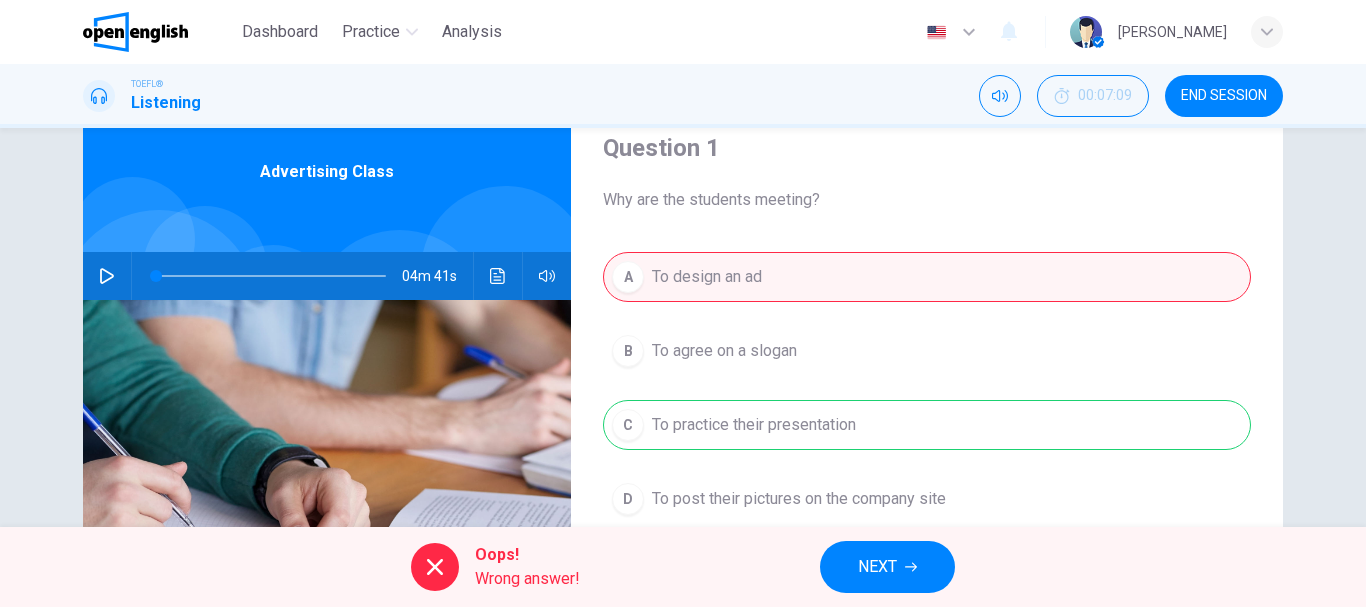 click on "NEXT" at bounding box center (887, 567) 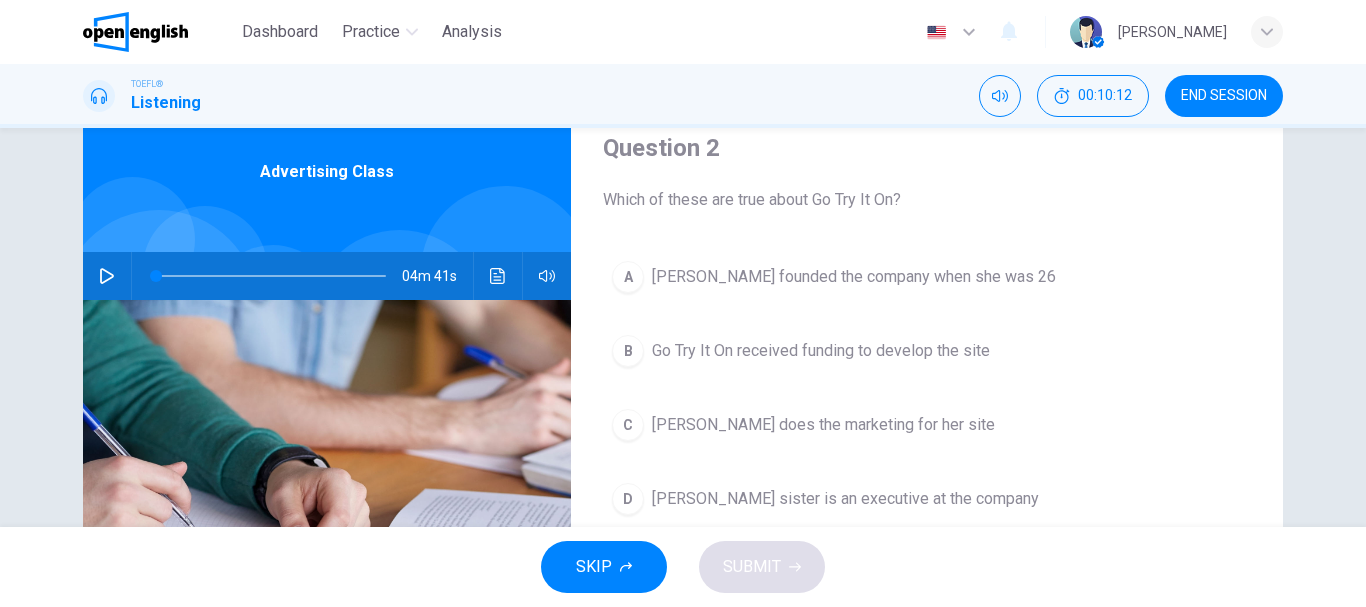click 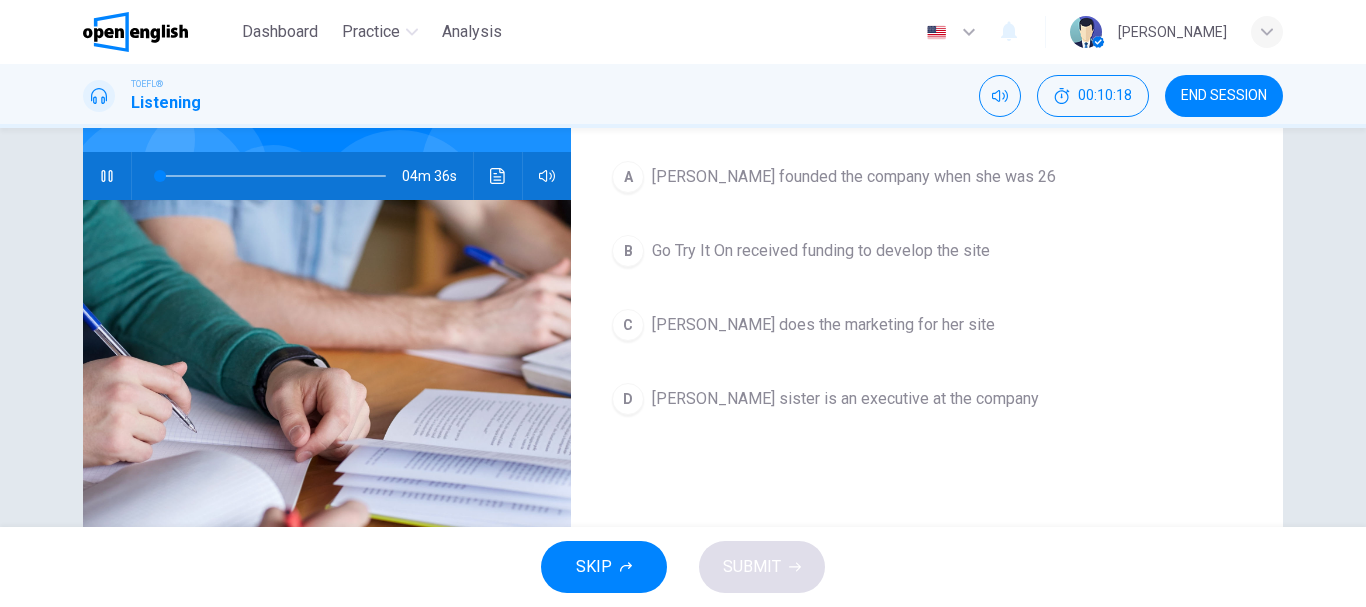 scroll, scrollTop: 76, scrollLeft: 0, axis: vertical 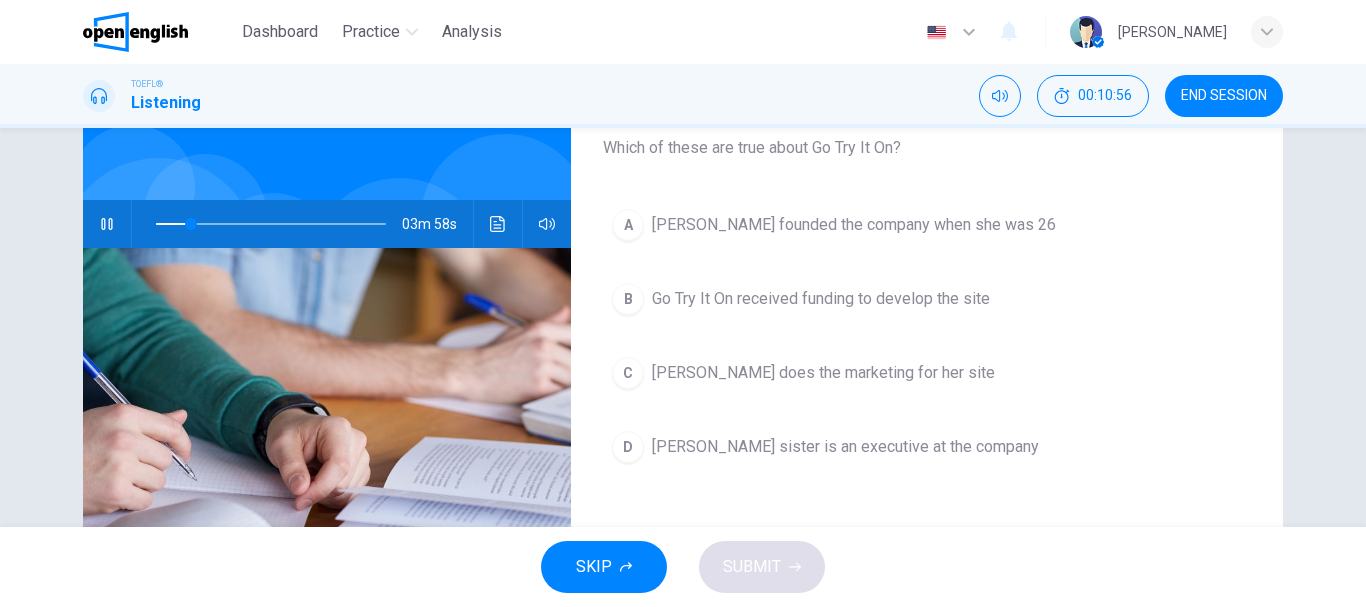 click on "A [PERSON_NAME] founded the company when she was 26" at bounding box center (927, 225) 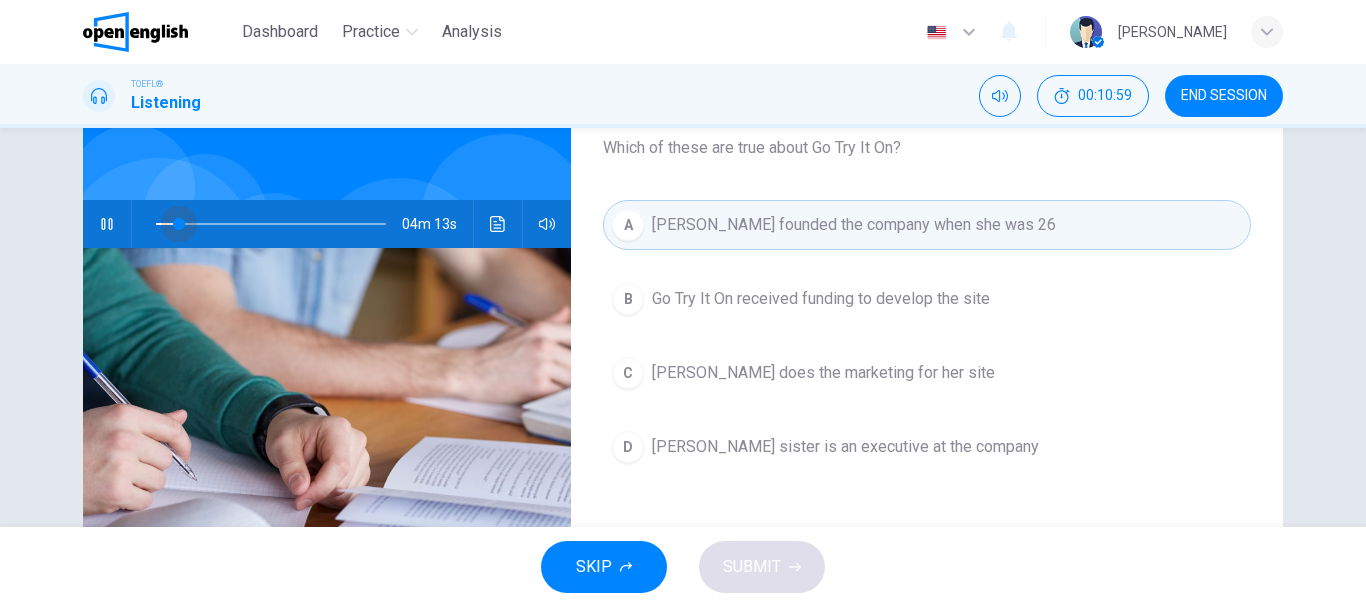 click at bounding box center (179, 224) 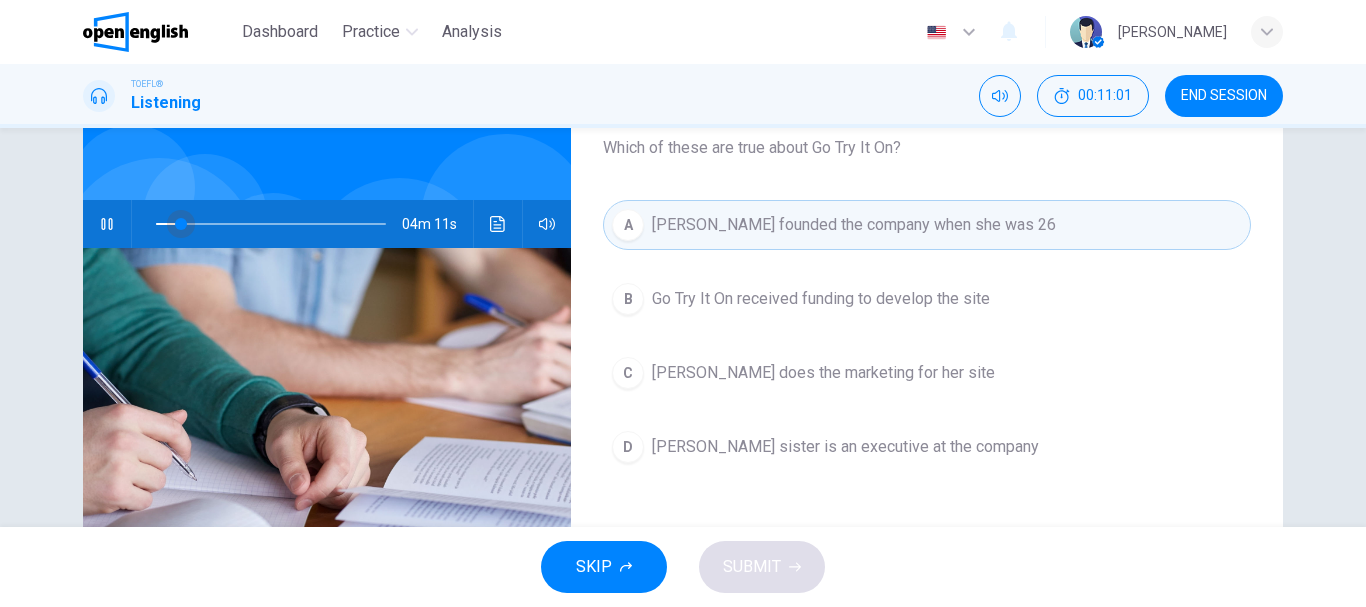 click at bounding box center [181, 224] 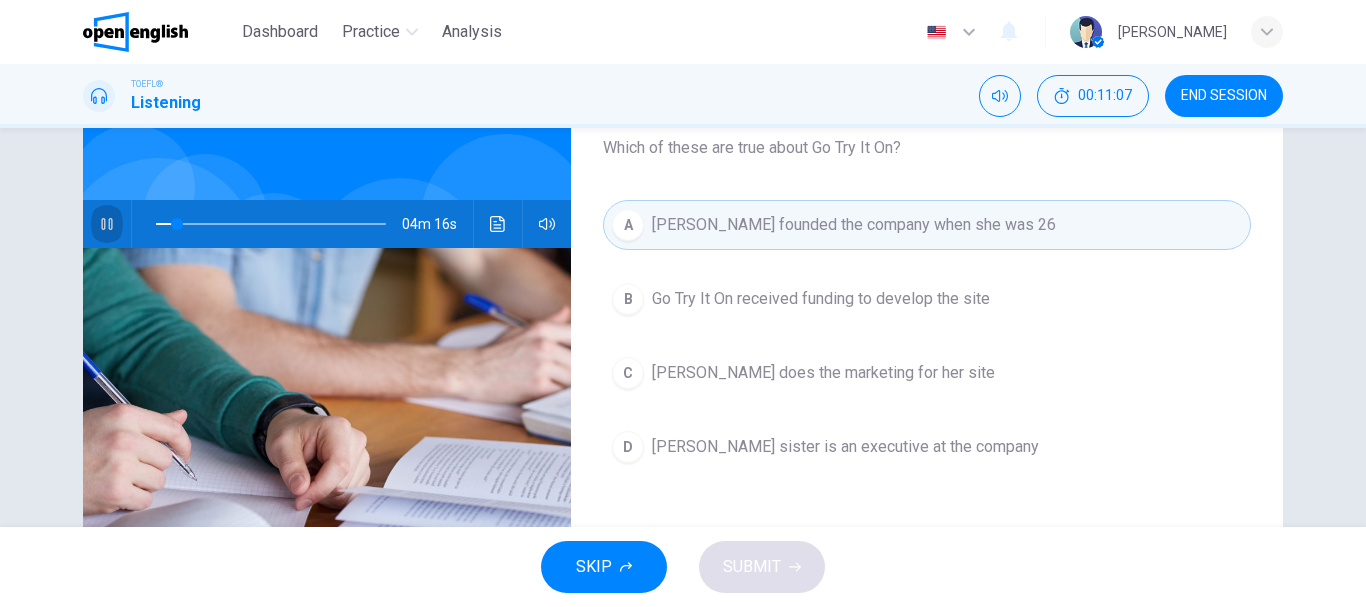 click at bounding box center (107, 224) 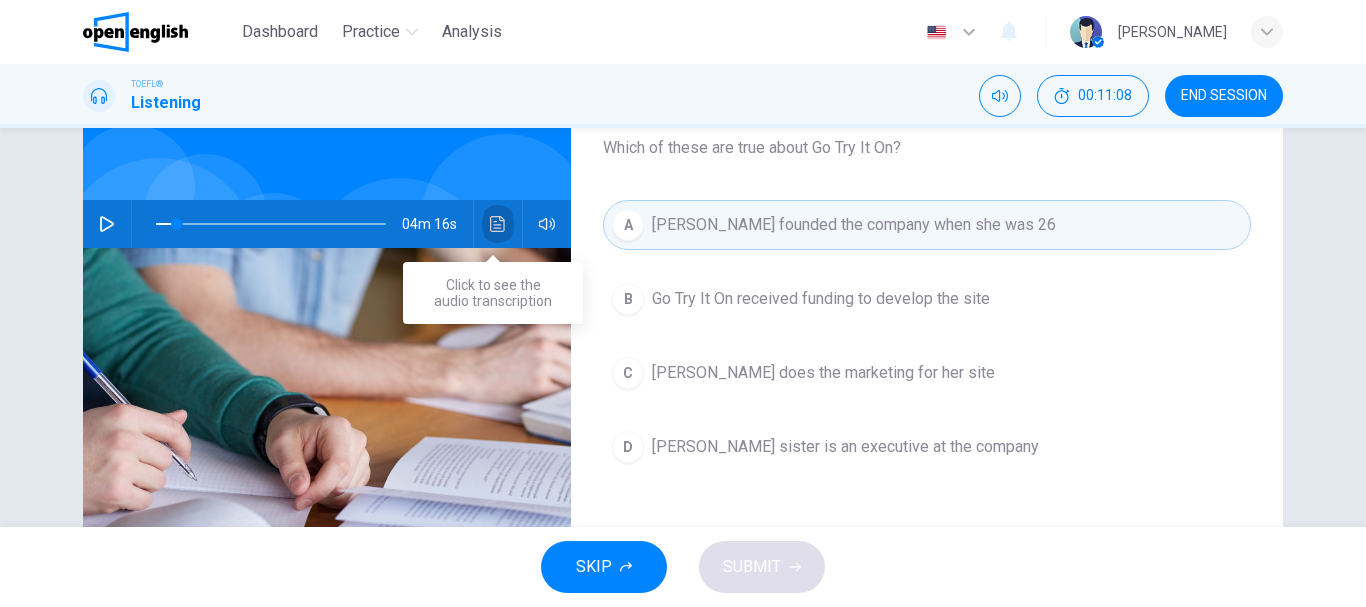 click 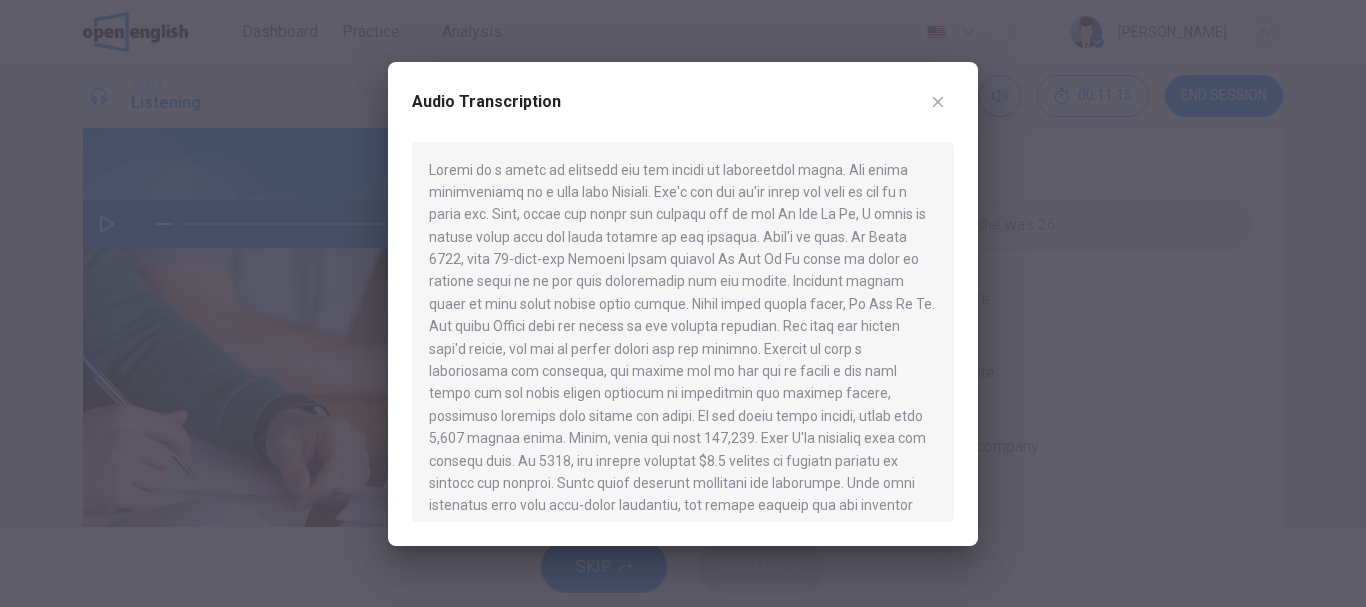 drag, startPoint x: 495, startPoint y: 262, endPoint x: 689, endPoint y: 261, distance: 194.00258 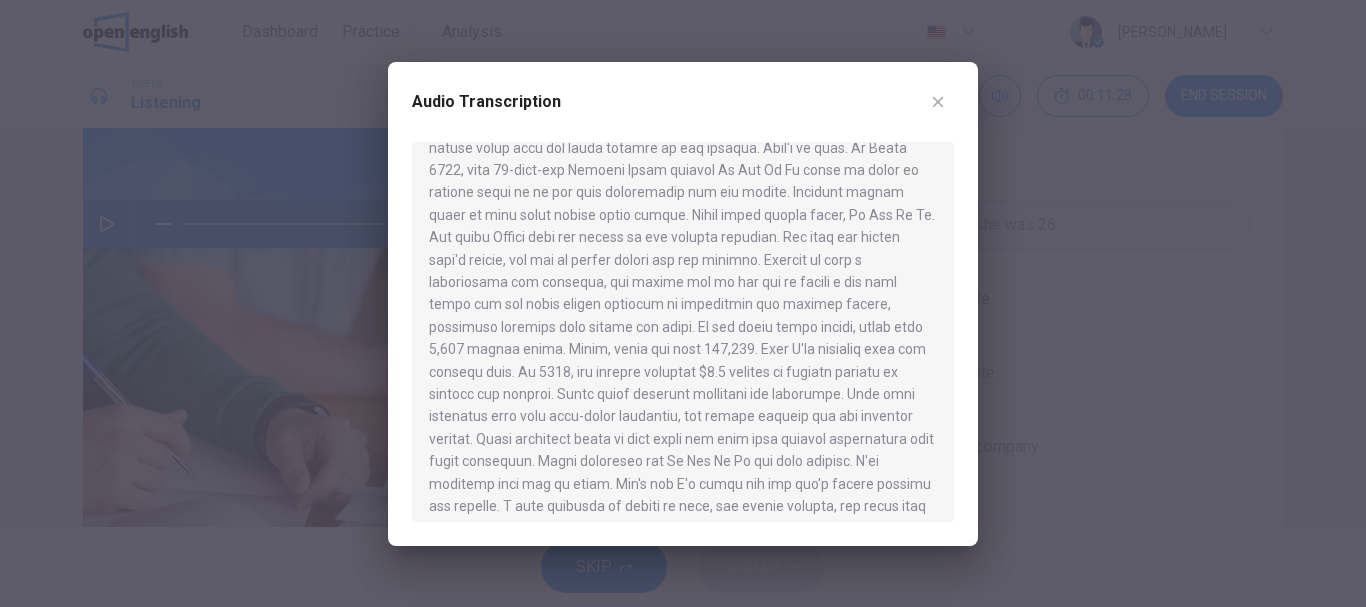 scroll, scrollTop: 100, scrollLeft: 0, axis: vertical 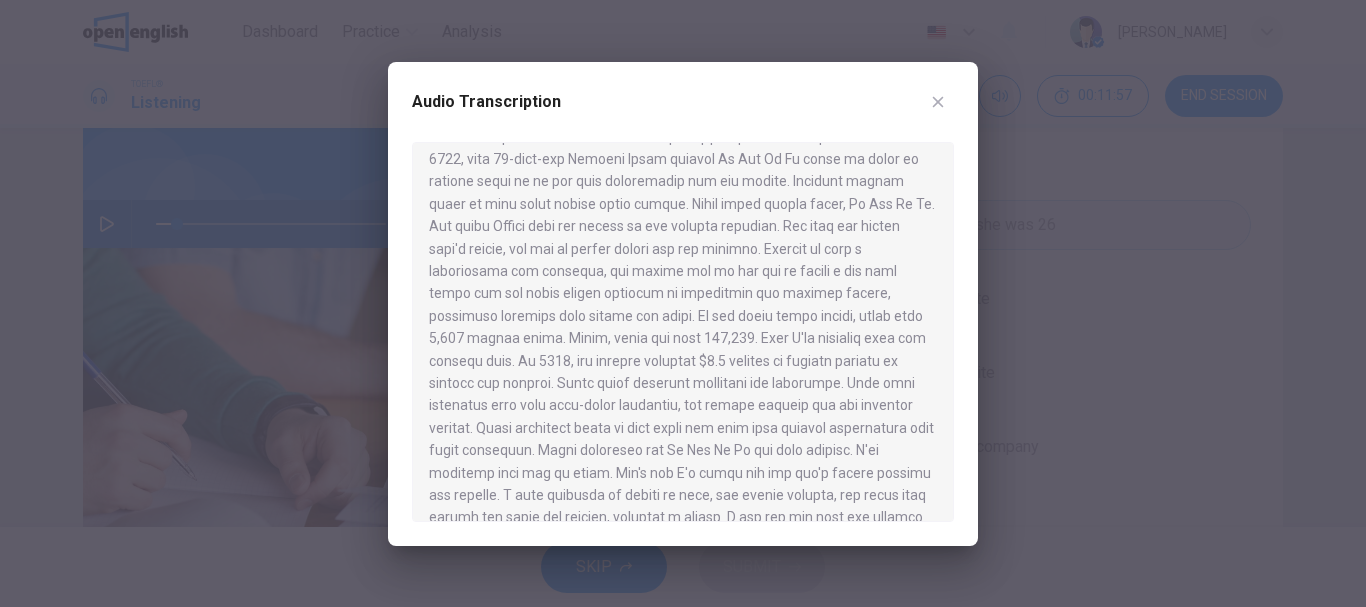 click 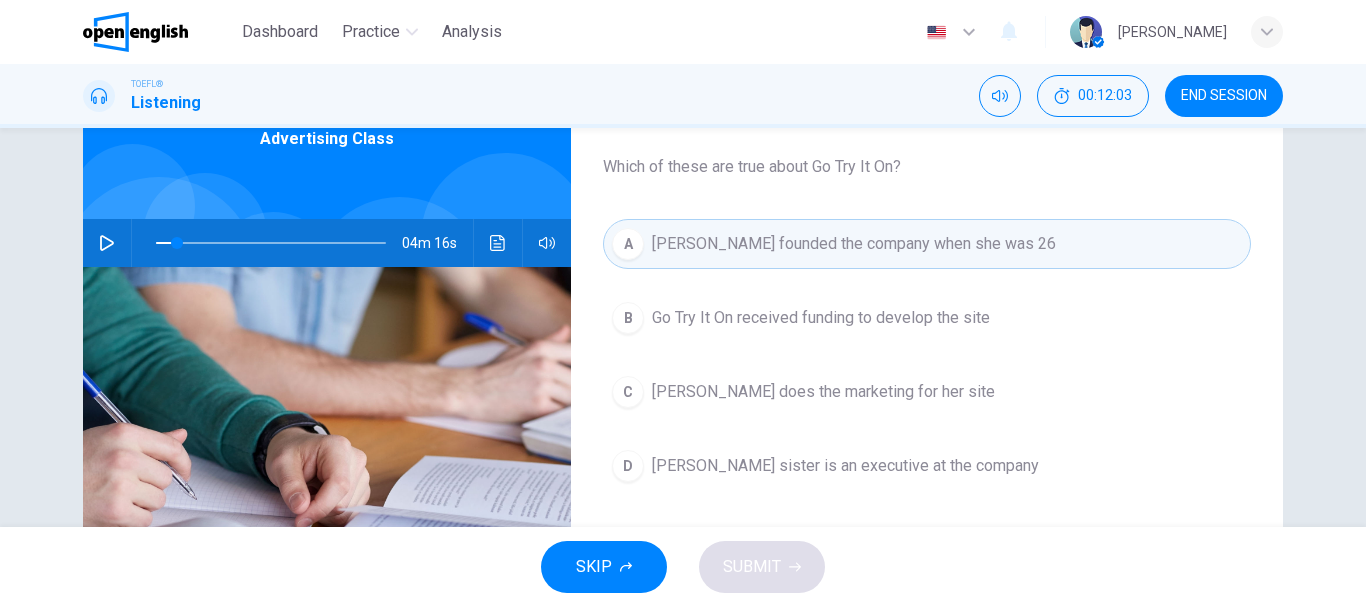 scroll, scrollTop: 200, scrollLeft: 0, axis: vertical 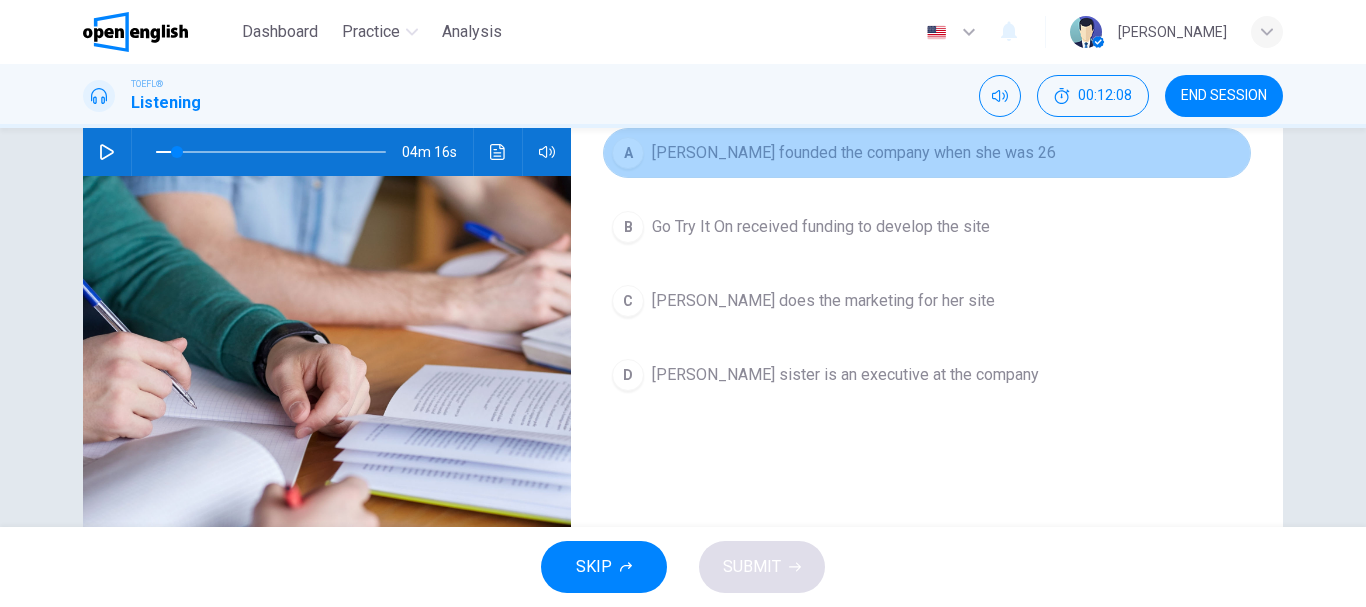 click on "A" at bounding box center [628, 153] 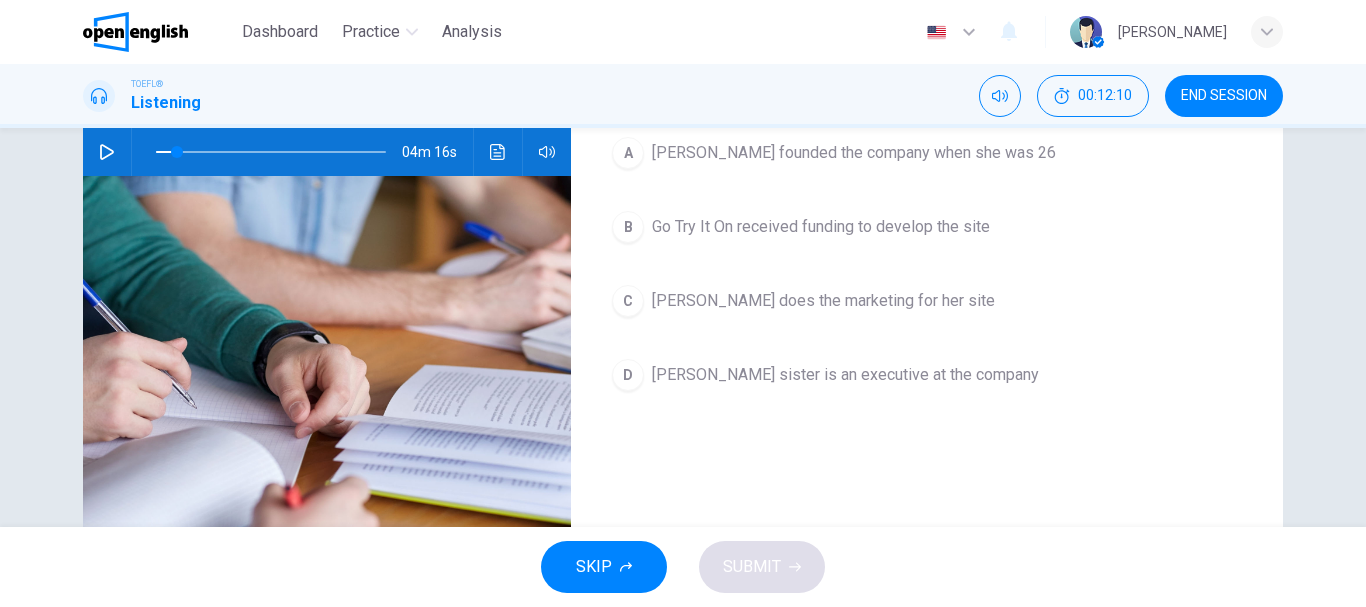 click on "A" at bounding box center [628, 153] 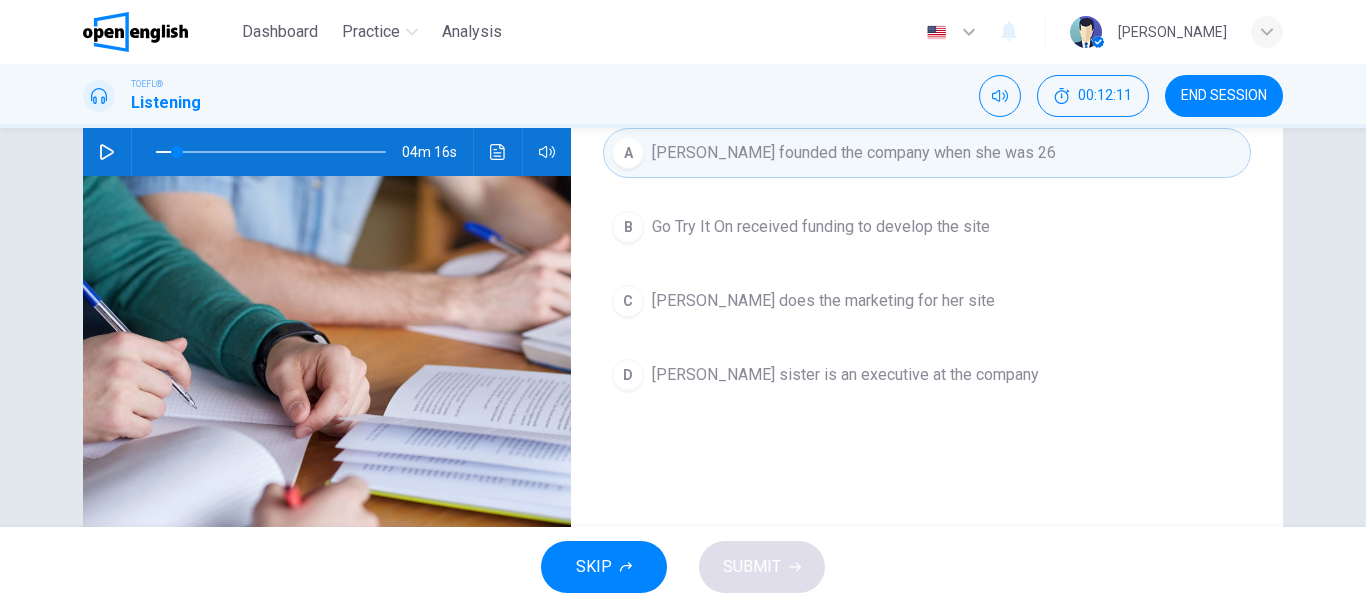 click on "[PERSON_NAME] does the marketing for her site" at bounding box center (823, 301) 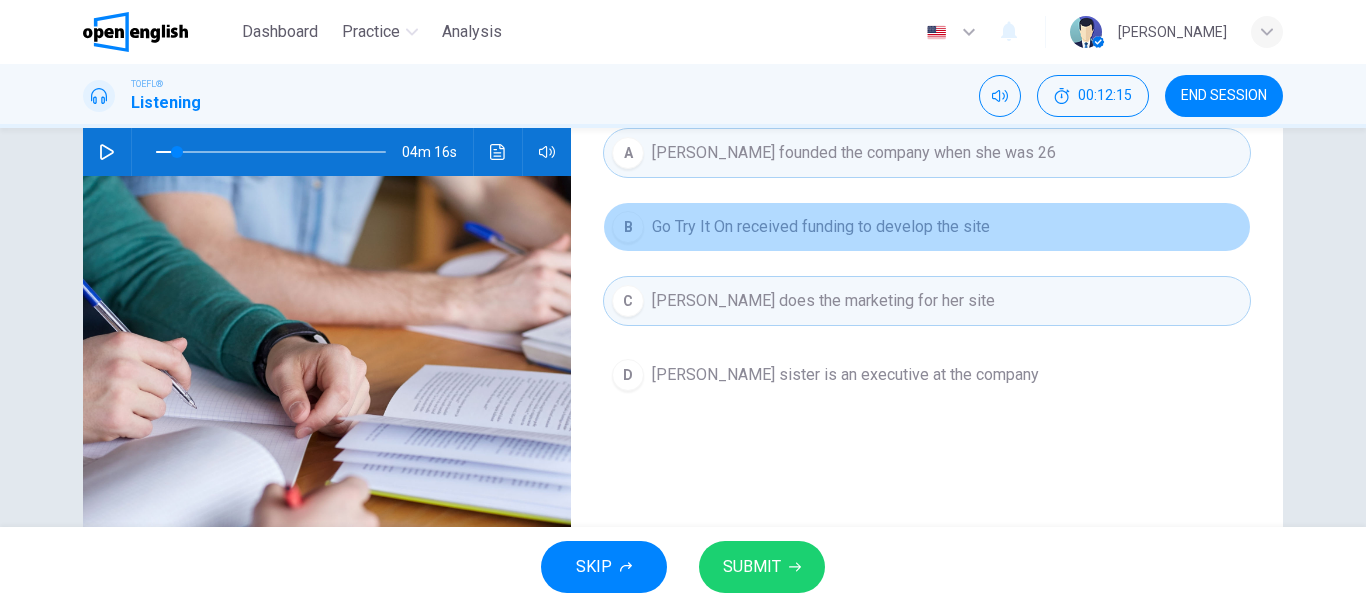 click on "B Go Try It On received funding to develop the site" at bounding box center [927, 227] 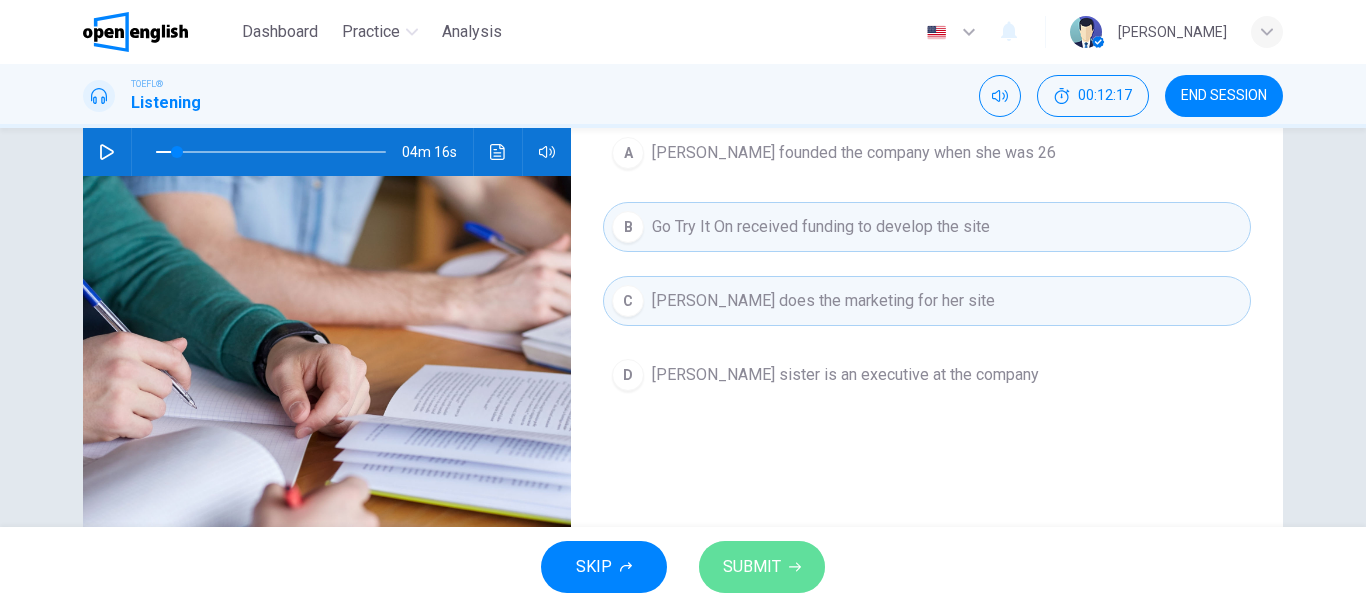 click on "SUBMIT" at bounding box center [762, 567] 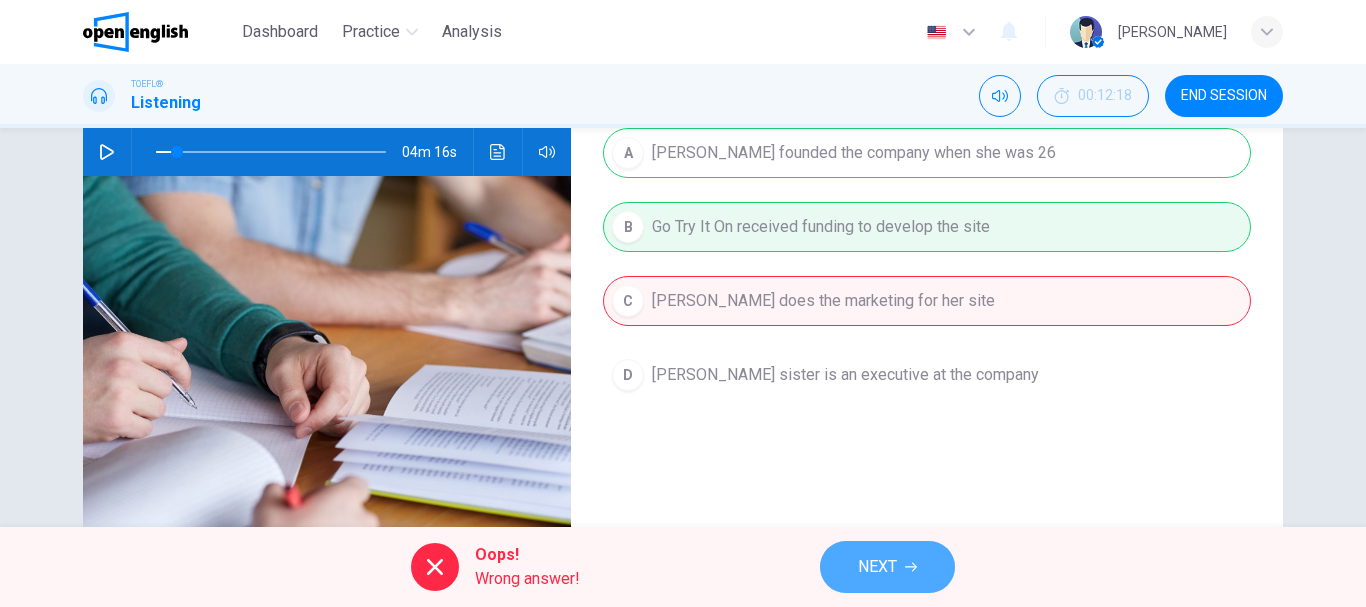 click on "NEXT" at bounding box center [877, 567] 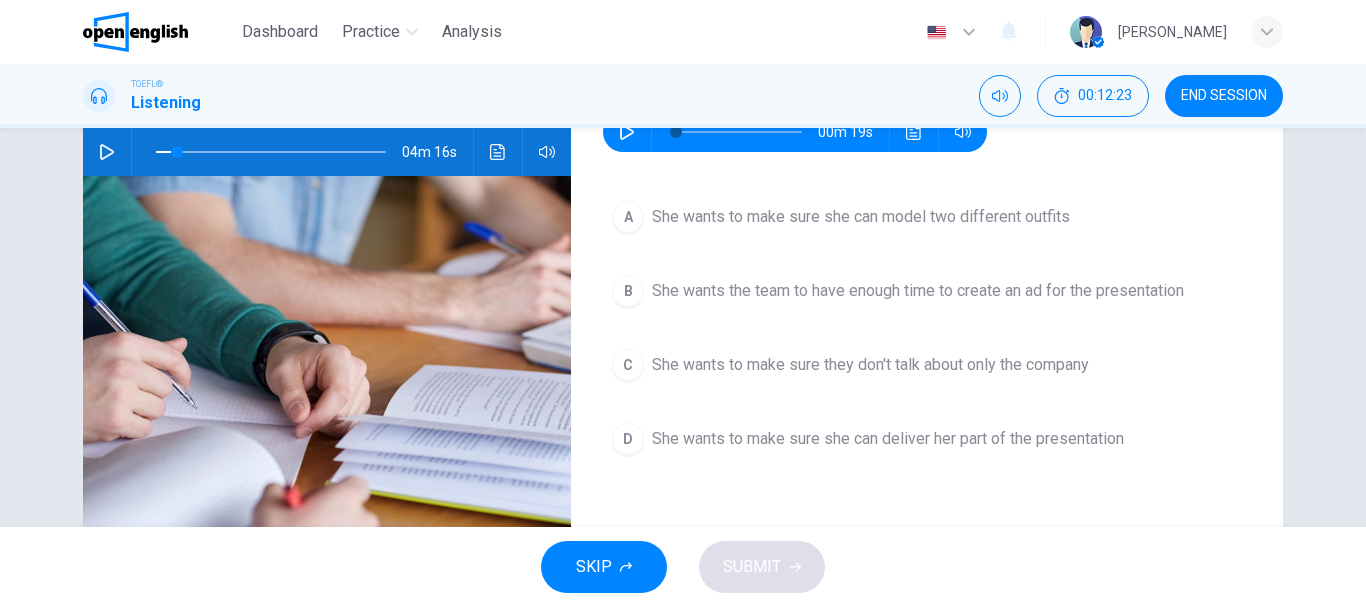 scroll, scrollTop: 100, scrollLeft: 0, axis: vertical 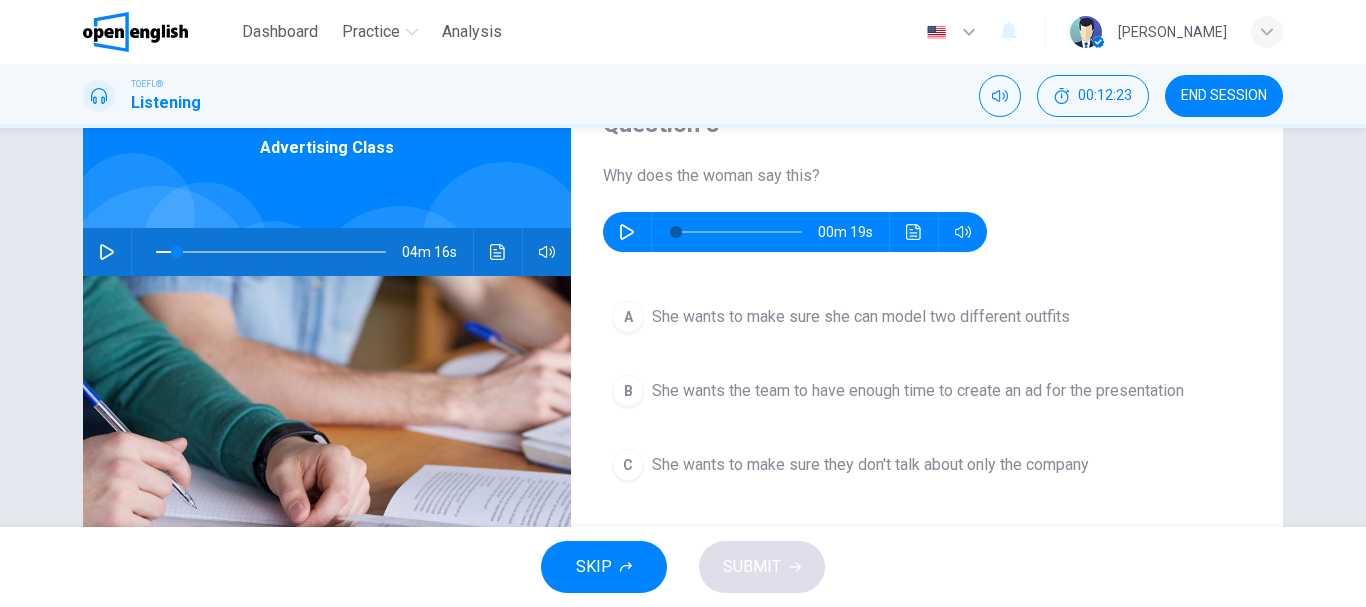 type on "*" 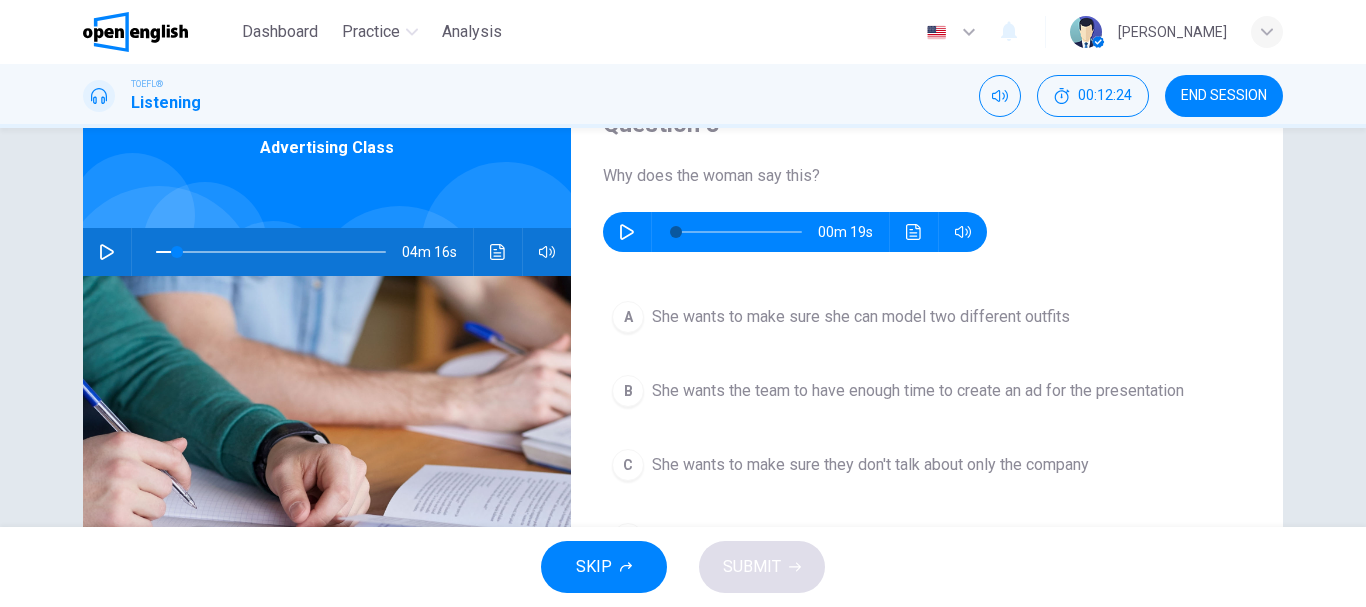 click 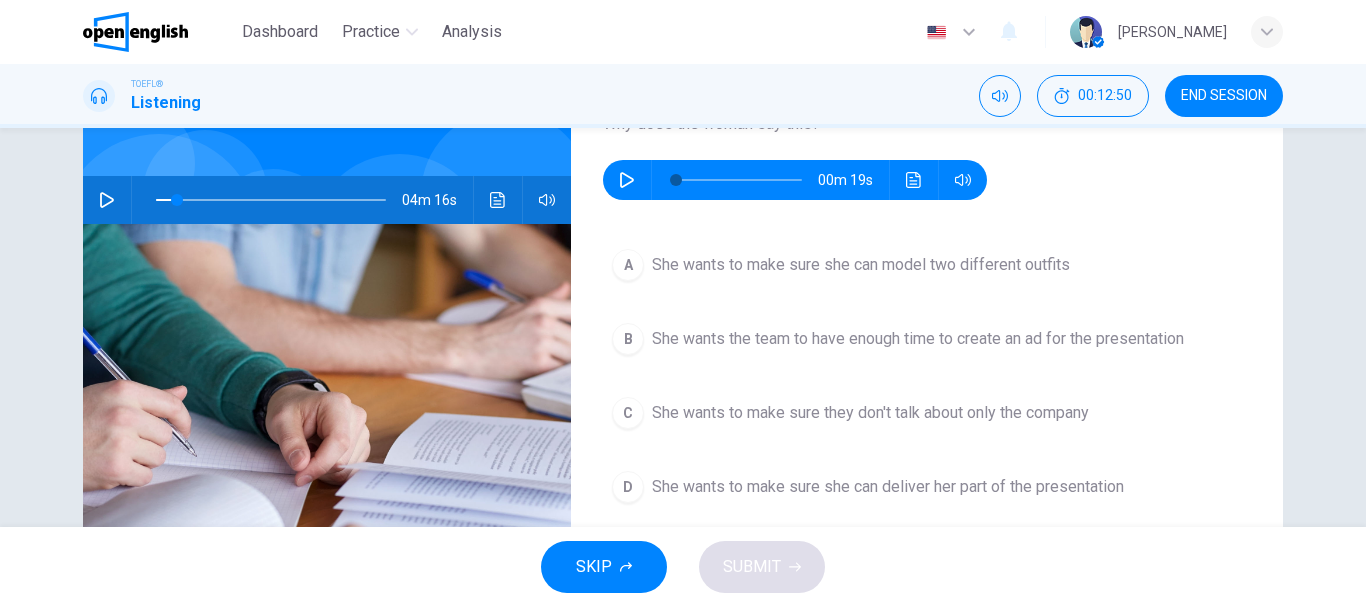 scroll, scrollTop: 200, scrollLeft: 0, axis: vertical 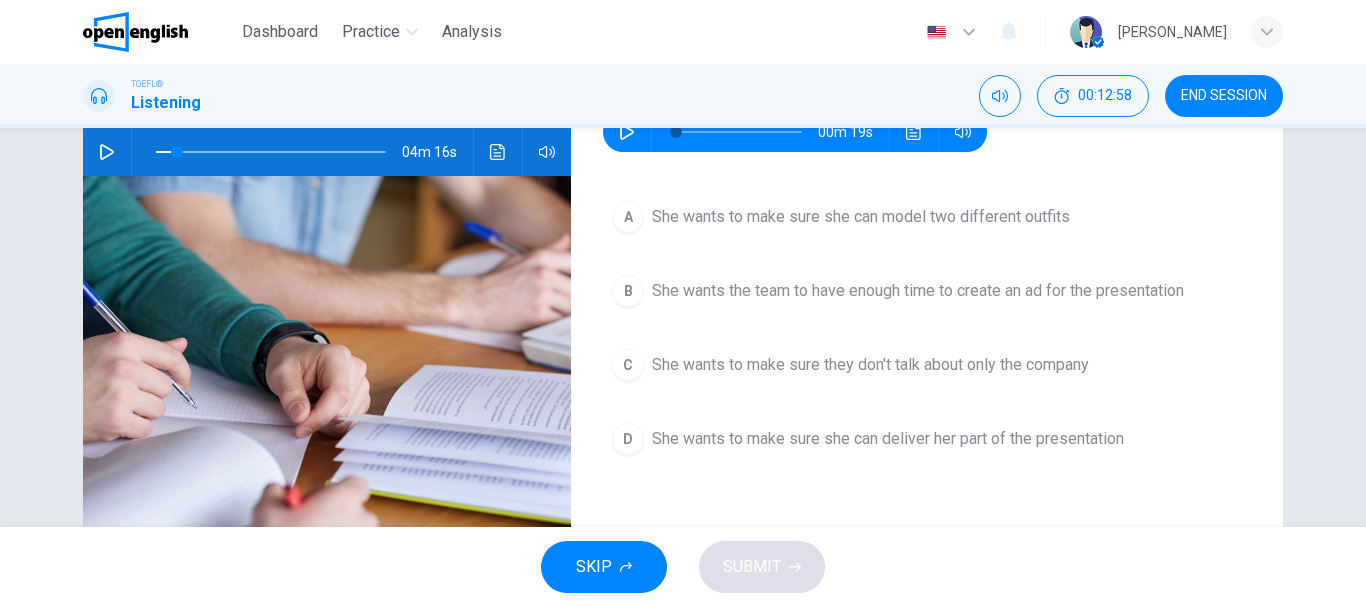 click on "B" at bounding box center [628, 291] 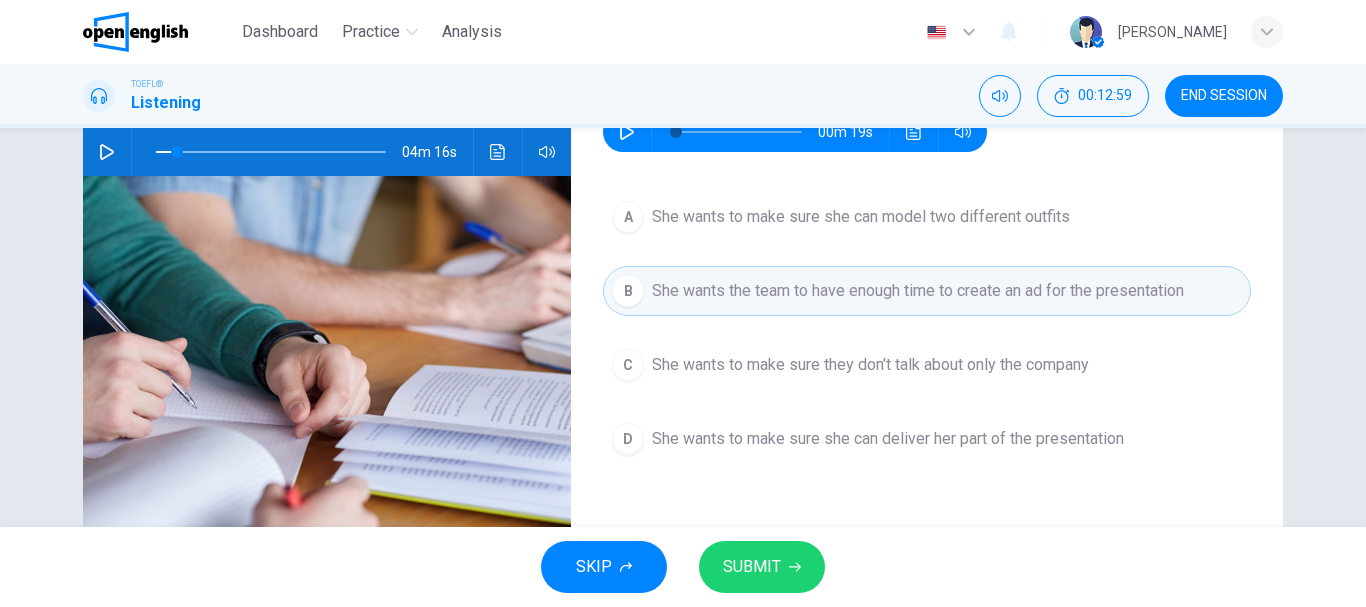 click on "SUBMIT" at bounding box center [752, 567] 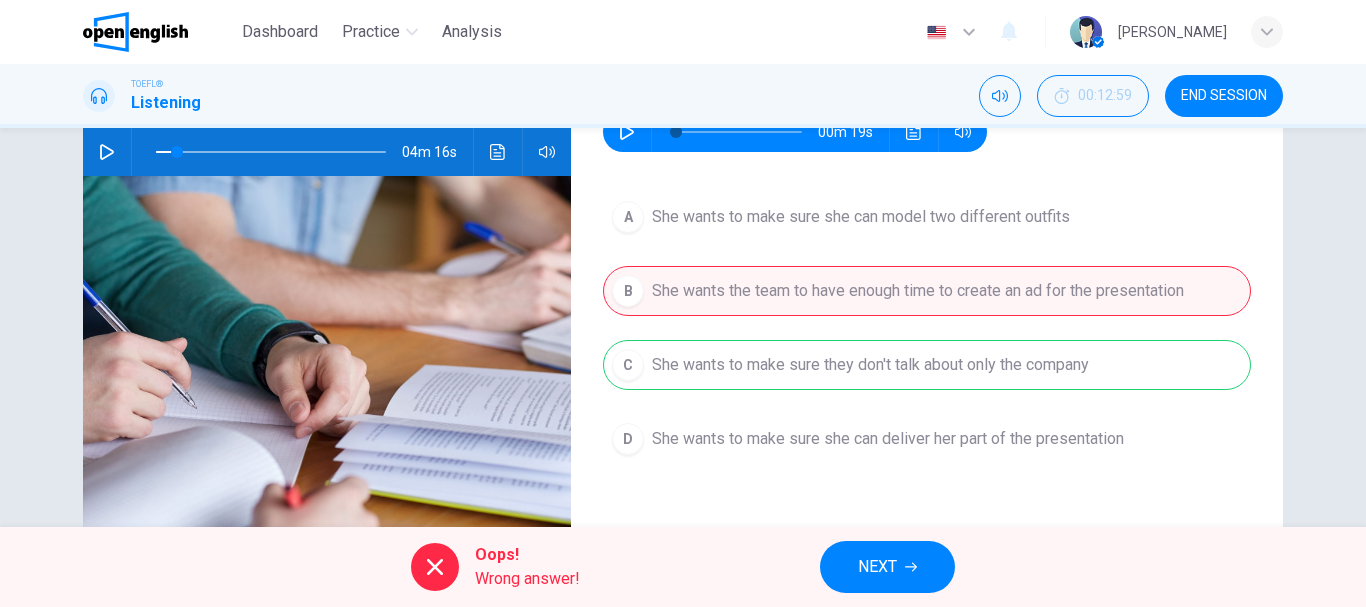 click on "NEXT" at bounding box center [877, 567] 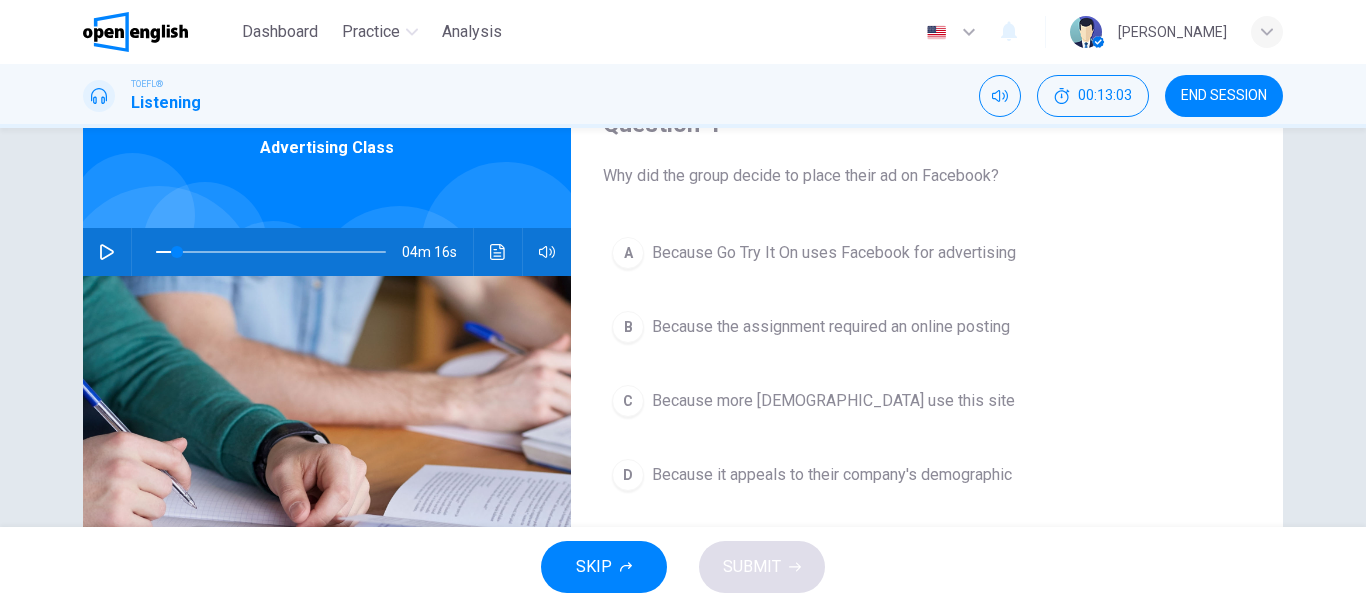 scroll, scrollTop: 200, scrollLeft: 0, axis: vertical 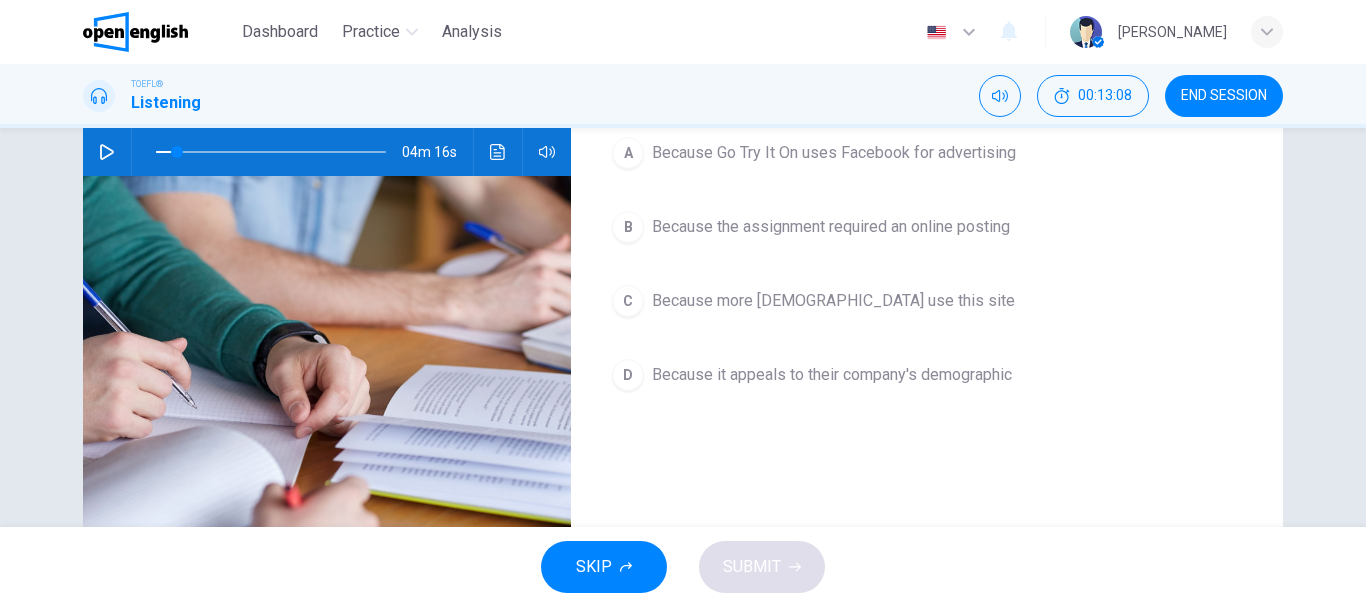 click on "D" at bounding box center (628, 375) 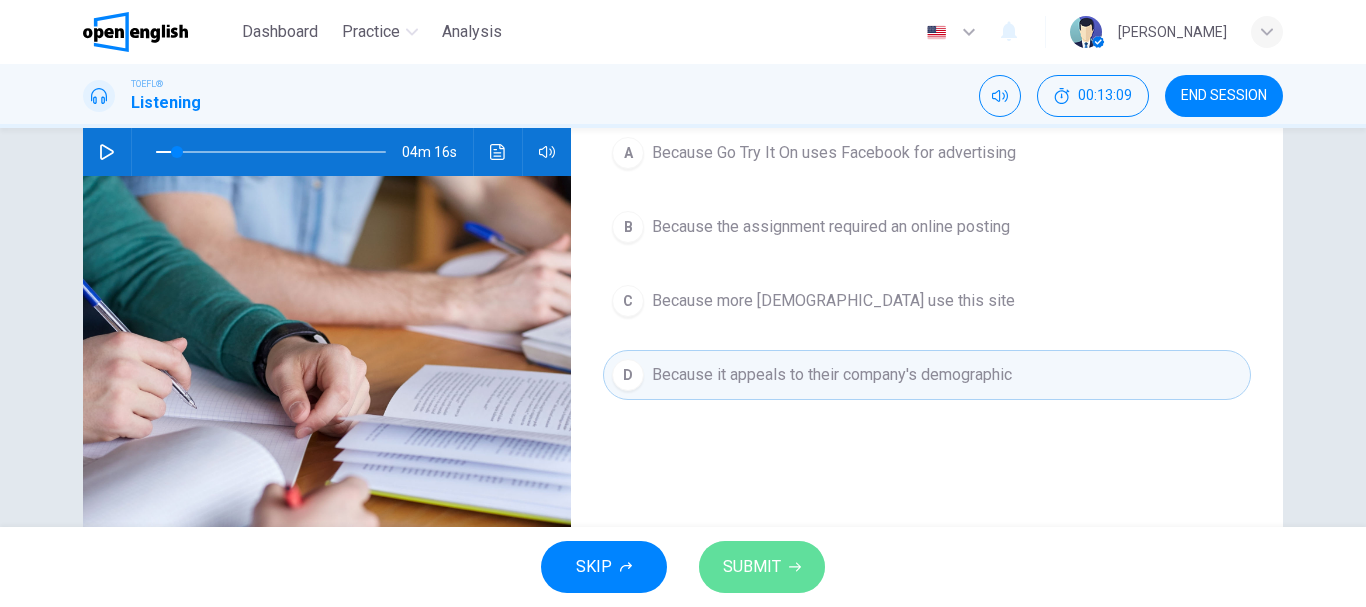 click on "SUBMIT" at bounding box center (752, 567) 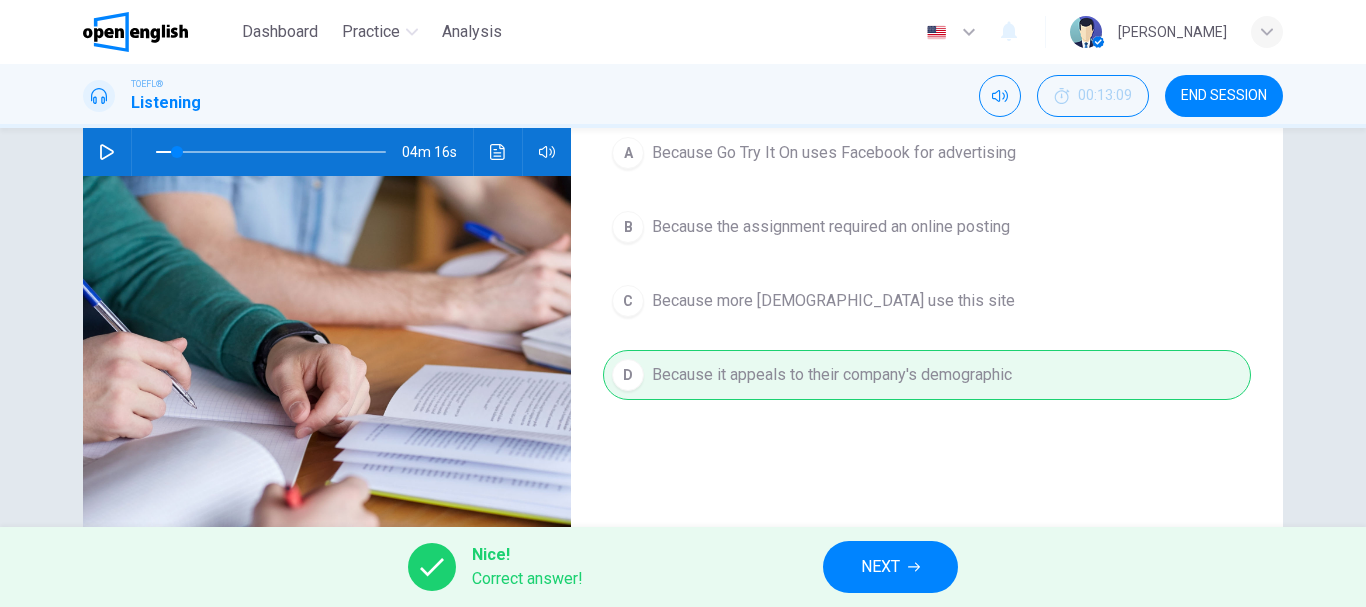 click on "NEXT" at bounding box center (890, 567) 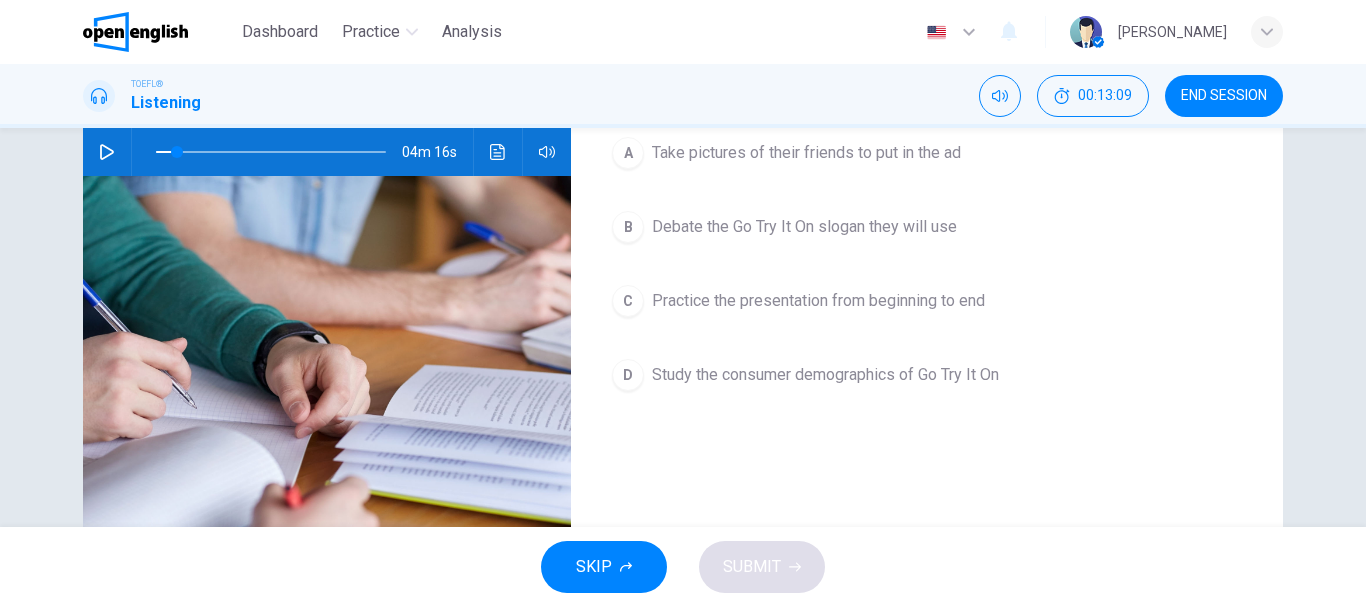 scroll, scrollTop: 100, scrollLeft: 0, axis: vertical 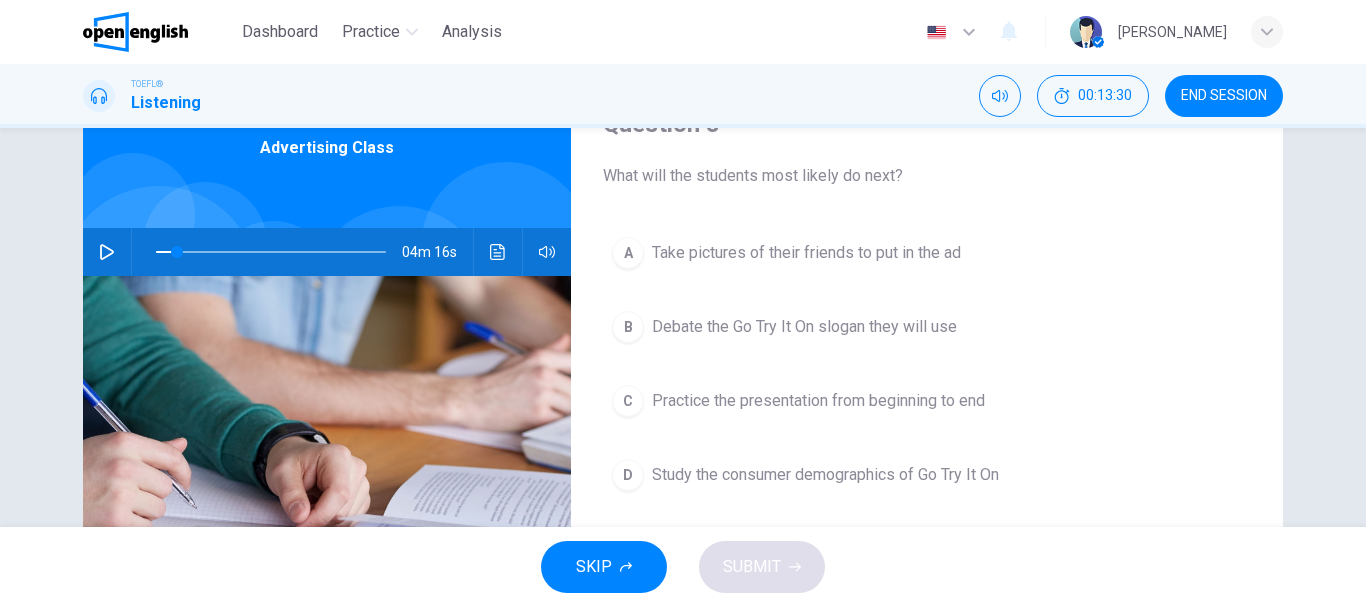 click on "A" at bounding box center [628, 253] 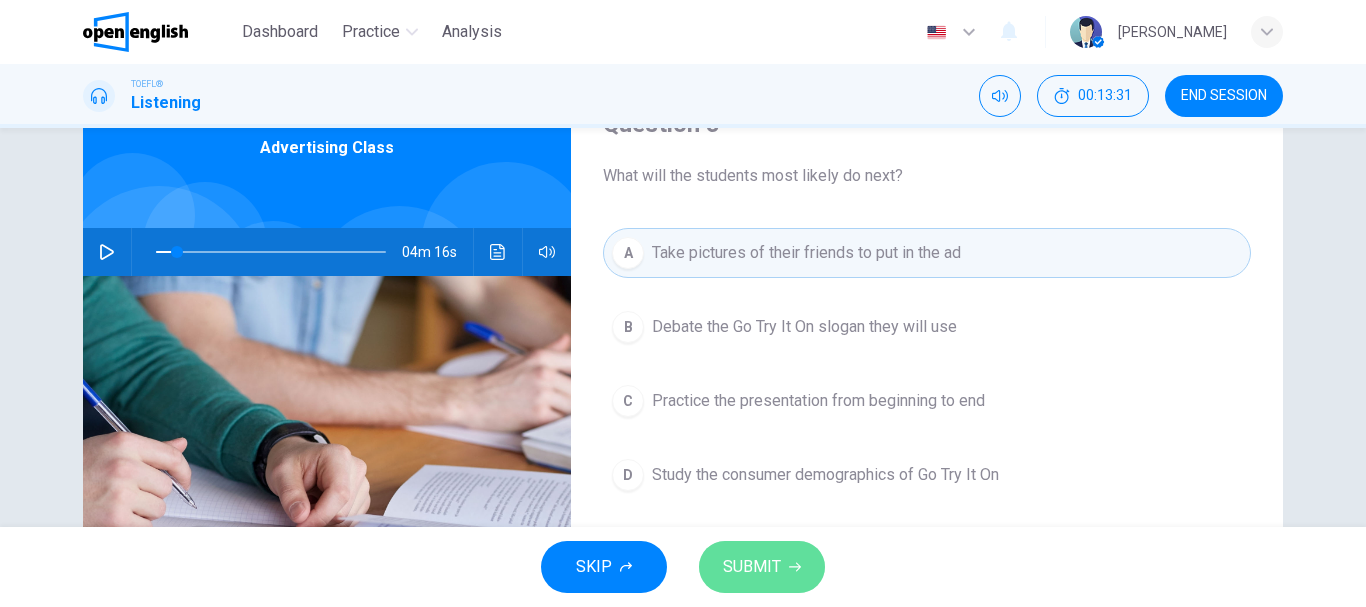 click on "SUBMIT" at bounding box center [762, 567] 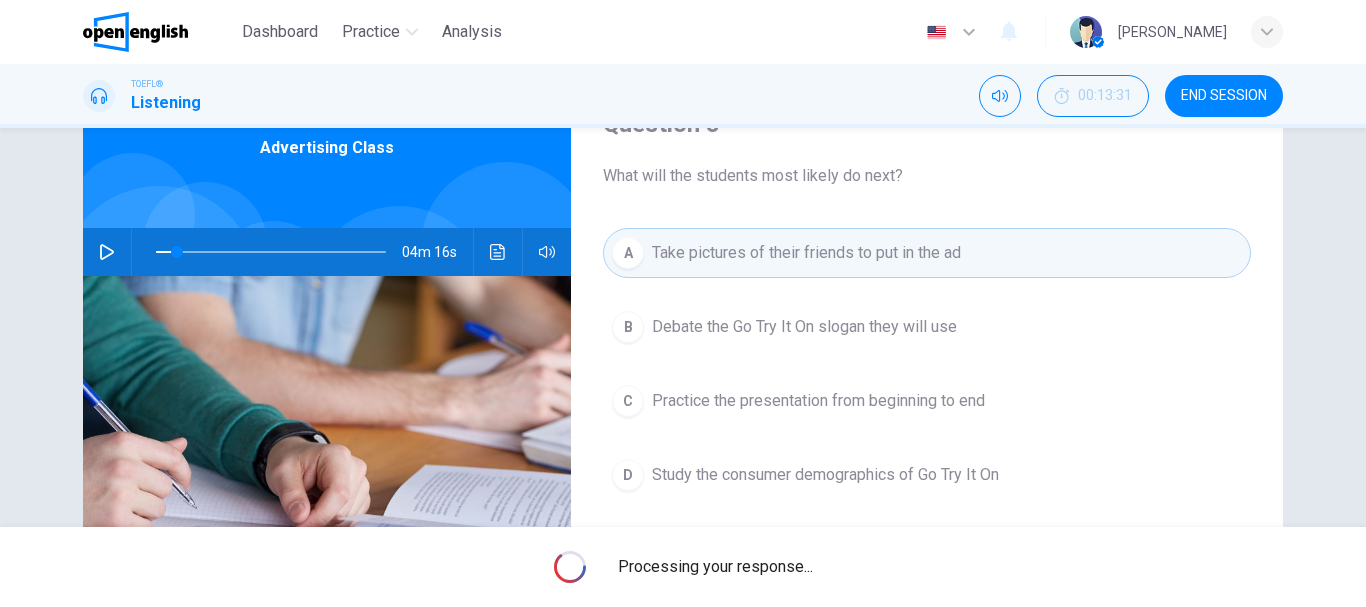 type on "*" 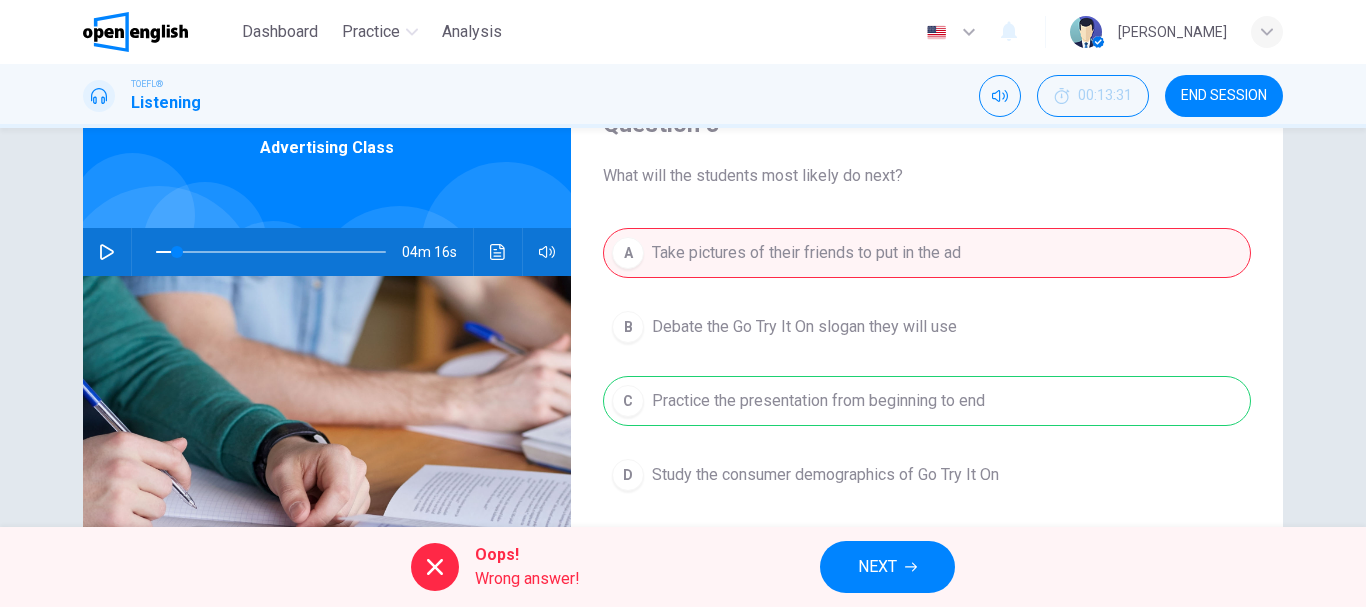 drag, startPoint x: 636, startPoint y: 177, endPoint x: 841, endPoint y: 175, distance: 205.00975 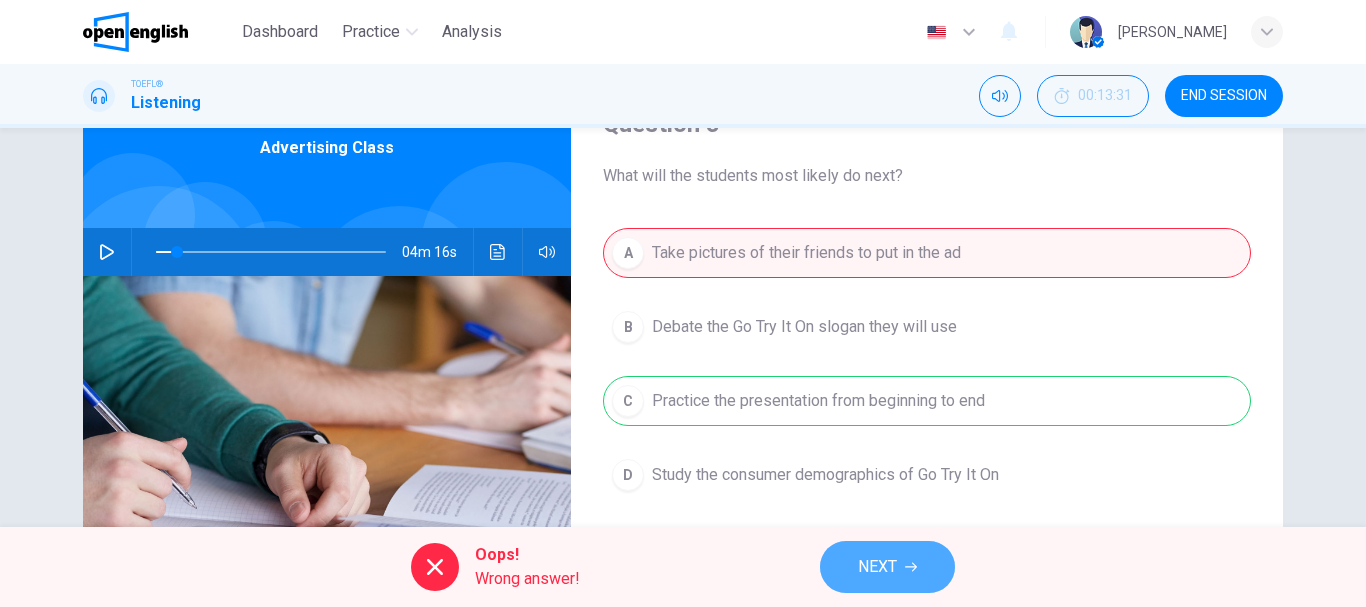 click on "NEXT" at bounding box center (877, 567) 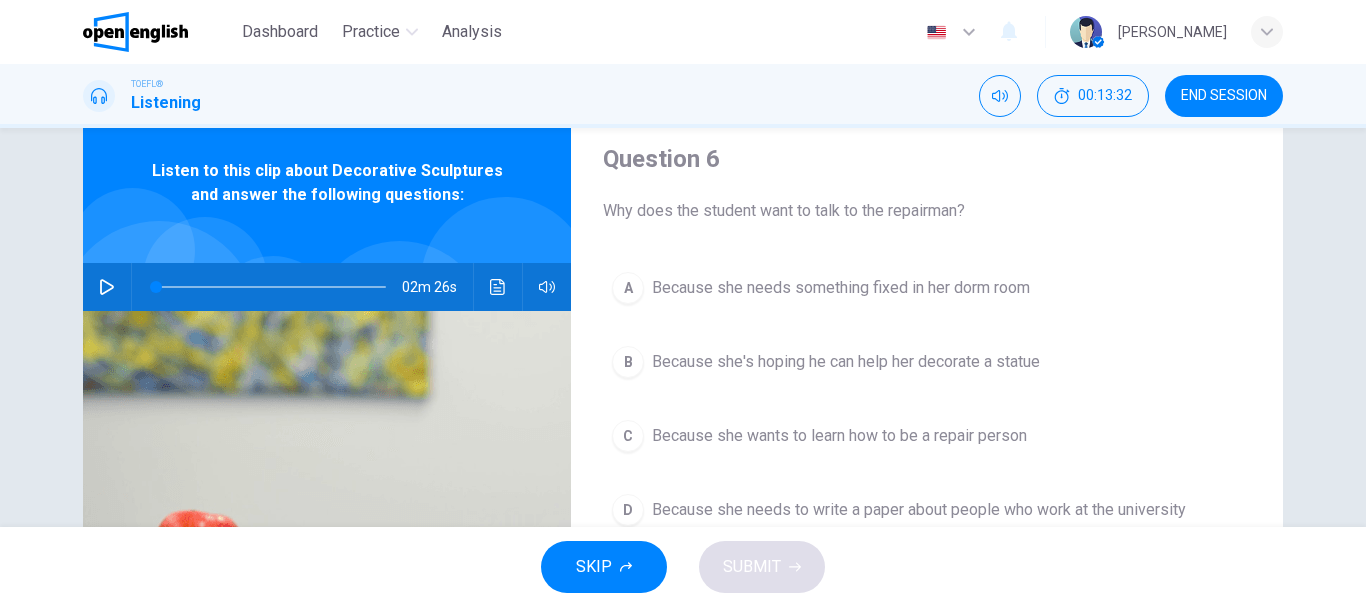 scroll, scrollTop: 100, scrollLeft: 0, axis: vertical 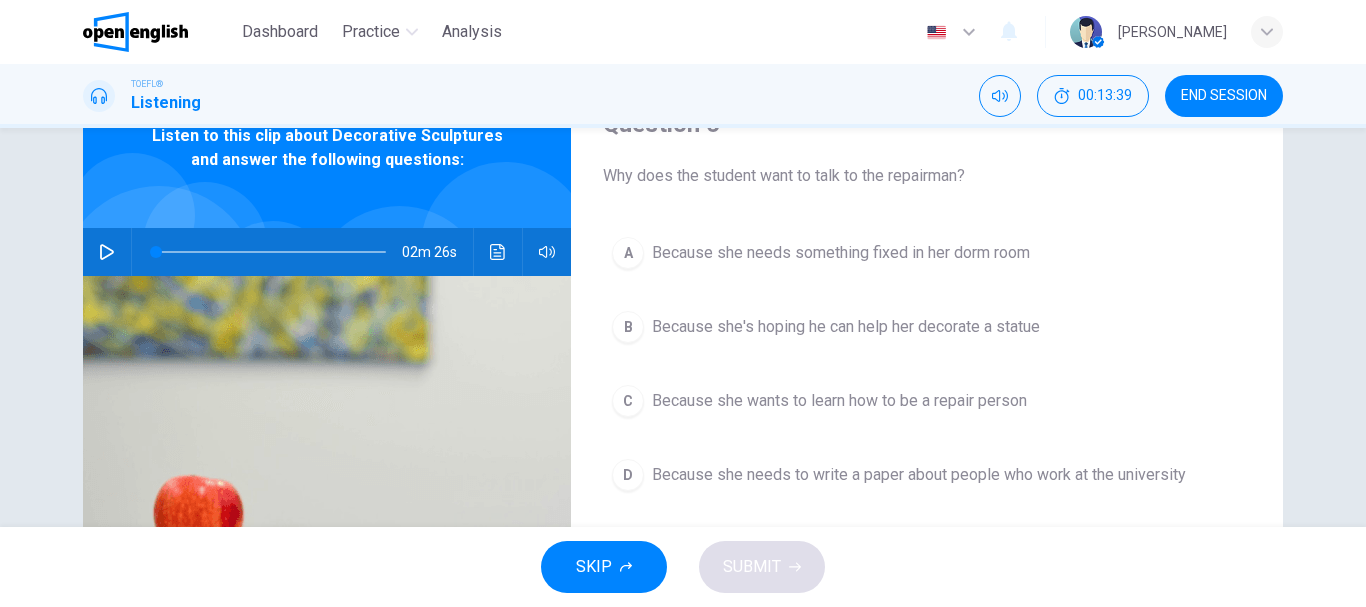 click on "END SESSION" at bounding box center [1224, 96] 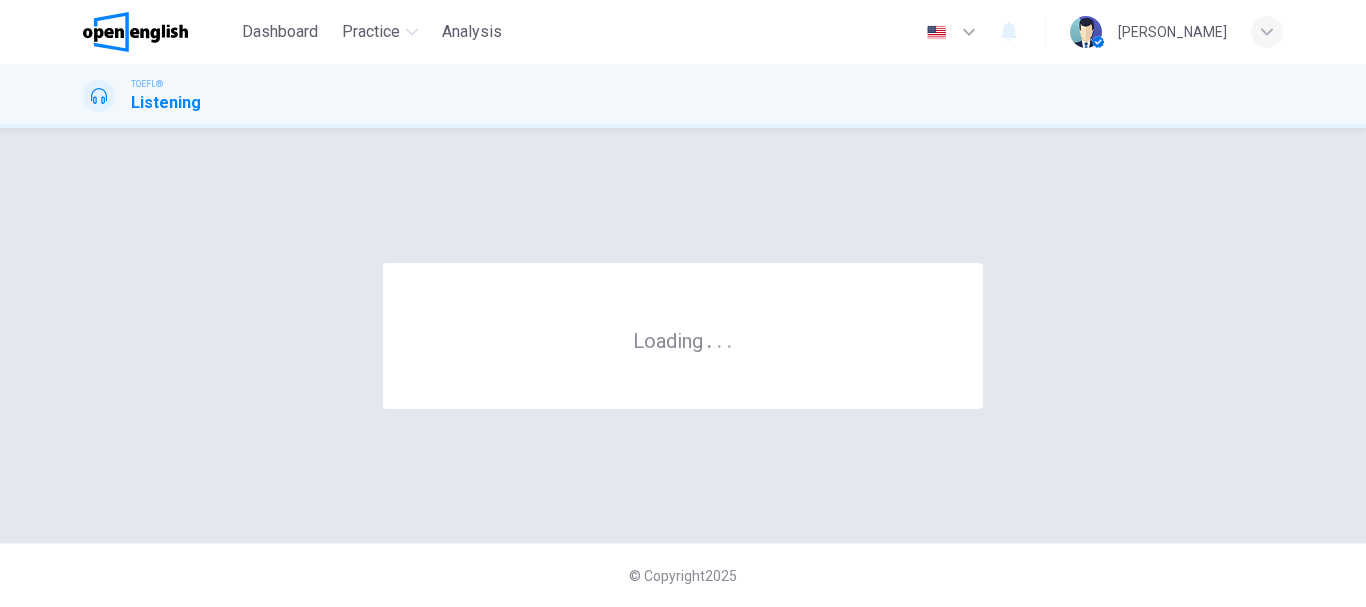 scroll, scrollTop: 0, scrollLeft: 0, axis: both 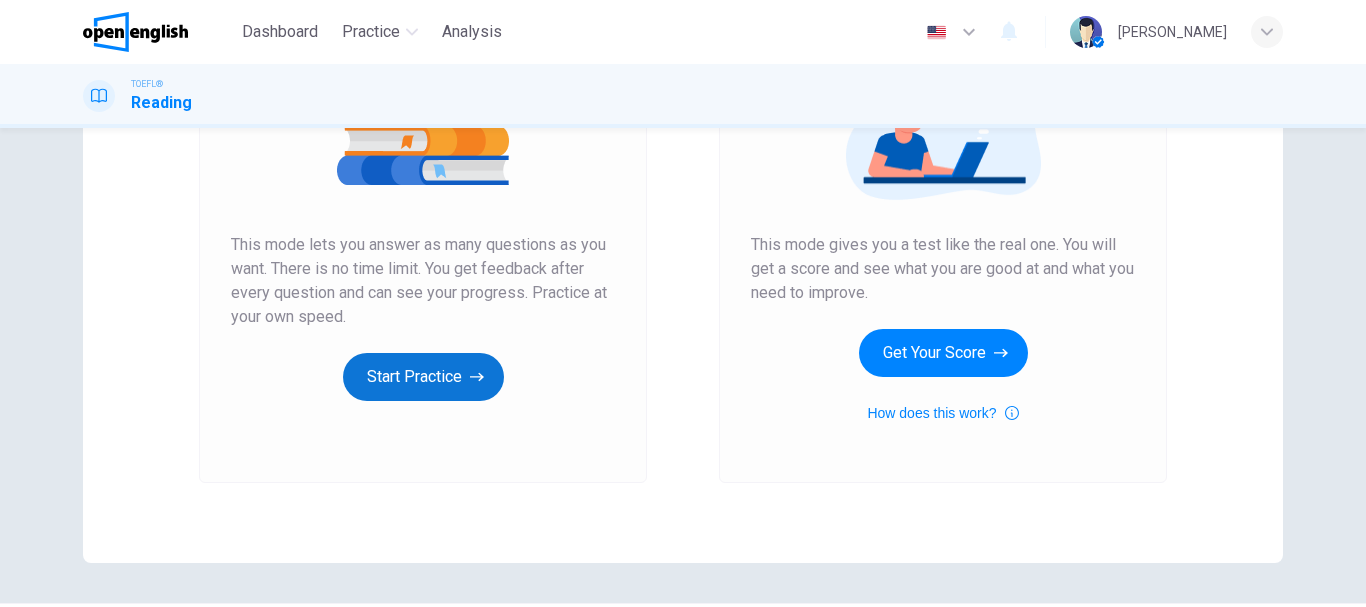 click on "Start Practice" at bounding box center [423, 377] 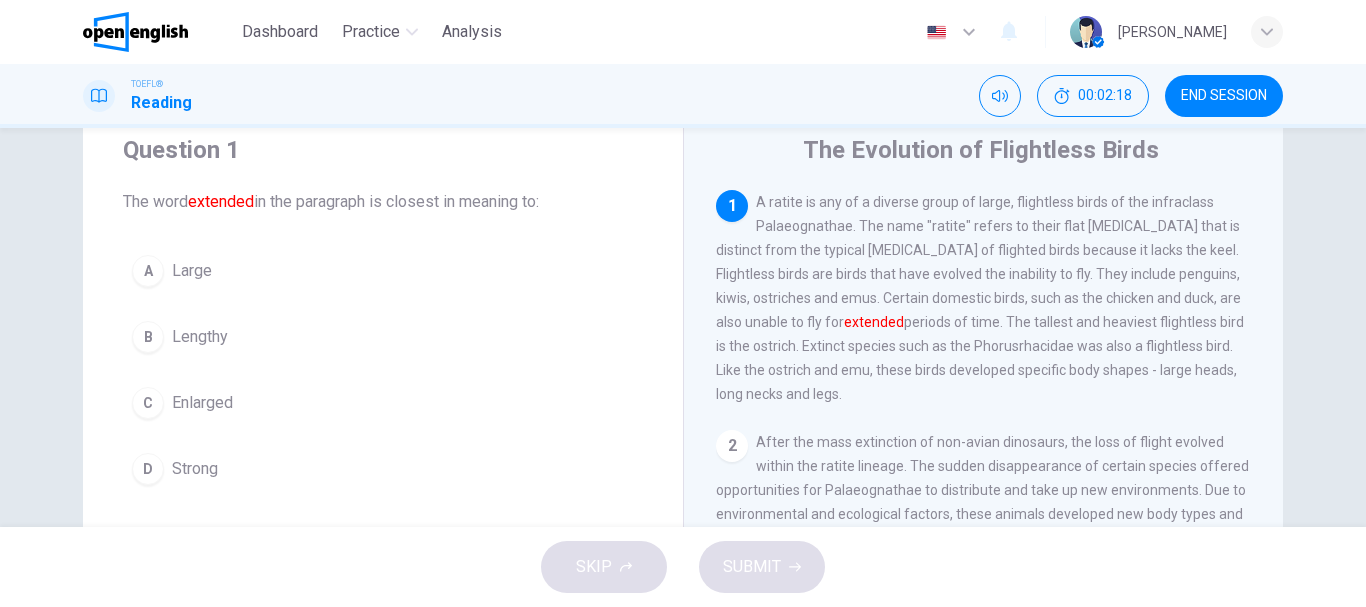 scroll, scrollTop: 100, scrollLeft: 0, axis: vertical 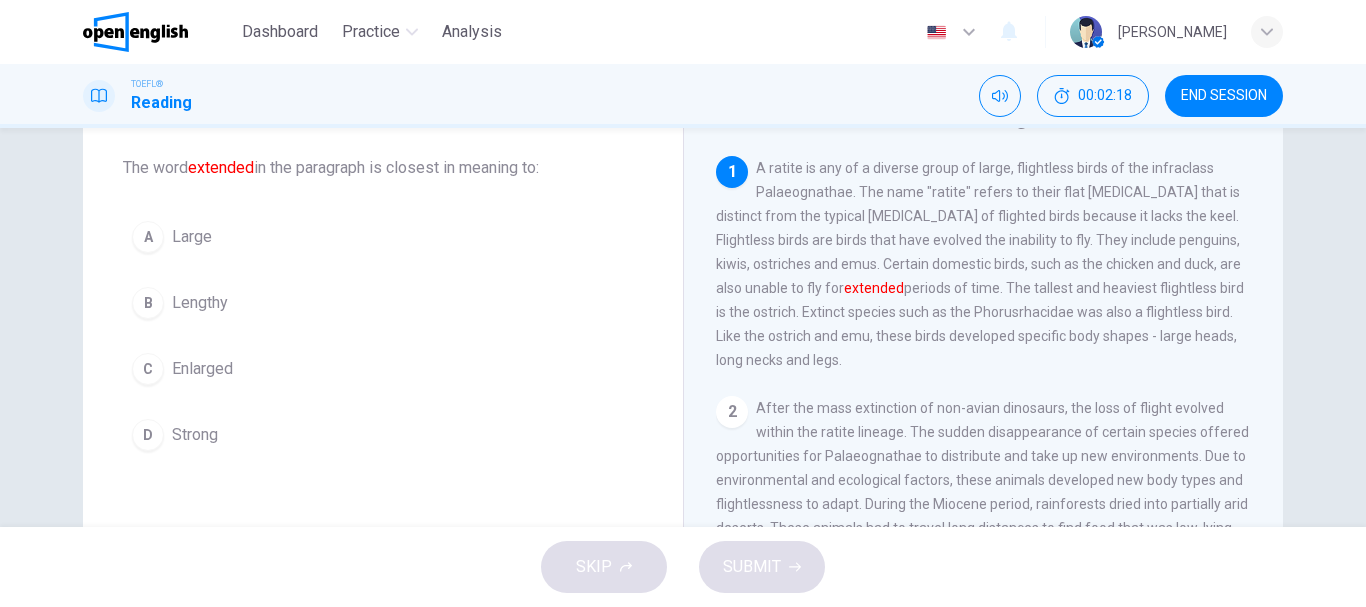 click on "A" at bounding box center [148, 237] 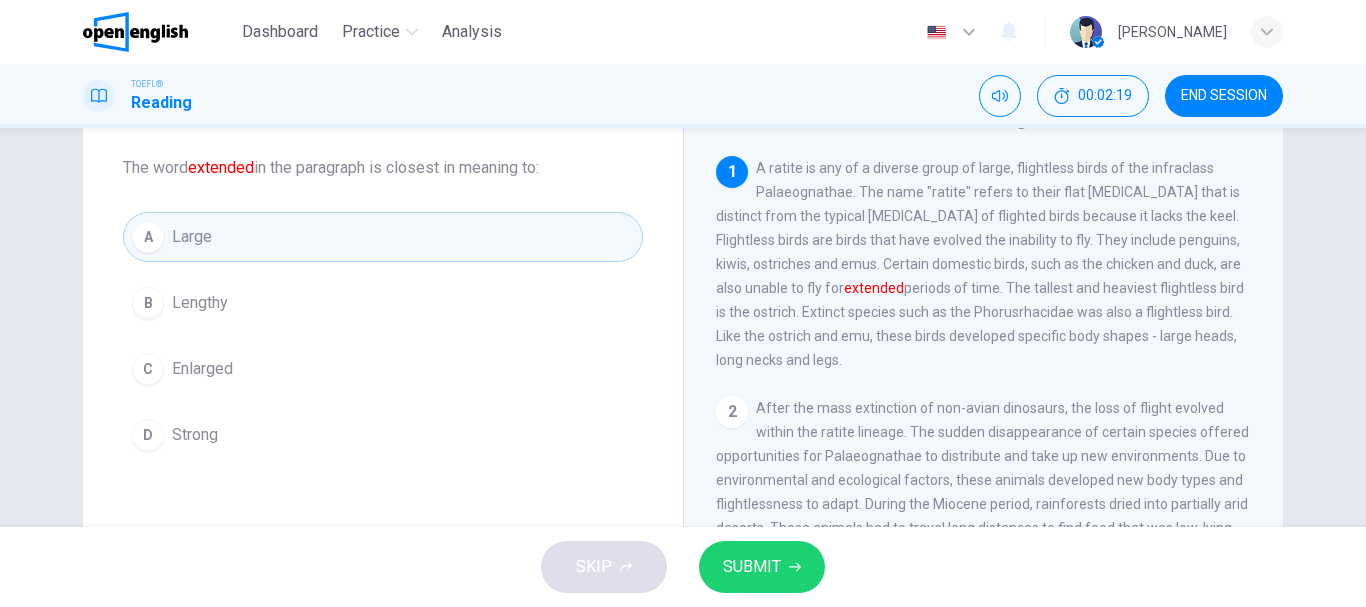 click on "SUBMIT" at bounding box center (762, 567) 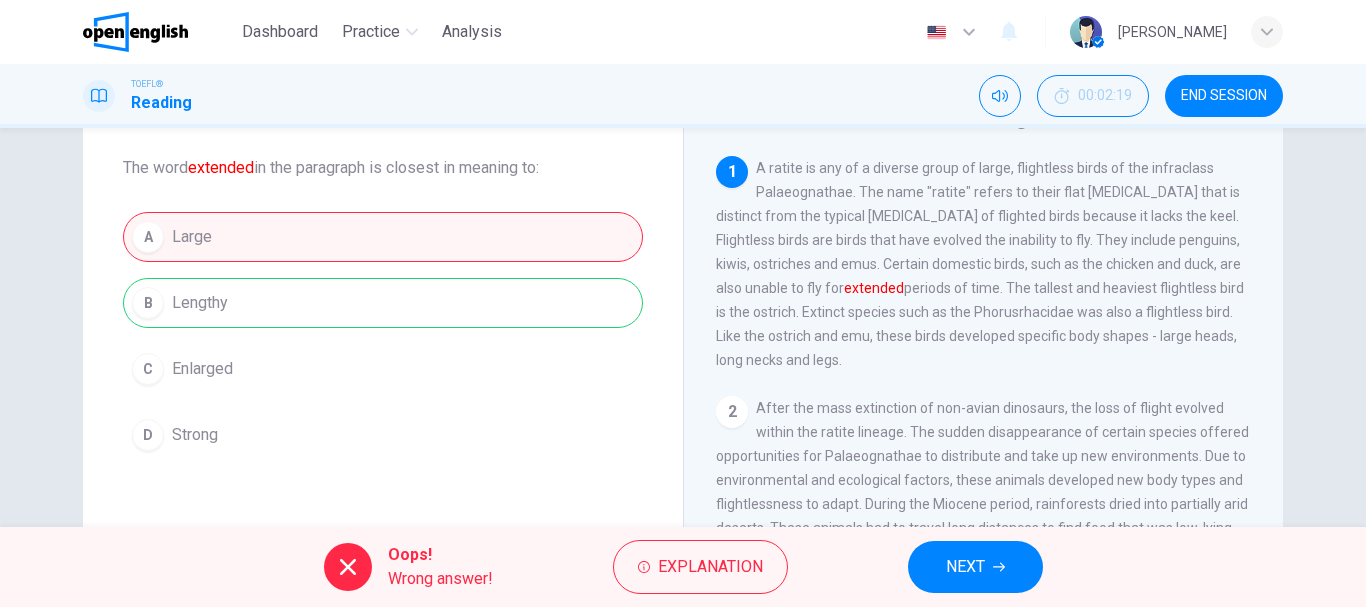 click on "A Large B Lengthy C Enlarged D Strong" at bounding box center [383, 336] 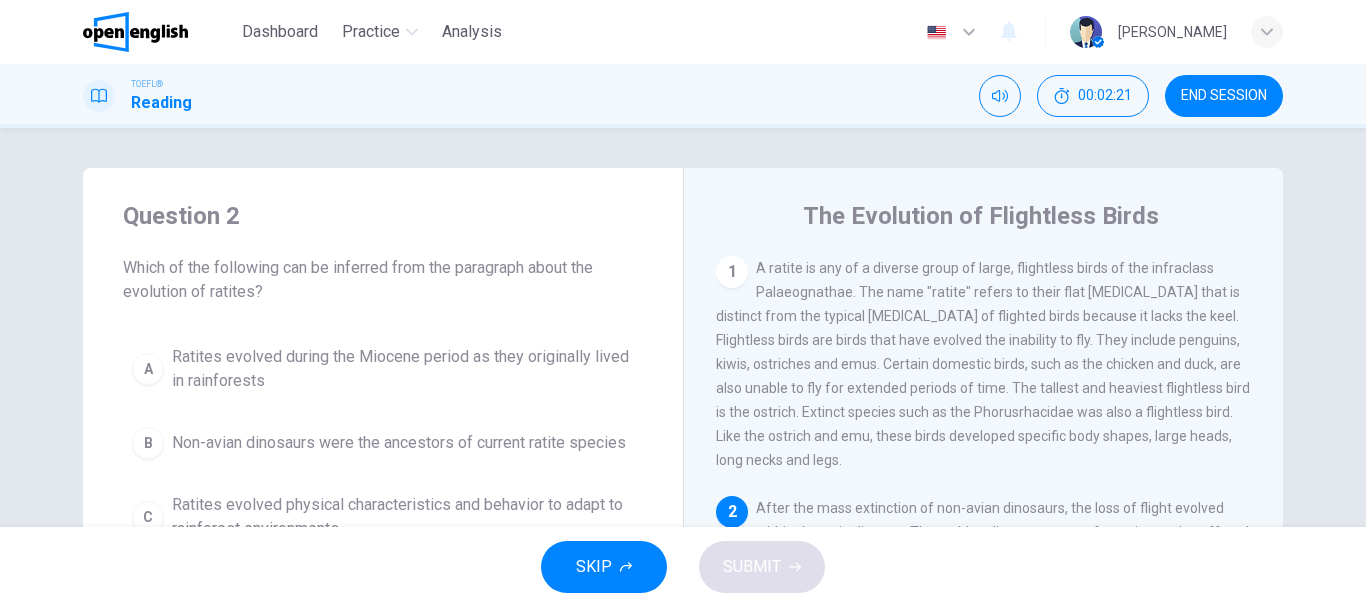 scroll, scrollTop: 100, scrollLeft: 0, axis: vertical 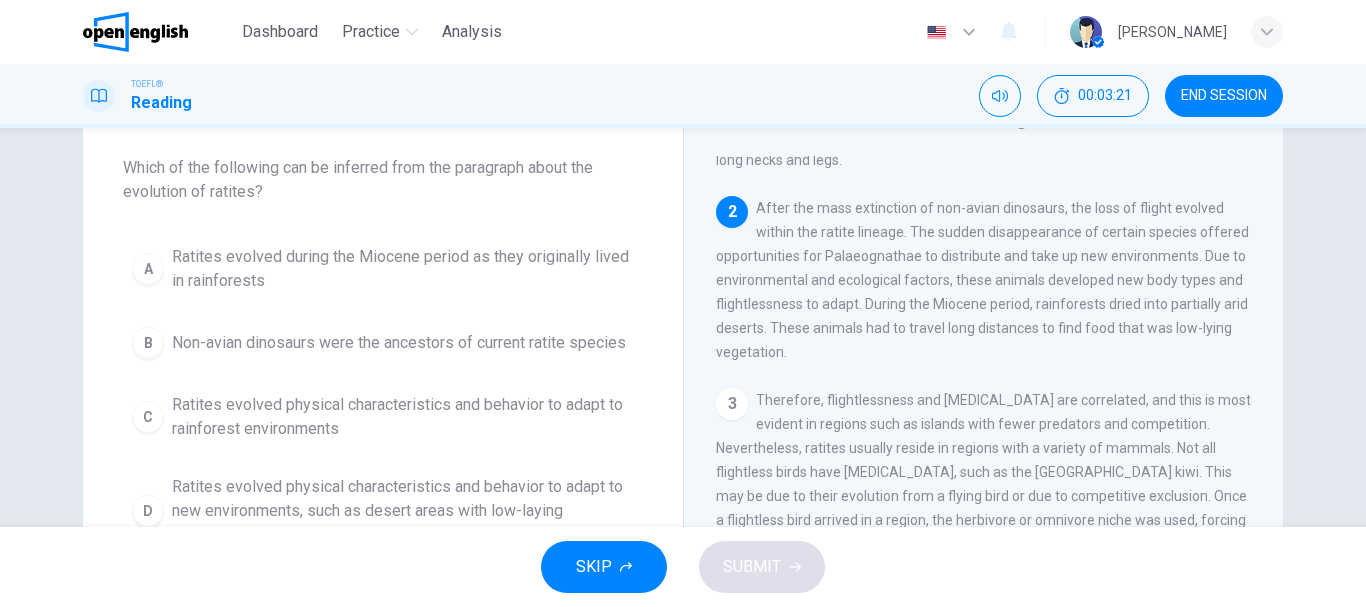 drag, startPoint x: 185, startPoint y: 162, endPoint x: 282, endPoint y: 195, distance: 102.45975 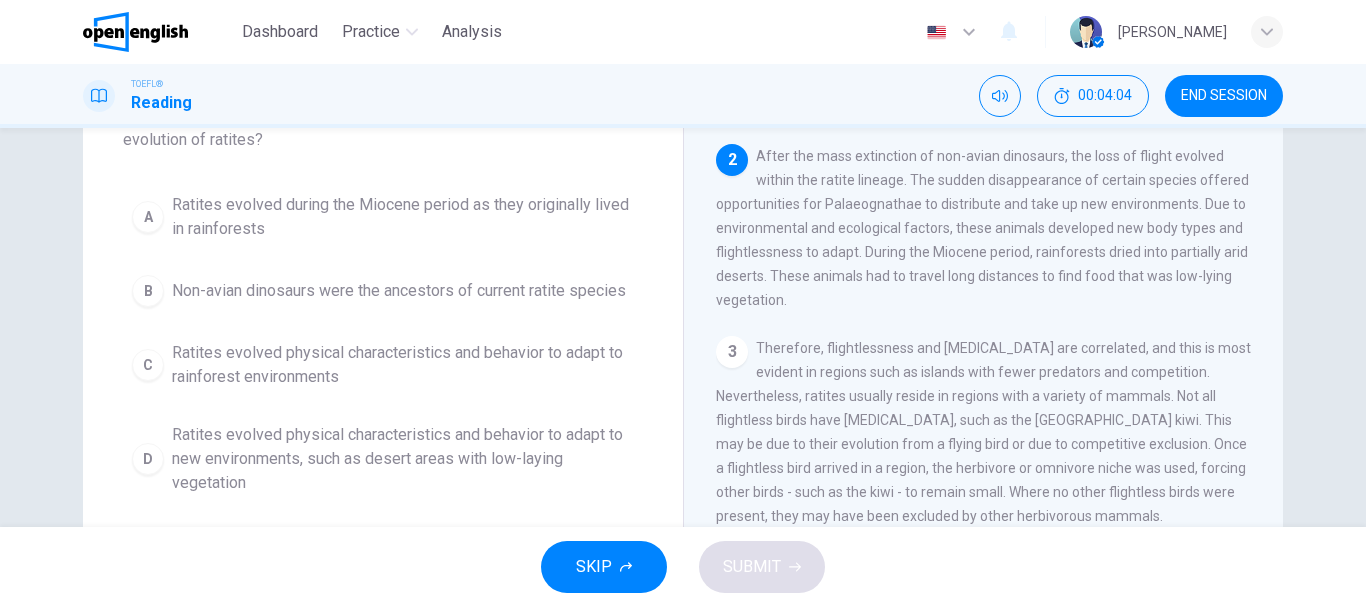 scroll, scrollTop: 200, scrollLeft: 0, axis: vertical 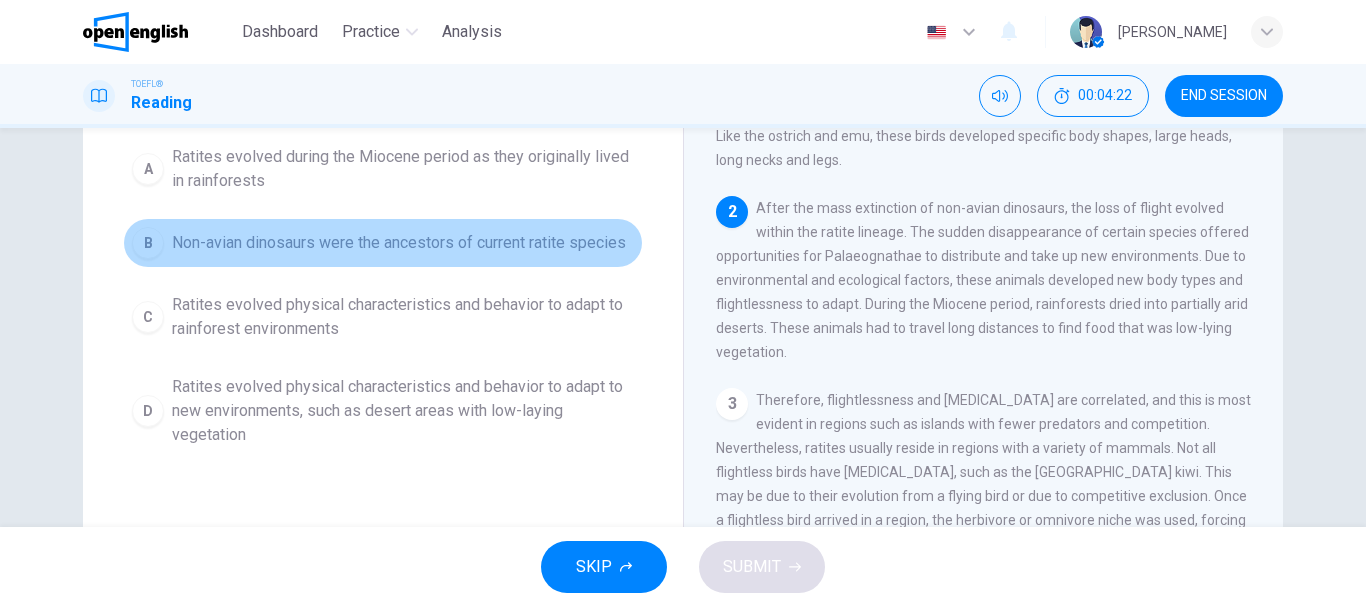 click on "Non-avian dinosaurs were the ancestors of current ratite species" at bounding box center [399, 243] 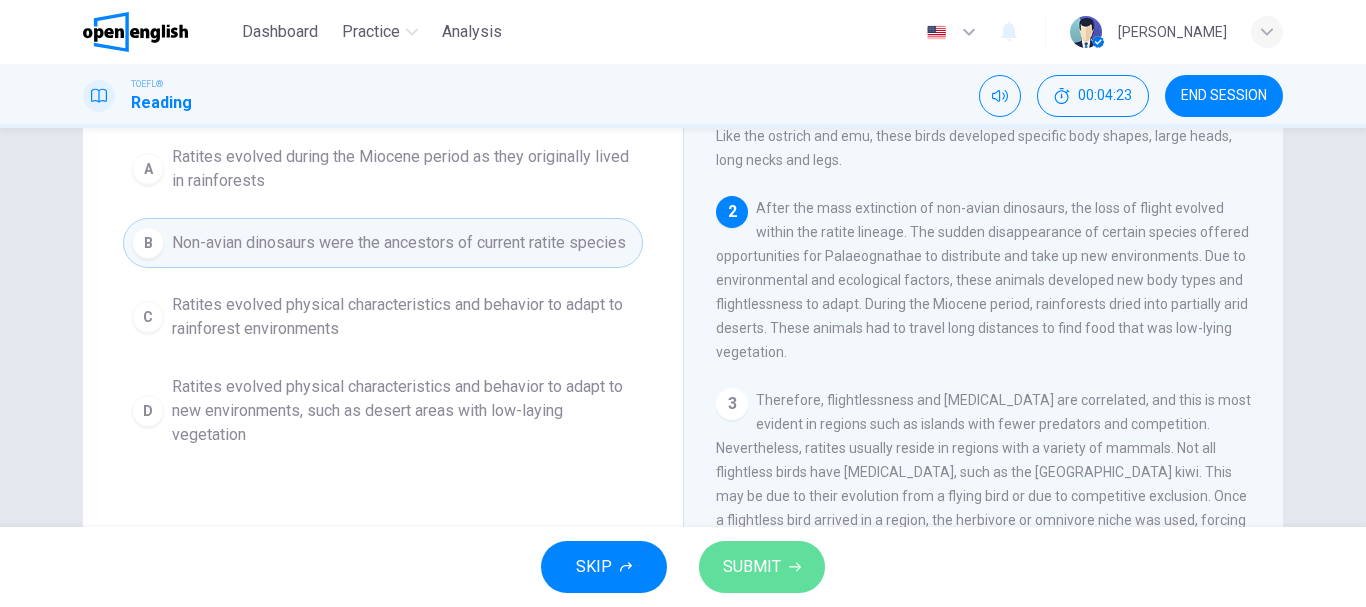click 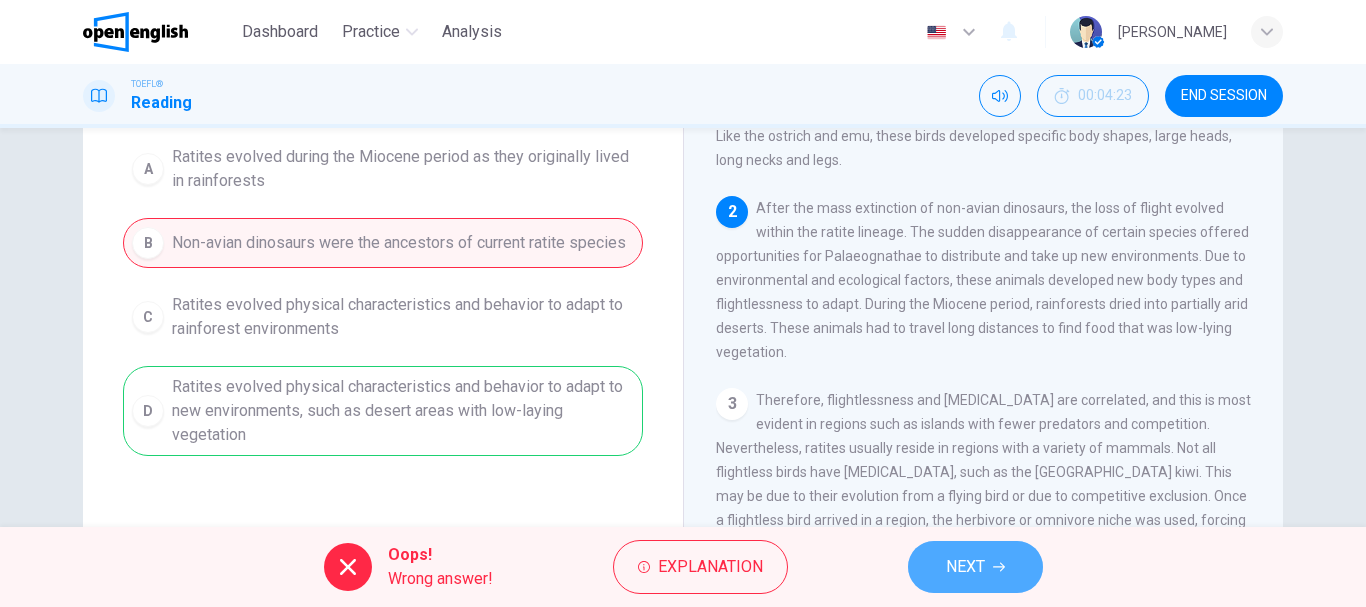 click on "NEXT" at bounding box center [965, 567] 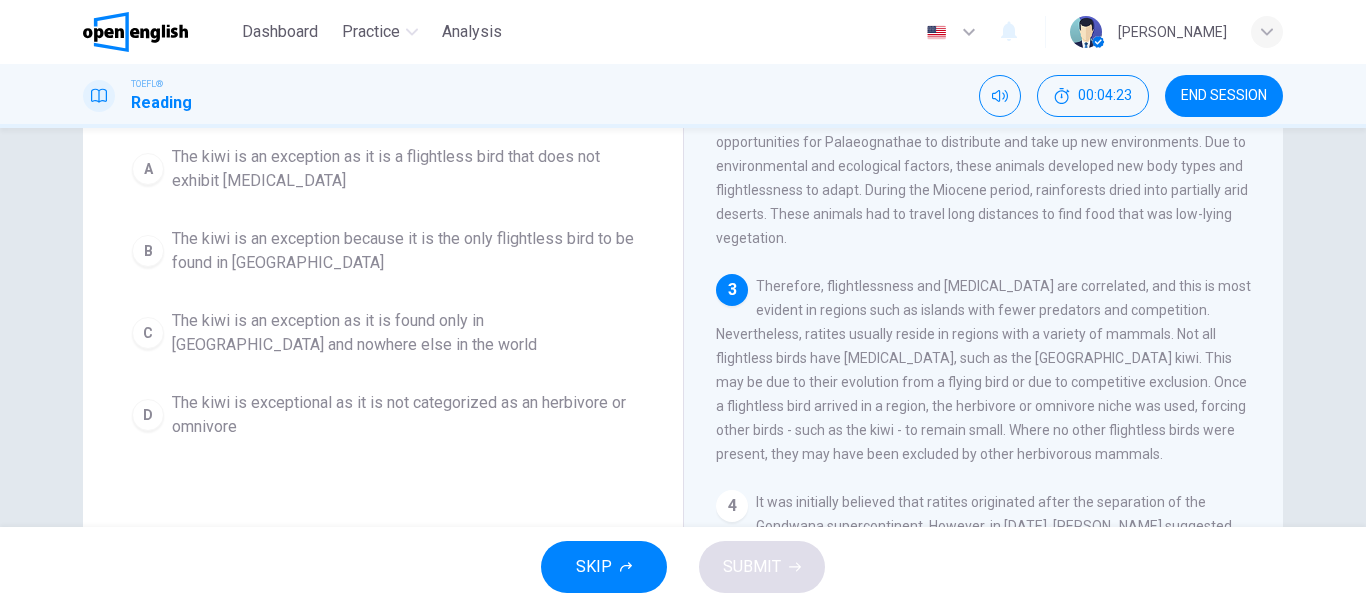 scroll, scrollTop: 273, scrollLeft: 0, axis: vertical 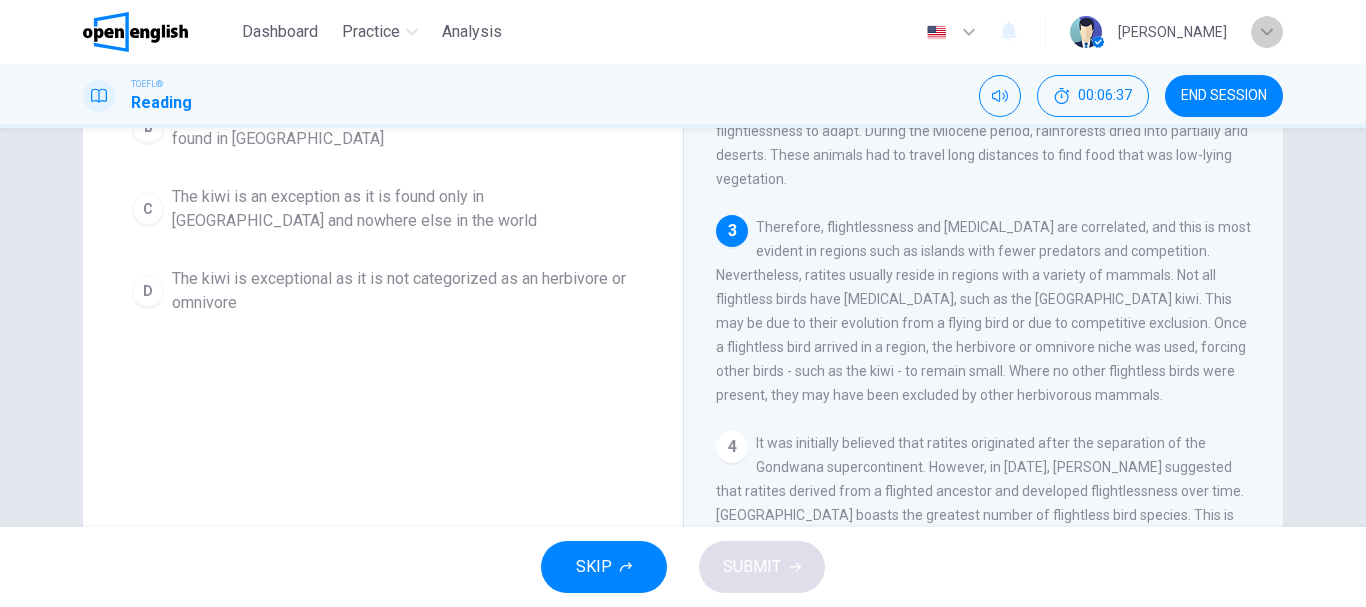 click 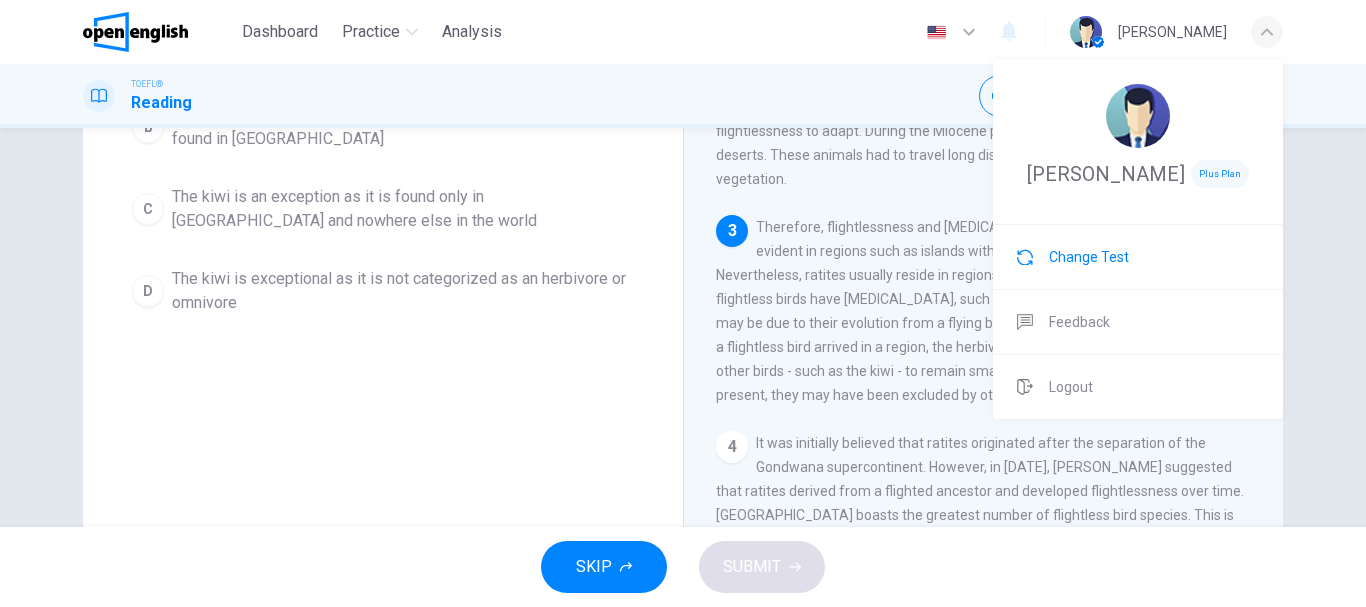 click on "Change Test" at bounding box center [1089, 257] 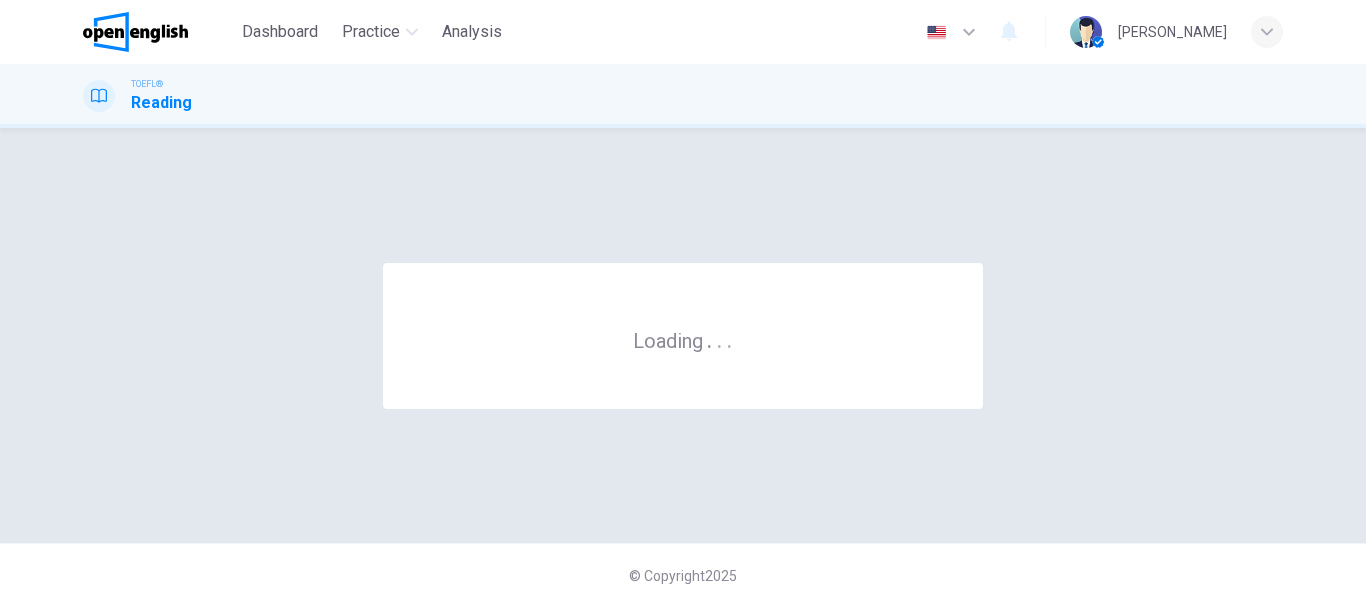scroll, scrollTop: 0, scrollLeft: 0, axis: both 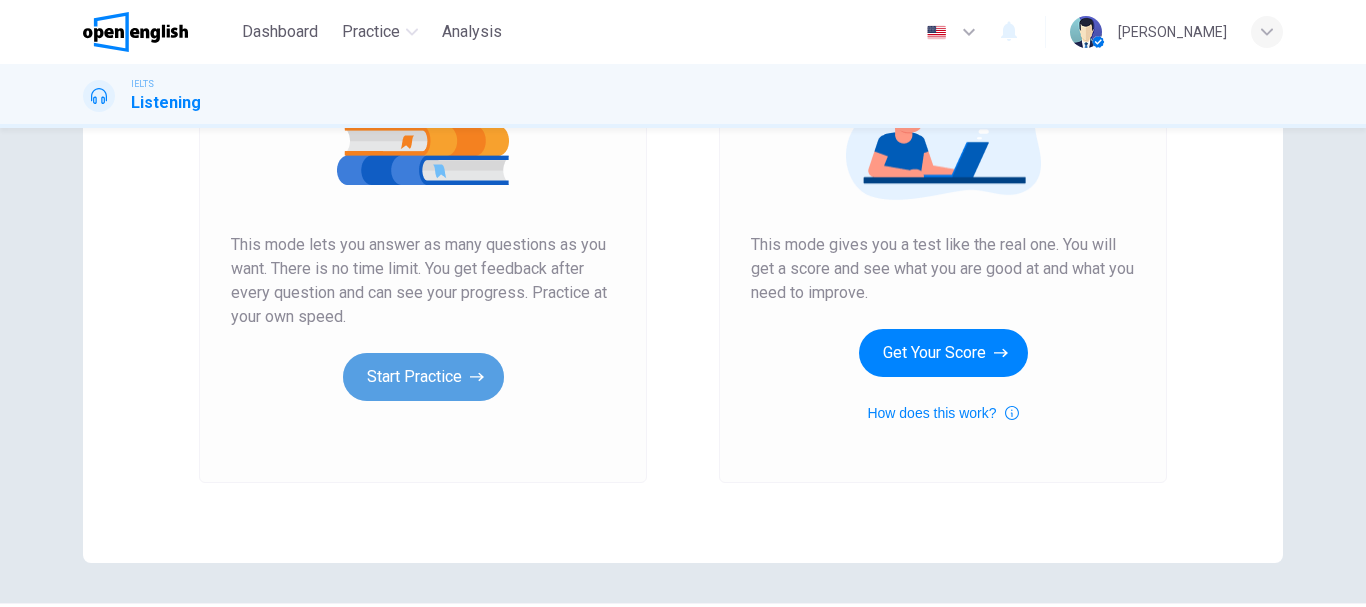 click on "Start Practice" at bounding box center (423, 377) 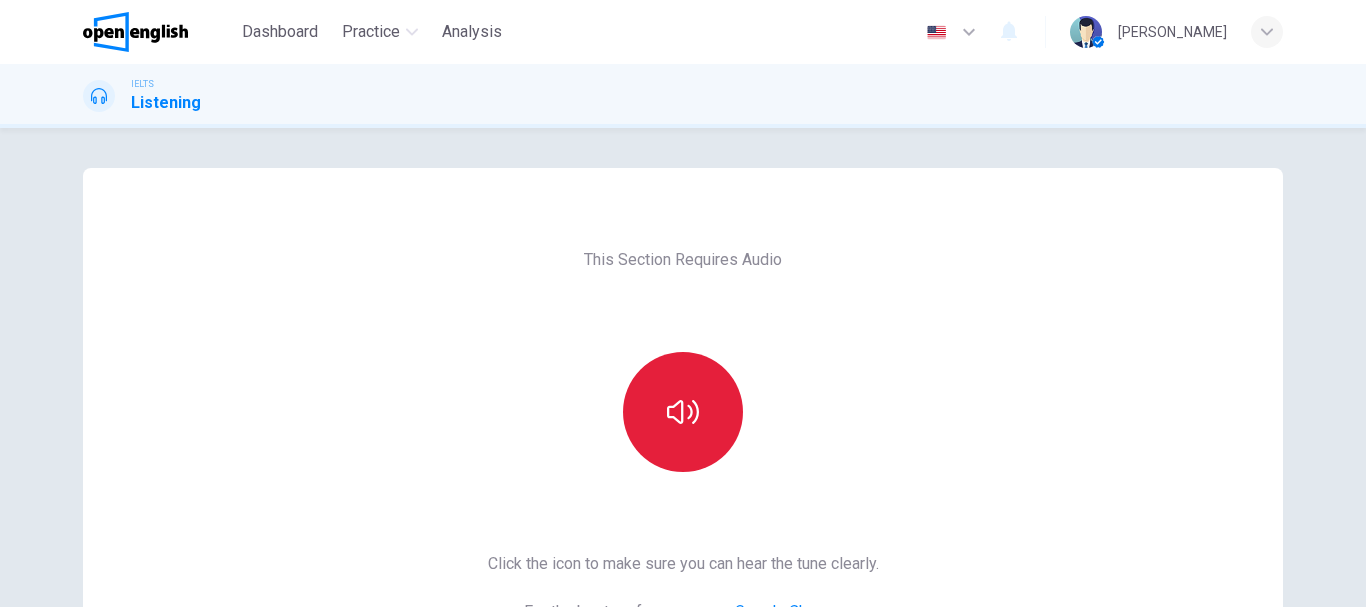 click at bounding box center [683, 412] 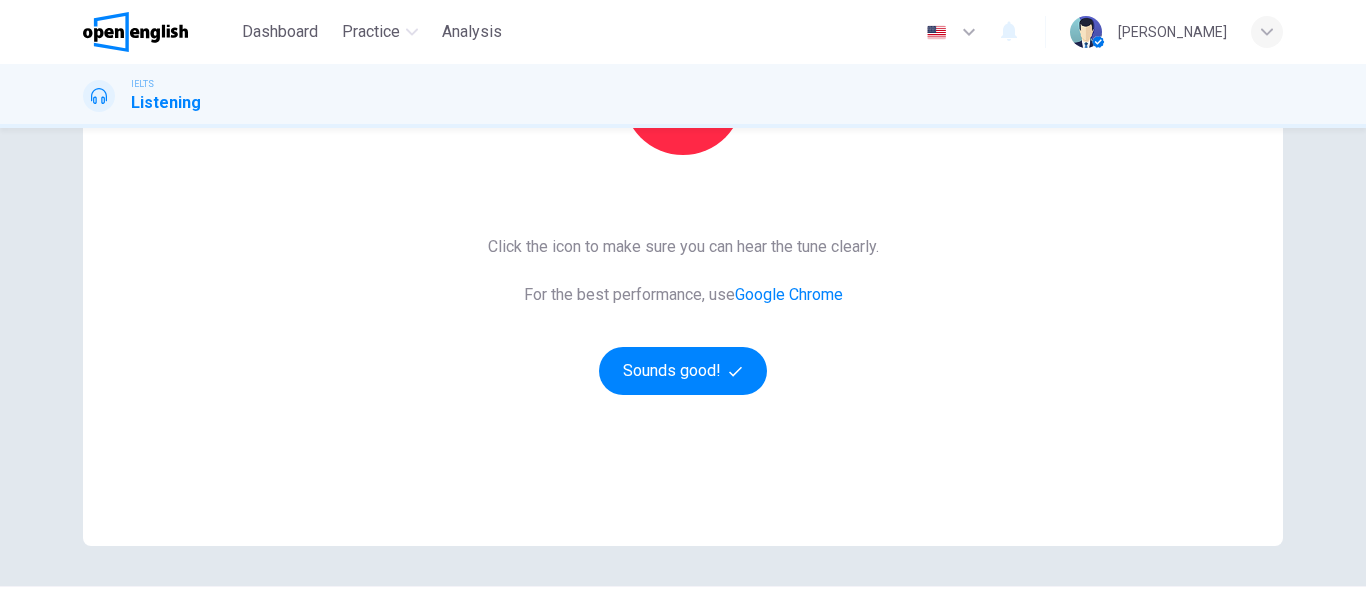 scroll, scrollTop: 360, scrollLeft: 0, axis: vertical 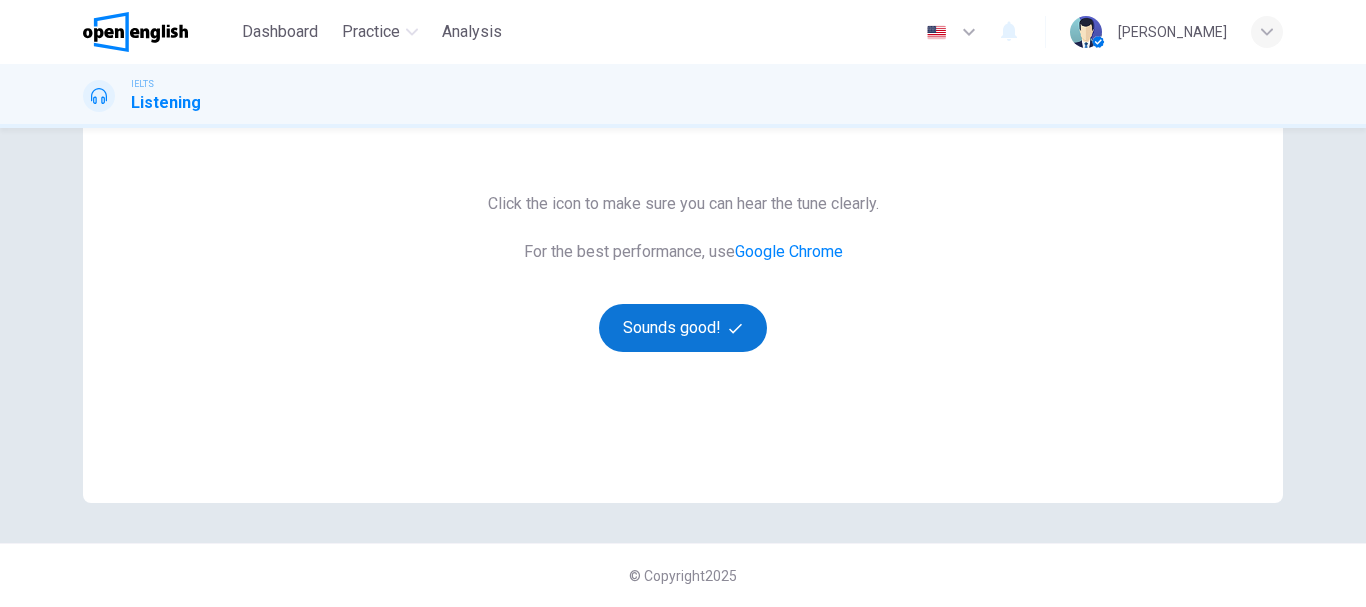 click on "Sounds good!" at bounding box center [683, 328] 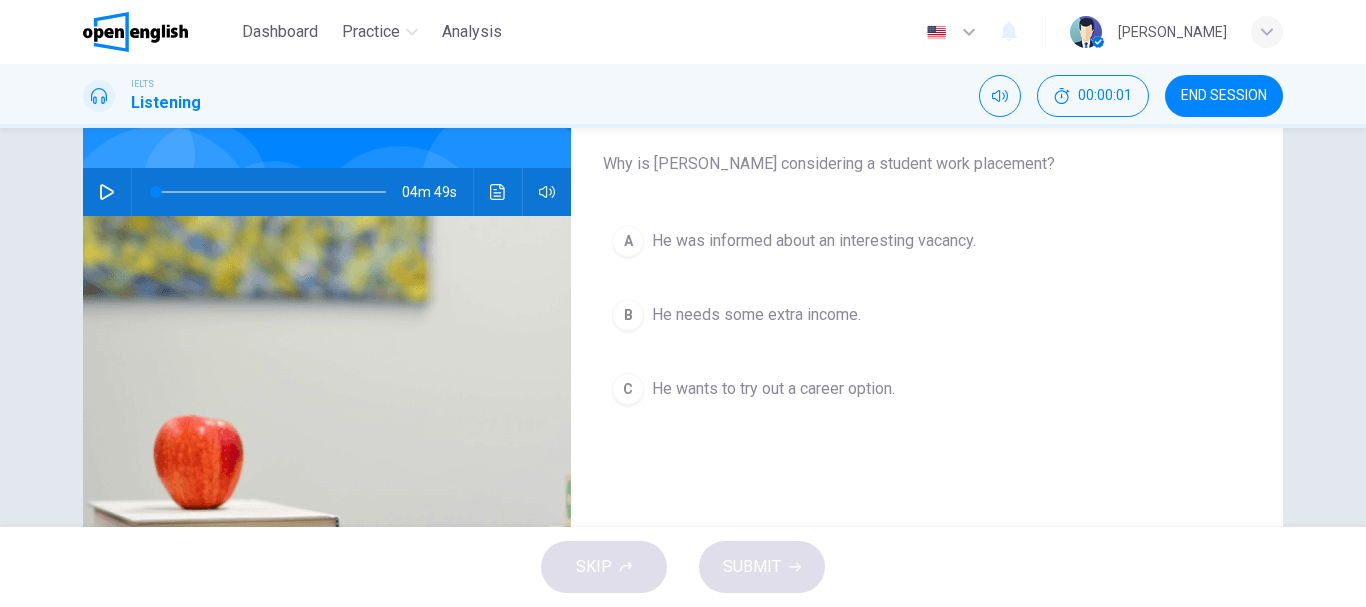 scroll, scrollTop: 60, scrollLeft: 0, axis: vertical 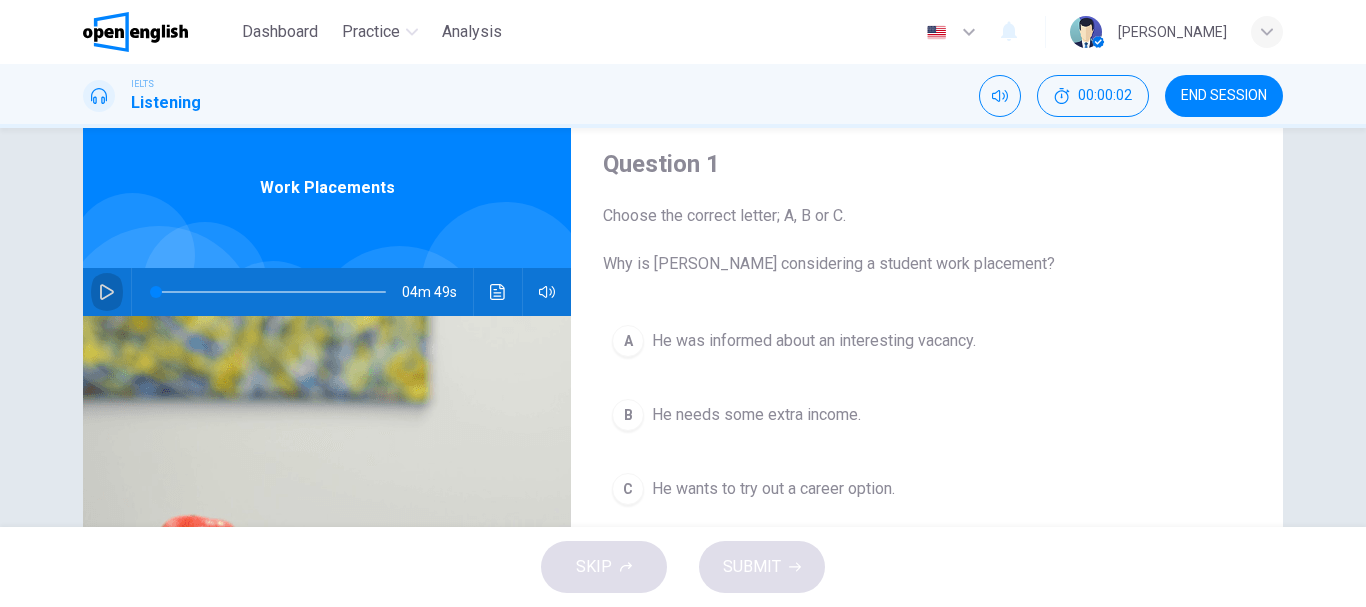 click at bounding box center [107, 292] 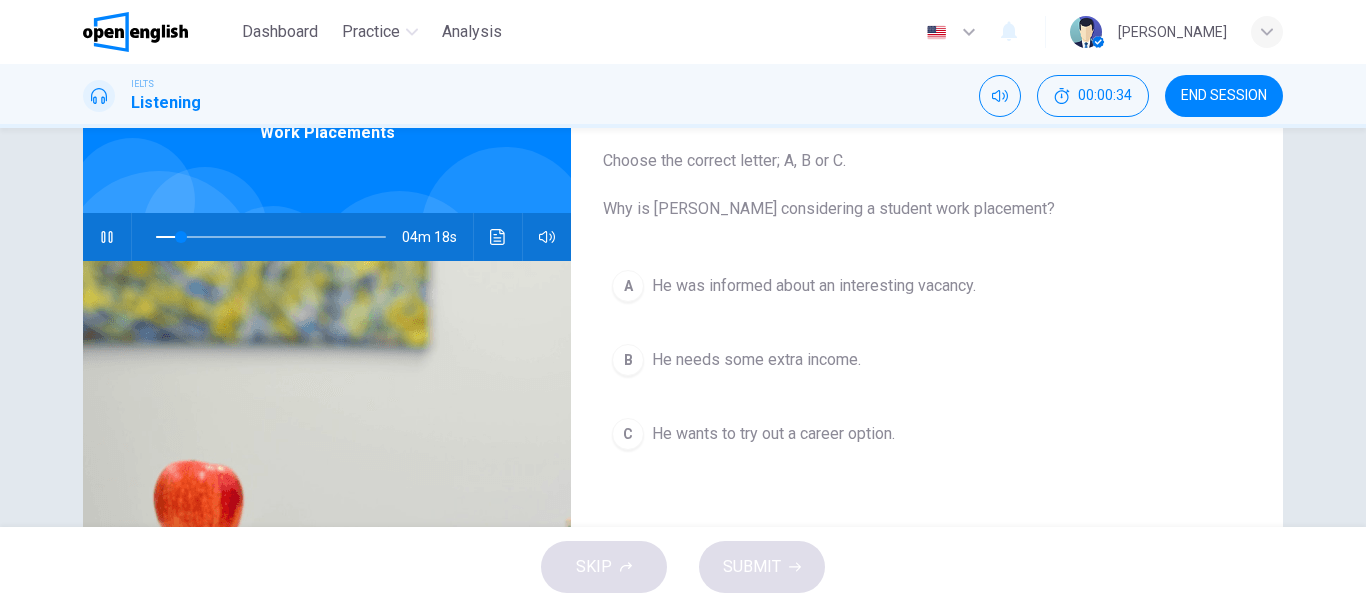scroll, scrollTop: 160, scrollLeft: 0, axis: vertical 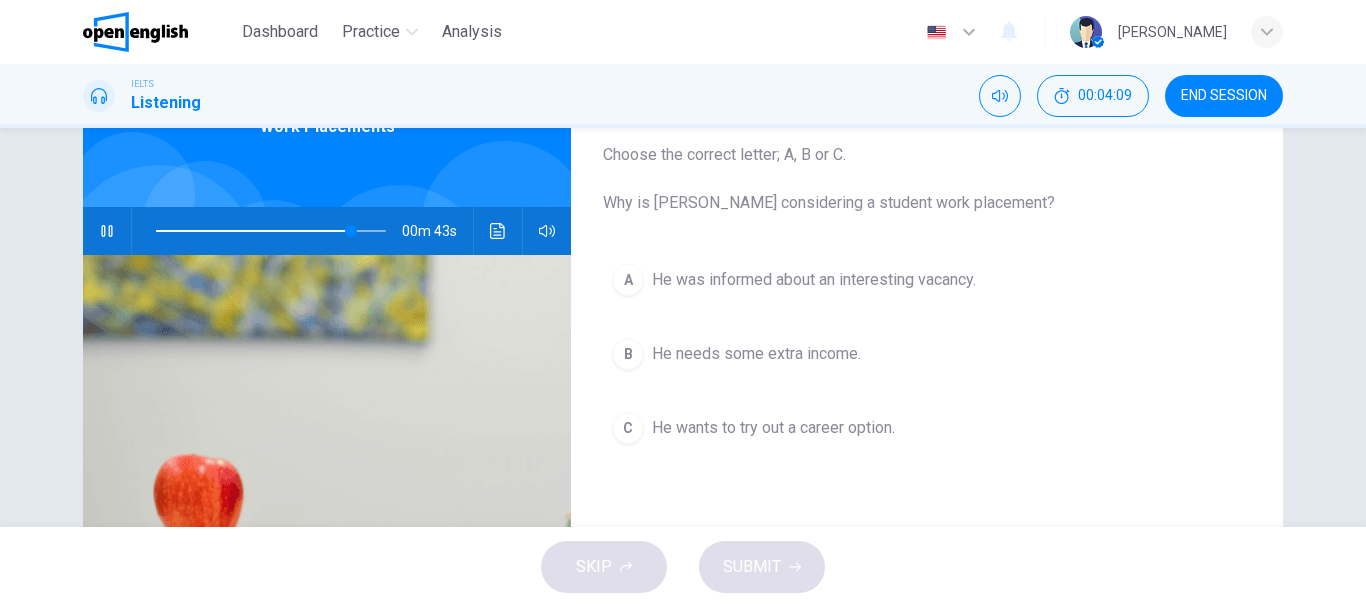 click on "C" at bounding box center [628, 428] 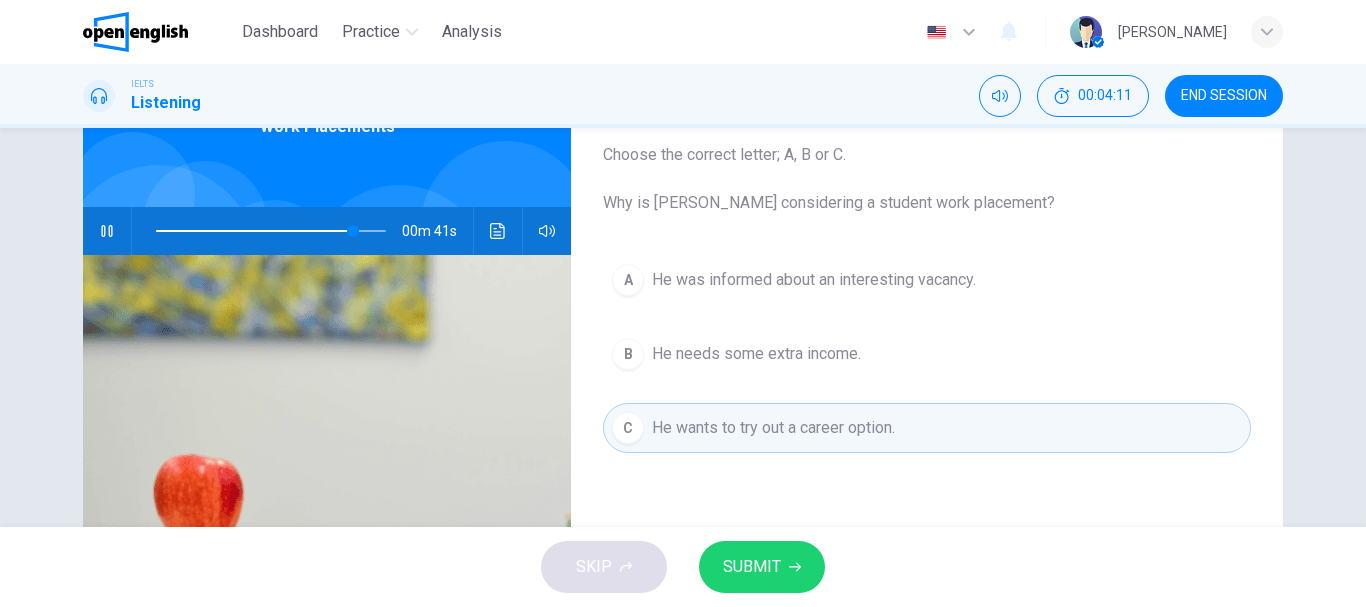 click on "SUBMIT" at bounding box center (752, 567) 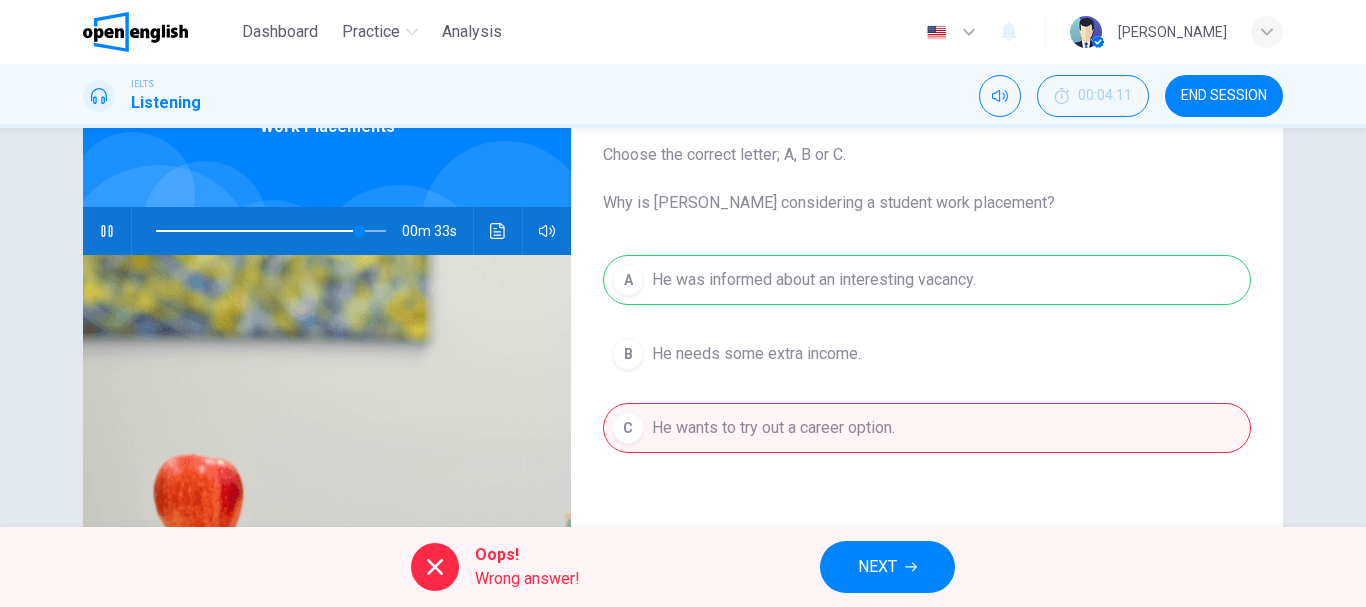 click on "NEXT" at bounding box center [887, 567] 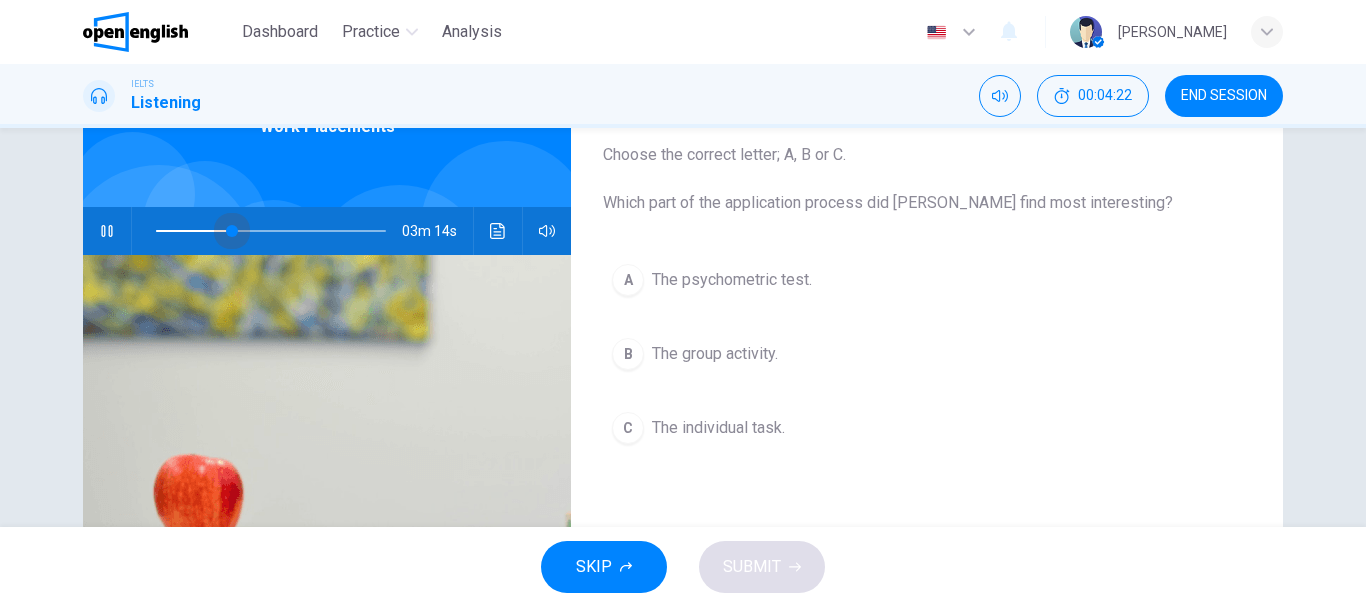 click at bounding box center [271, 231] 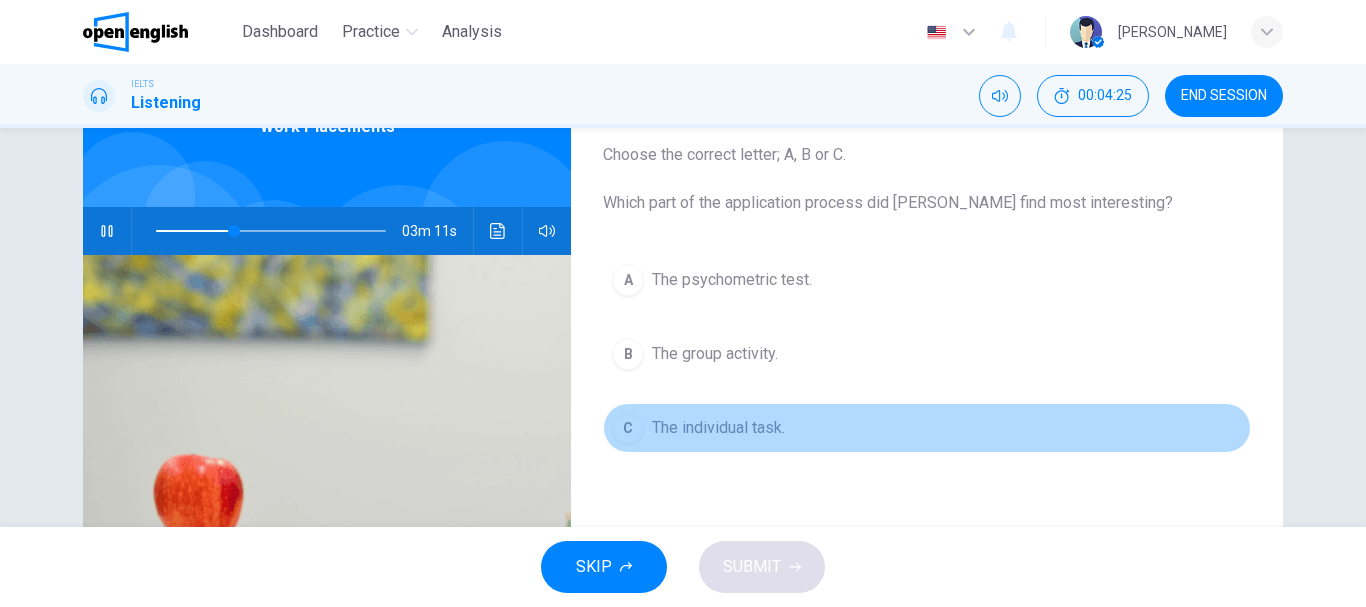 click on "C" at bounding box center [628, 428] 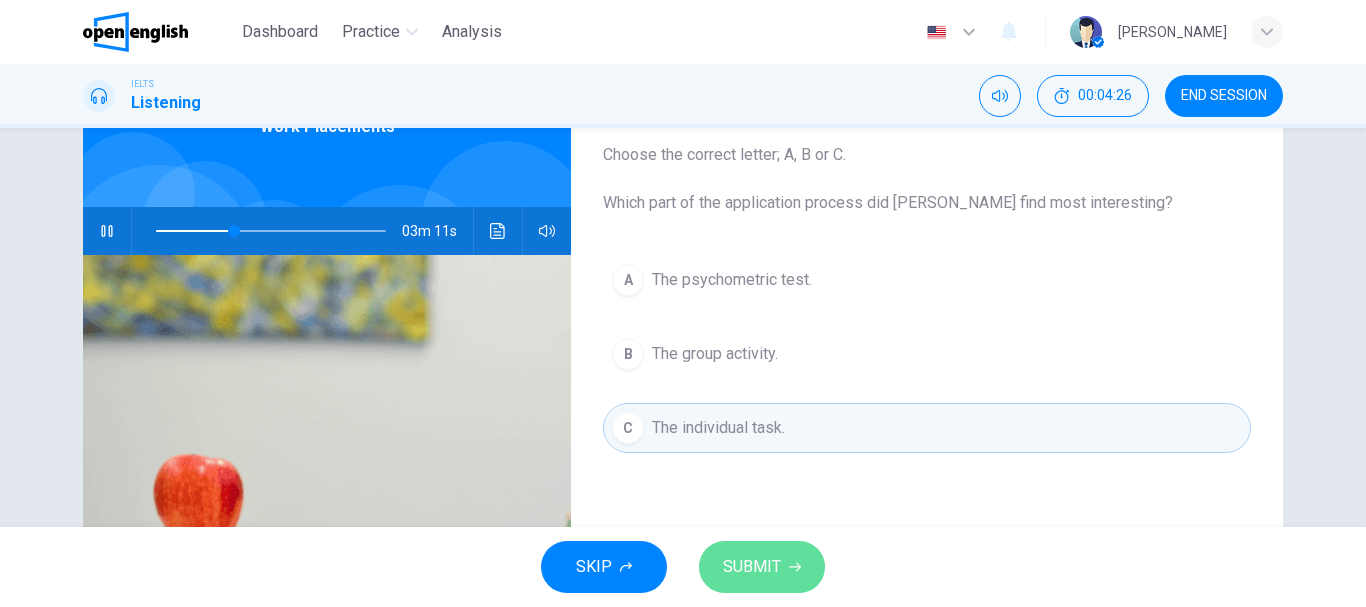 click on "SUBMIT" at bounding box center (752, 567) 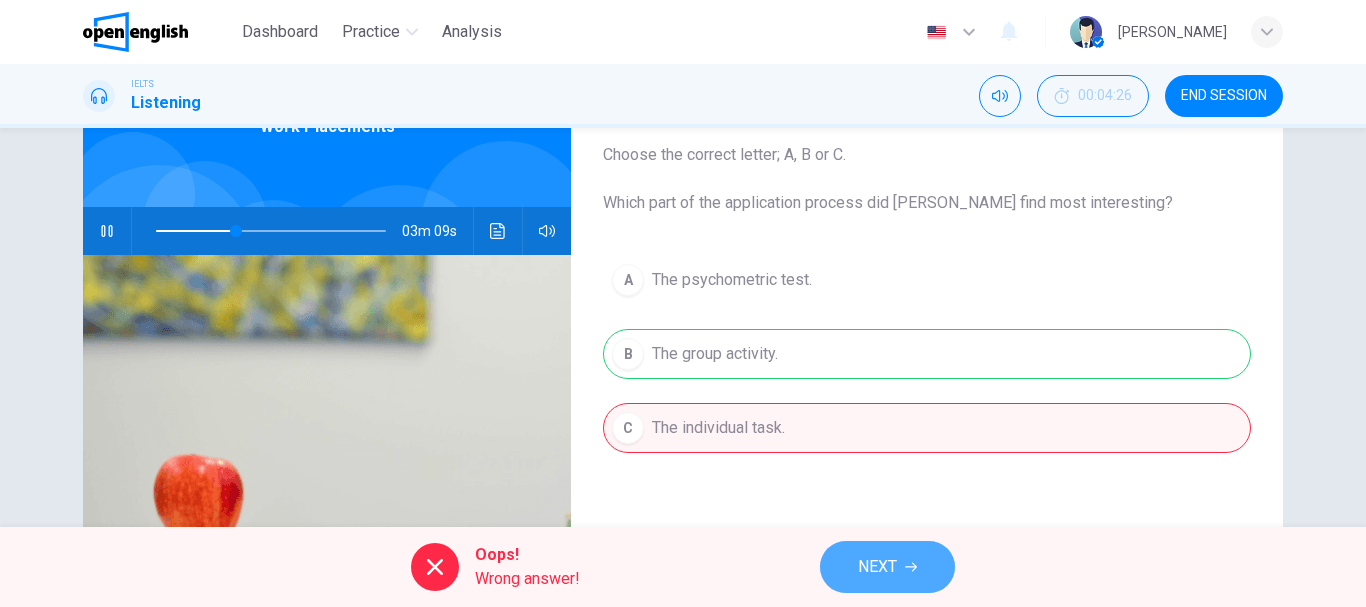 click on "NEXT" at bounding box center [877, 567] 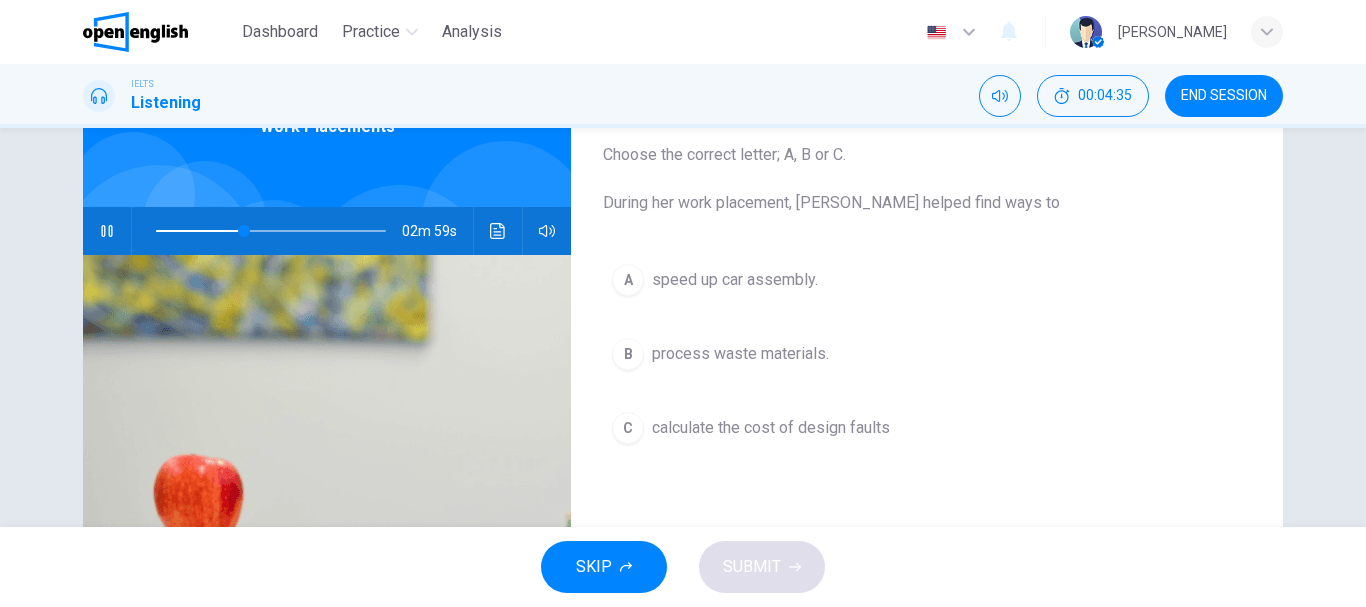 click on "C" at bounding box center (628, 428) 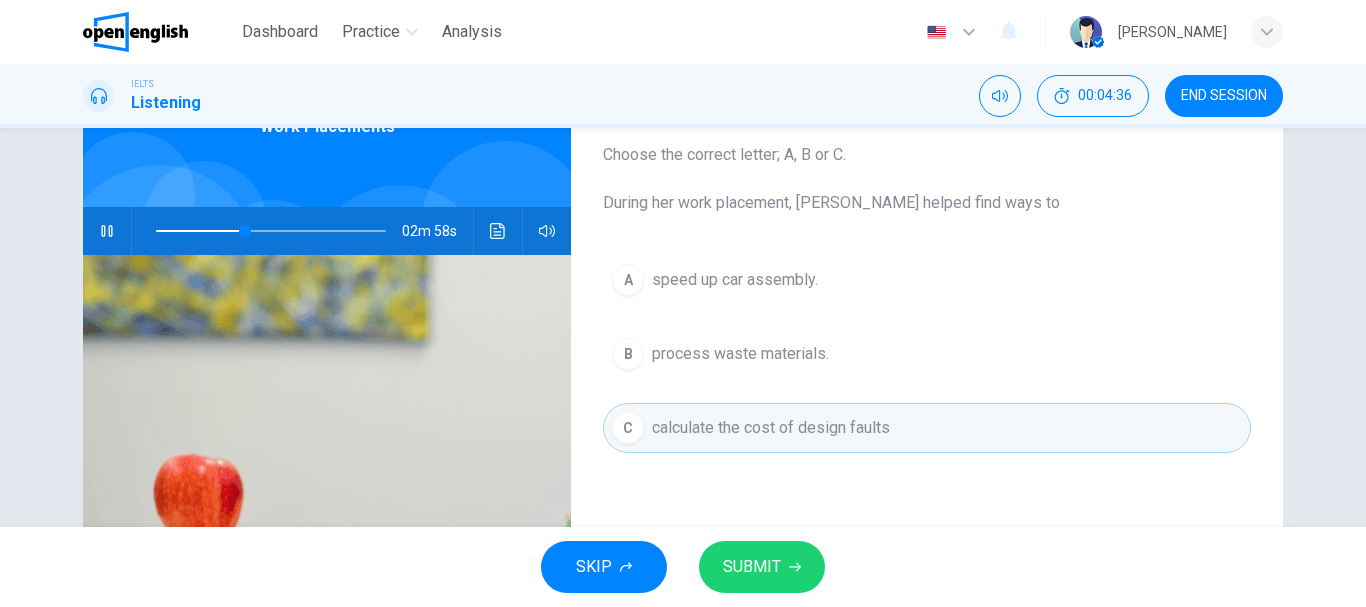 click on "SUBMIT" at bounding box center (752, 567) 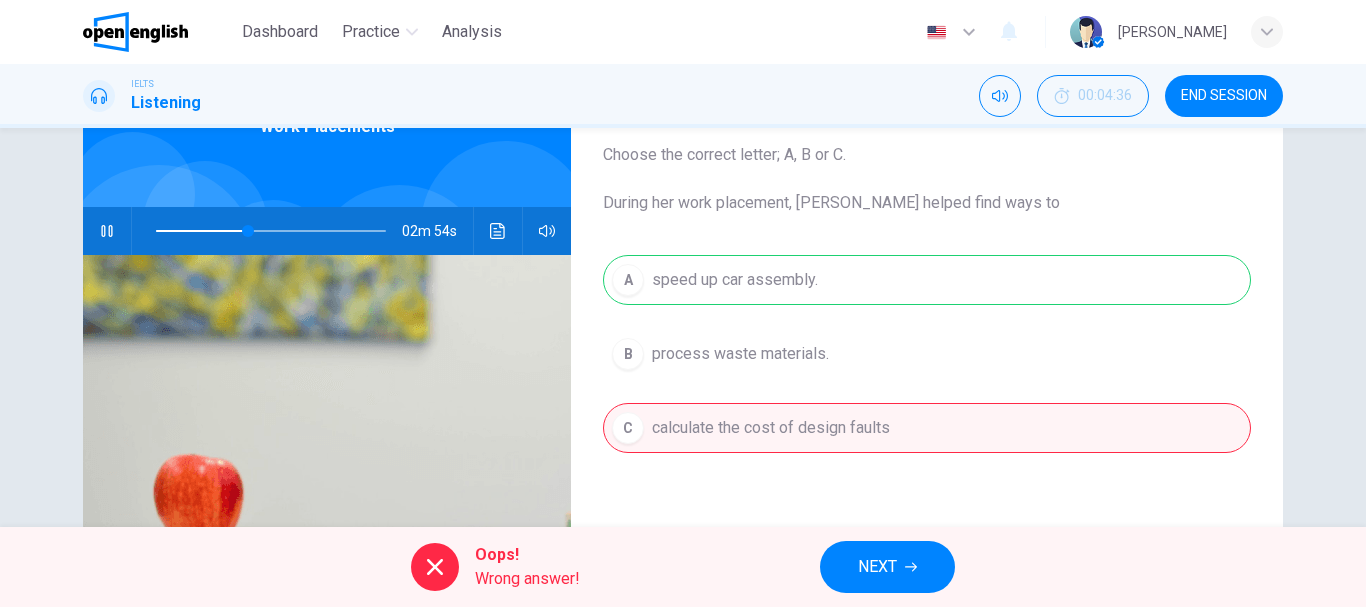 click on "NEXT" at bounding box center [877, 567] 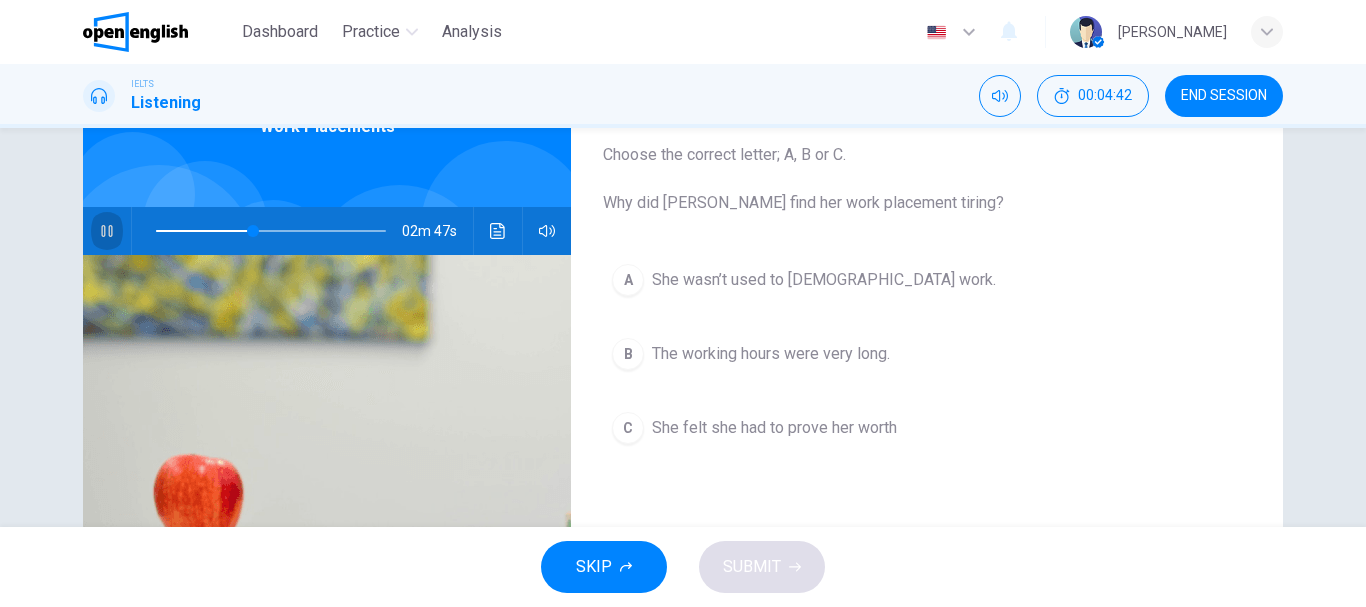 click 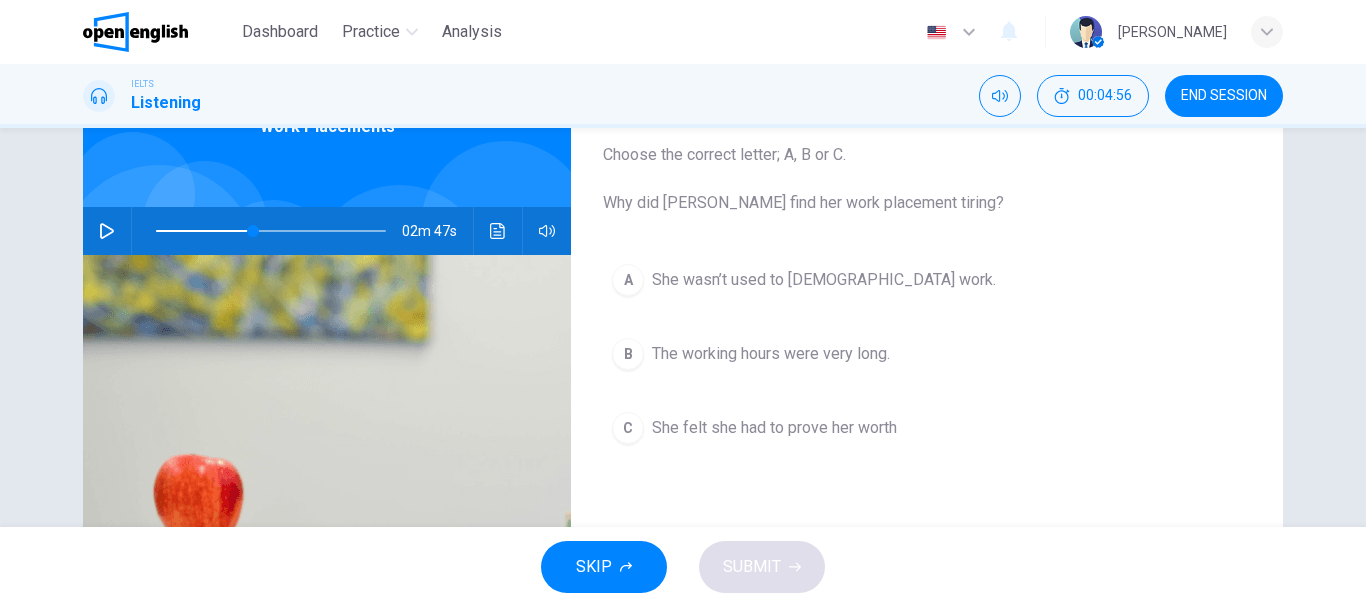 click on "She felt she had to prove her worth" at bounding box center [774, 428] 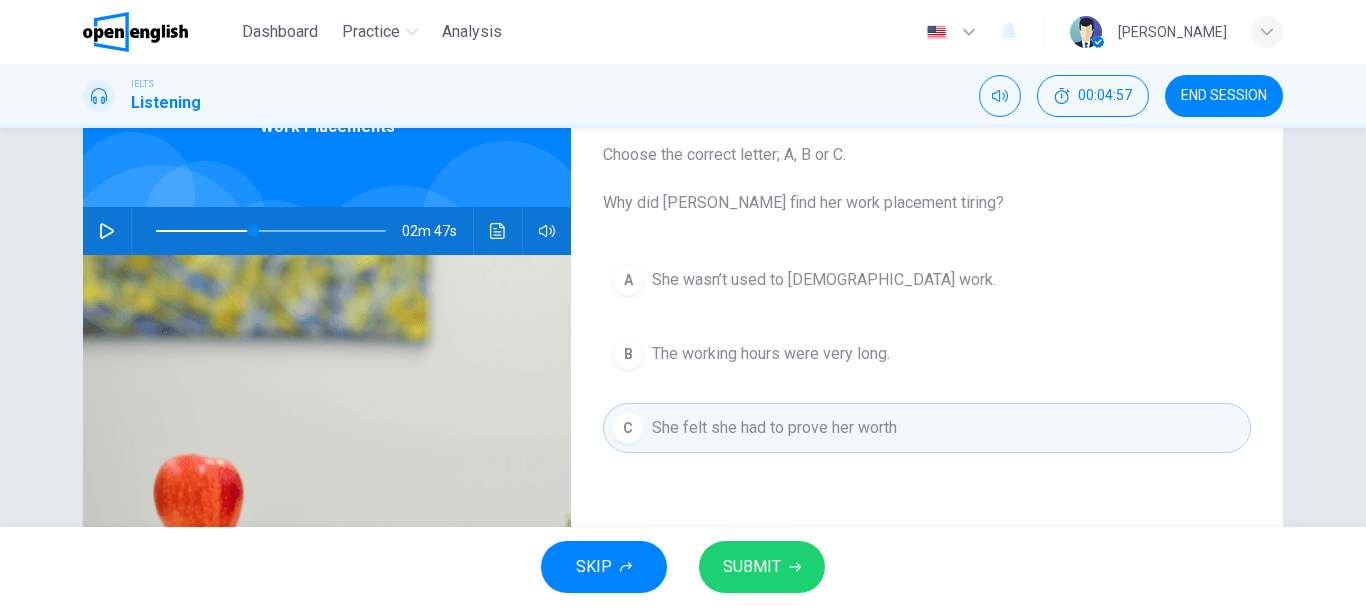 click on "SKIP SUBMIT" at bounding box center (683, 567) 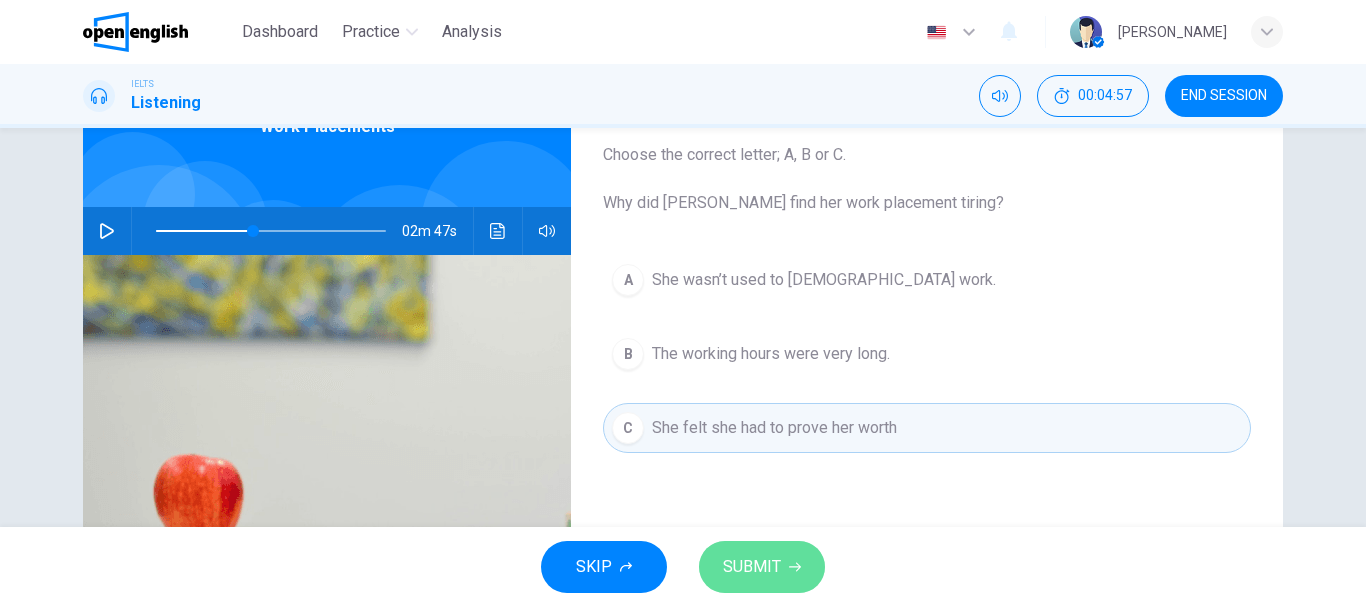 click on "SUBMIT" at bounding box center [762, 567] 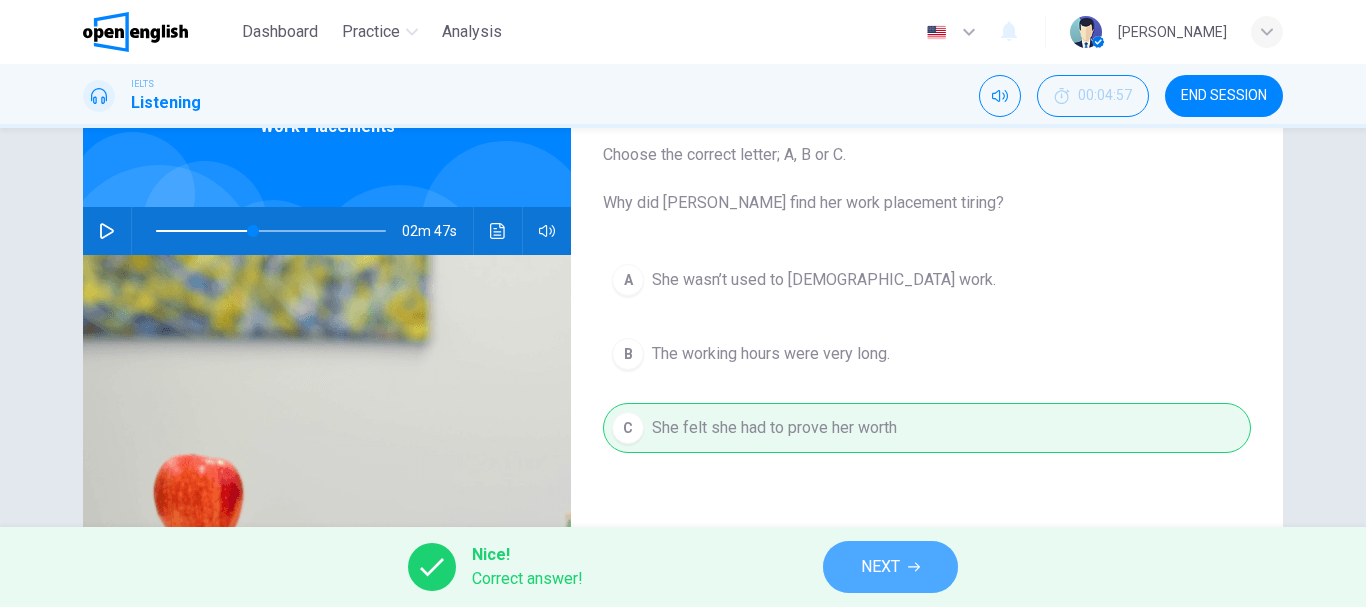 click on "NEXT" at bounding box center (880, 567) 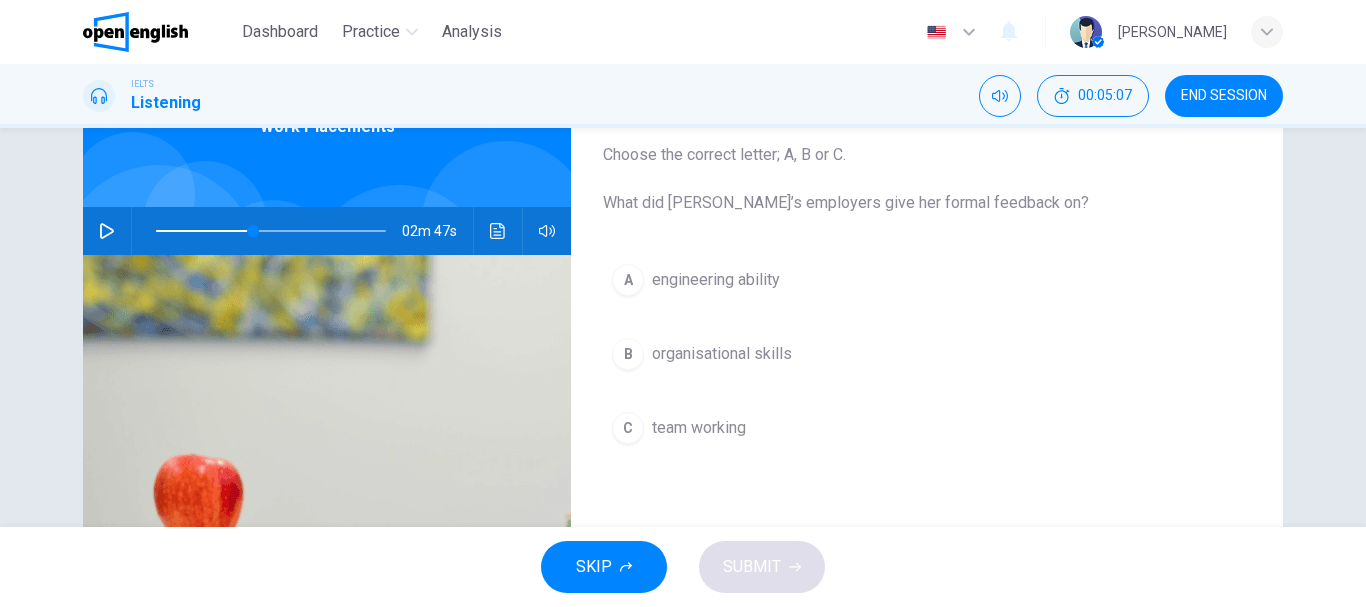 click on "B" at bounding box center (628, 354) 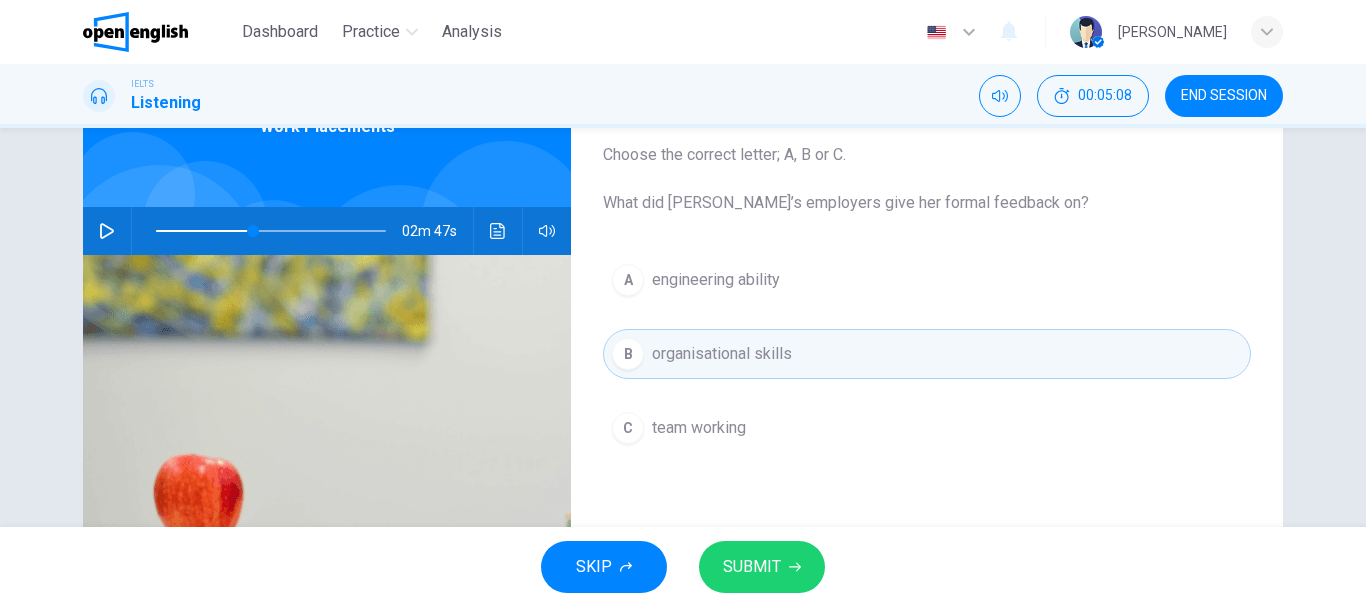 click on "SUBMIT" at bounding box center (752, 567) 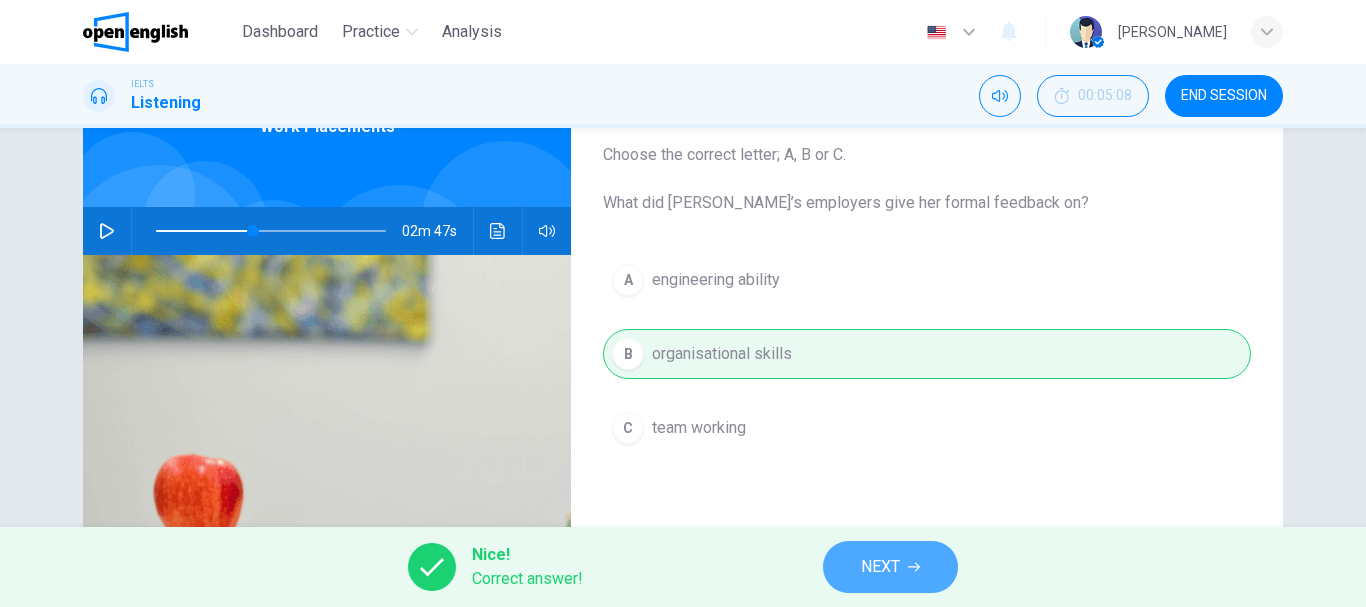 click on "NEXT" at bounding box center [890, 567] 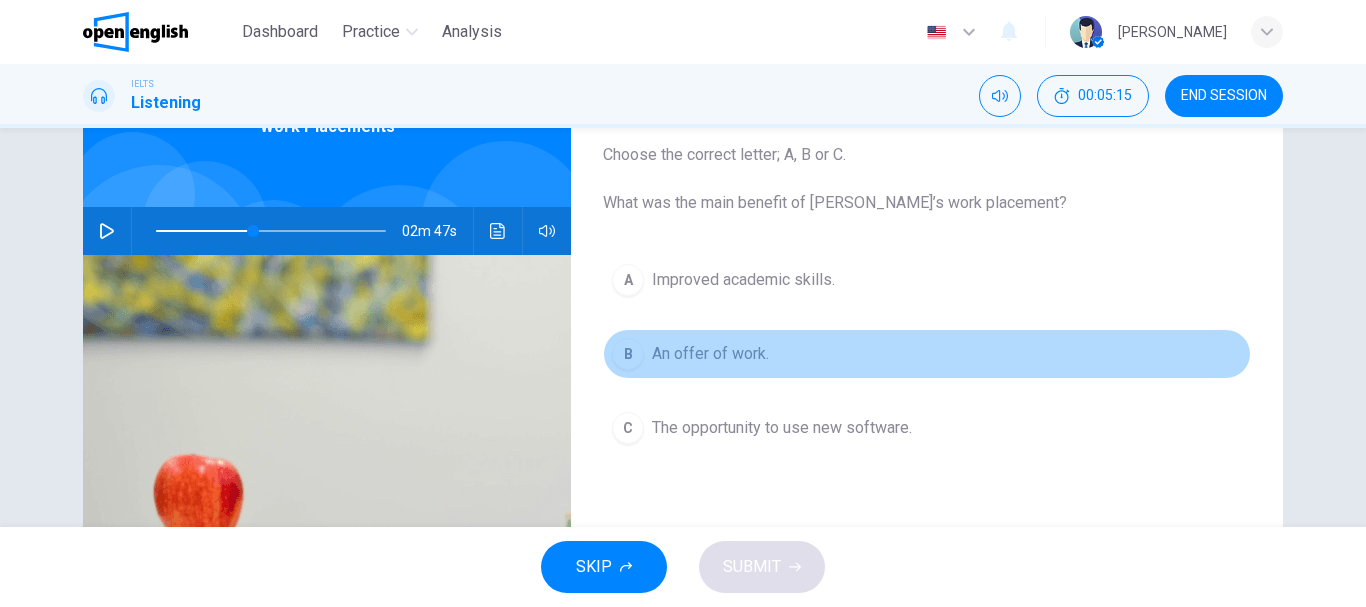 click on "B" at bounding box center (628, 354) 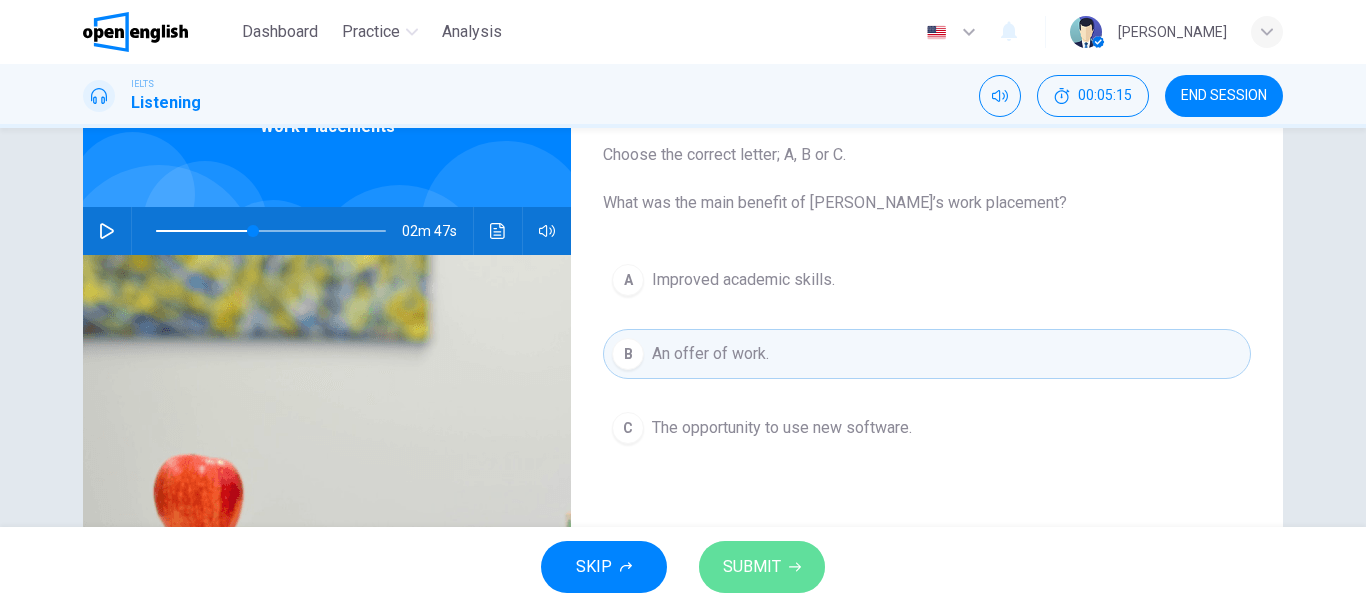 click on "SUBMIT" at bounding box center (762, 567) 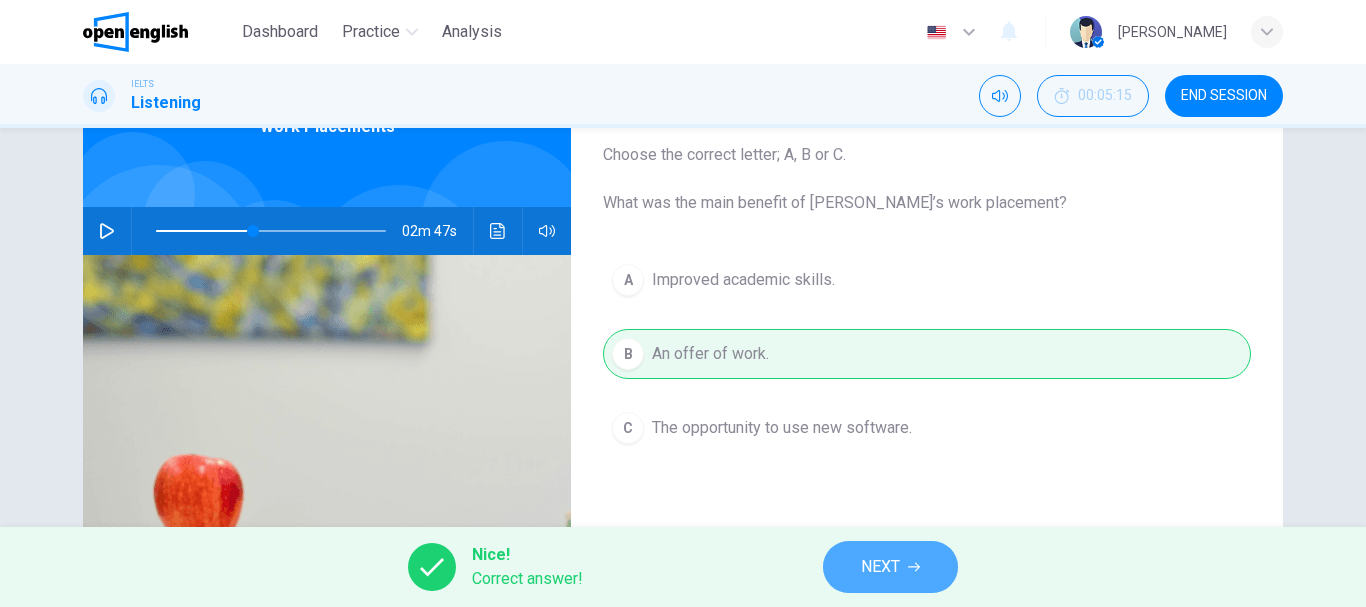 click on "NEXT" at bounding box center [880, 567] 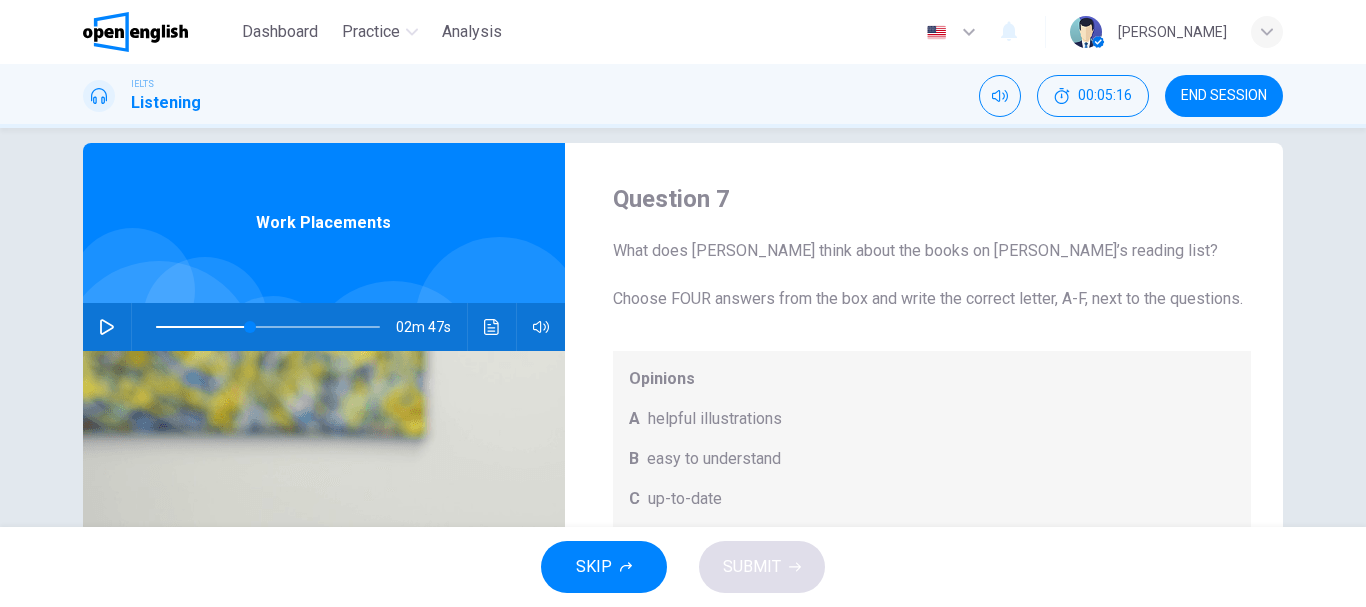 scroll, scrollTop: 21, scrollLeft: 0, axis: vertical 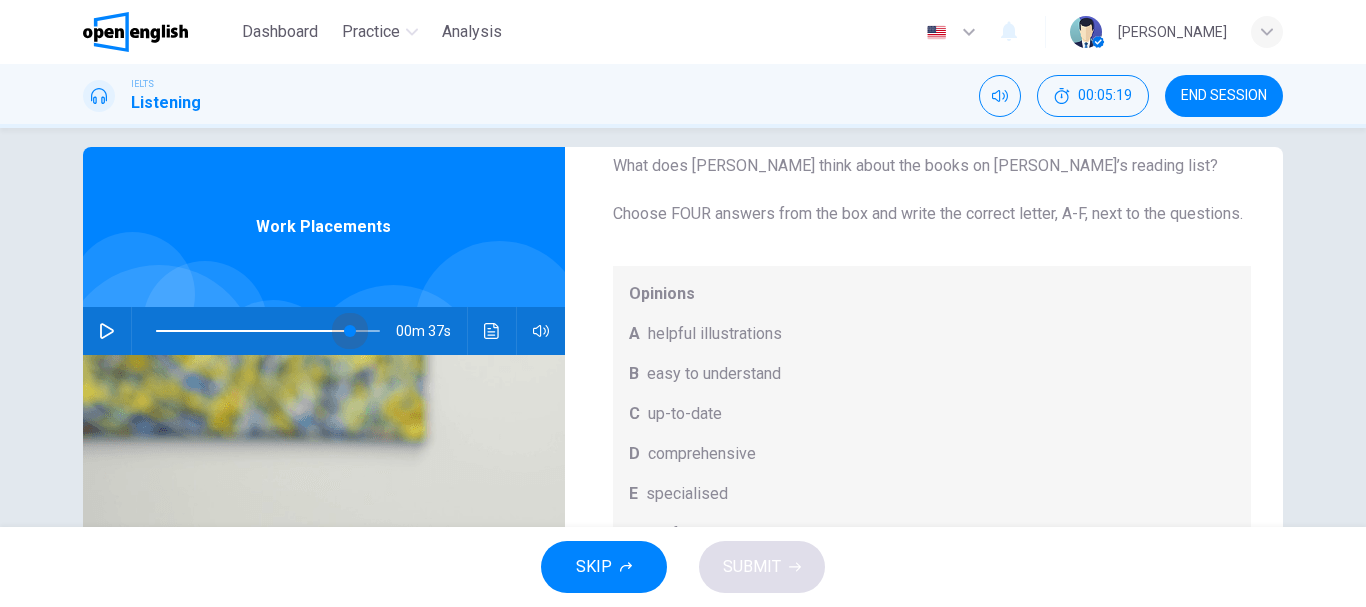 click at bounding box center (268, 331) 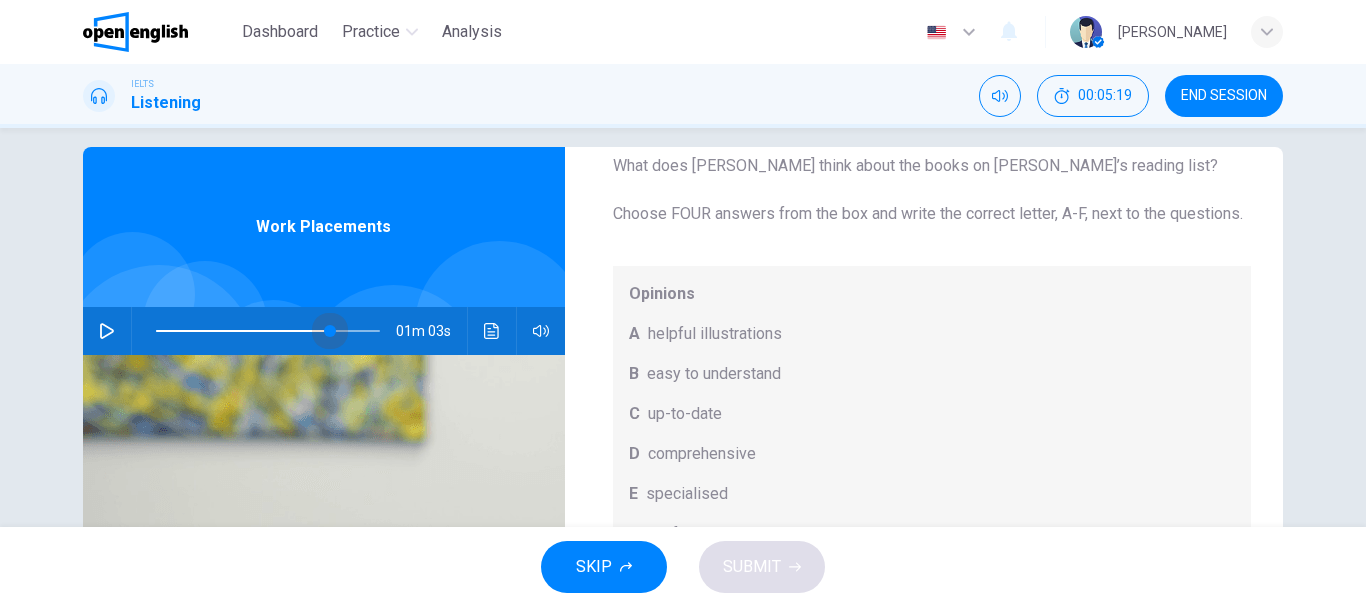 click at bounding box center (330, 331) 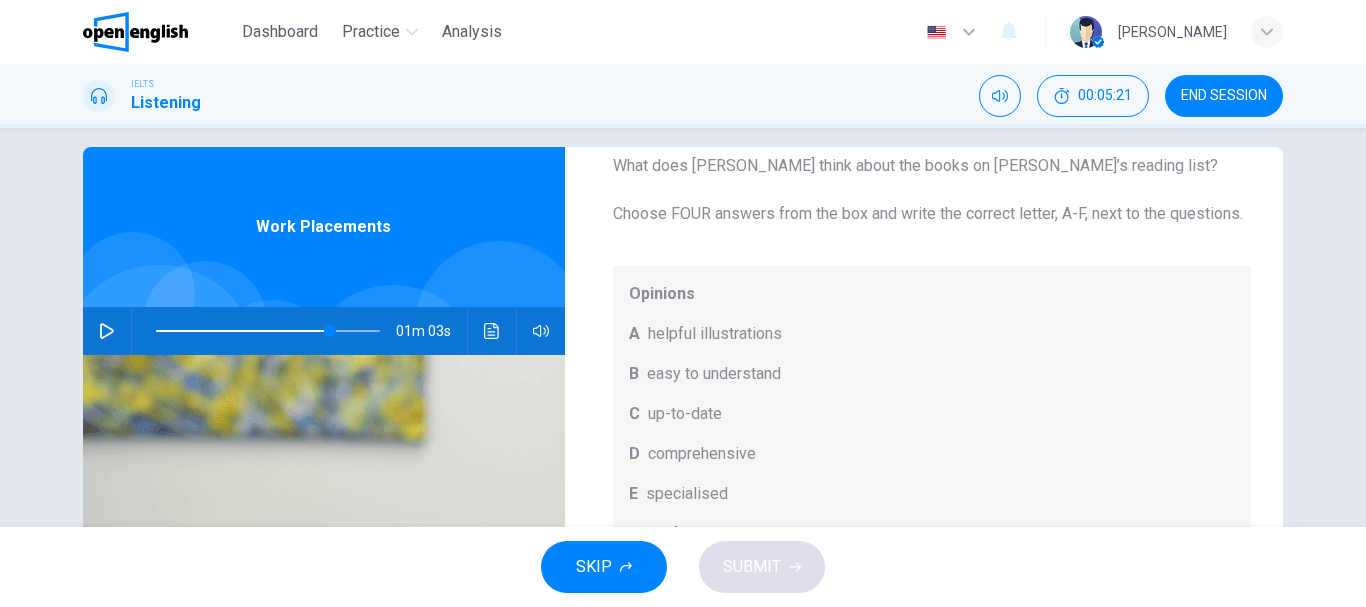 click 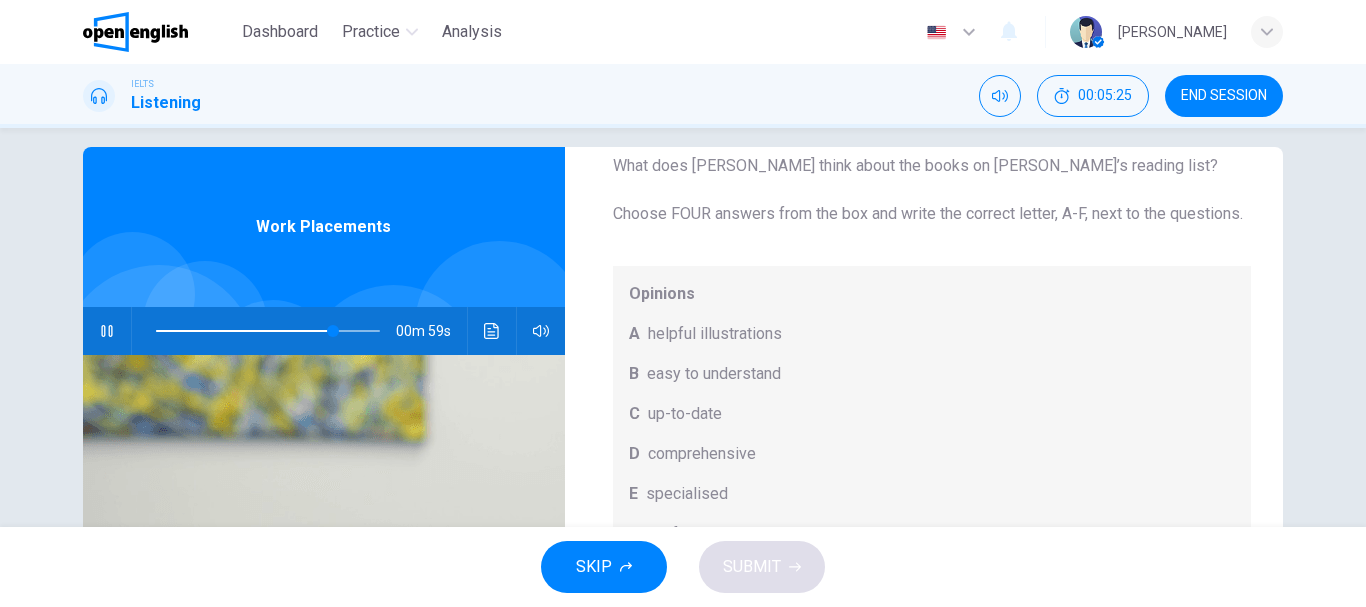 scroll, scrollTop: 113, scrollLeft: 0, axis: vertical 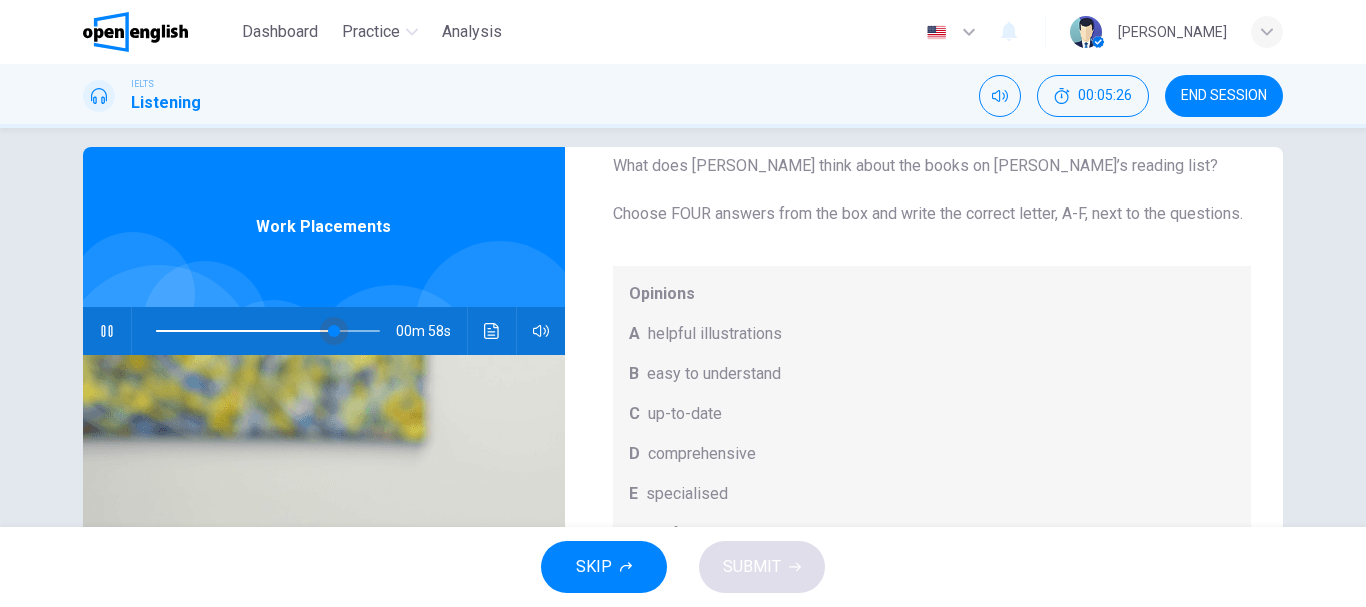 click at bounding box center (334, 331) 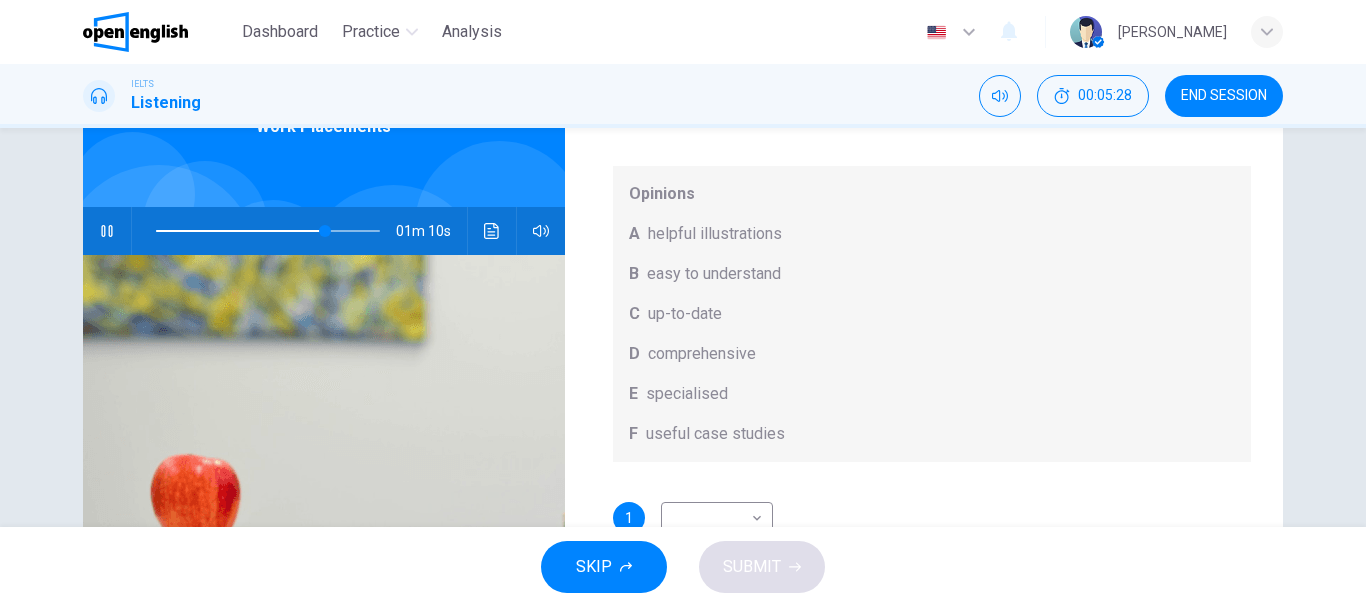 scroll, scrollTop: 221, scrollLeft: 0, axis: vertical 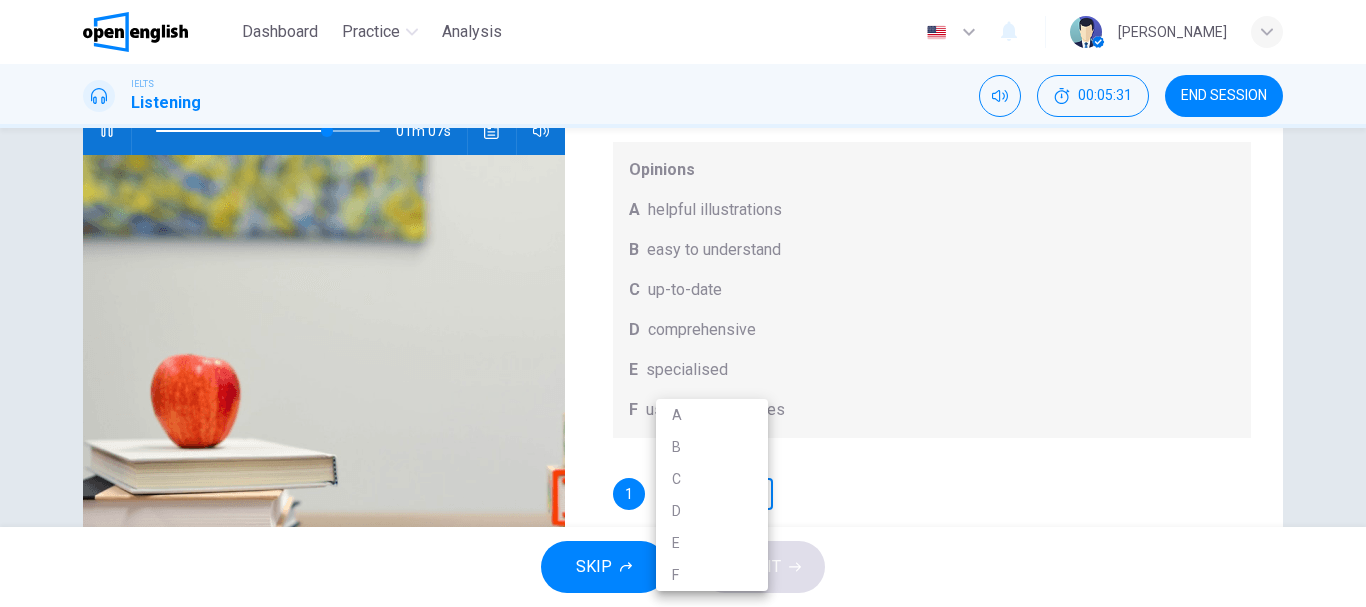 click on "This site uses cookies, as explained in our  Privacy Policy . If you agree to the use of cookies, please click the Accept button and continue to browse our site.   Privacy Policy Accept Dashboard Practice Analysis English ** ​ Isis E. IELTS Listening 00:05:31 END SESSION Question 7 What does Linda think about the books on Matthew’s reading list? Choose FOUR answers from the box and write the correct letter, A-F, next to the questions.
Opinions A helpful illustrations B easy to understand C up-to-date D comprehensive E specialised F useful case studies 1 ​ ​ 2 ​ ​ 3 ​ ​ 4 ​ ​ Work Placements 01m 07s SKIP SUBMIT Open English - Online English Dashboard Practice Analysis Notifications 1 © Copyright  2025 A B C D E F" at bounding box center (683, 303) 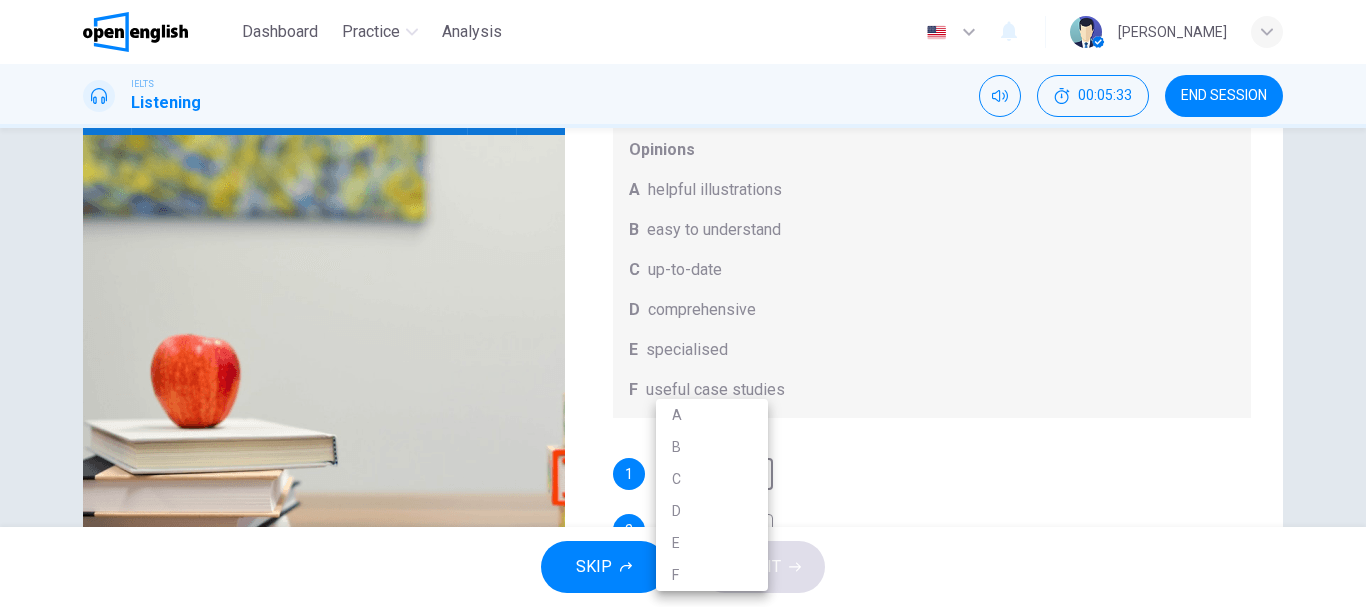 click at bounding box center (683, 303) 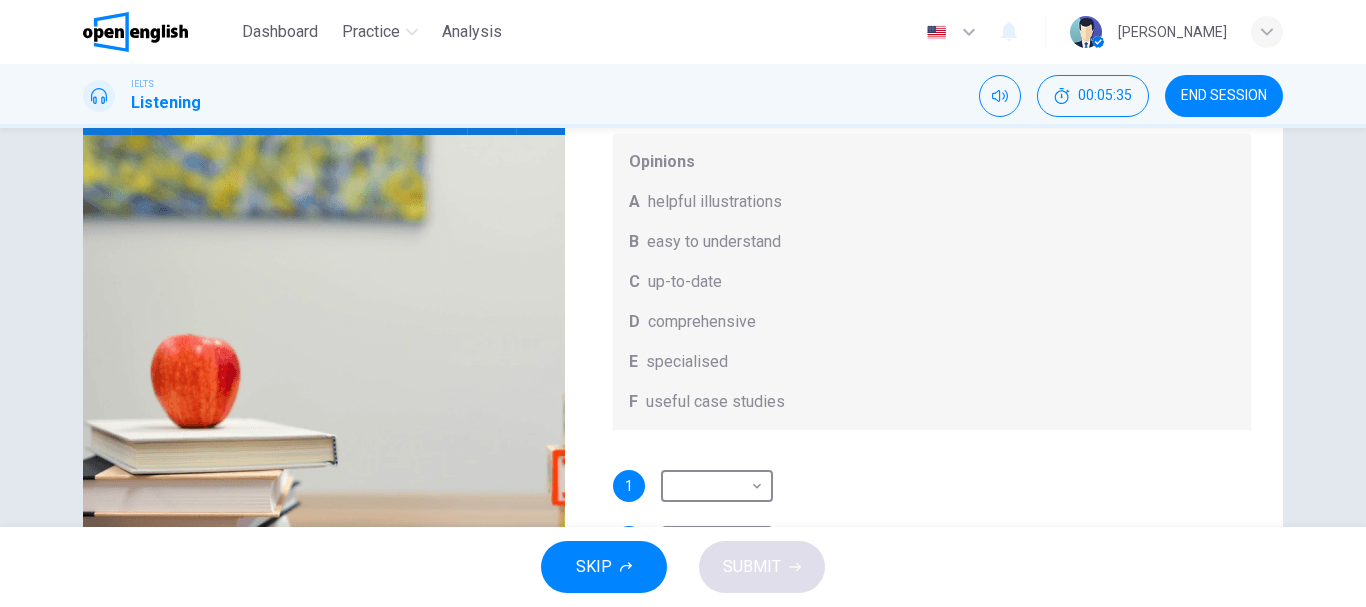 scroll, scrollTop: 0, scrollLeft: 0, axis: both 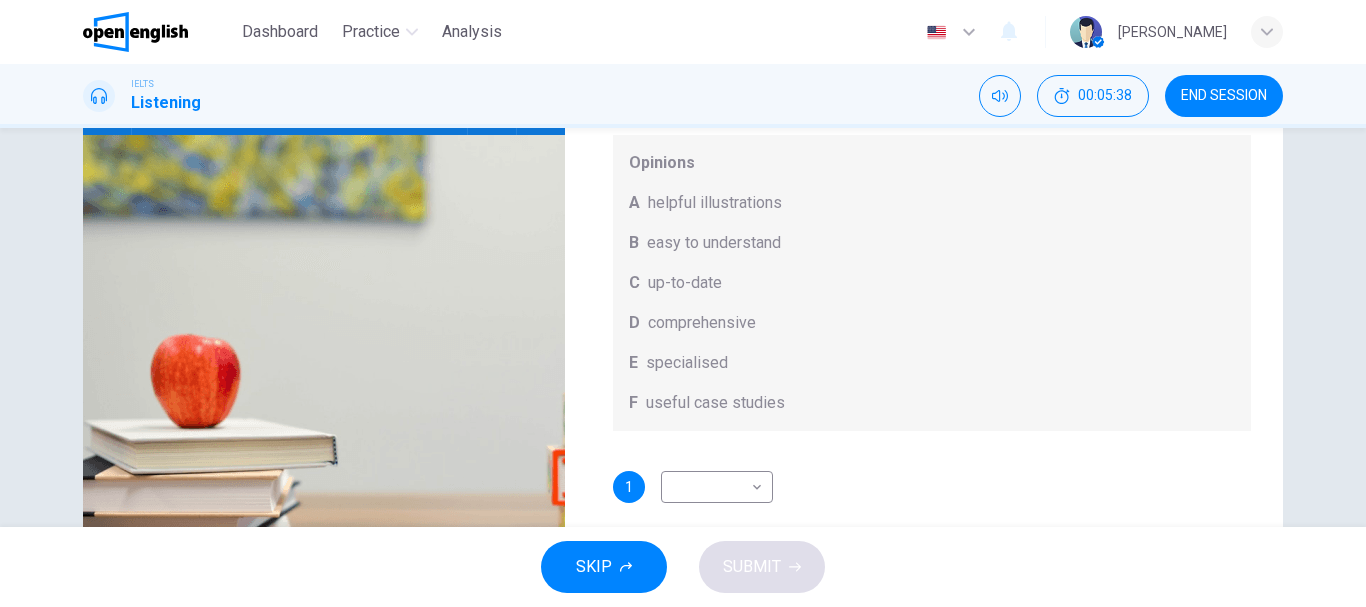 click on "Question 7 What does Linda think about the books on Matthew’s reading list? Choose FOUR answers from the box and write the correct letter, A-F, next to the questions.
Opinions A helpful illustrations B easy to understand C up-to-date D comprehensive E specialised F useful case studies 1 ​ ​ 2 ​ ​ 3 ​ ​ 4 ​ ​" at bounding box center [932, 274] 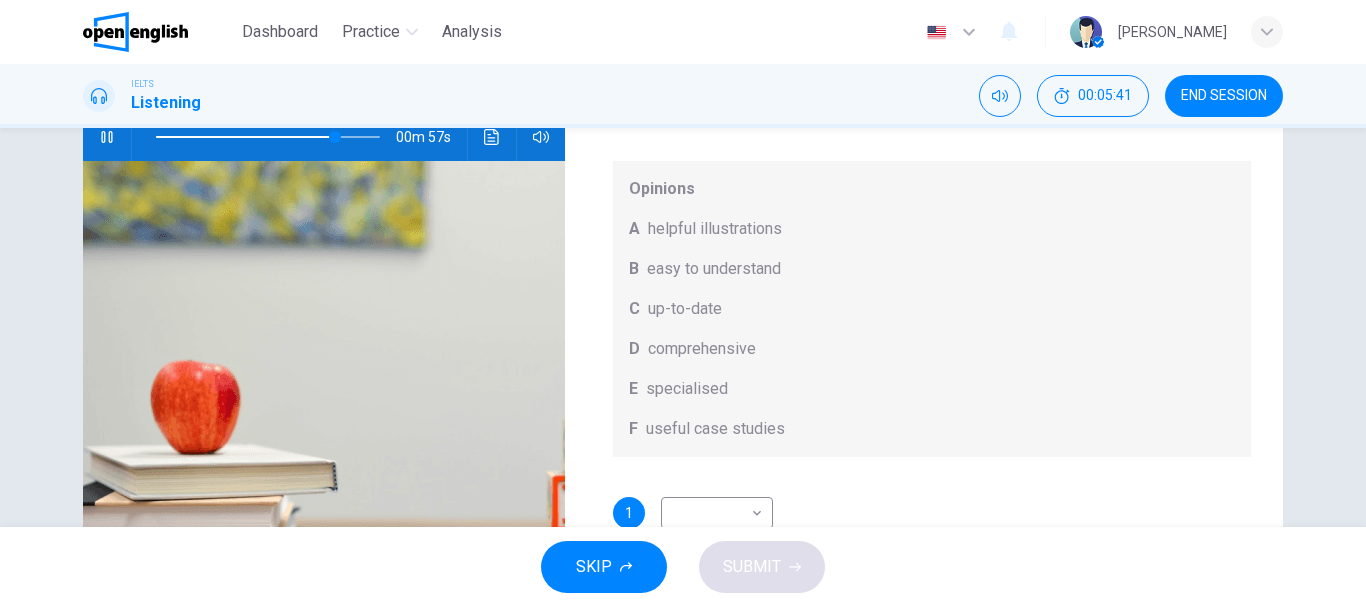 scroll, scrollTop: 141, scrollLeft: 0, axis: vertical 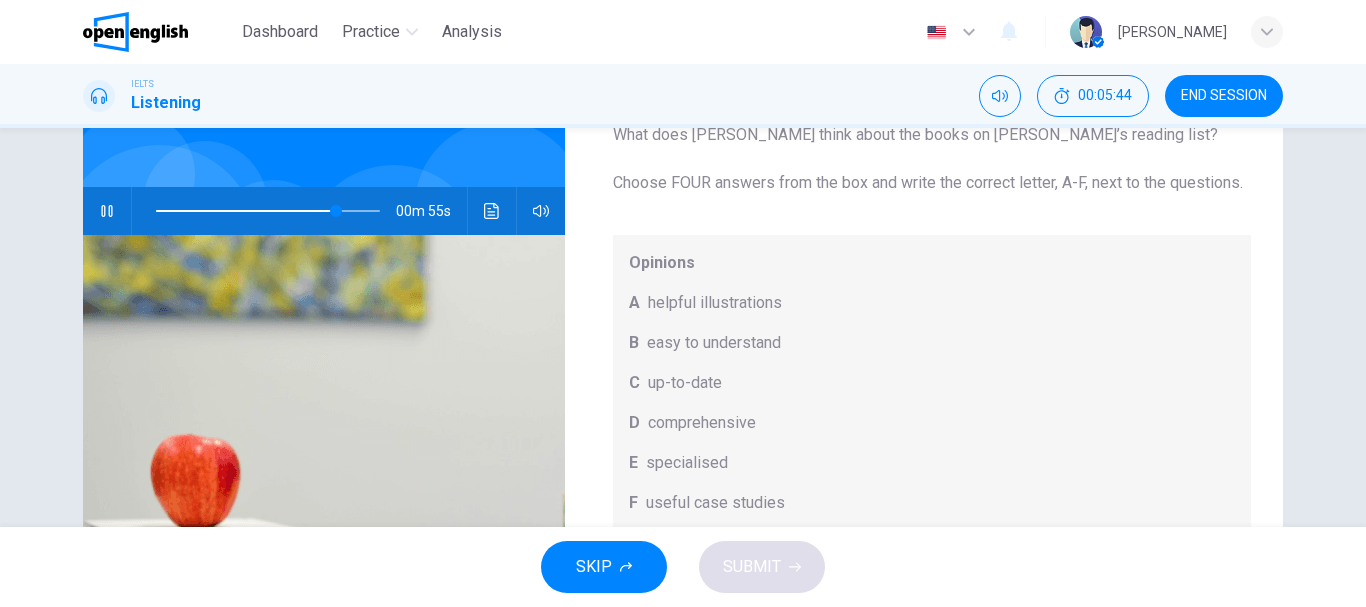 click 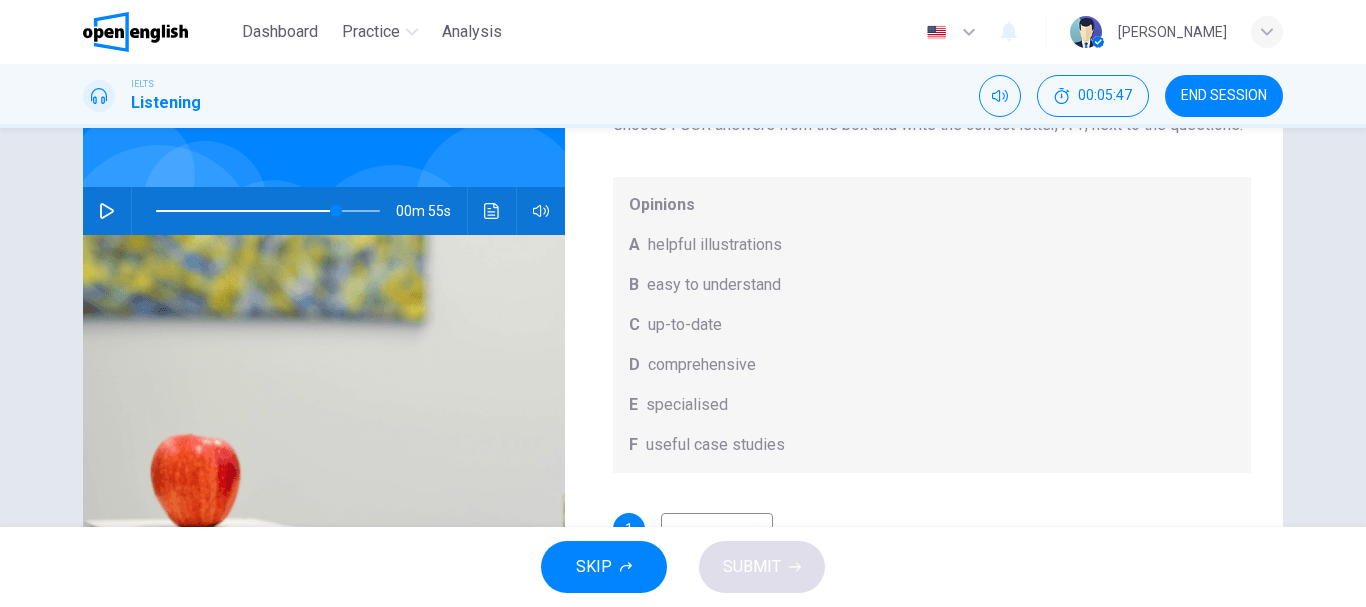 scroll, scrollTop: 113, scrollLeft: 0, axis: vertical 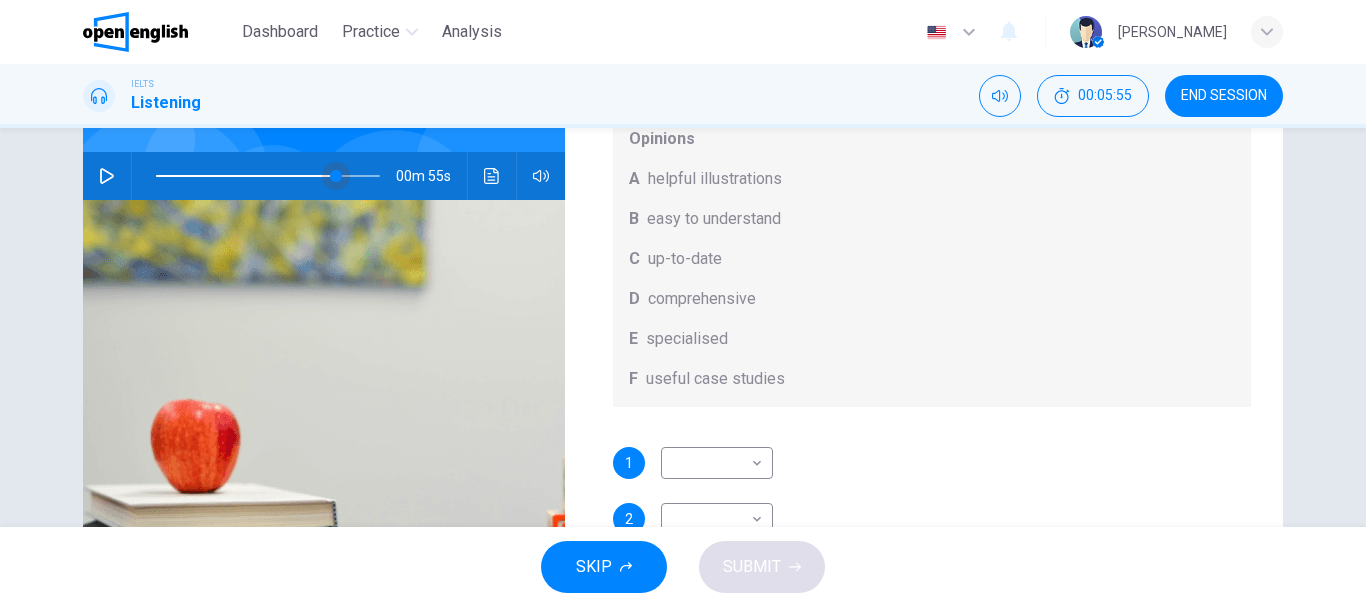 click at bounding box center (336, 176) 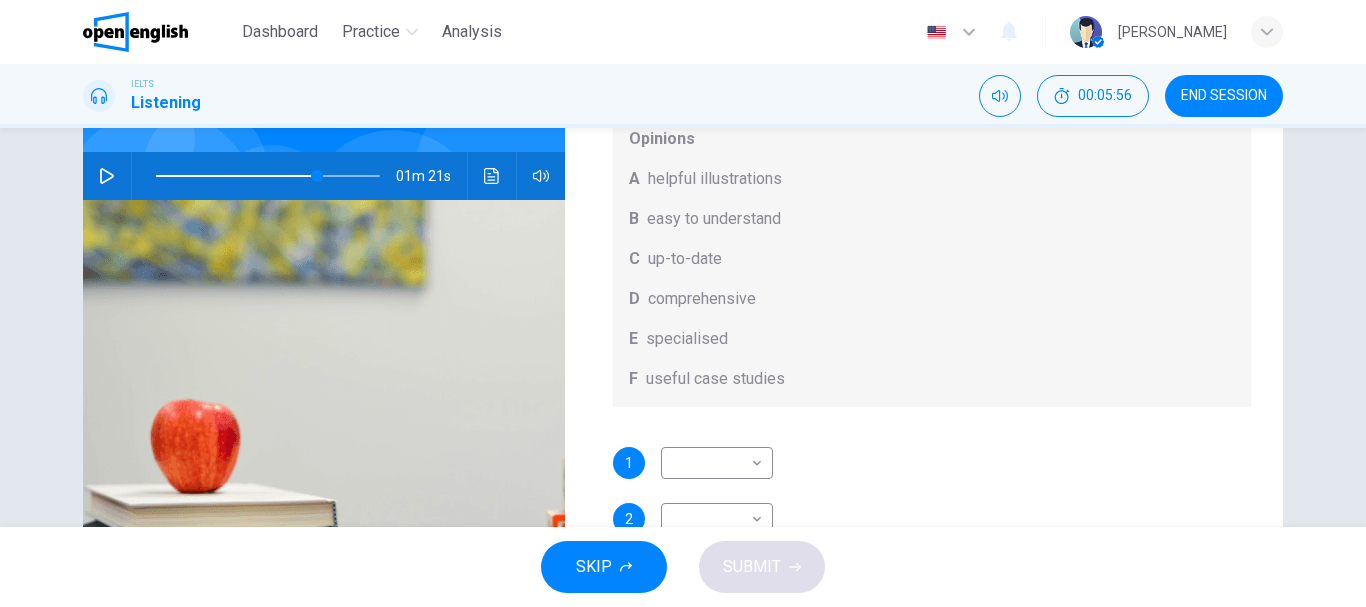 click 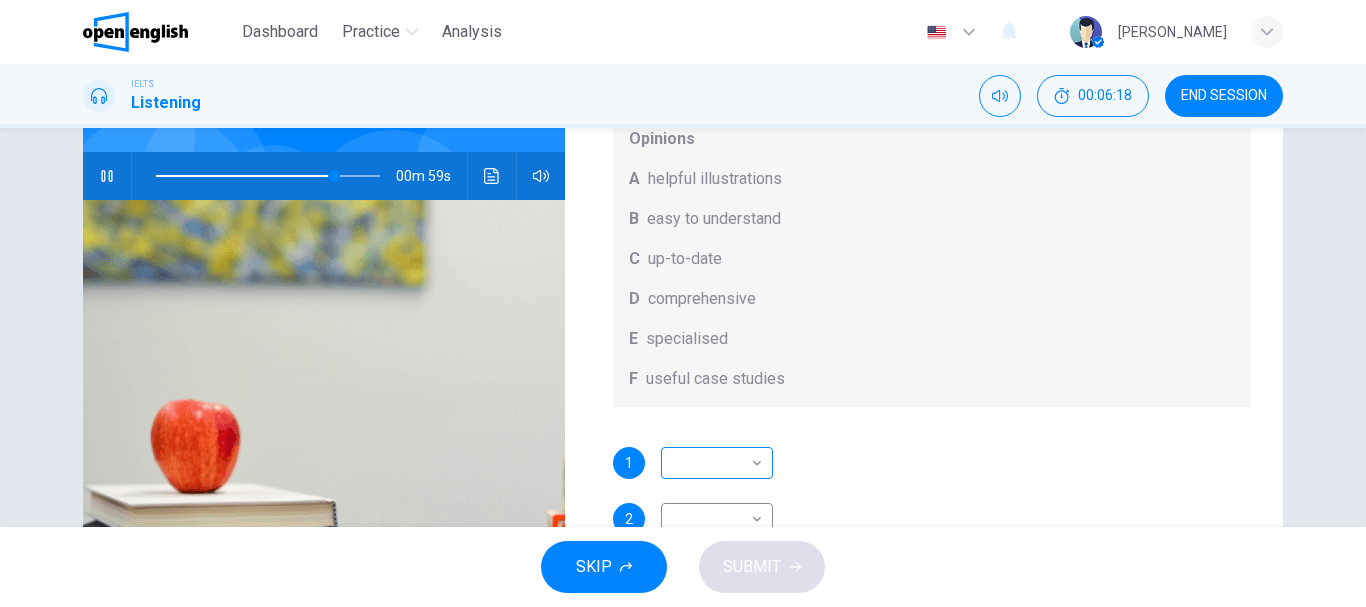 click on "This site uses cookies, as explained in our  Privacy Policy . If you agree to the use of cookies, please click the Accept button and continue to browse our site.   Privacy Policy Accept Dashboard Practice Analysis English ** ​ Isis E. IELTS Listening 00:06:18 END SESSION Question 7 What does Linda think about the books on Matthew’s reading list? Choose FOUR answers from the box and write the correct letter, A-F, next to the questions.
Opinions A helpful illustrations B easy to understand C up-to-date D comprehensive E specialised F useful case studies 1 ​ ​ 2 ​ ​ 3 ​ ​ 4 ​ ​ Work Placements 00m 59s SKIP SUBMIT Open English - Online English Dashboard Practice Analysis Notifications 1 © Copyright  2025" at bounding box center [683, 303] 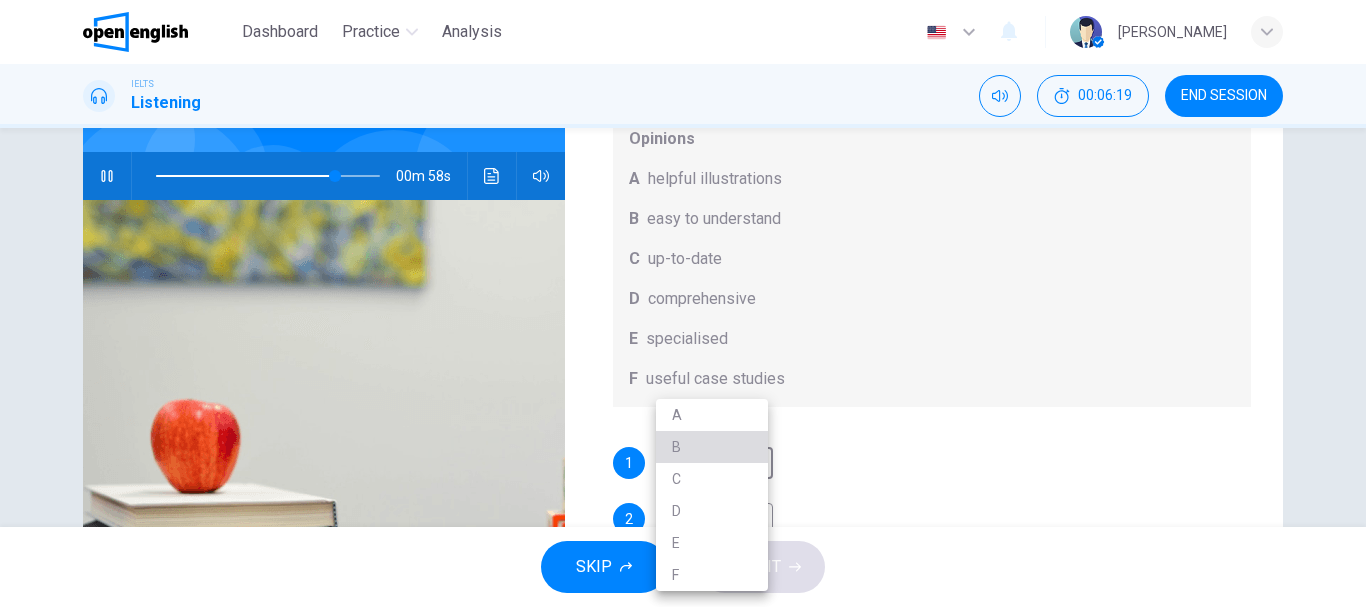 click on "B" at bounding box center [712, 447] 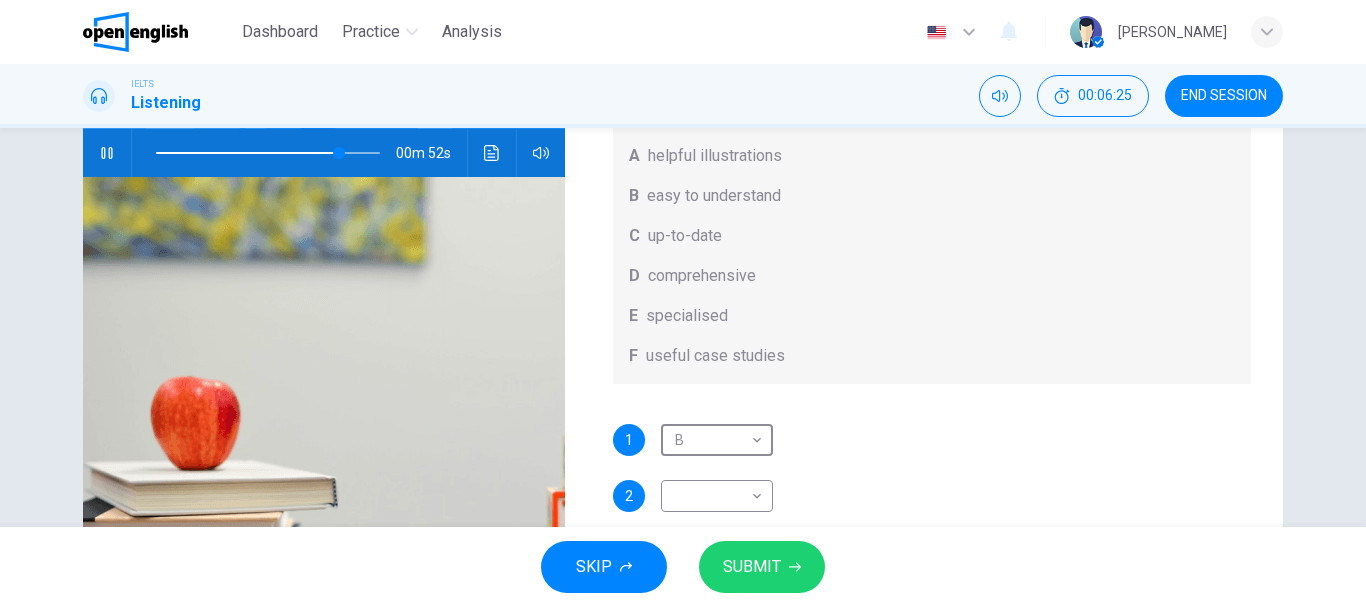 scroll, scrollTop: 203, scrollLeft: 0, axis: vertical 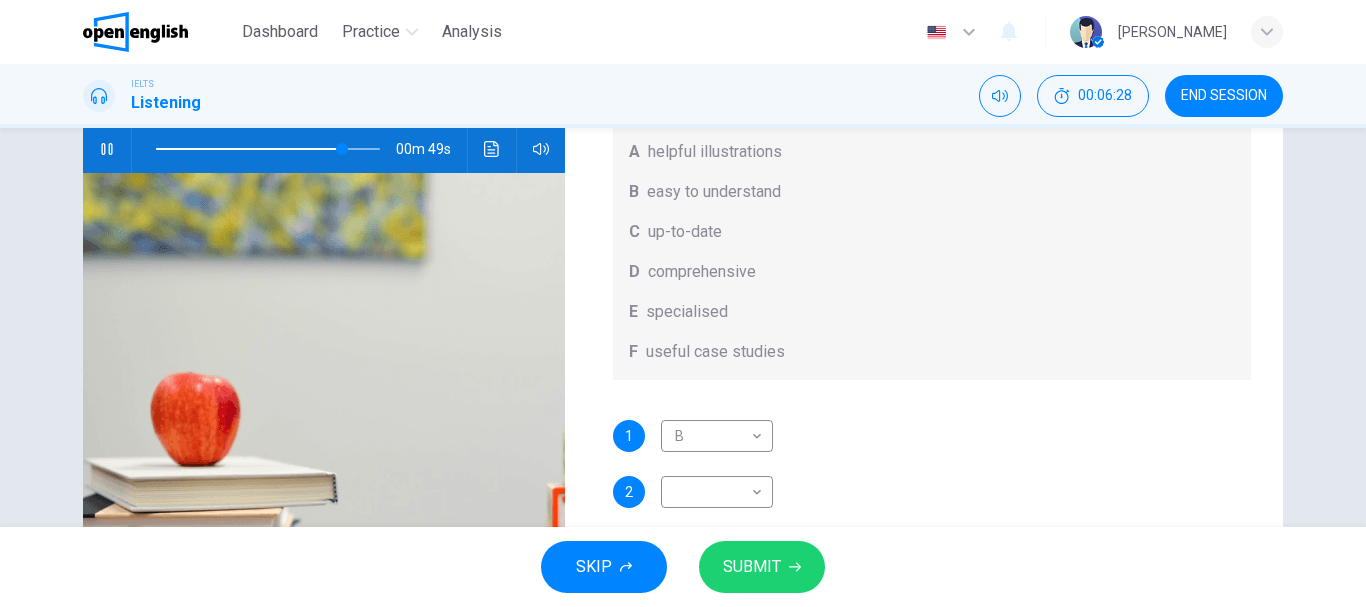 drag, startPoint x: 937, startPoint y: 494, endPoint x: 856, endPoint y: 493, distance: 81.00617 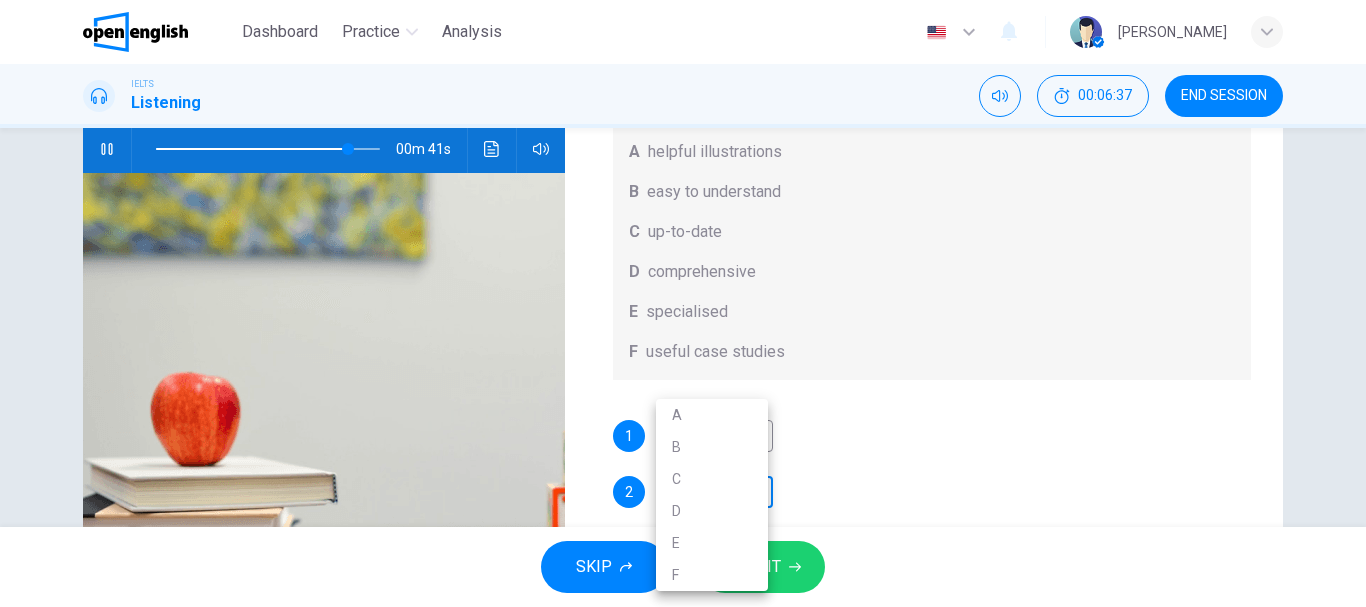 click on "This site uses cookies, as explained in our  Privacy Policy . If you agree to the use of cookies, please click the Accept button and continue to browse our site.   Privacy Policy Accept Dashboard Practice Analysis English ** ​ Isis E. IELTS Listening 00:06:37 END SESSION Question 7 What does Linda think about the books on Matthew’s reading list? Choose FOUR answers from the box and write the correct letter, A-F, next to the questions.
Opinions A helpful illustrations B easy to understand C up-to-date D comprehensive E specialised F useful case studies 1 B * ​ 2 ​ ​ 3 ​ ​ 4 ​ ​ Work Placements 00m 41s SKIP SUBMIT Open English - Online English Dashboard Practice Analysis Notifications 1 © Copyright  2025 A B C D E F" at bounding box center (683, 303) 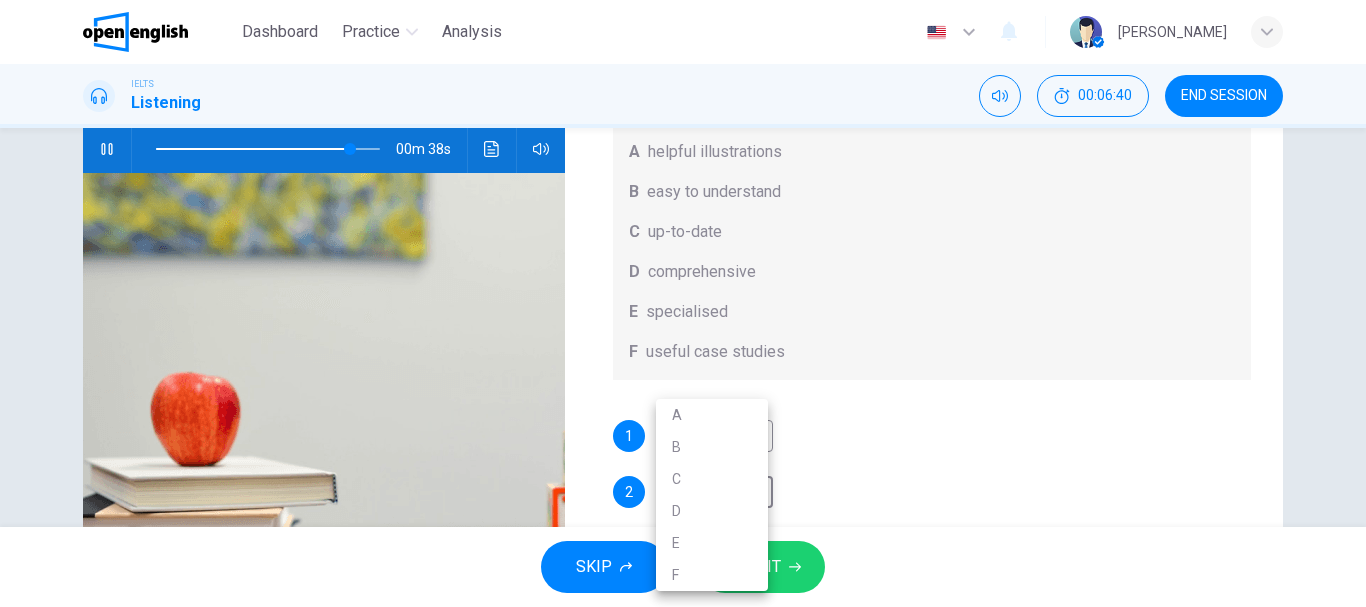 click on "F" at bounding box center (712, 575) 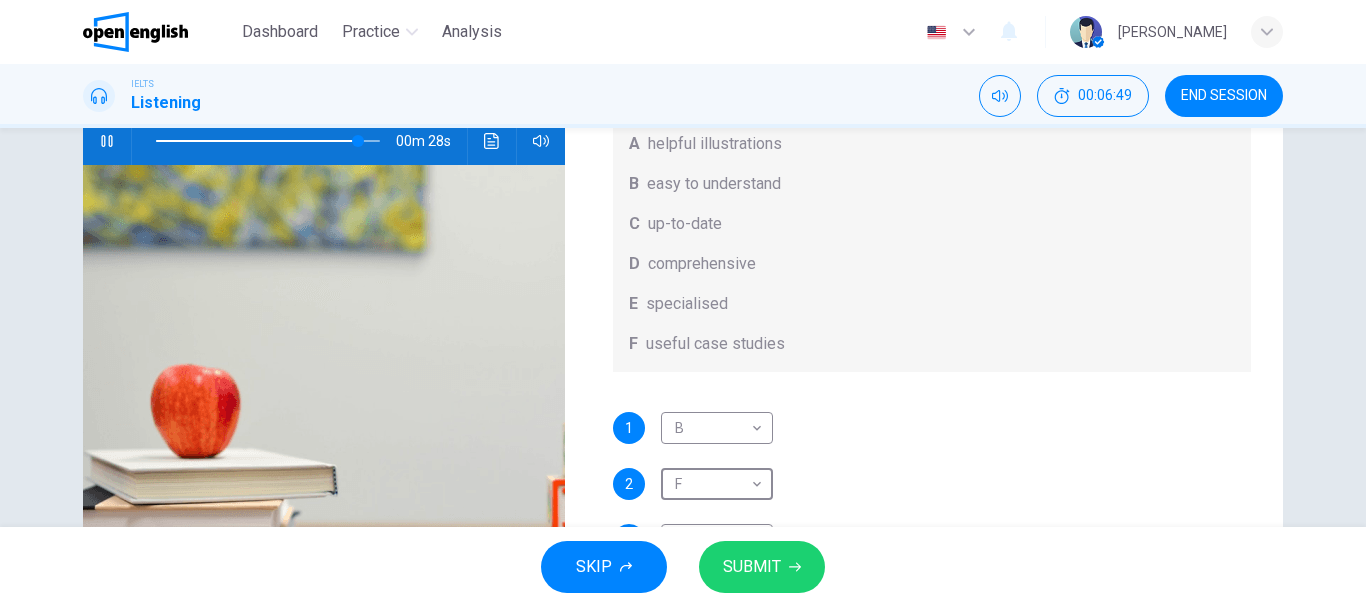 scroll, scrollTop: 215, scrollLeft: 0, axis: vertical 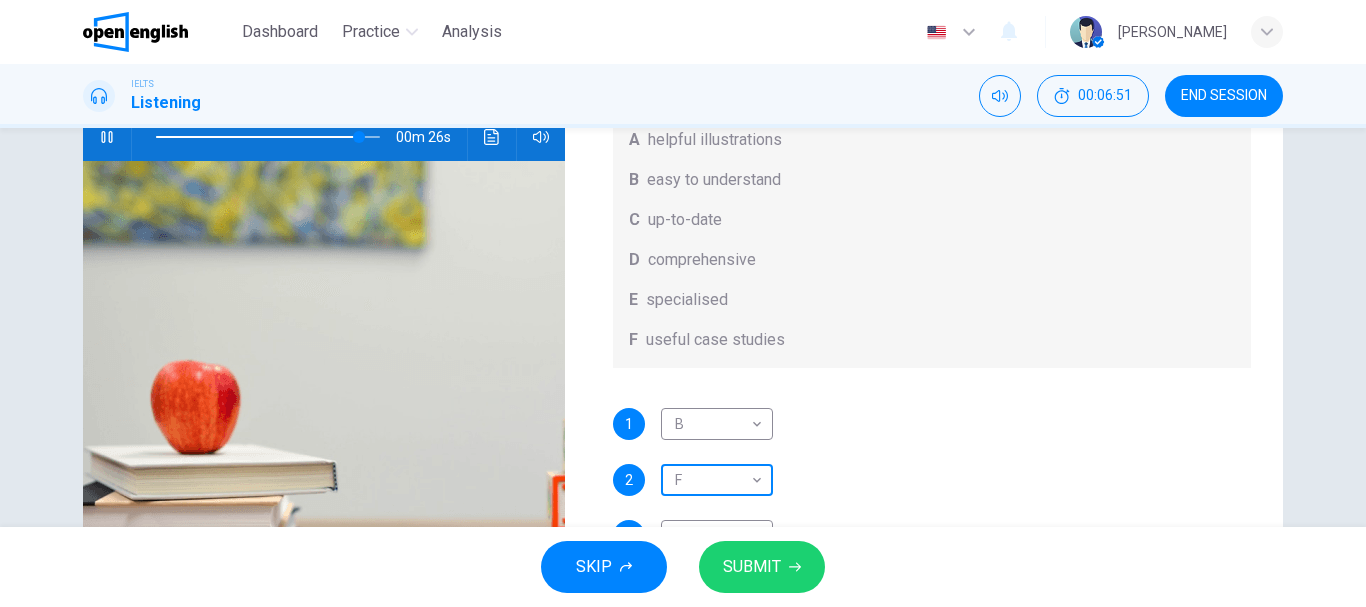 click on "This site uses cookies, as explained in our  Privacy Policy . If you agree to the use of cookies, please click the Accept button and continue to browse our site.   Privacy Policy Accept Dashboard Practice Analysis English ** ​ Isis E. IELTS Listening 00:06:51 END SESSION Question 7 What does Linda think about the books on Matthew’s reading list? Choose FOUR answers from the box and write the correct letter, A-F, next to the questions.
Opinions A helpful illustrations B easy to understand C up-to-date D comprehensive E specialised F useful case studies 1 B * ​ 2 F * ​ 3 ​ ​ 4 ​ ​ Work Placements 00m 26s SKIP SUBMIT Open English - Online English Dashboard Practice Analysis Notifications 1 © Copyright  2025" at bounding box center [683, 303] 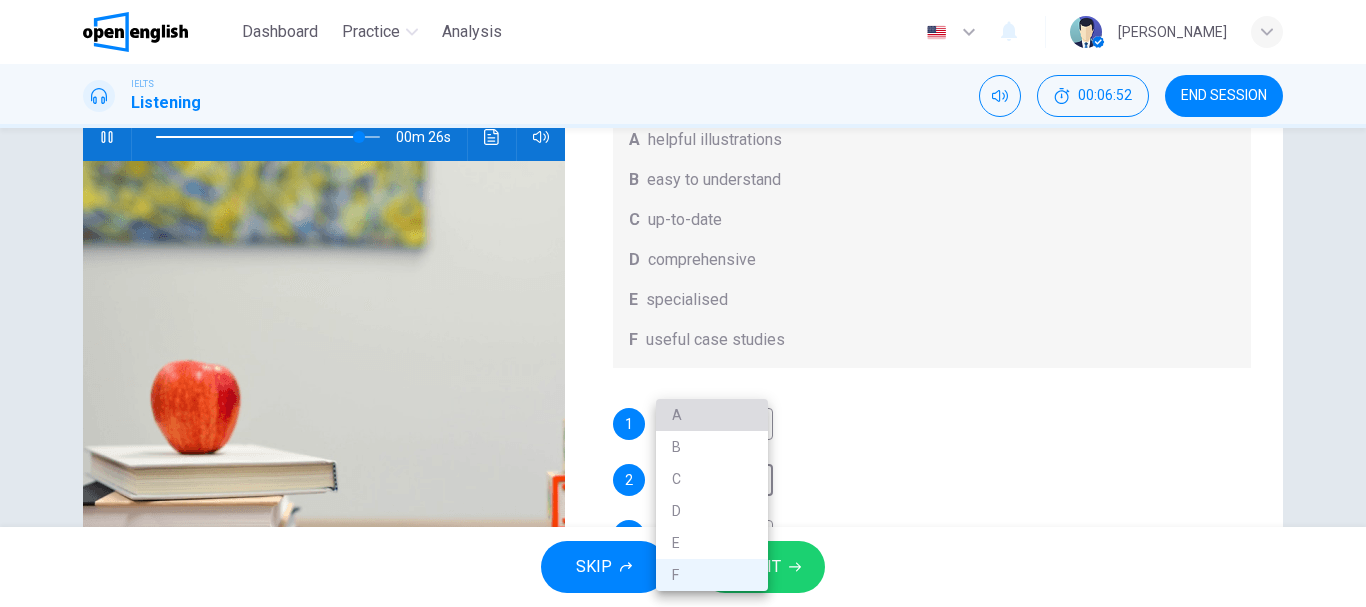 click on "A" at bounding box center (712, 415) 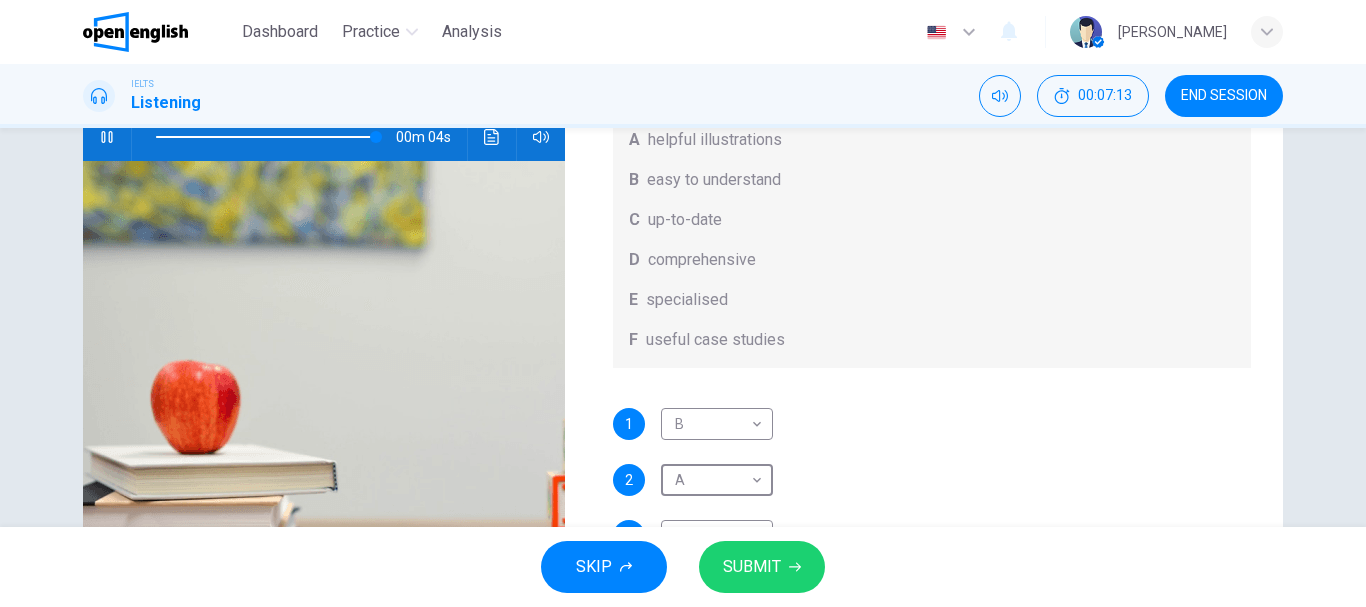 scroll, scrollTop: 207, scrollLeft: 0, axis: vertical 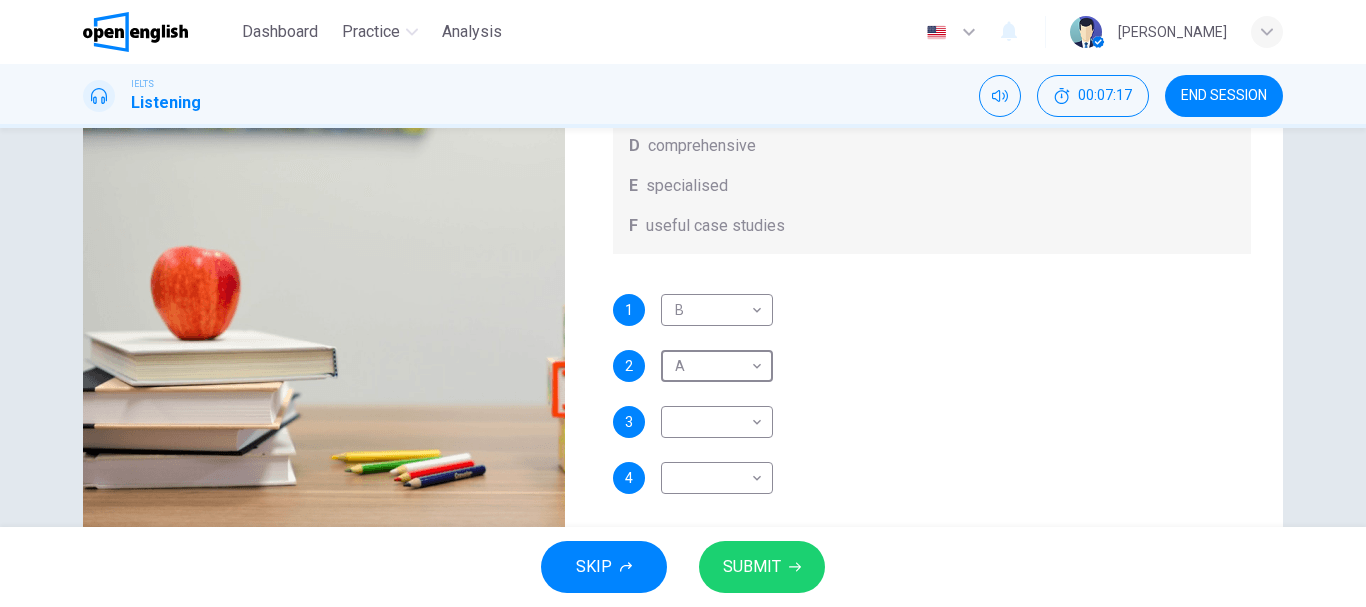 type on "*" 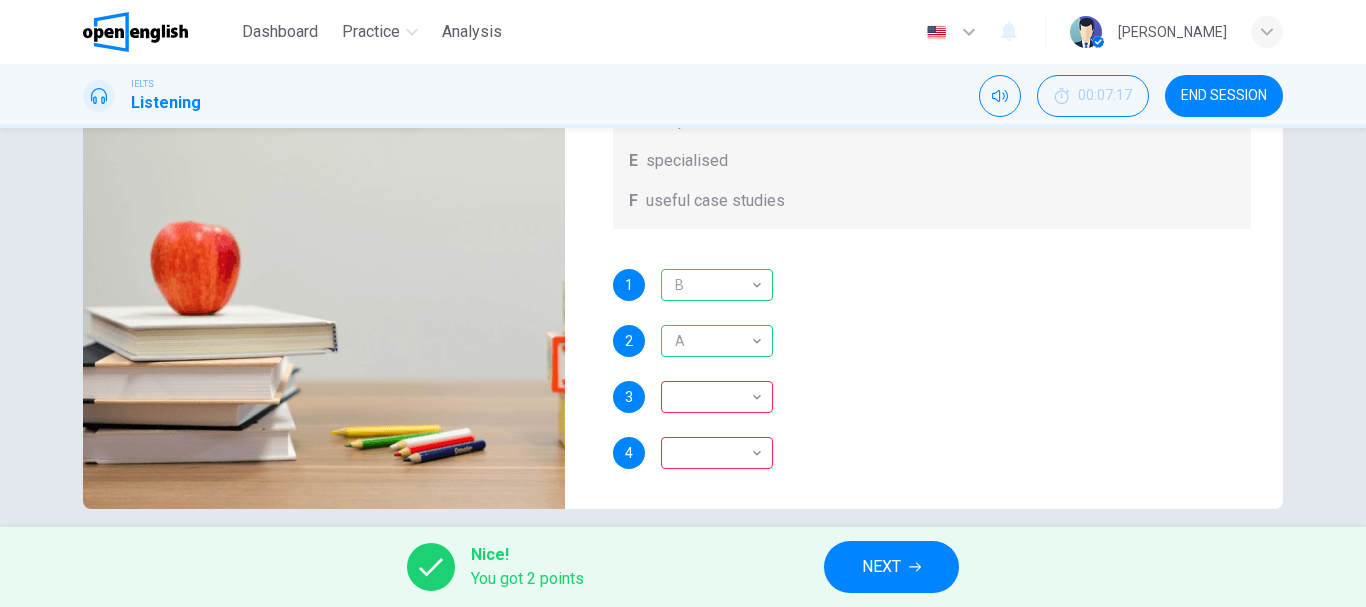 scroll, scrollTop: 376, scrollLeft: 0, axis: vertical 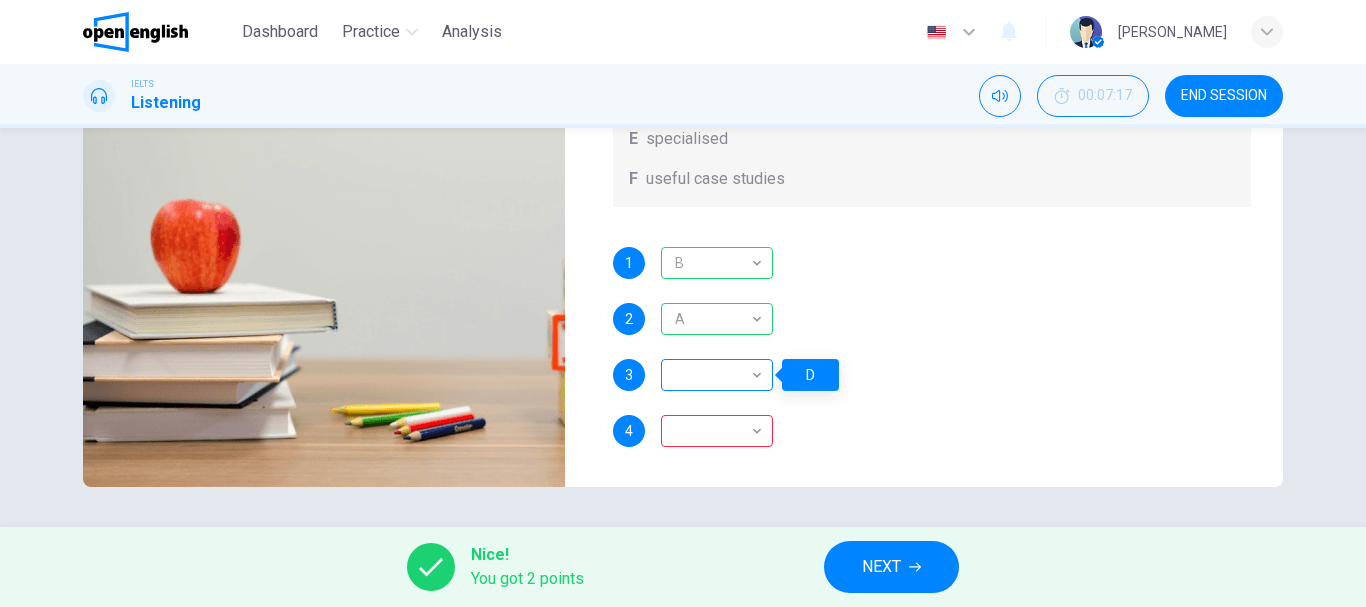 click on "​" at bounding box center [713, 375] 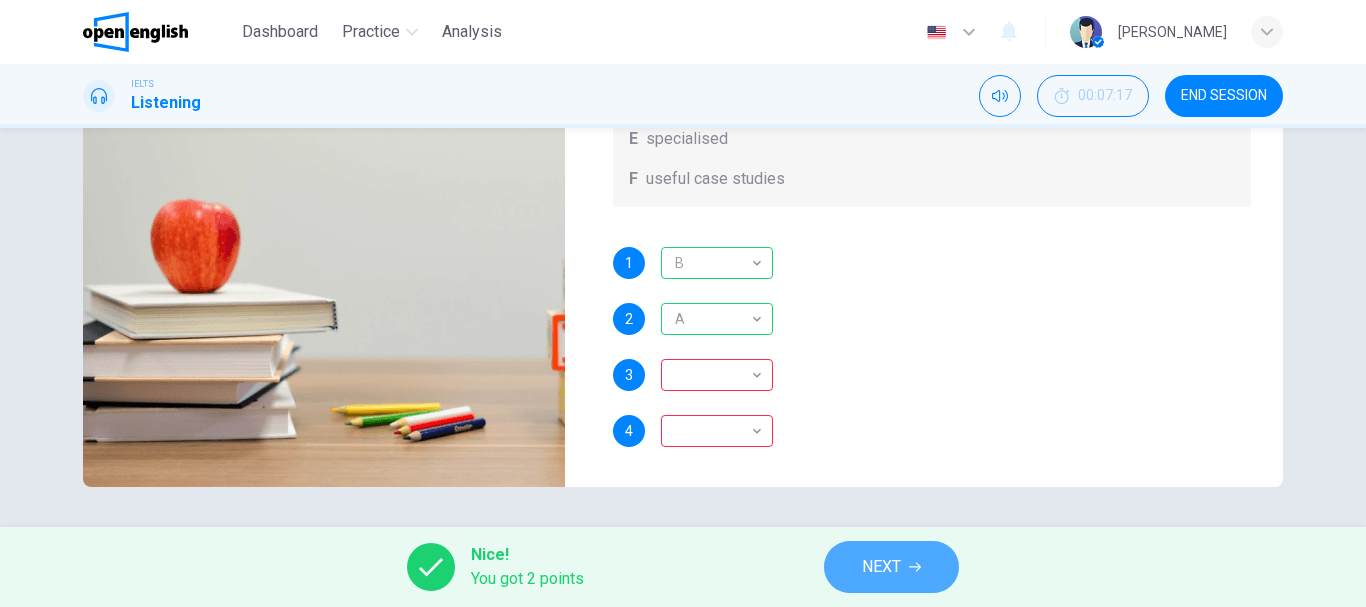 click on "NEXT" at bounding box center (891, 567) 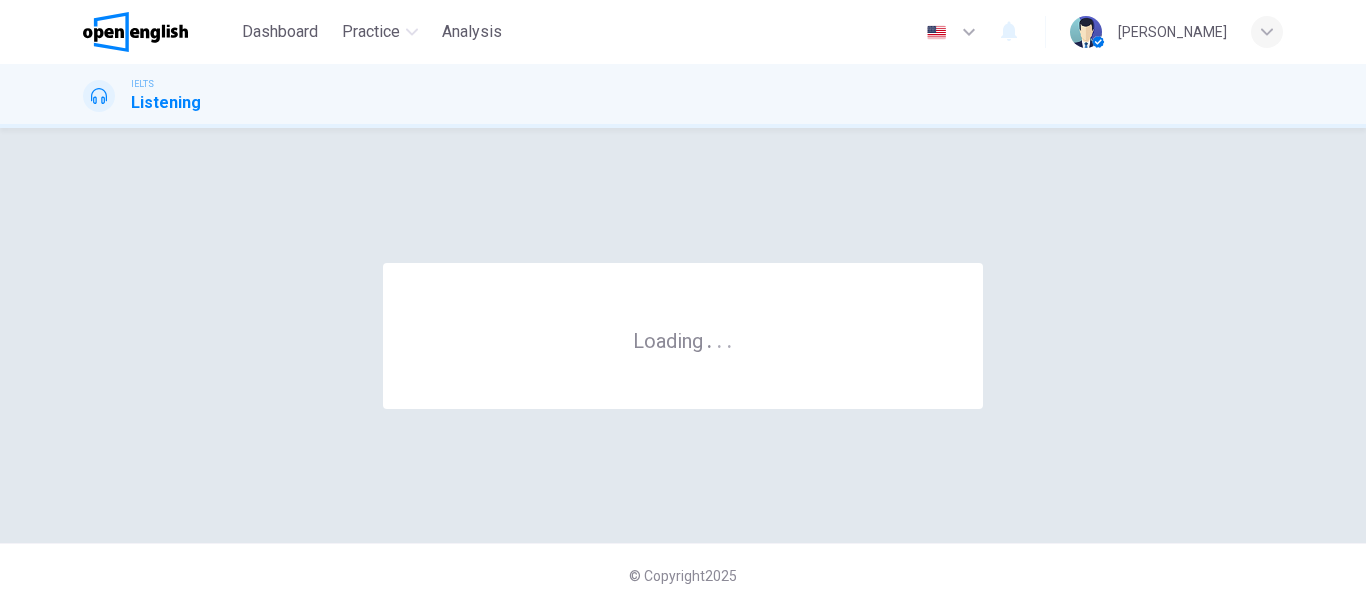 scroll, scrollTop: 0, scrollLeft: 0, axis: both 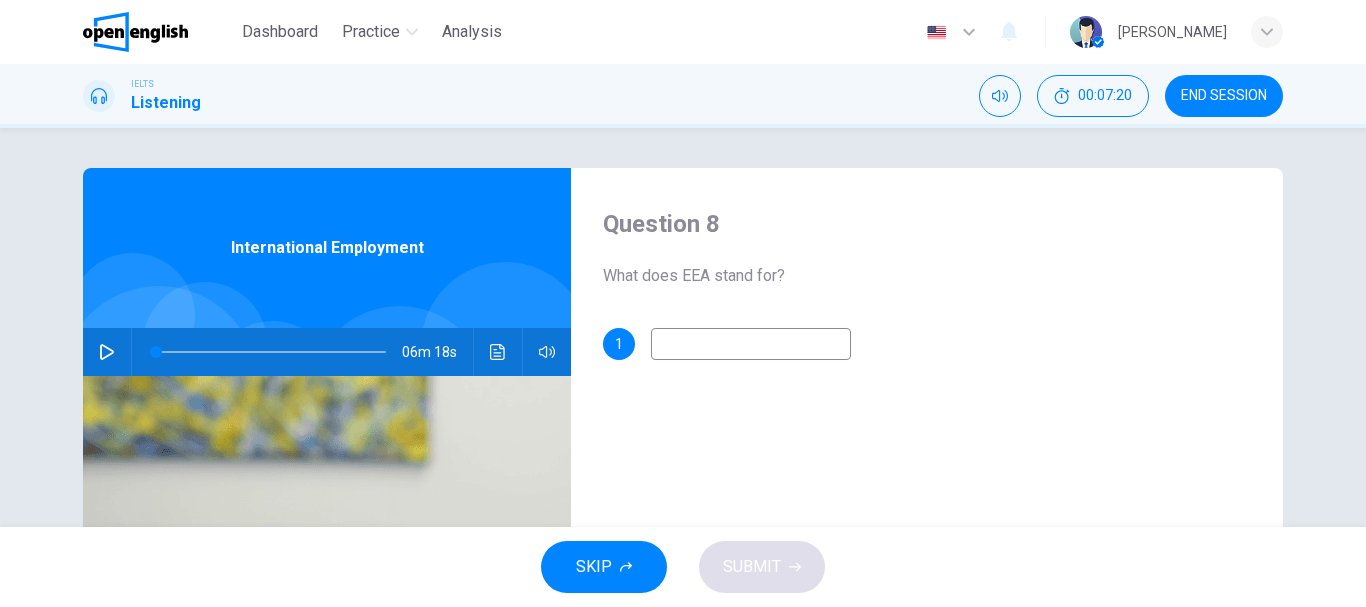 click 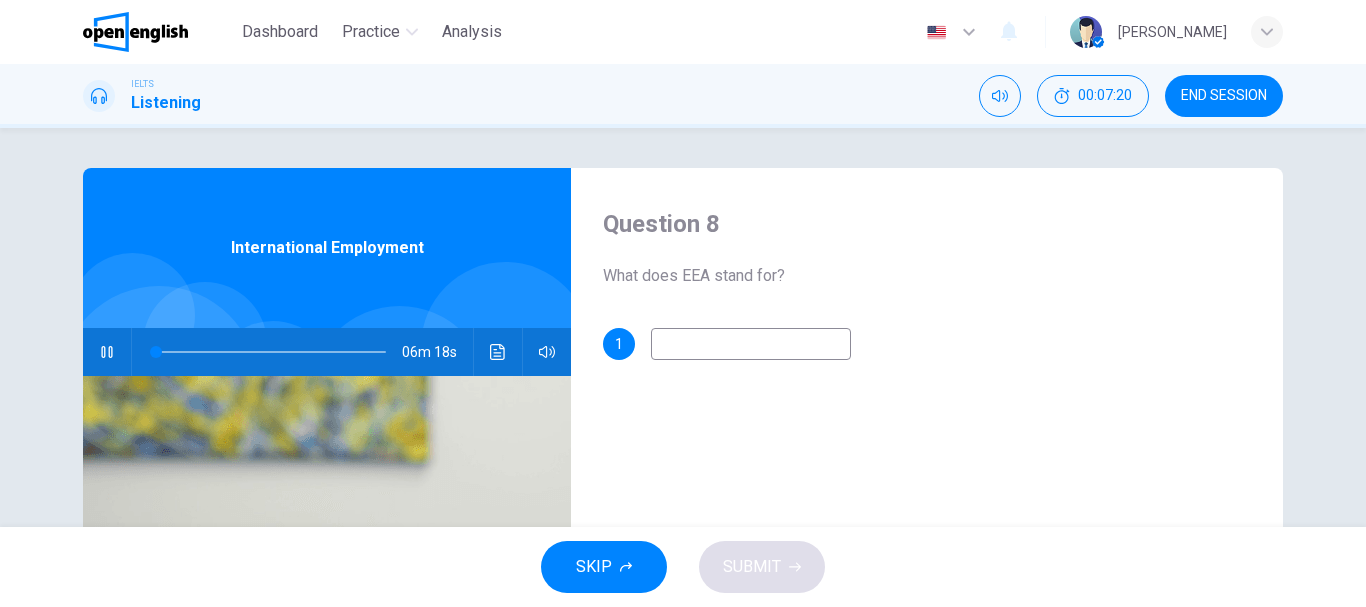 click at bounding box center [751, 344] 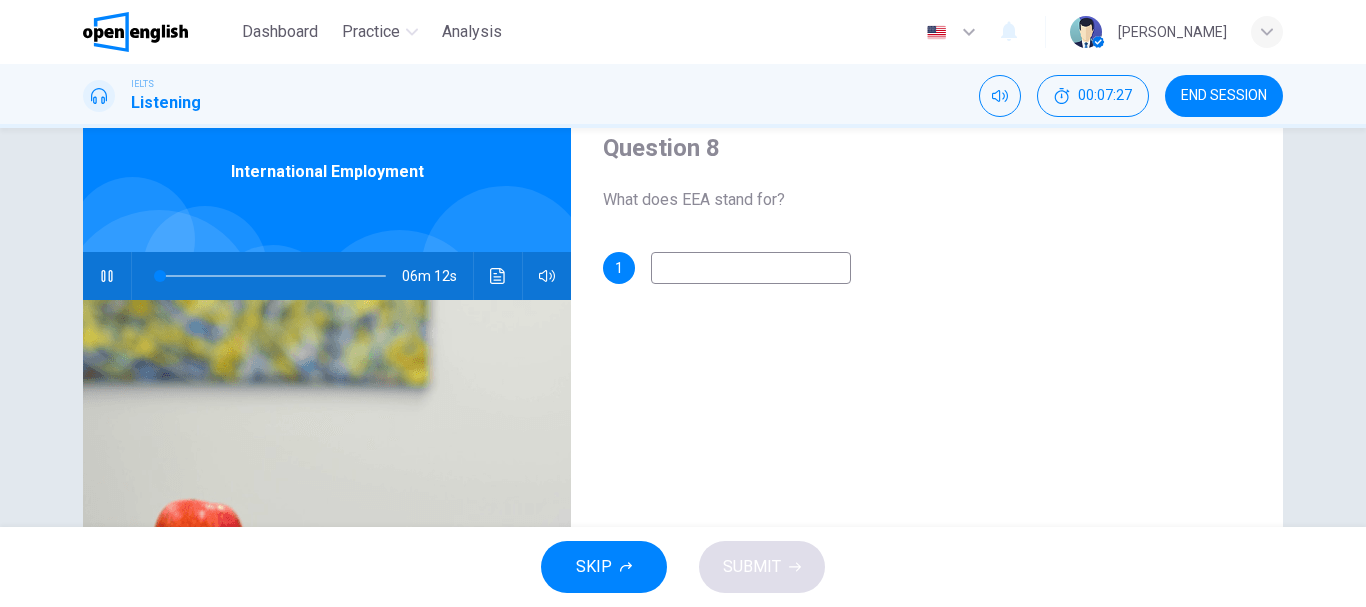 scroll, scrollTop: 0, scrollLeft: 0, axis: both 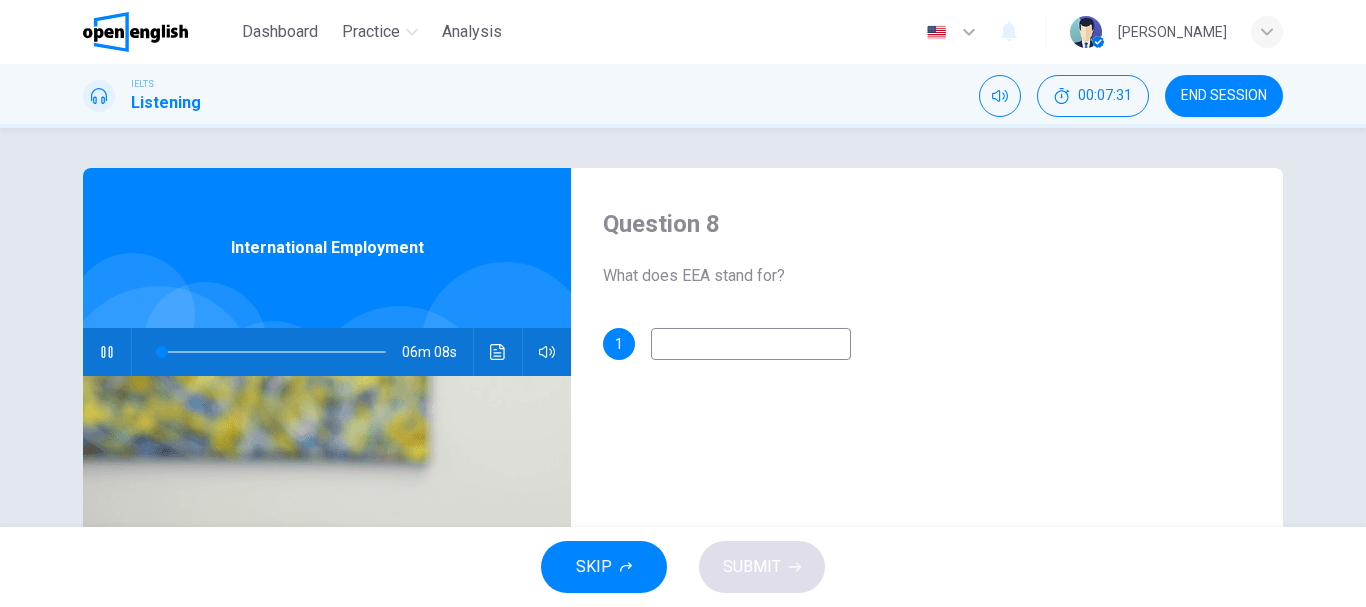 click at bounding box center [751, 344] 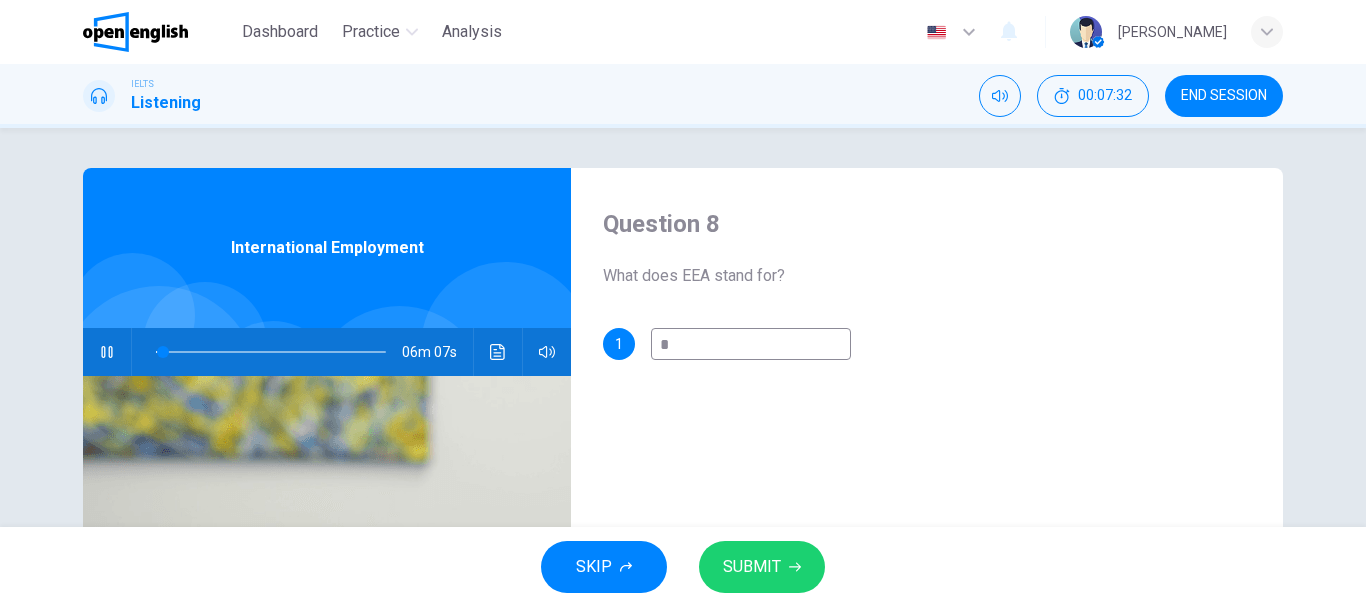 type on "**" 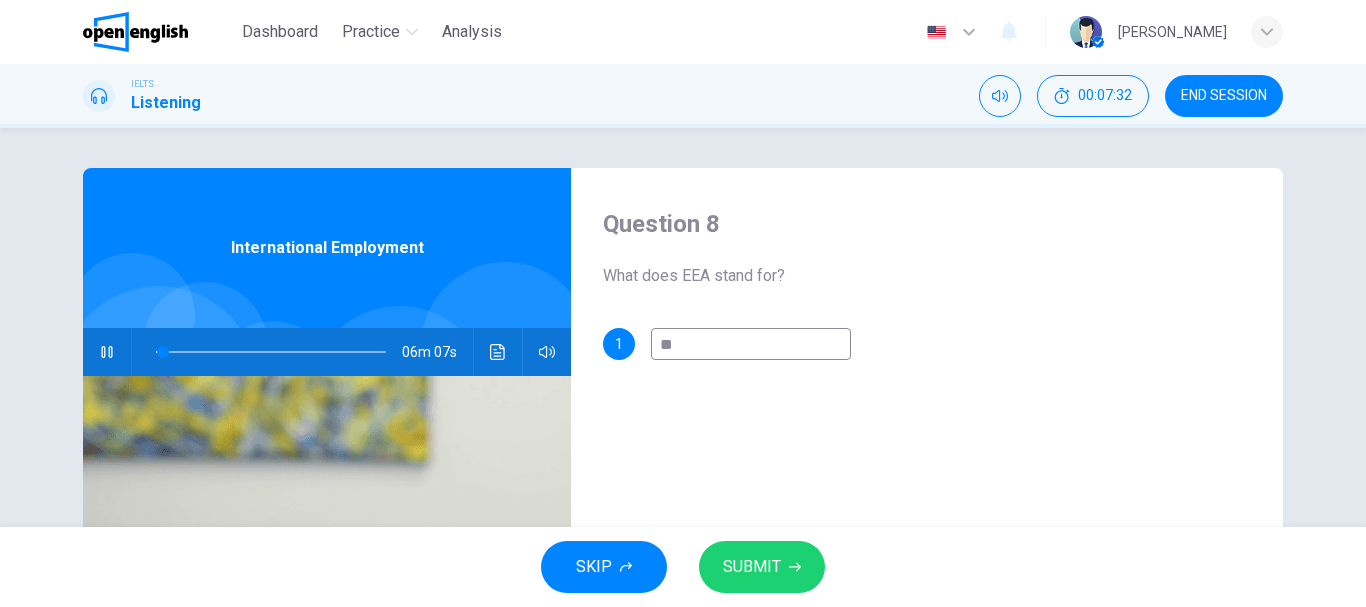 type on "*" 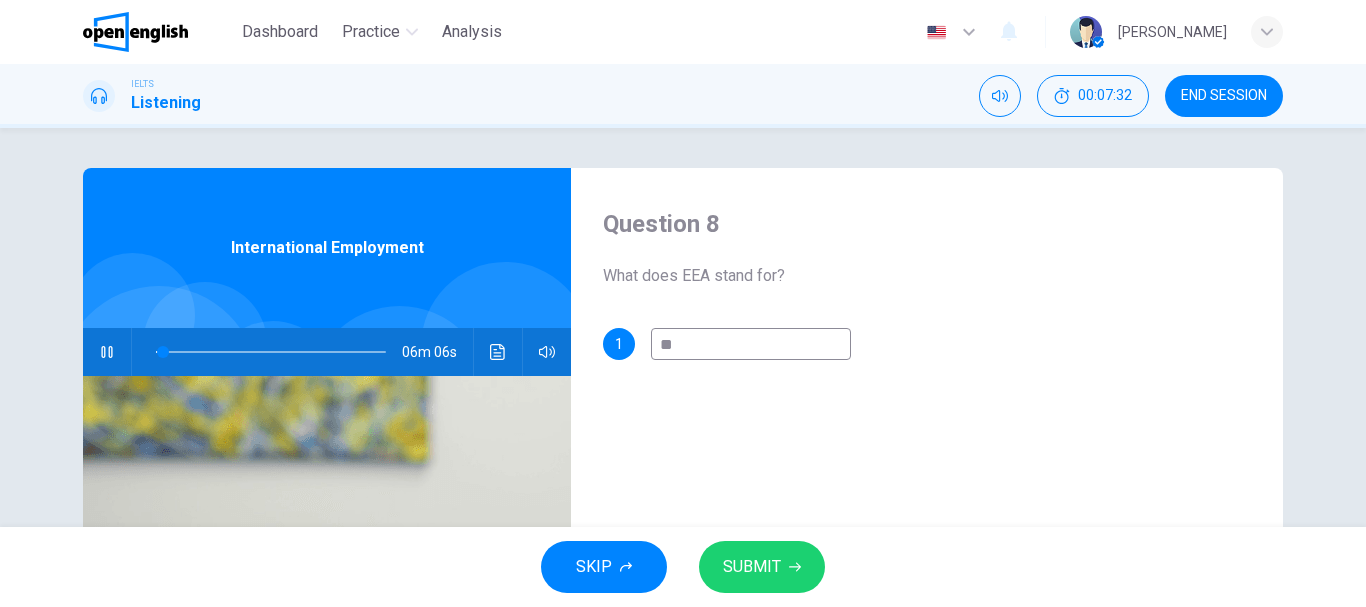 type on "***" 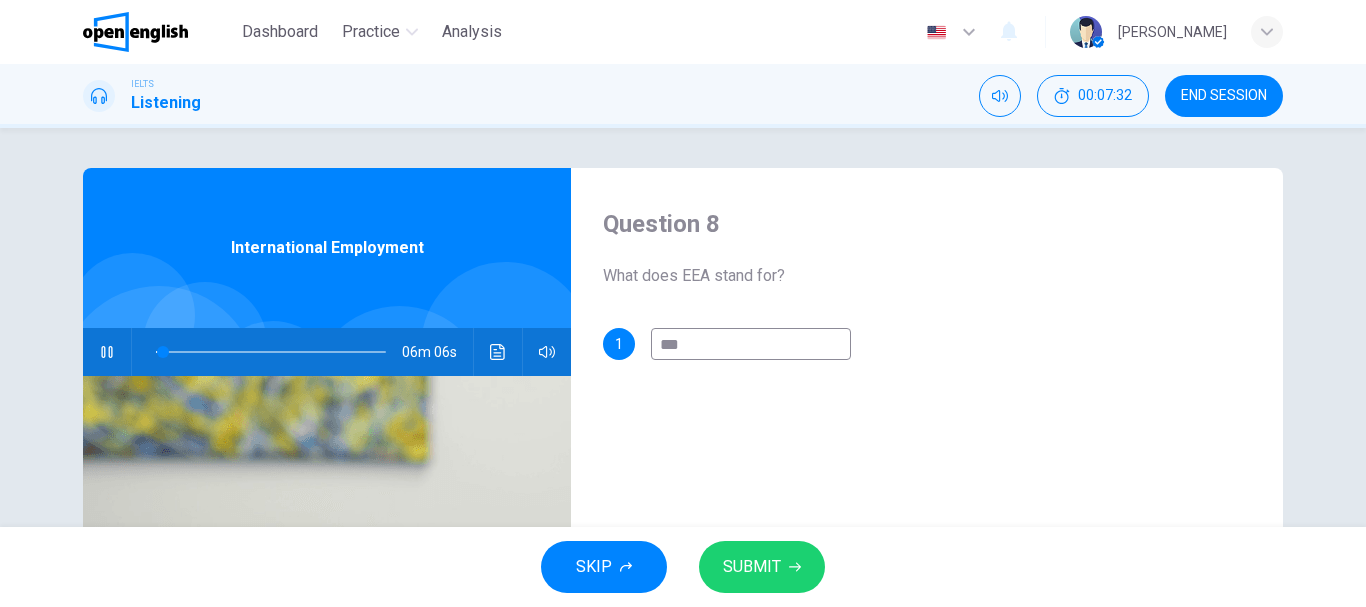 type on "*" 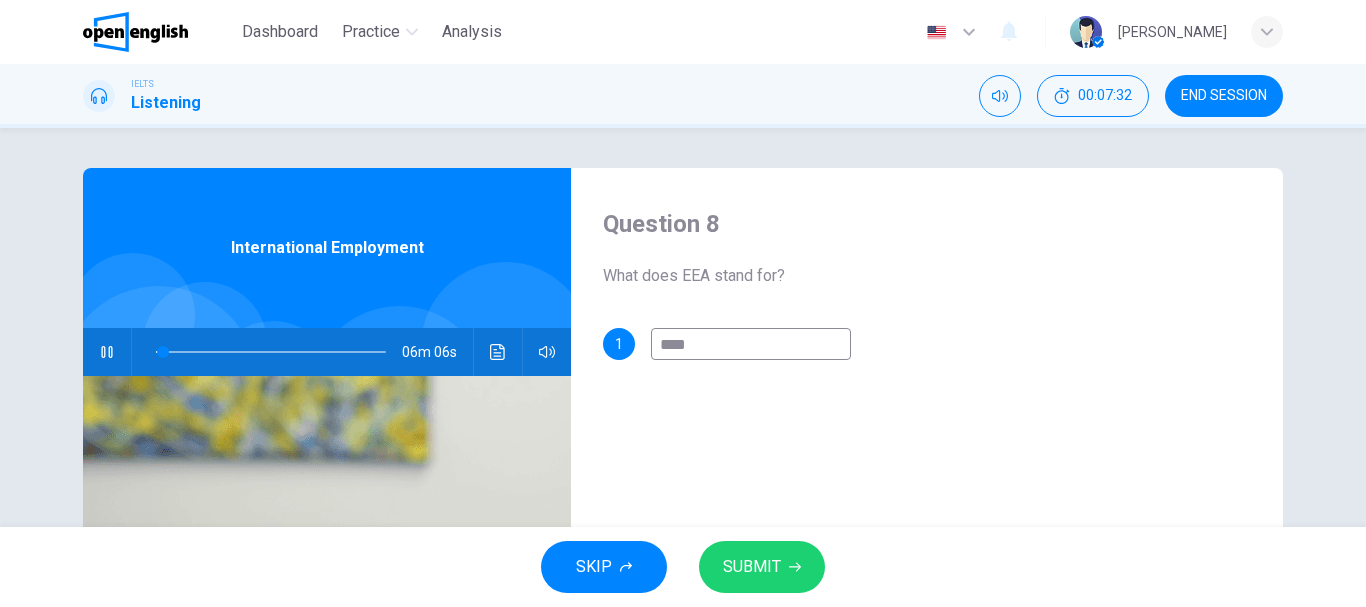 type on "*" 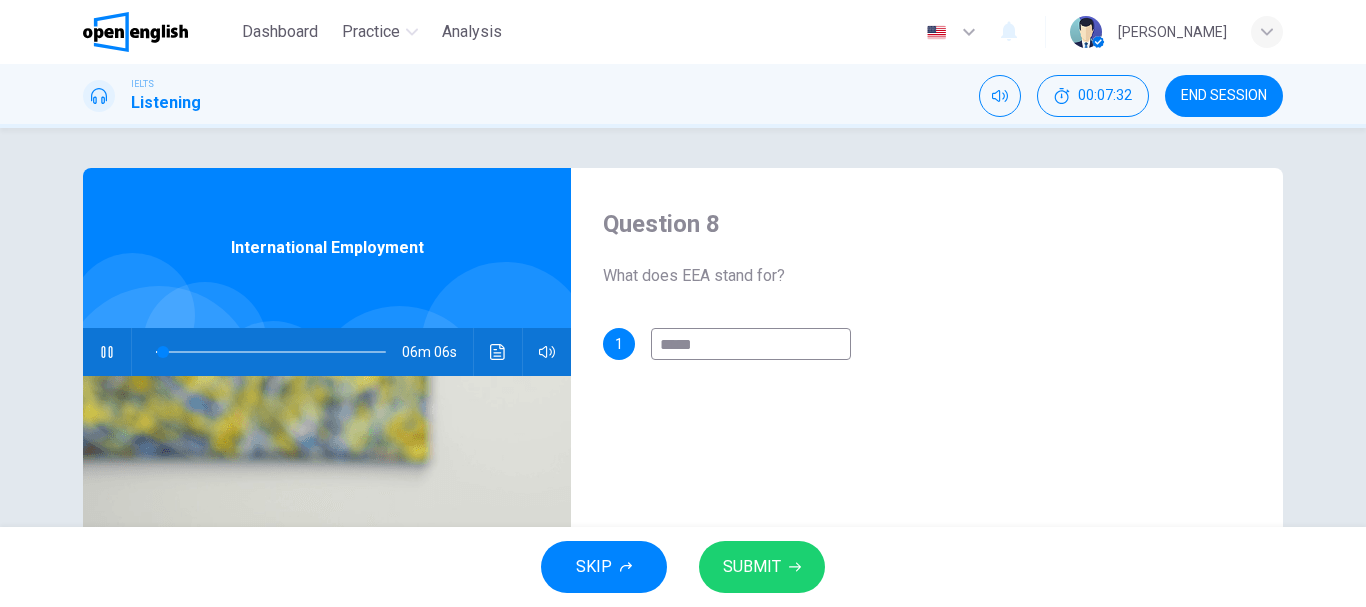 type on "*" 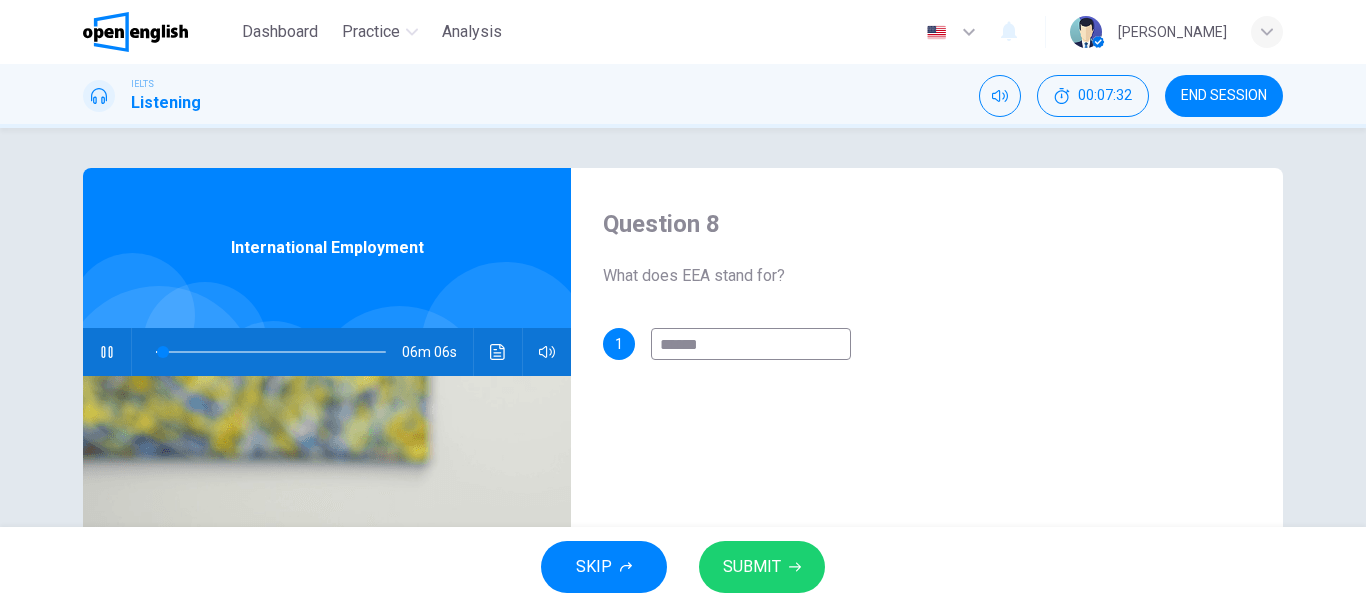 type on "*" 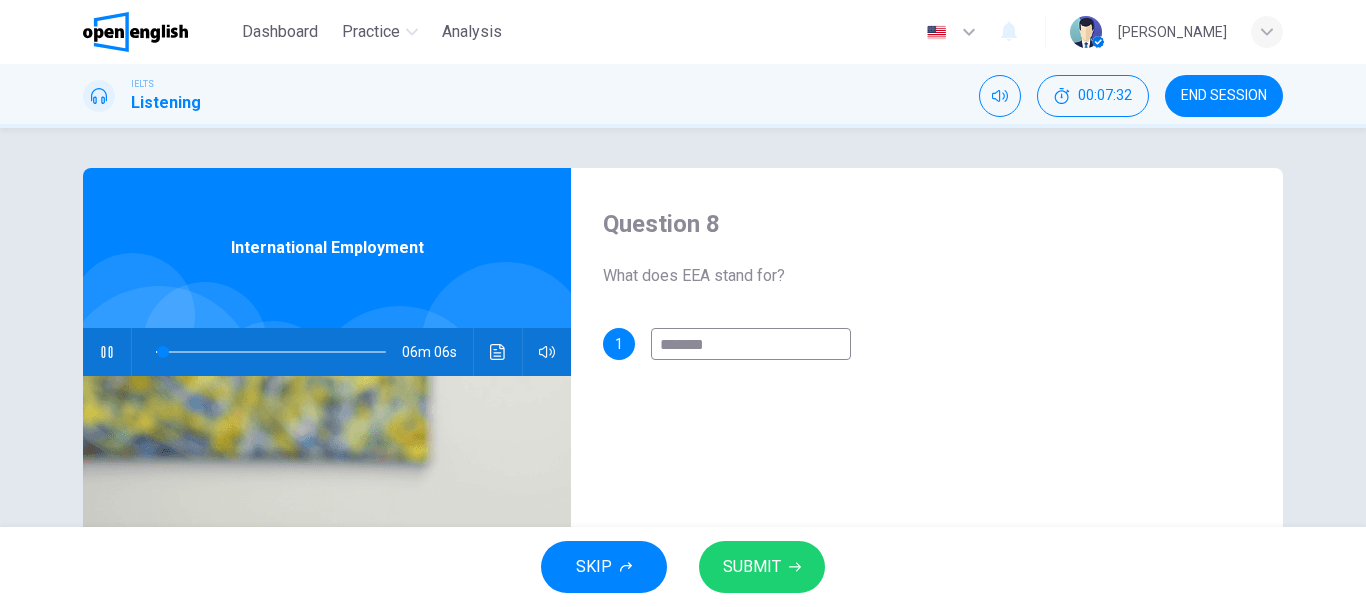 type on "*" 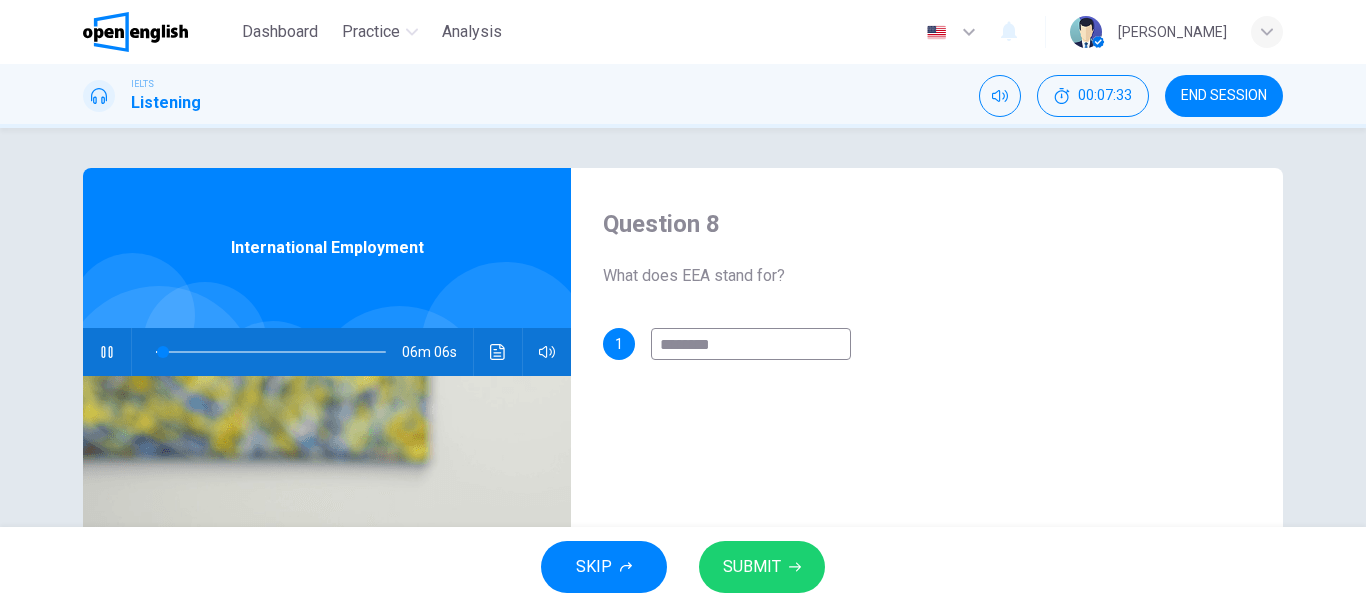 type on "*********" 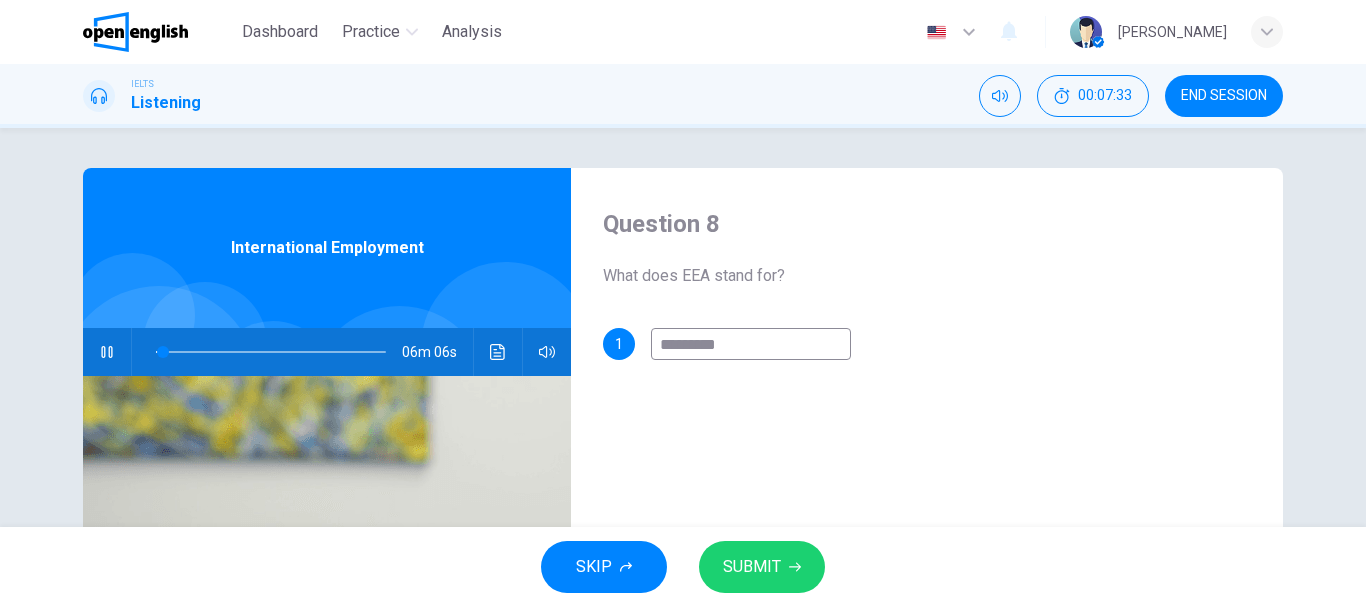 type on "*" 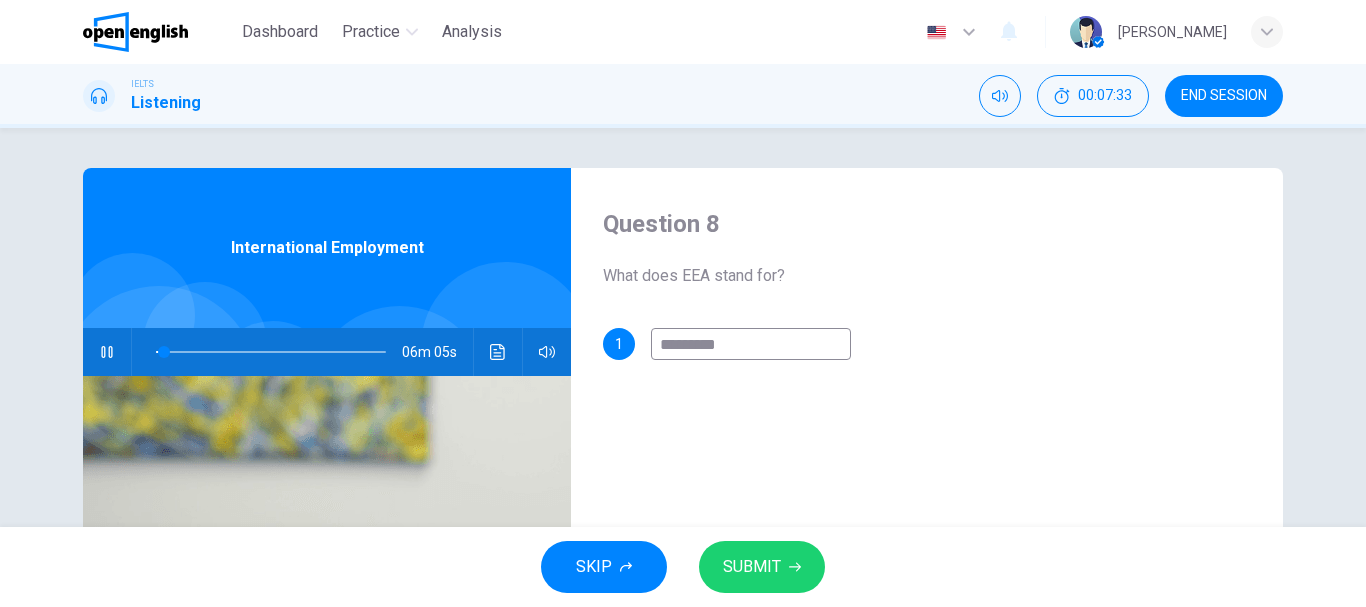 type on "**********" 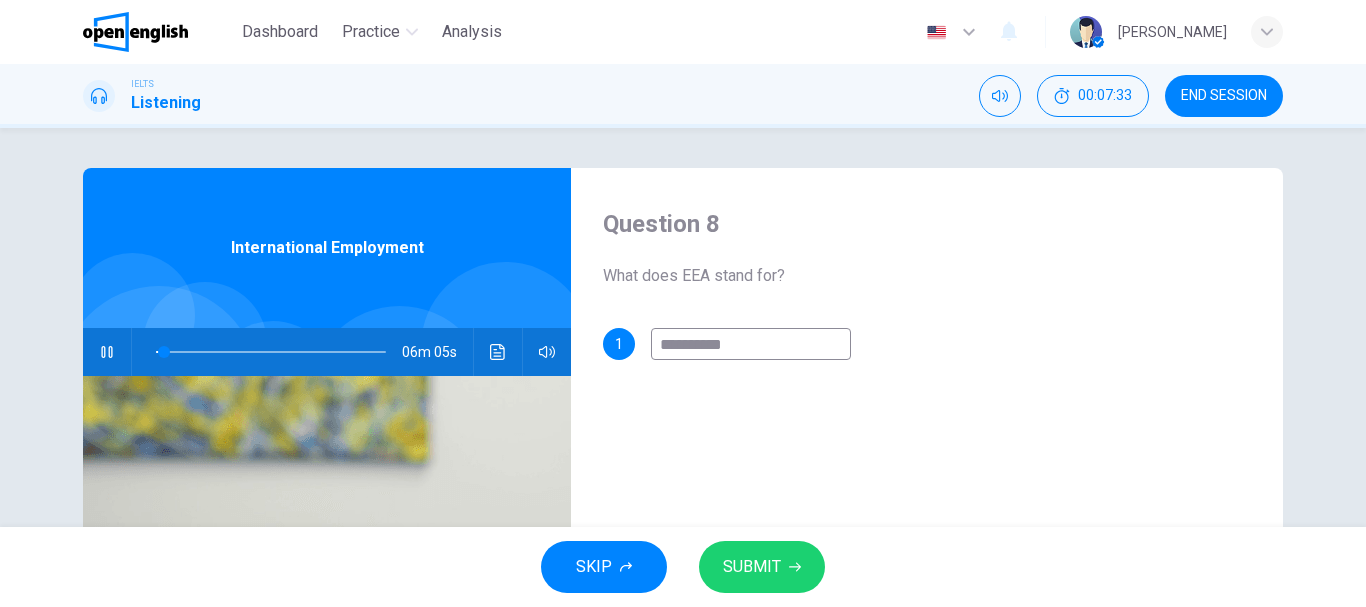 type on "*" 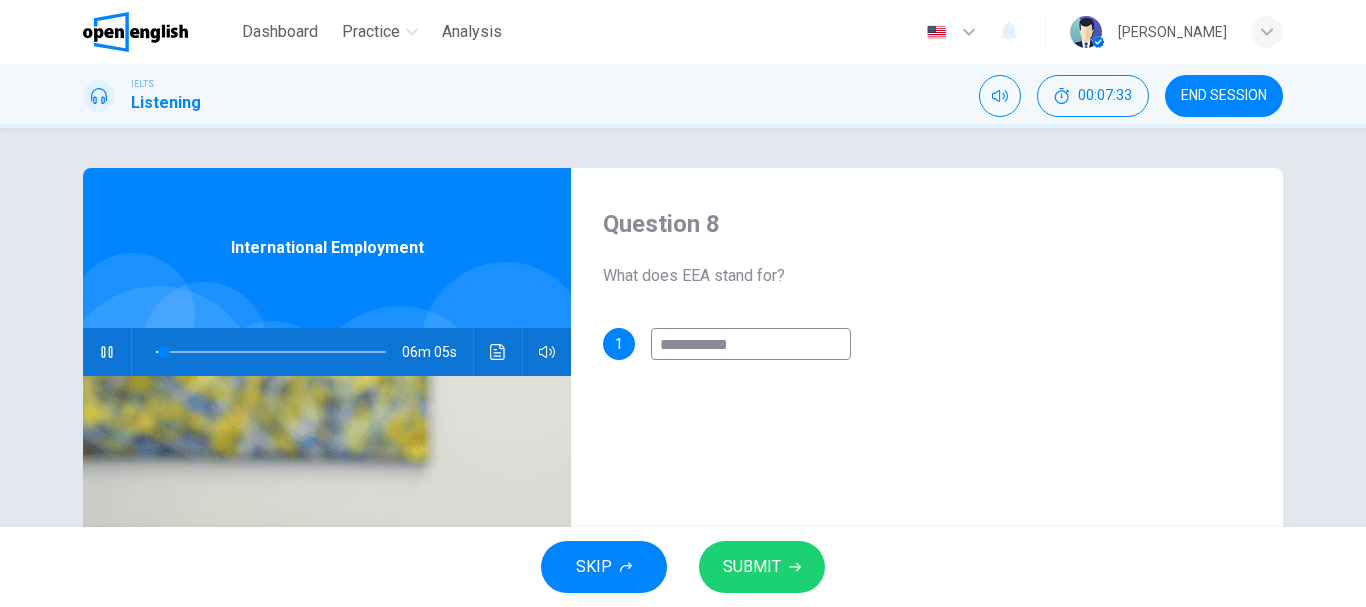 type on "*" 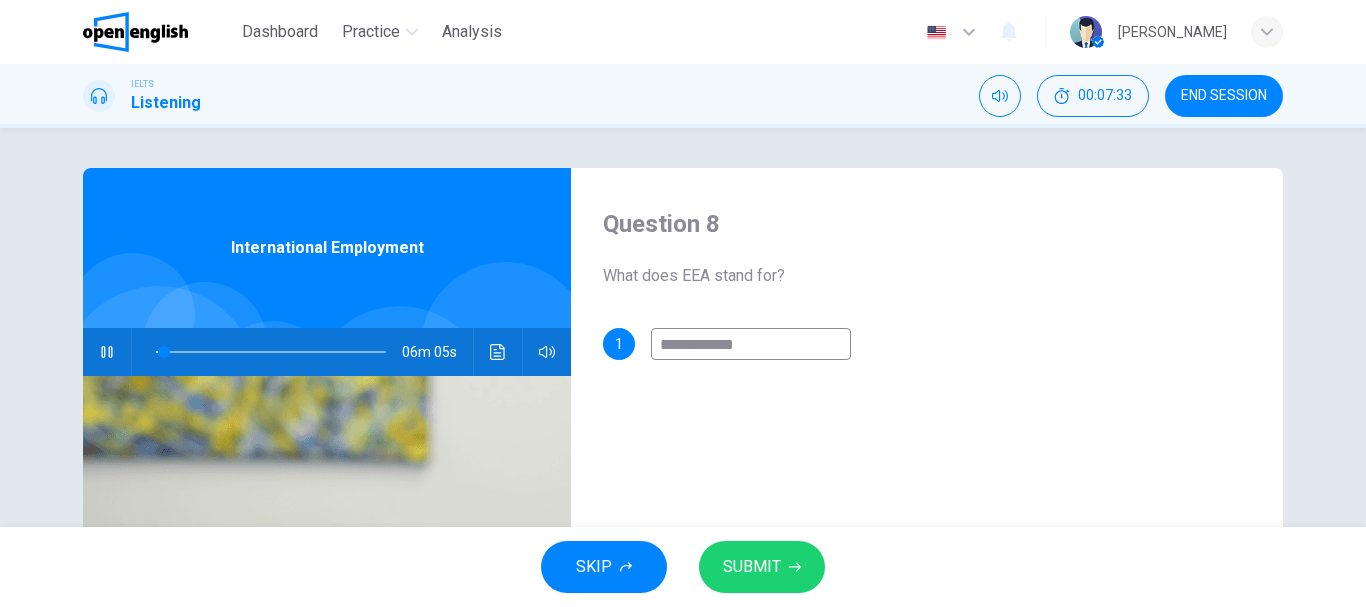 type on "**********" 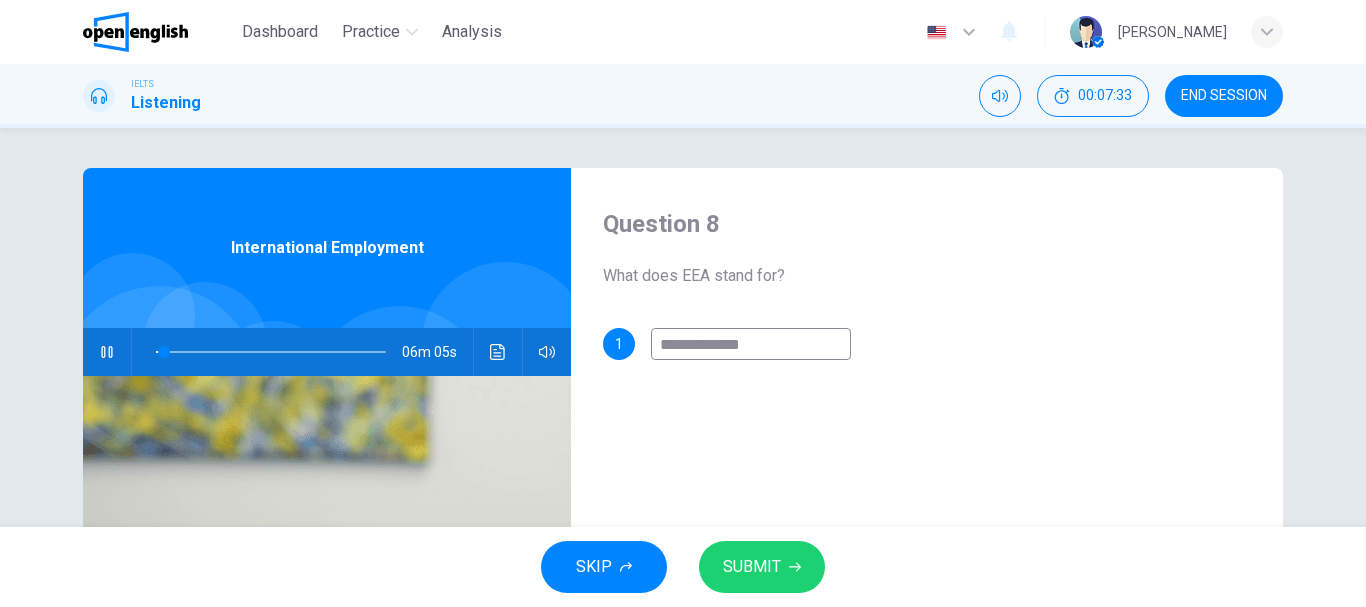 type on "*" 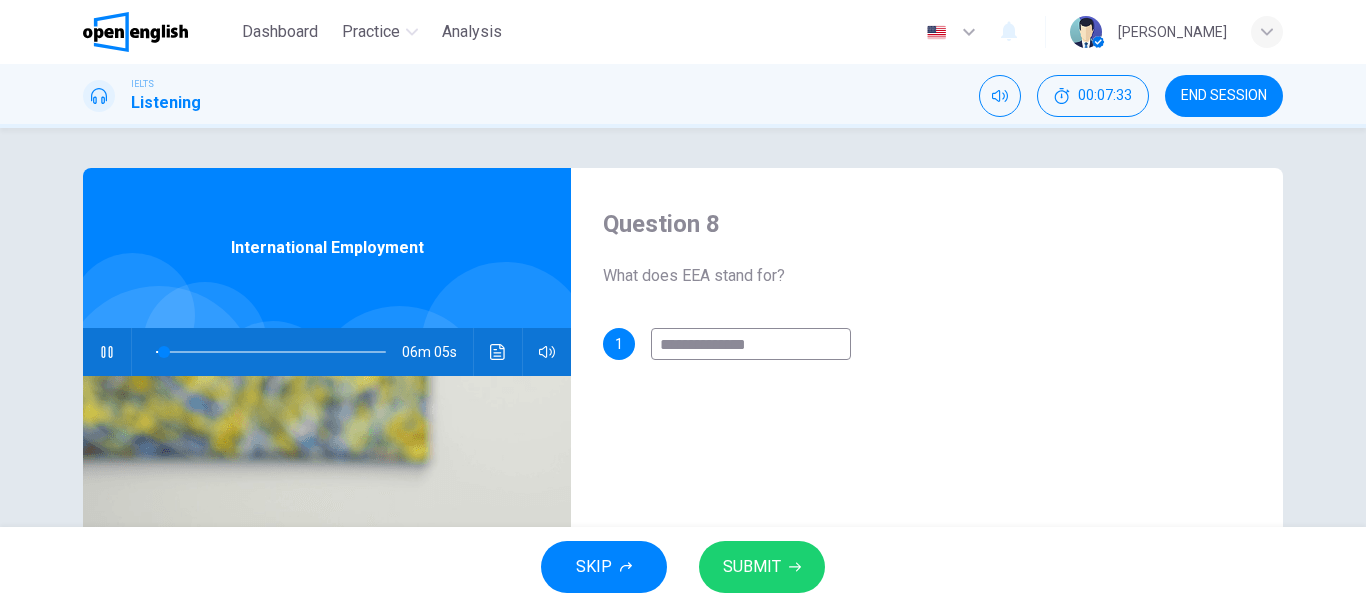 type on "*" 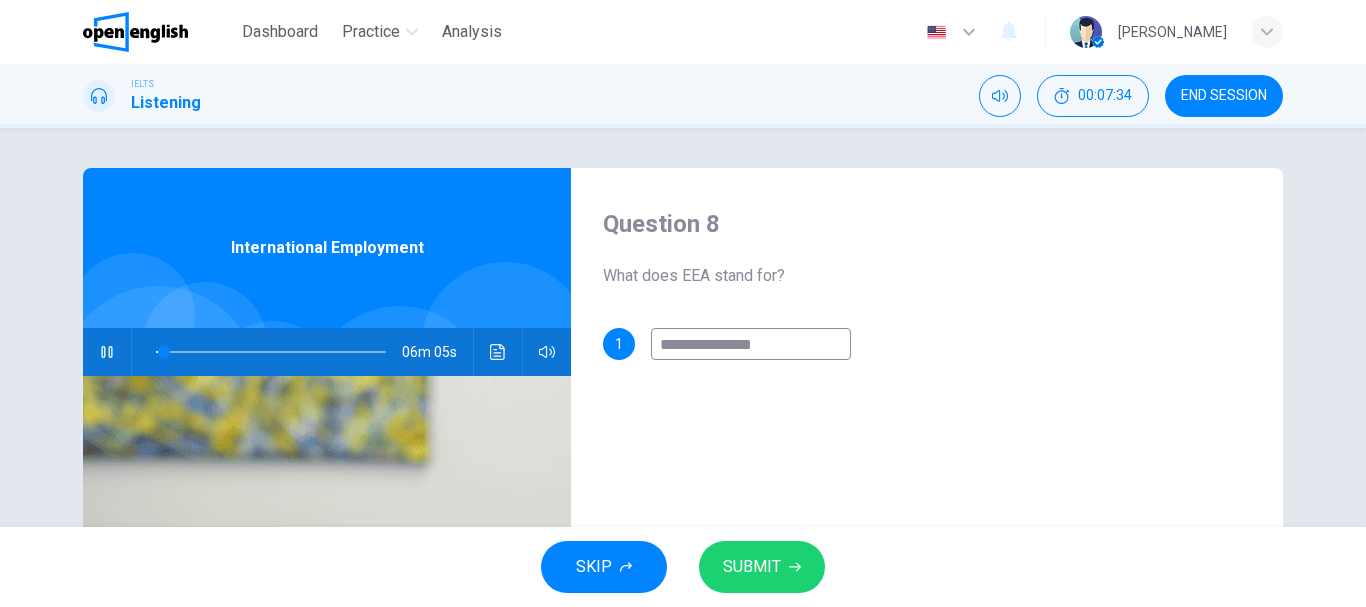 type on "**********" 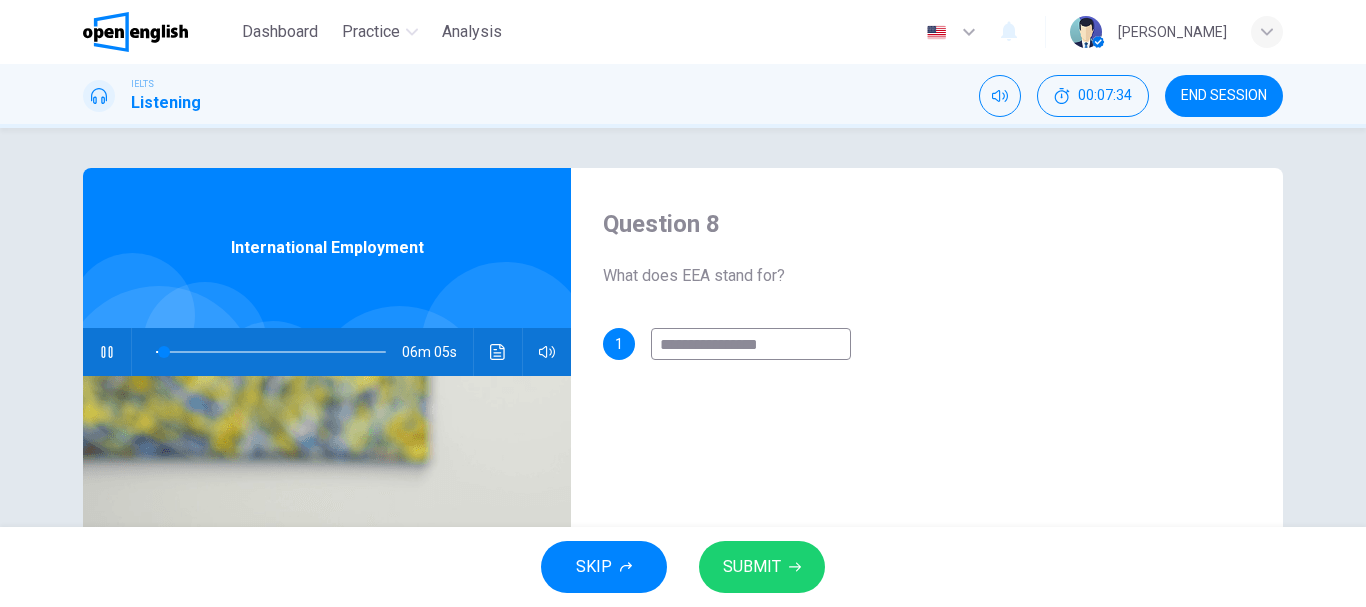 type on "*" 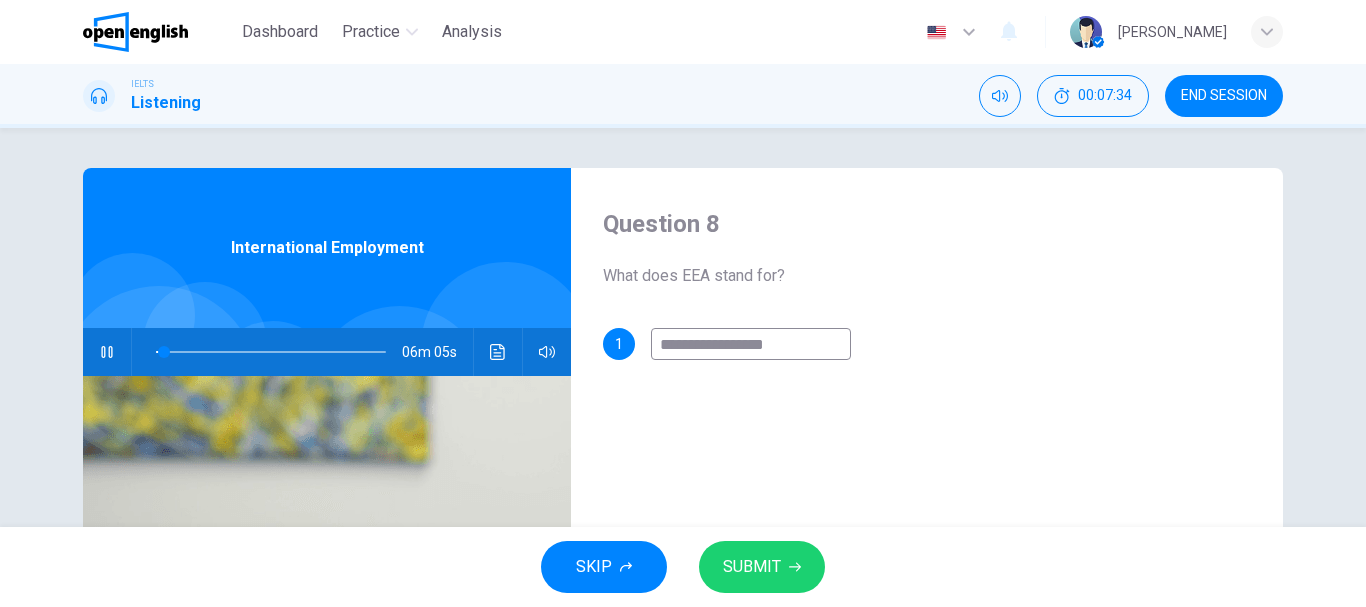 type on "*" 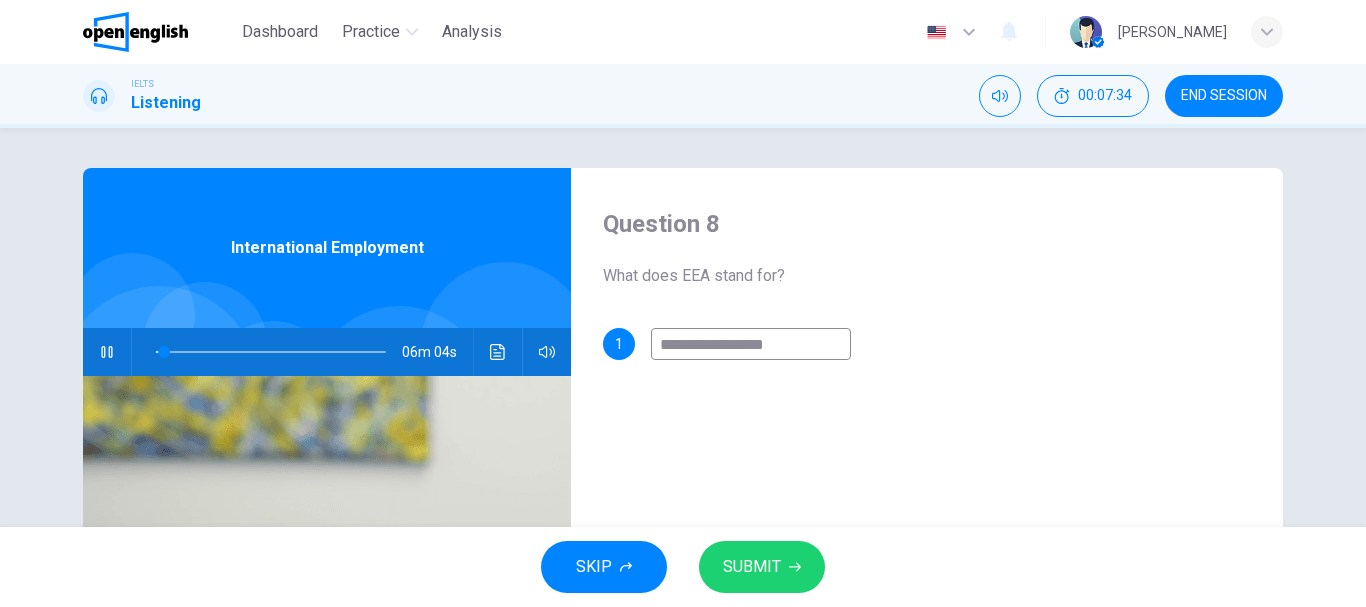 type on "**********" 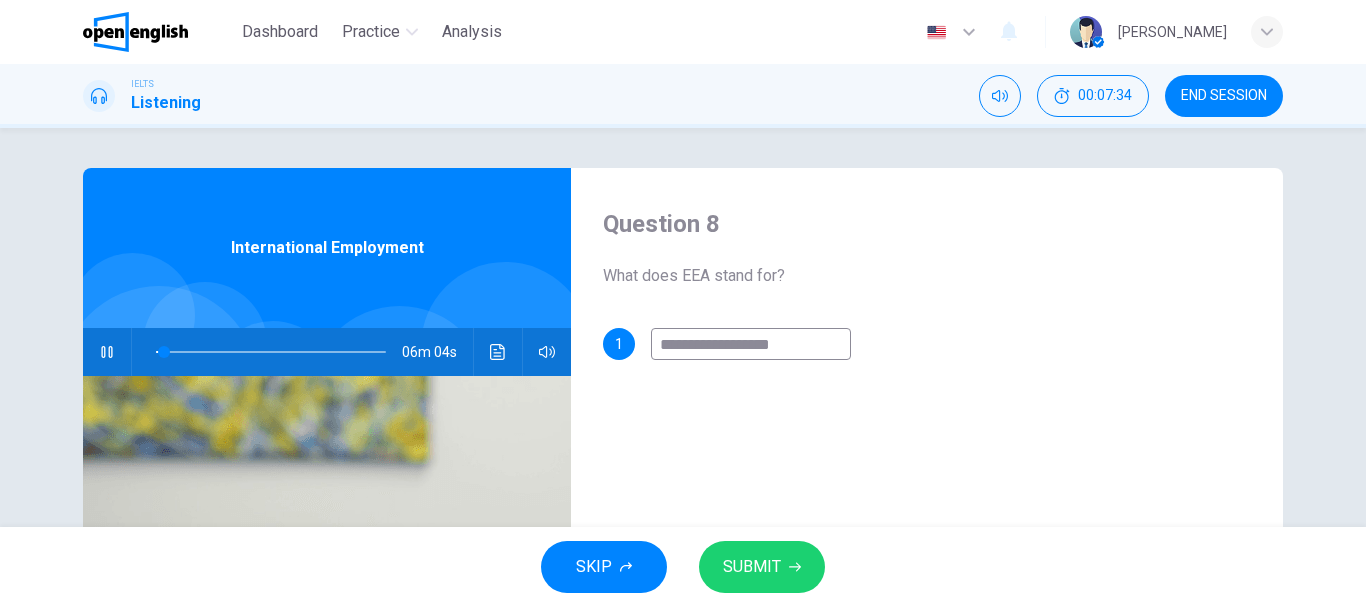 type on "*" 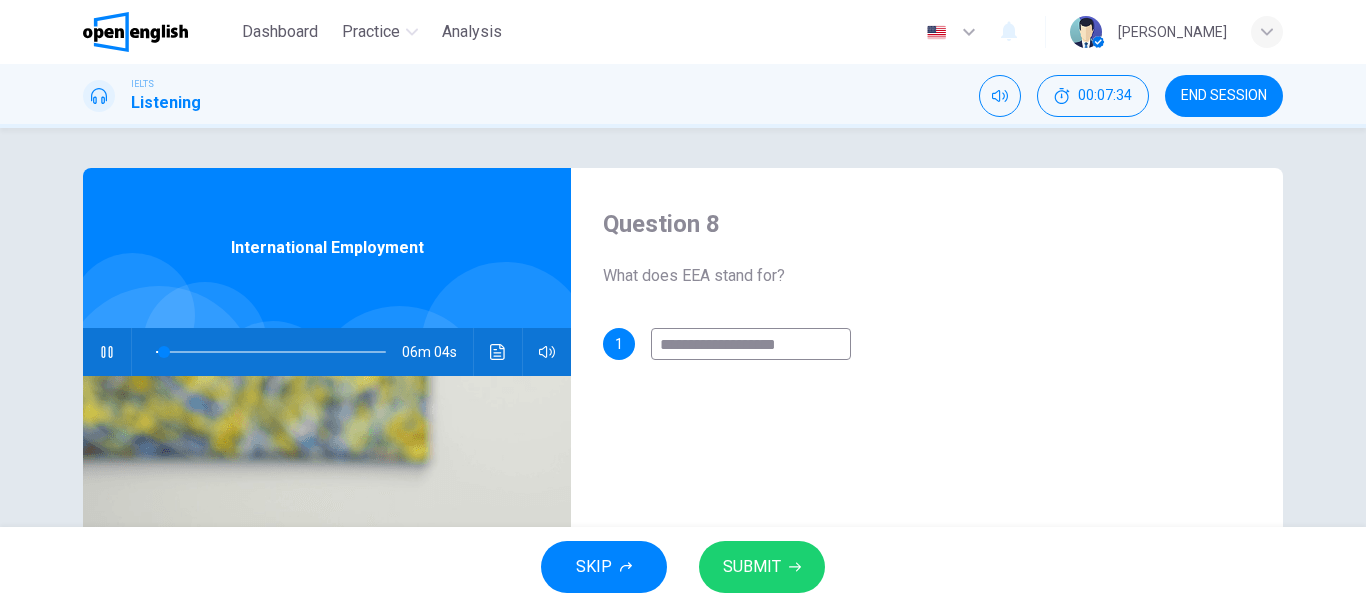 type on "**********" 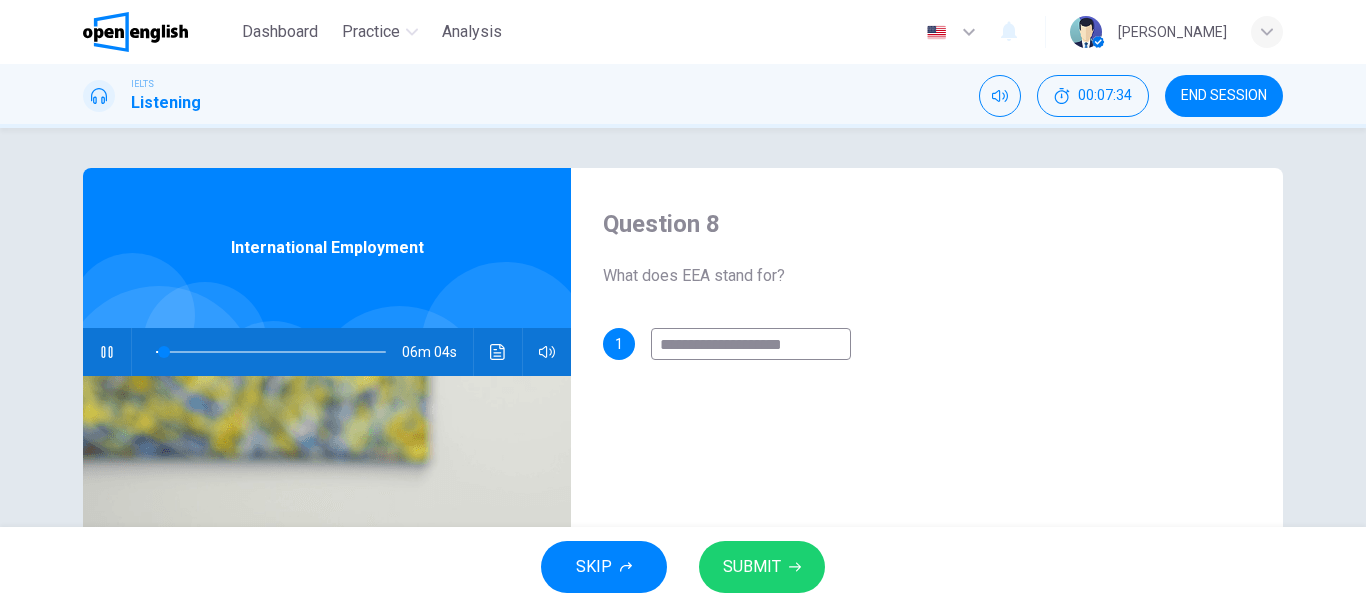 type on "*" 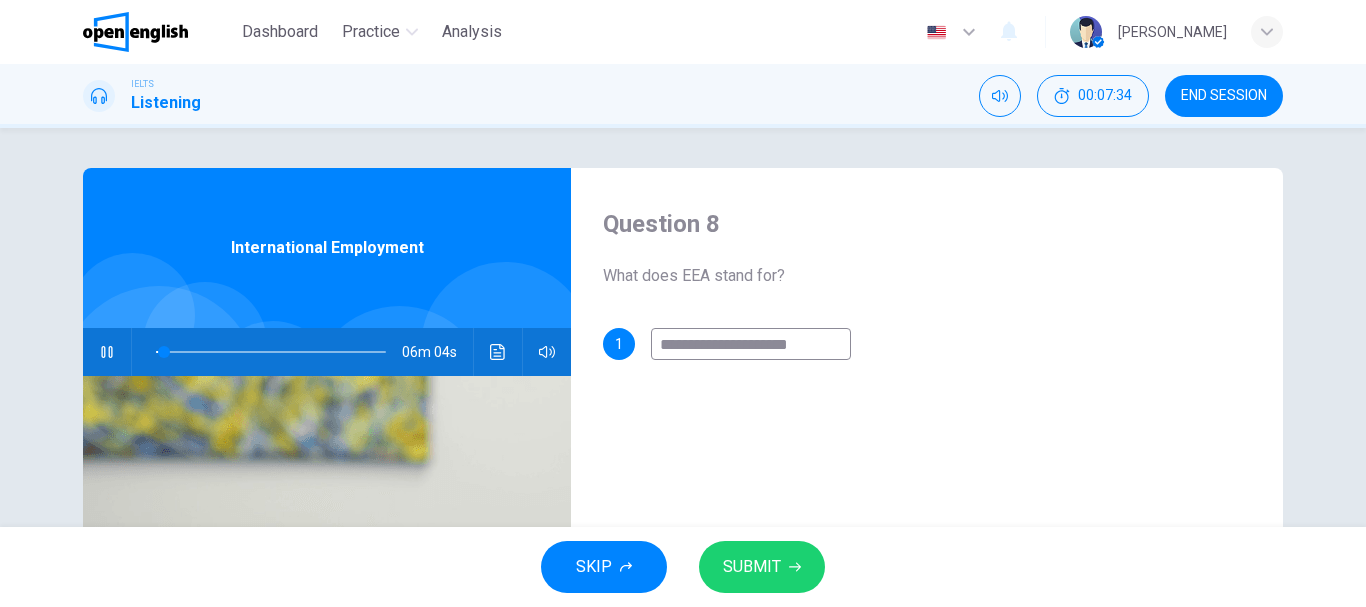 type on "*" 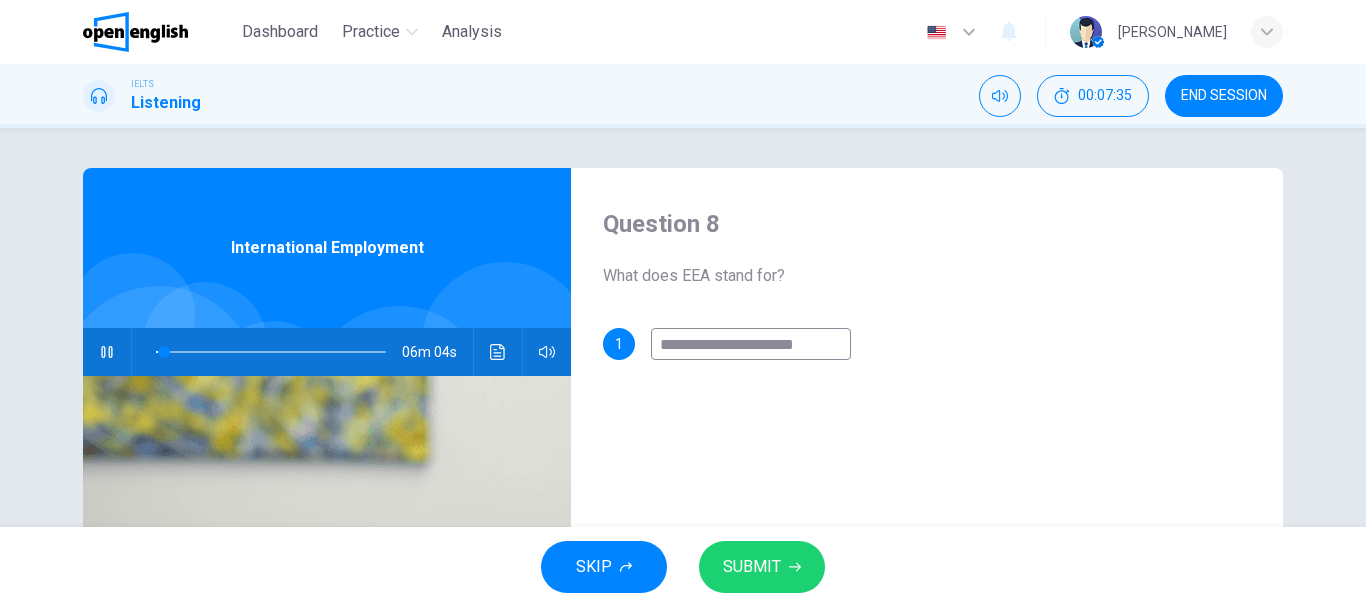 scroll, scrollTop: 0, scrollLeft: 34, axis: horizontal 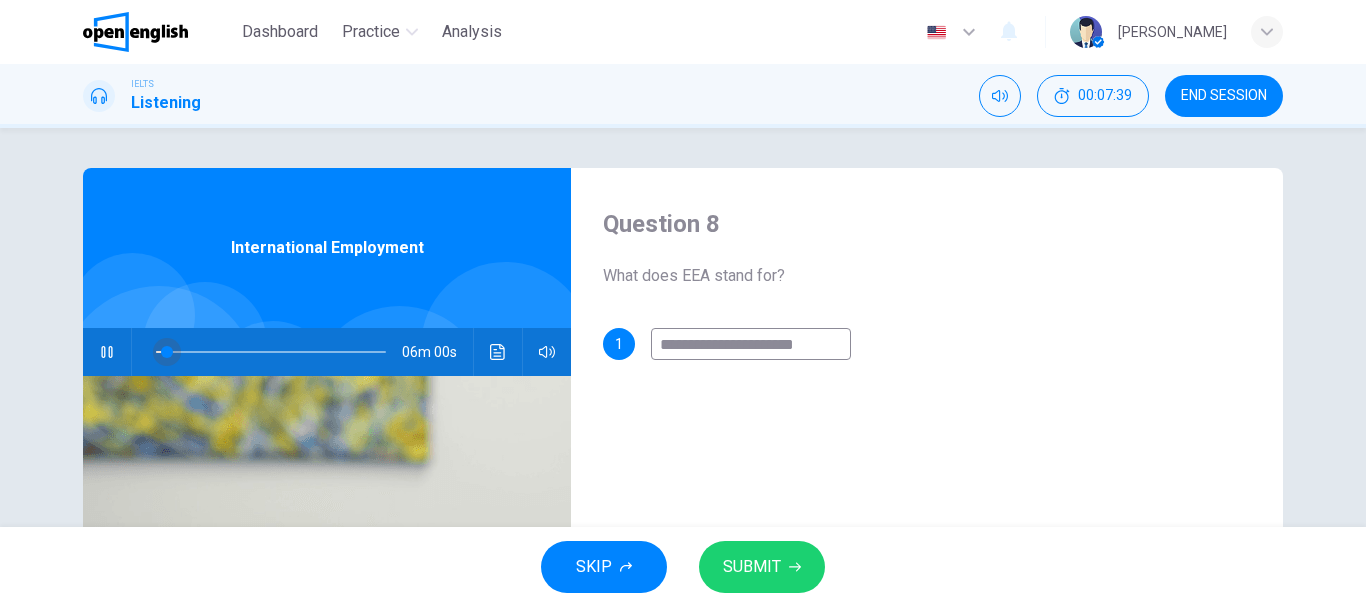 type on "*" 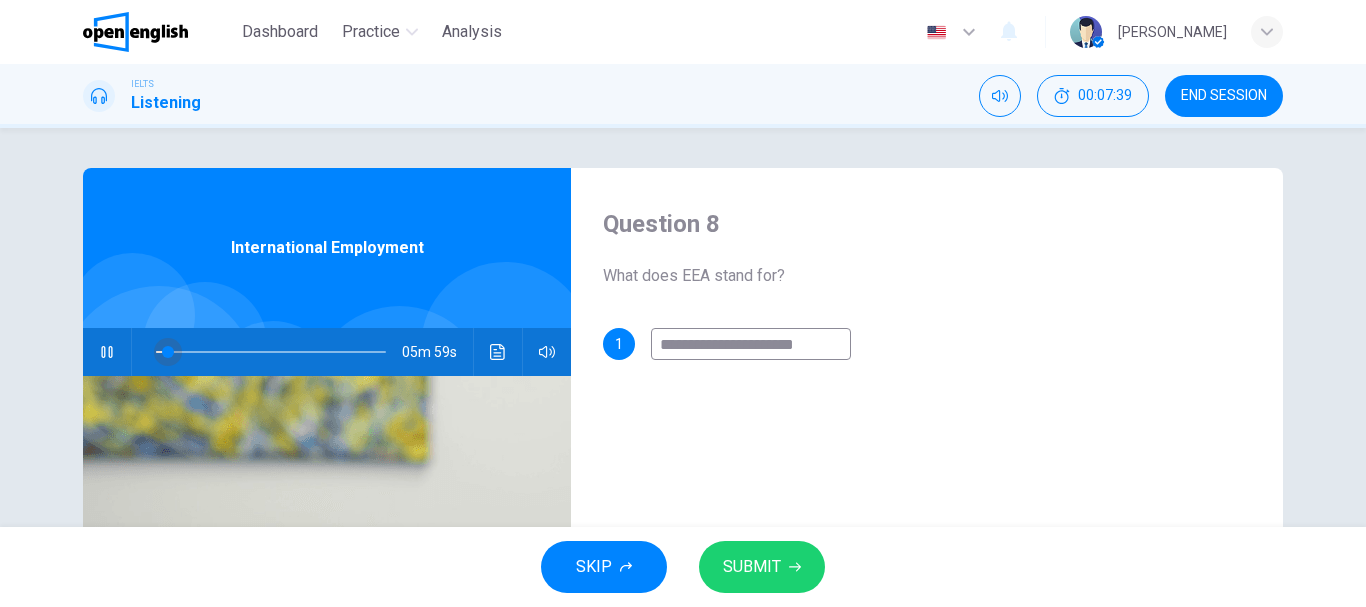 type on "**********" 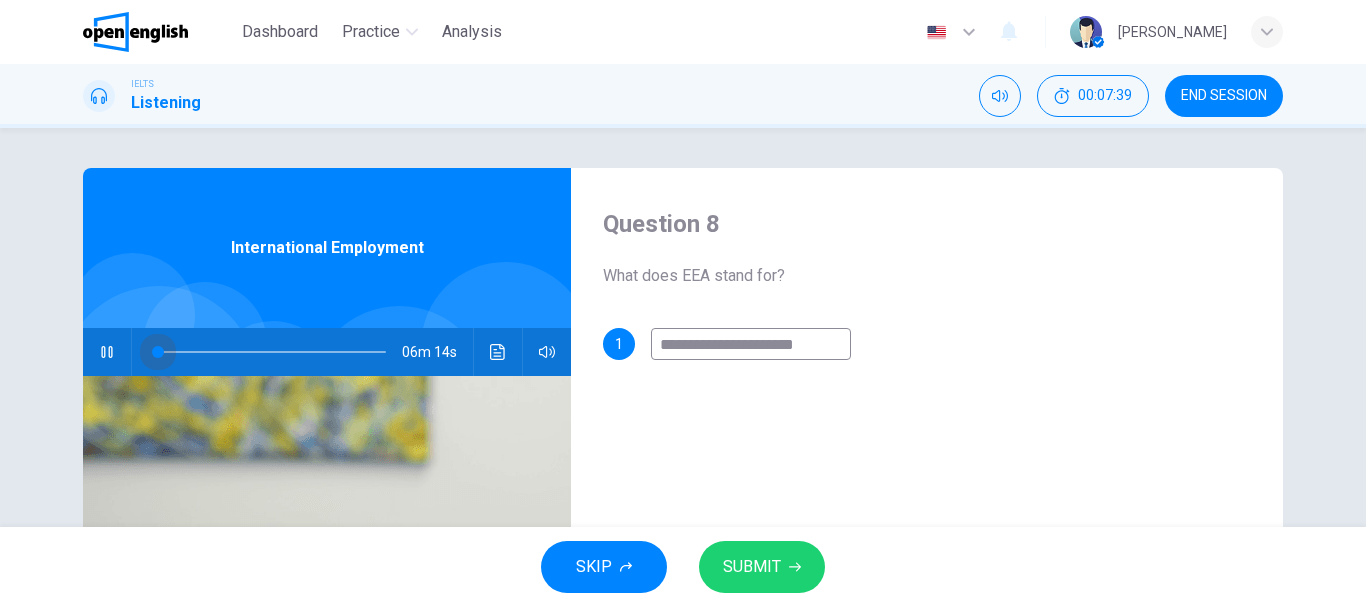 scroll, scrollTop: 0, scrollLeft: 0, axis: both 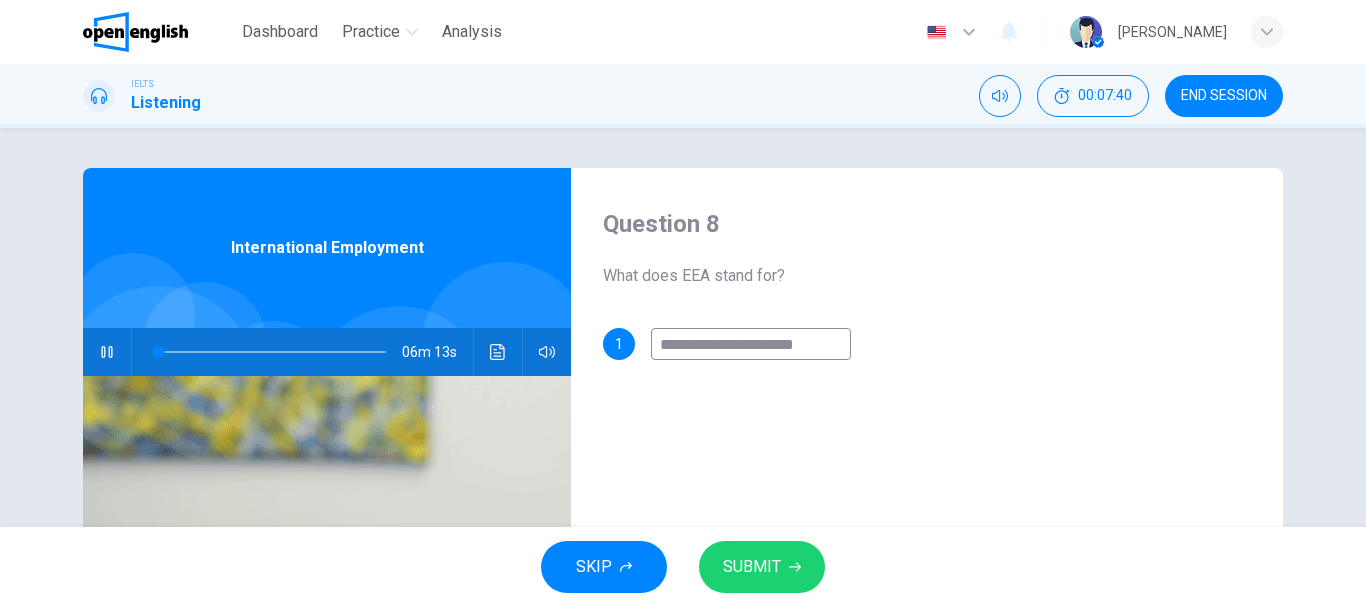 click on "**********" at bounding box center [751, 344] 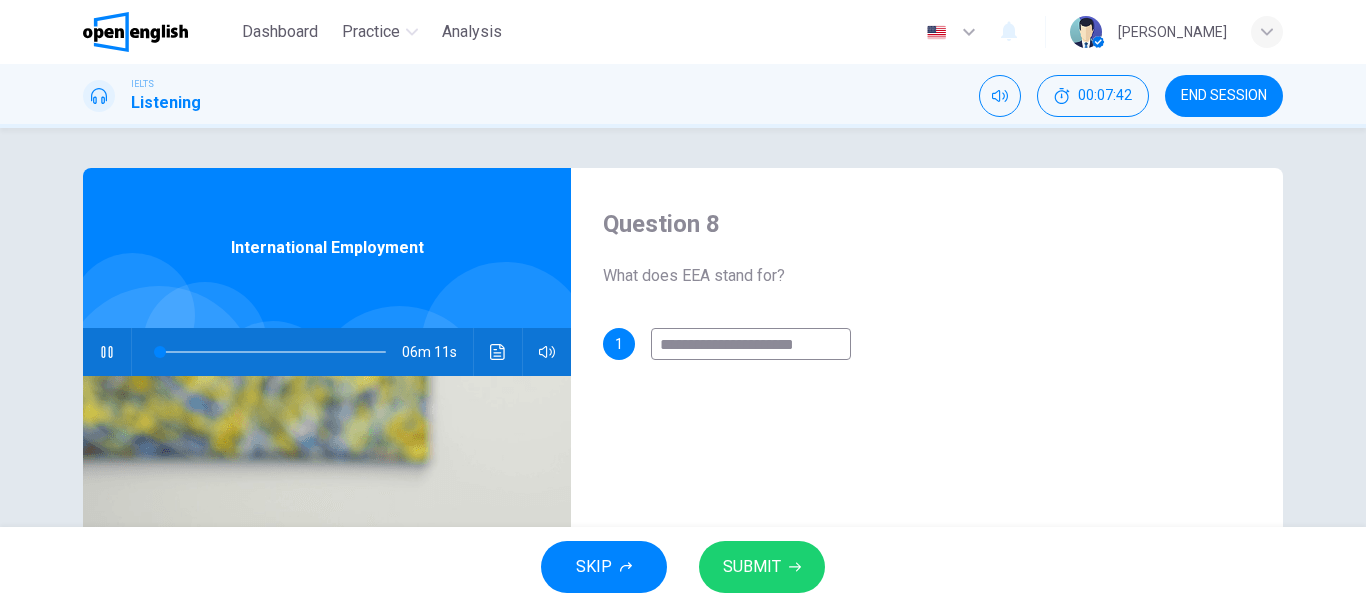 scroll, scrollTop: 0, scrollLeft: 34, axis: horizontal 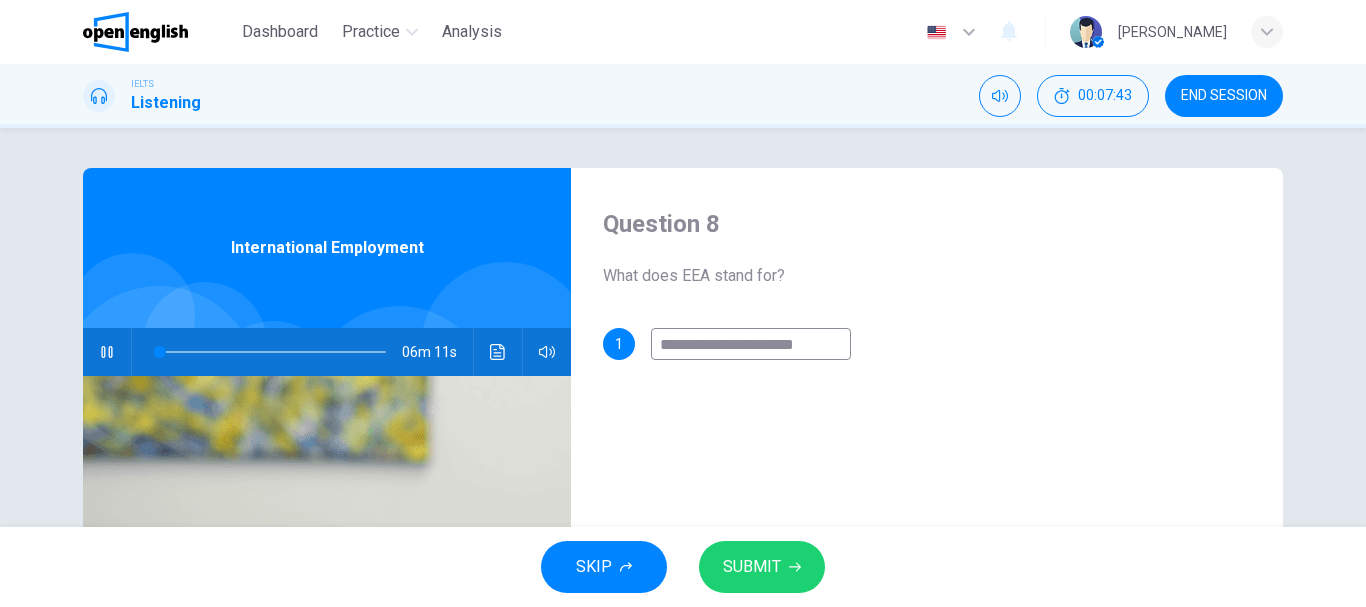 type on "*" 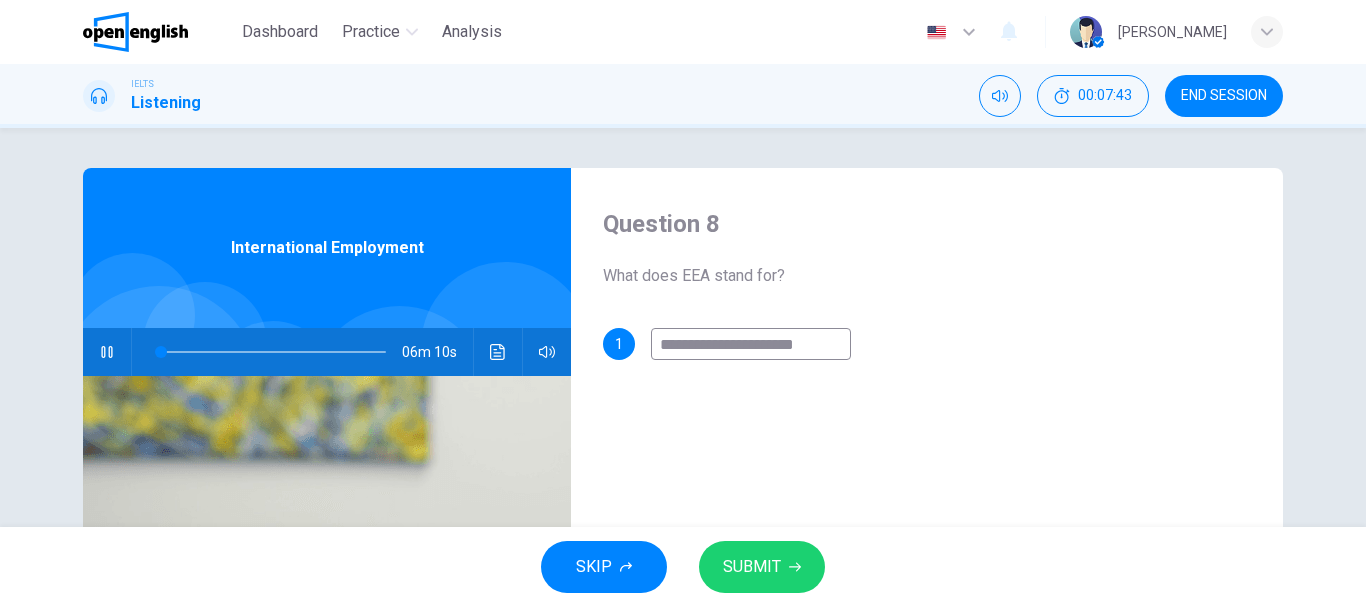 type on "*" 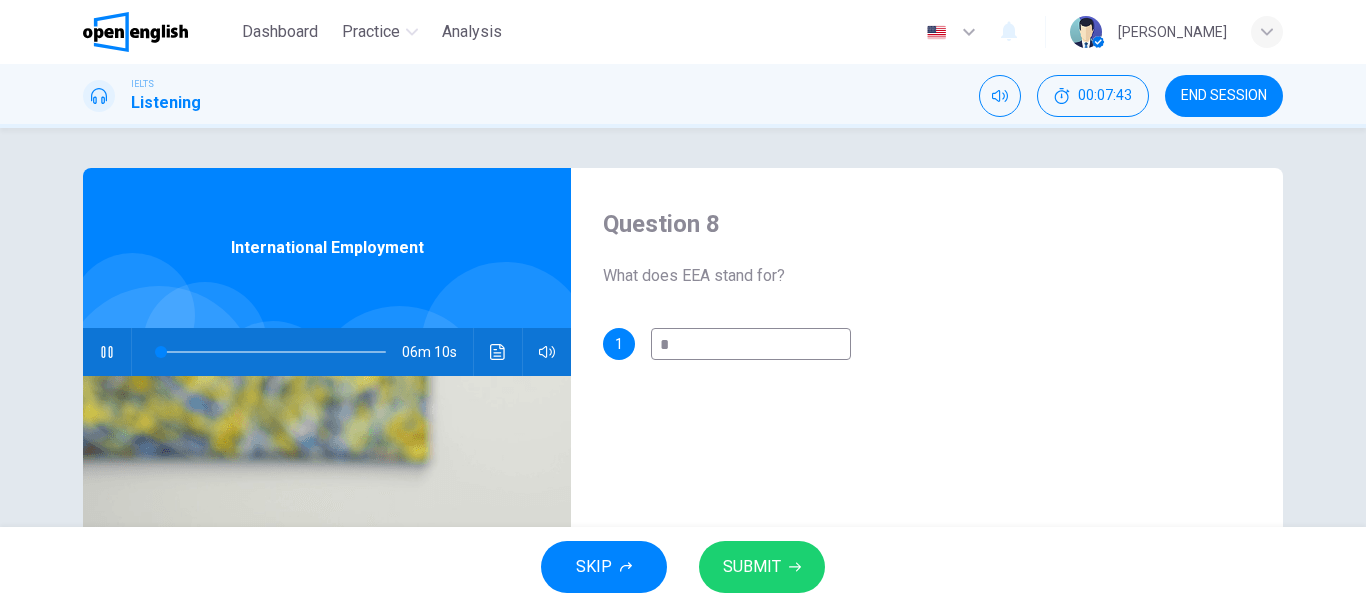 type on "*" 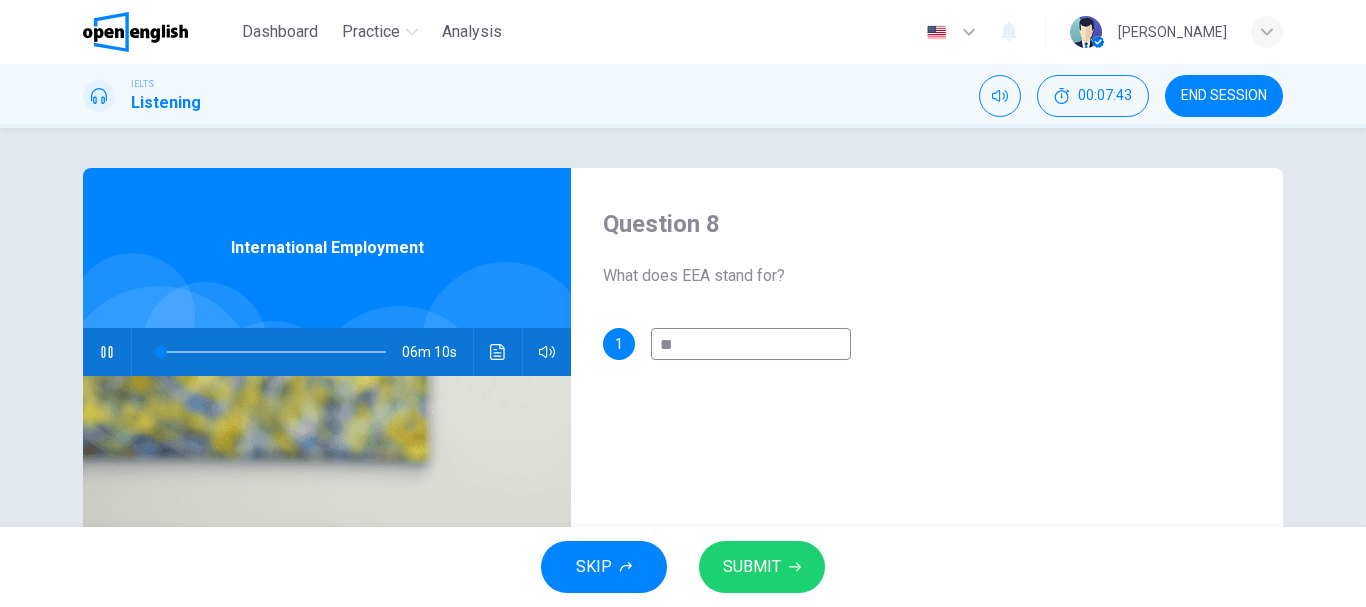 type on "*" 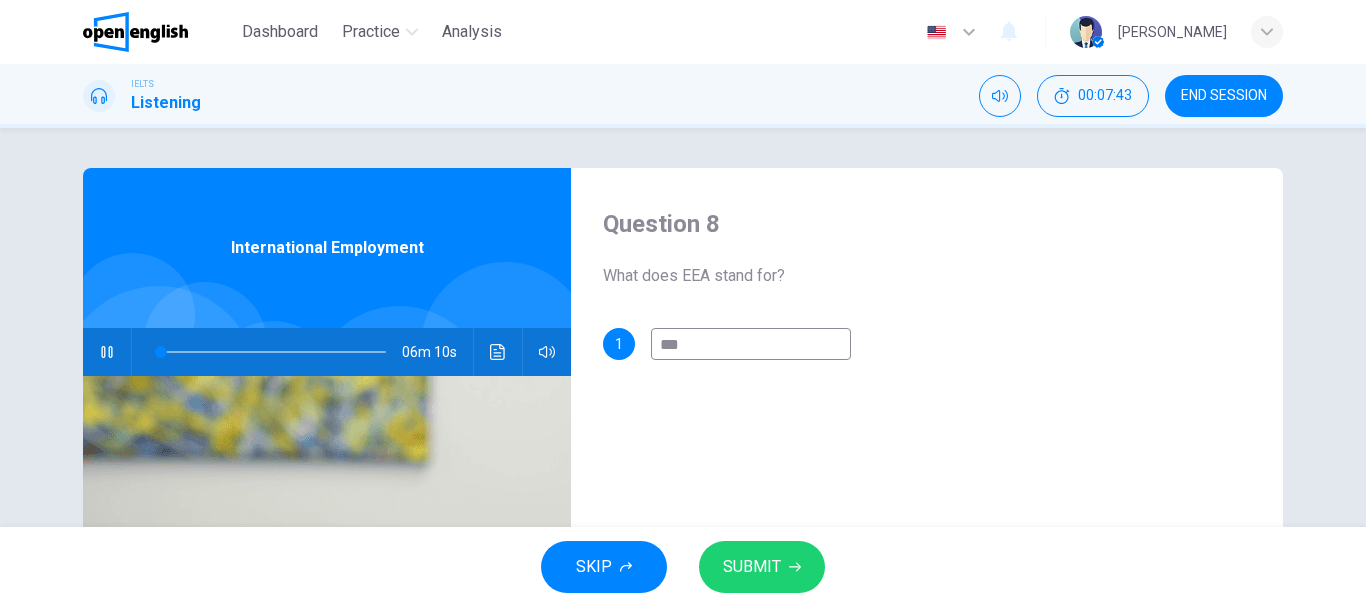 type on "*" 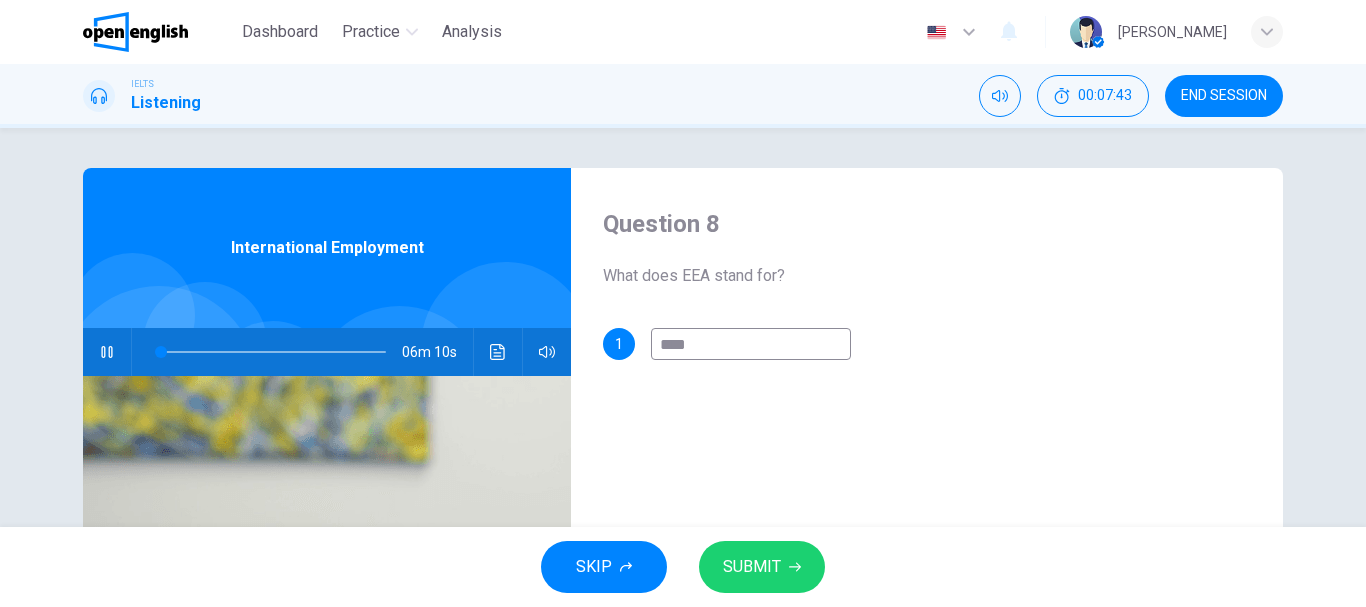 type on "*" 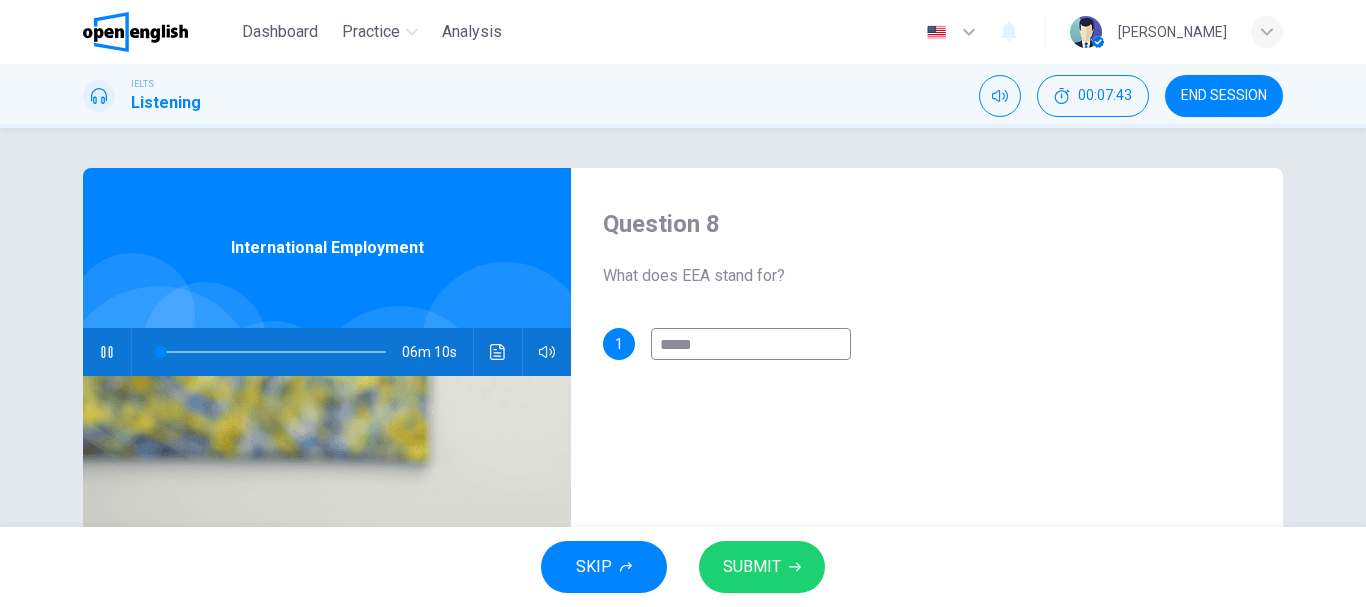 type on "*" 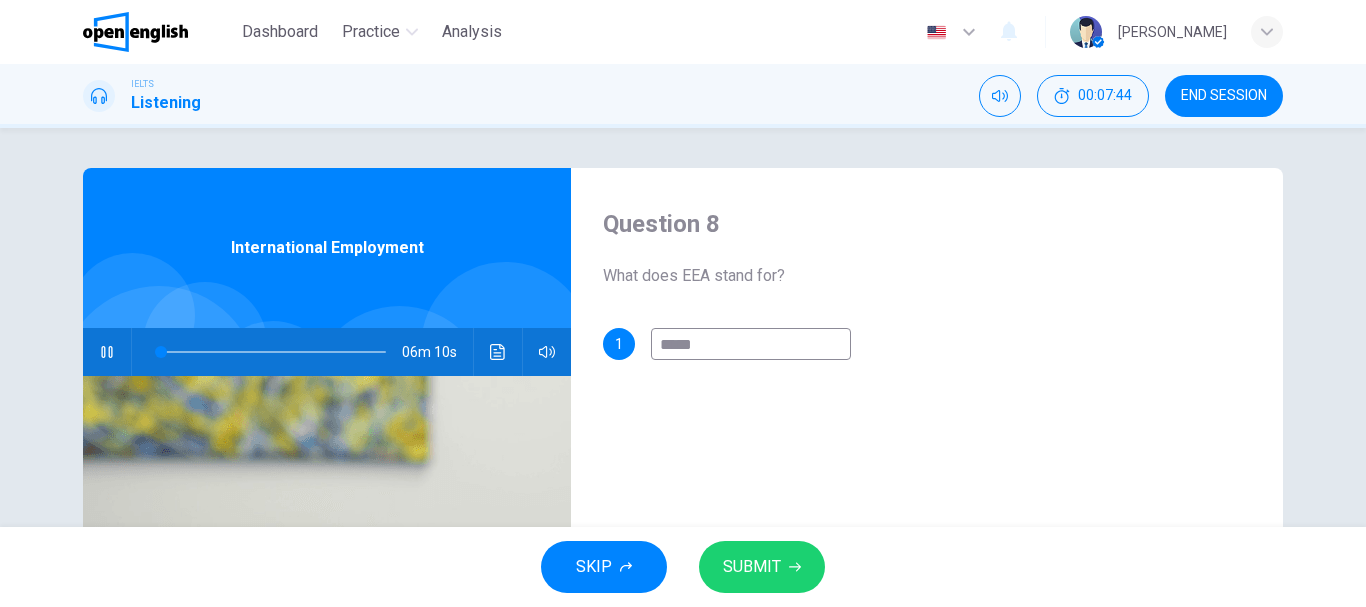type on "******" 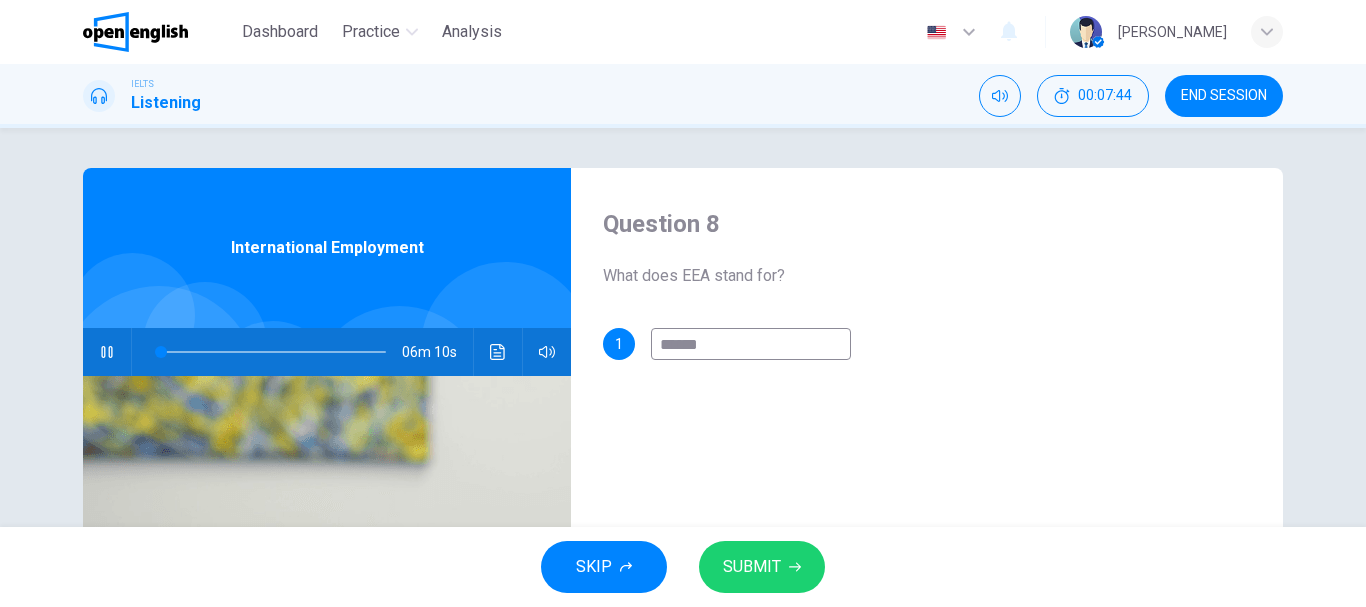 type on "*" 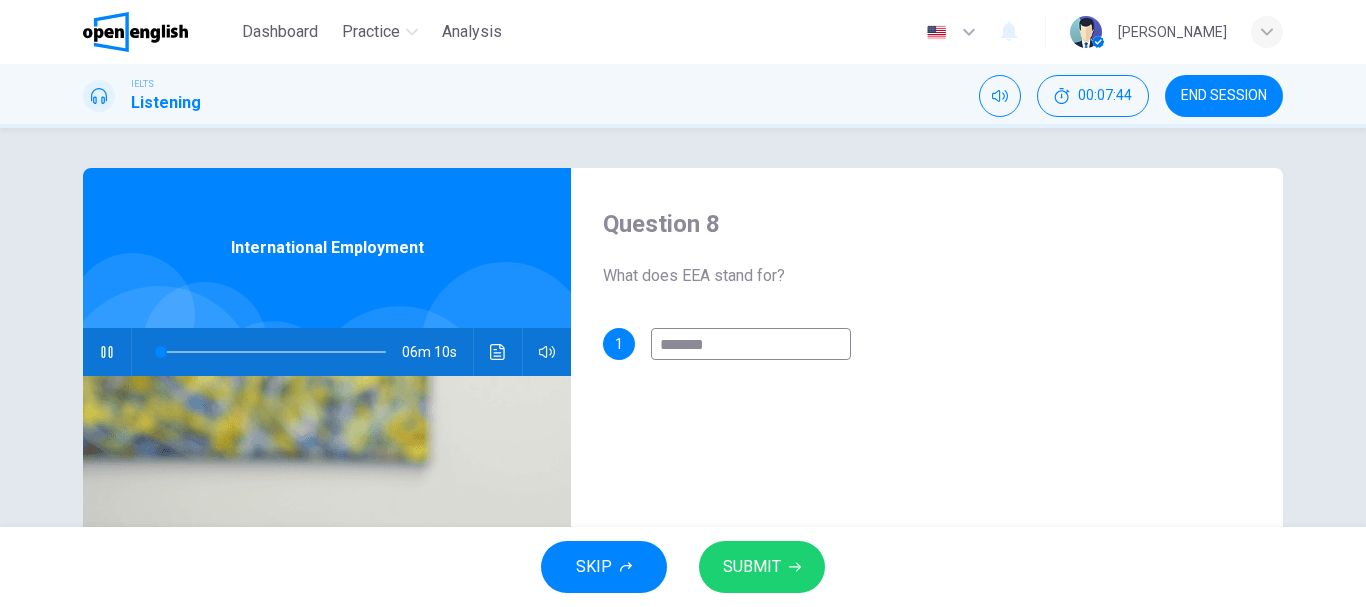 type on "*" 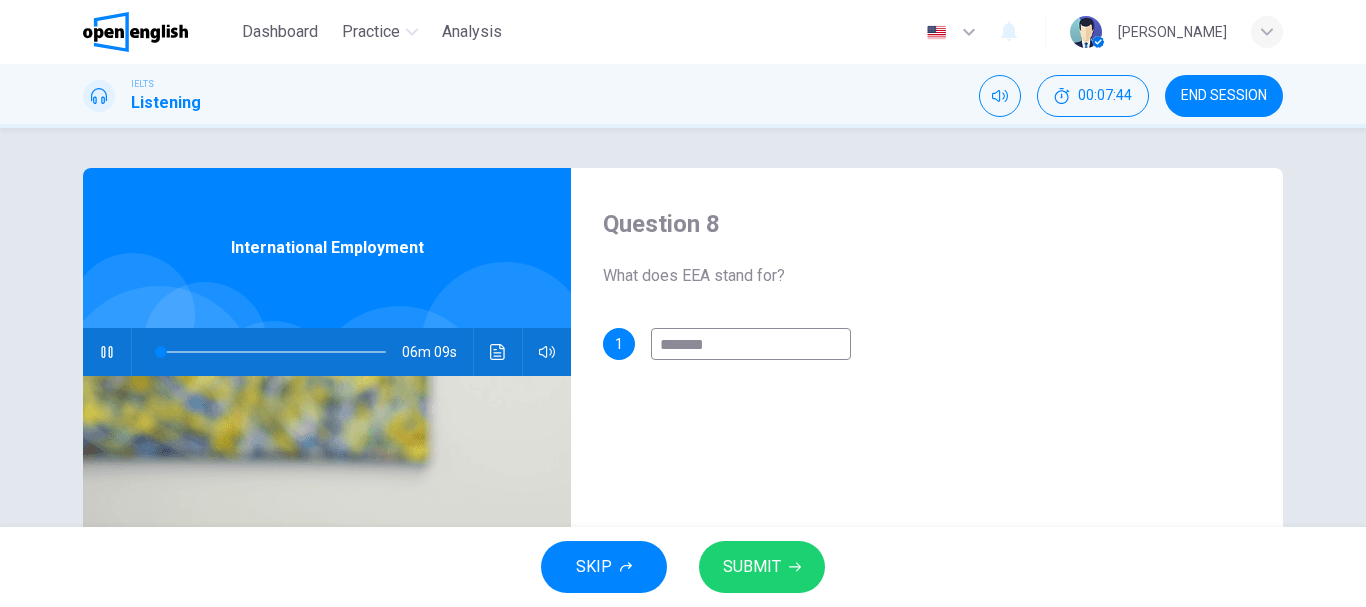 type on "********" 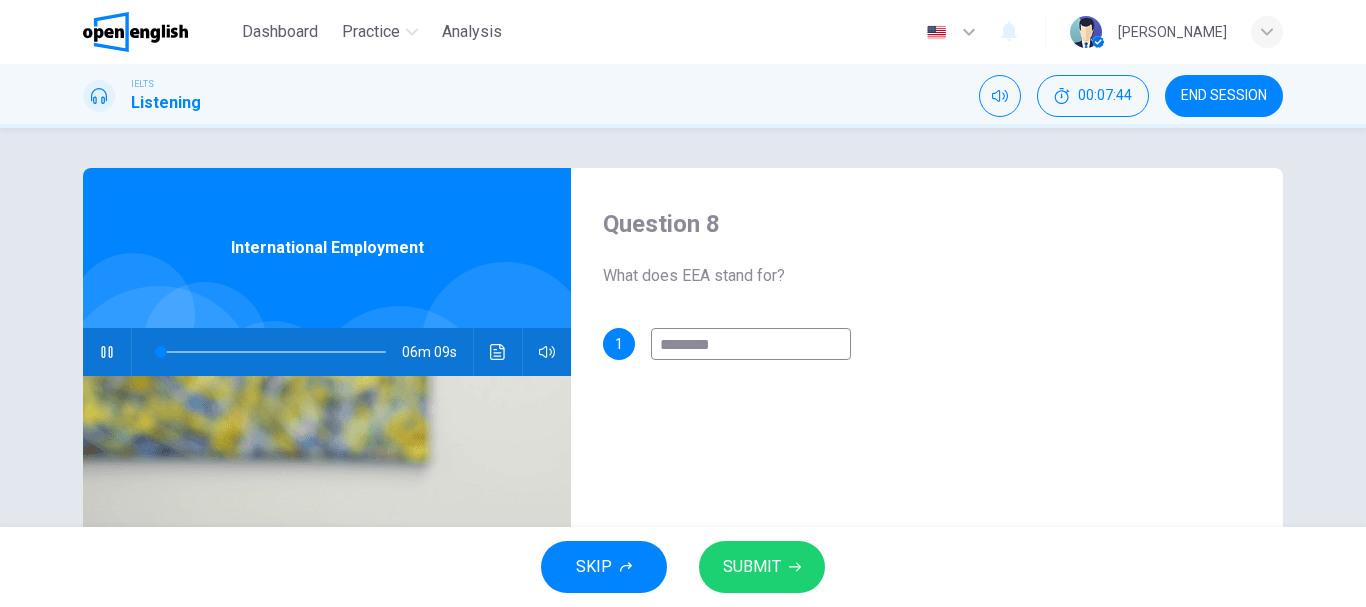 type on "*" 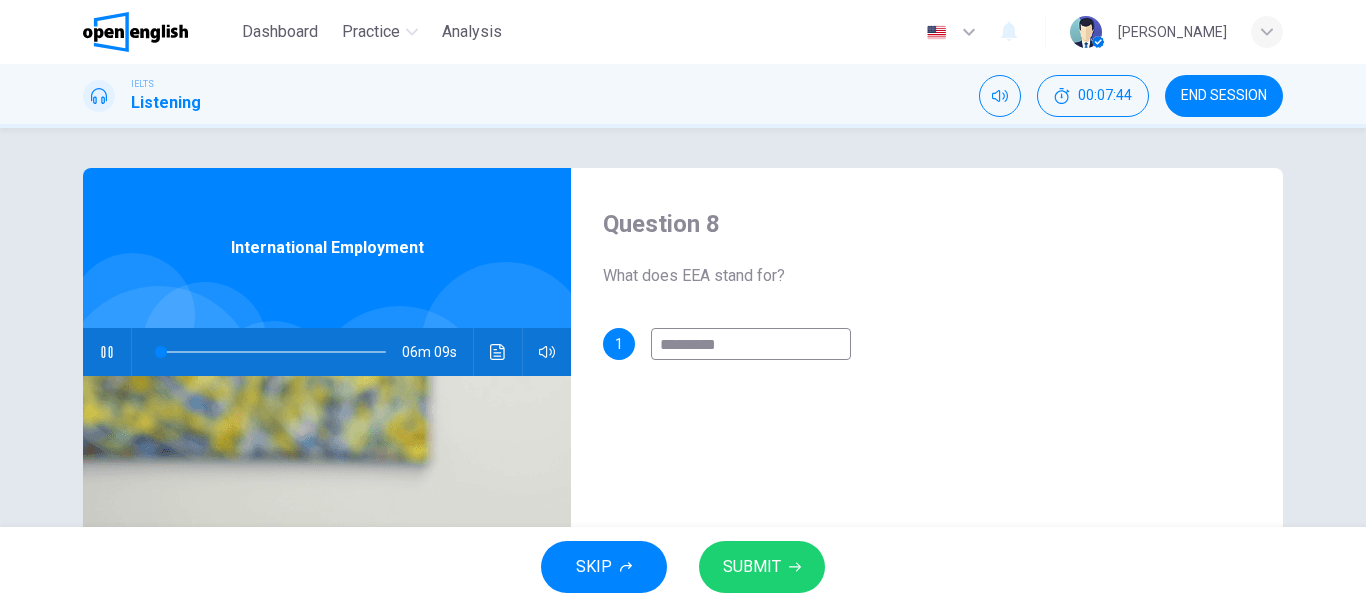 type on "*" 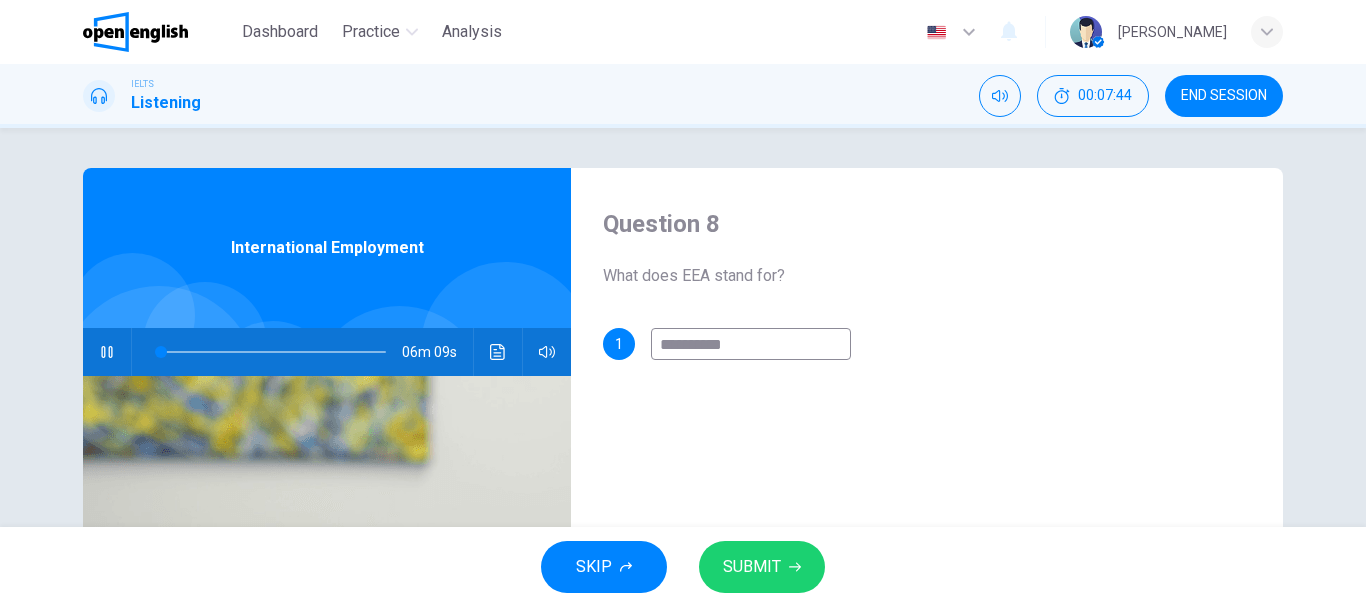 type on "*" 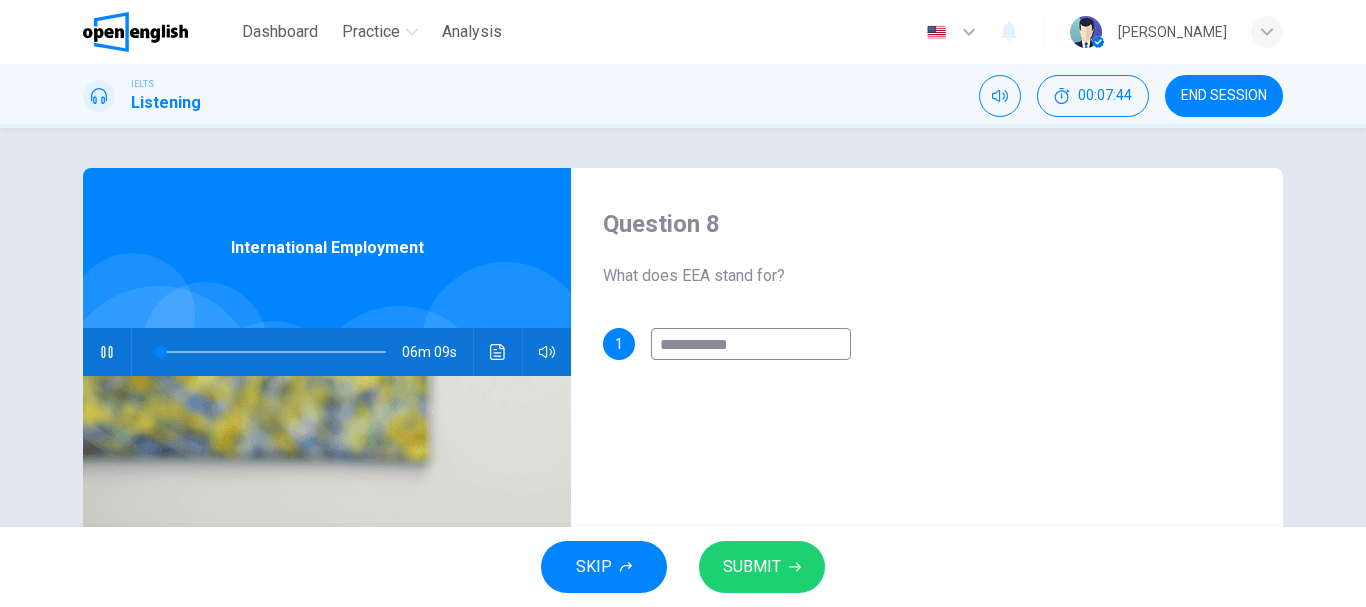 type on "*" 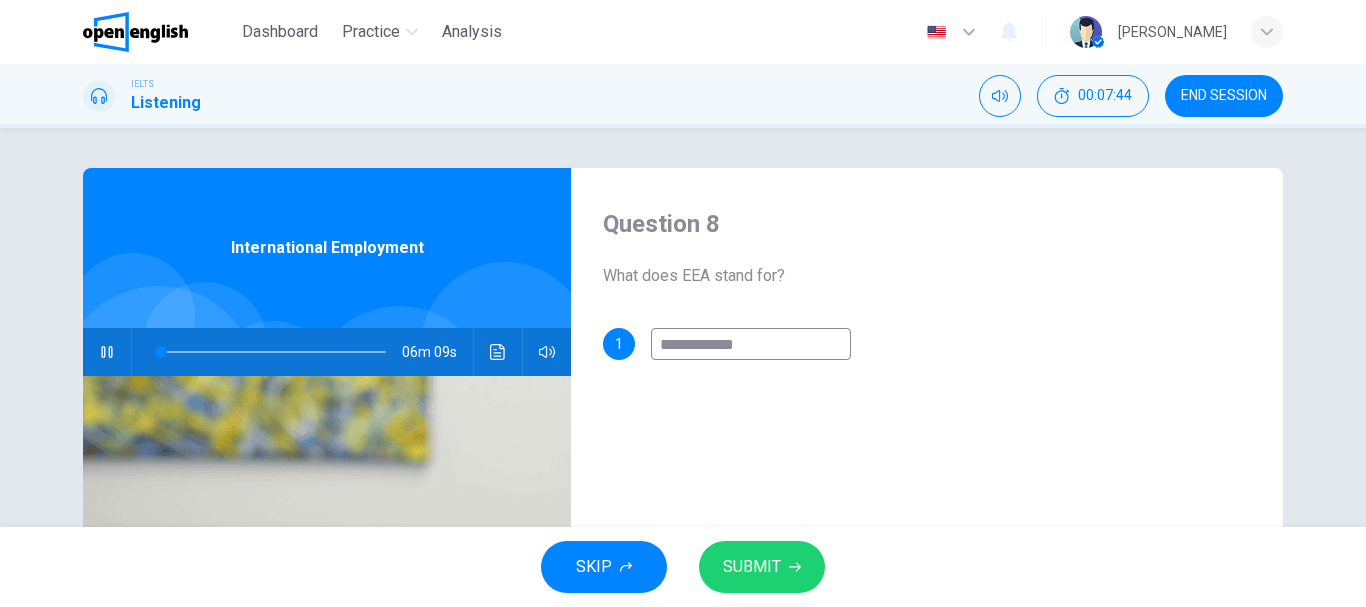 type on "**********" 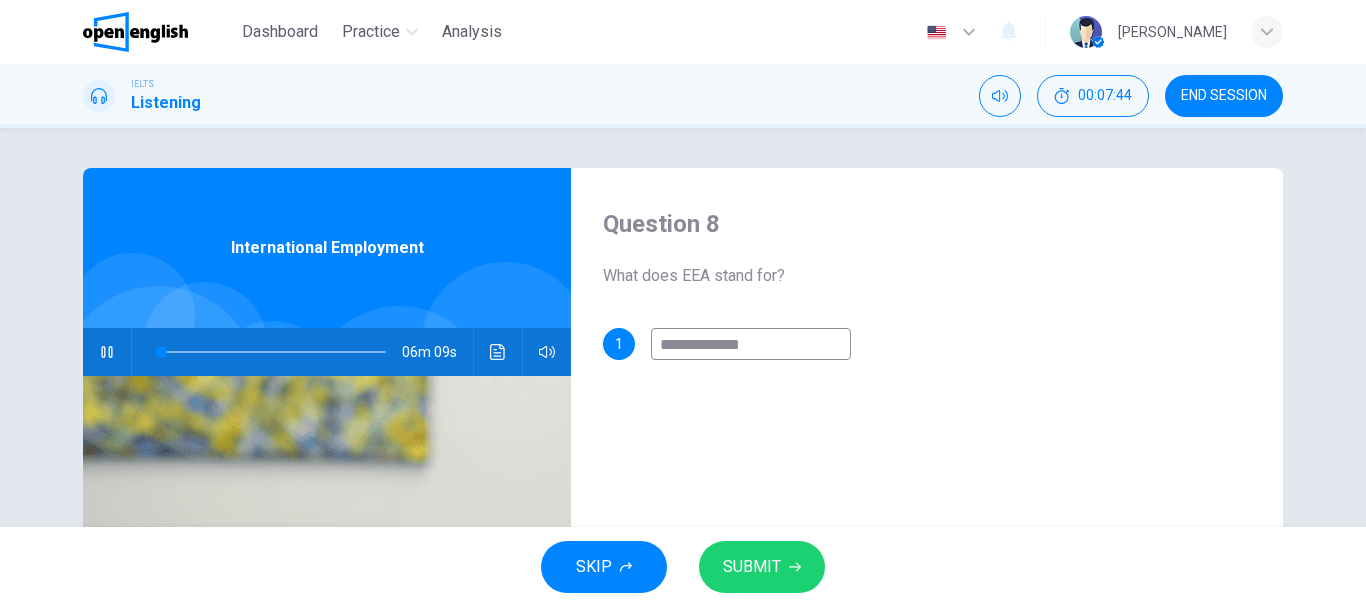 type on "*" 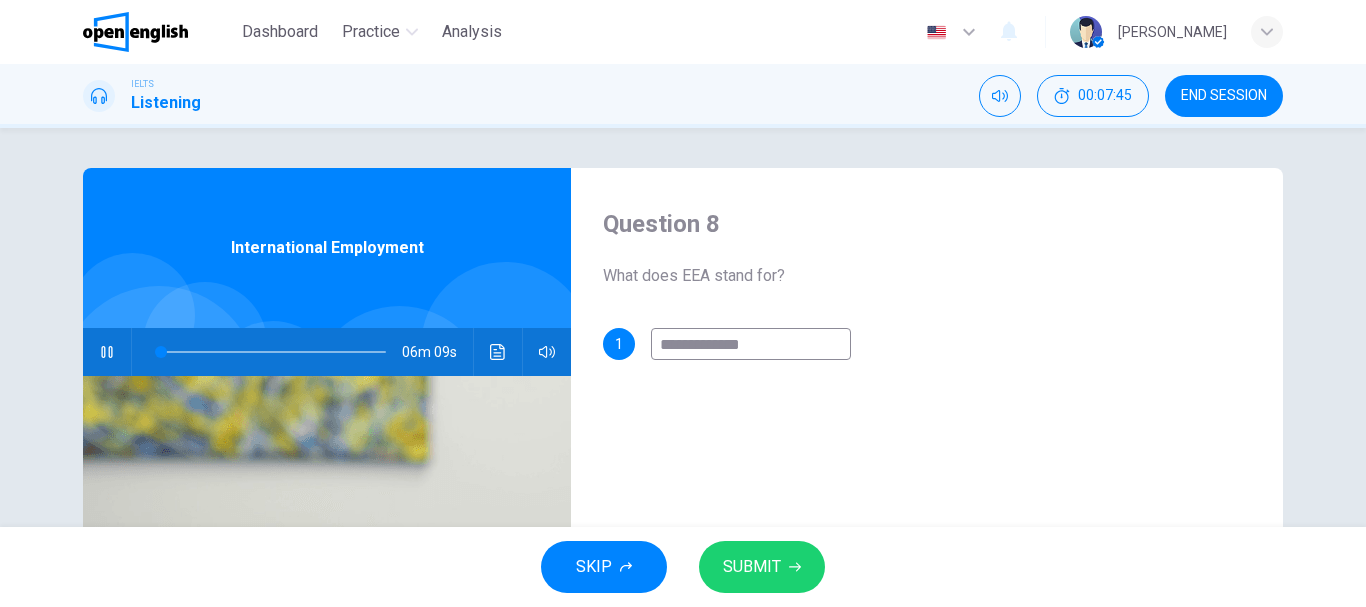 type on "**********" 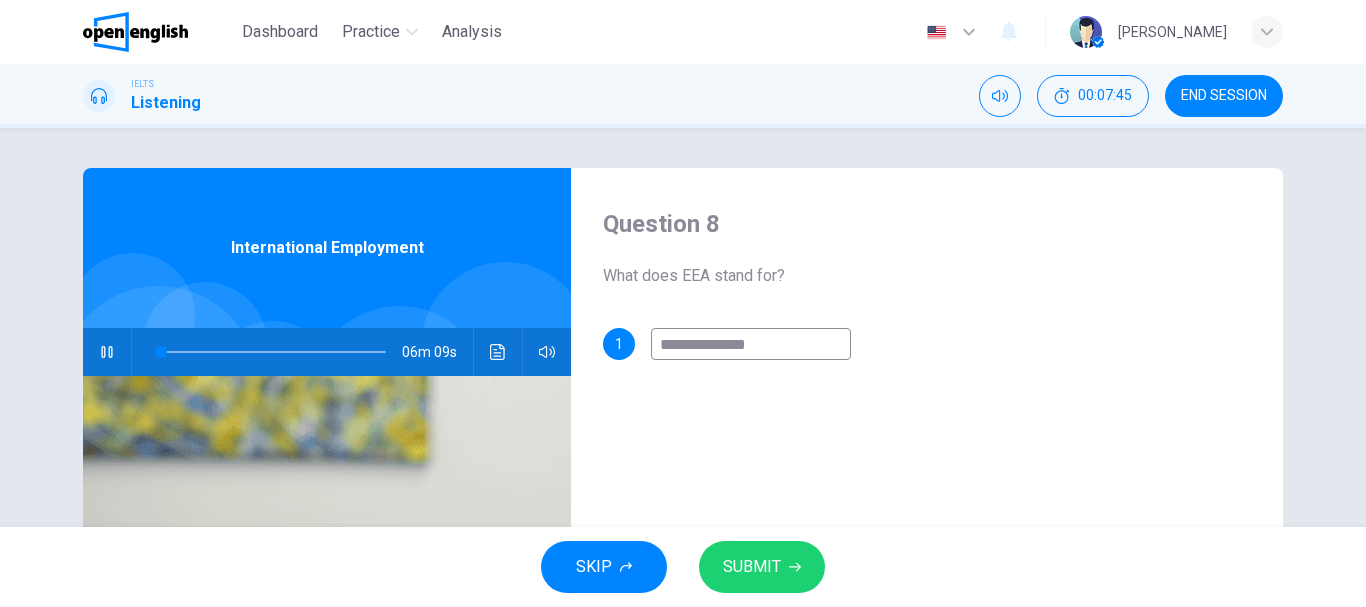 type on "*" 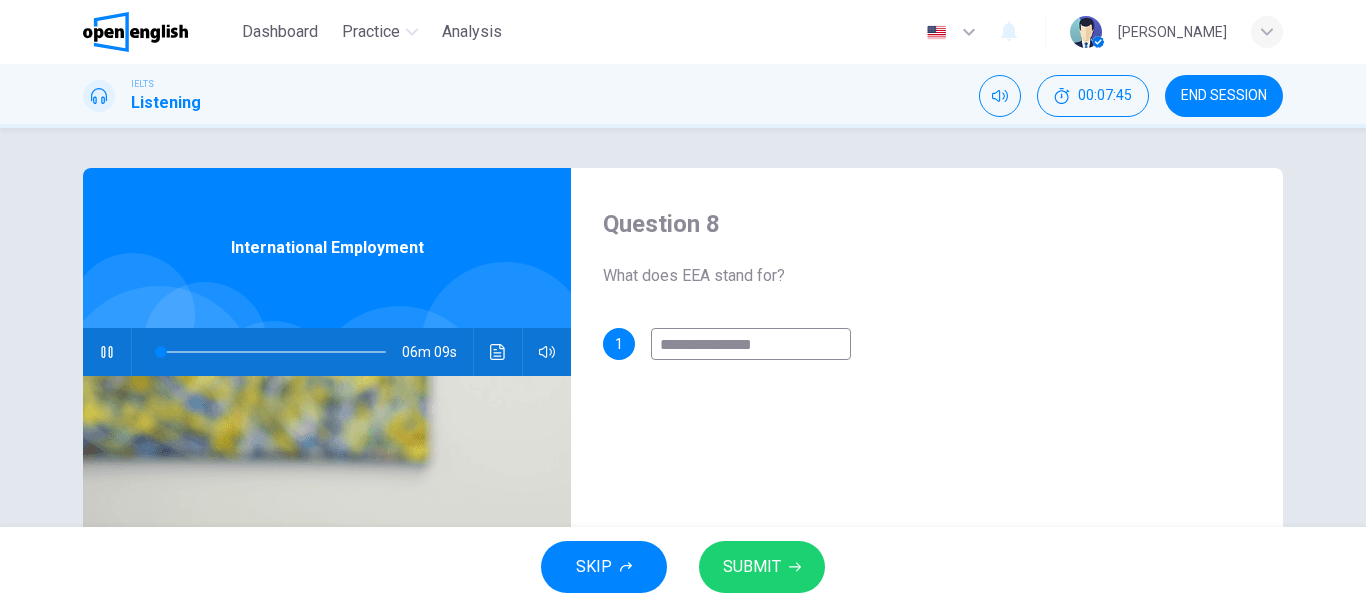 type on "*" 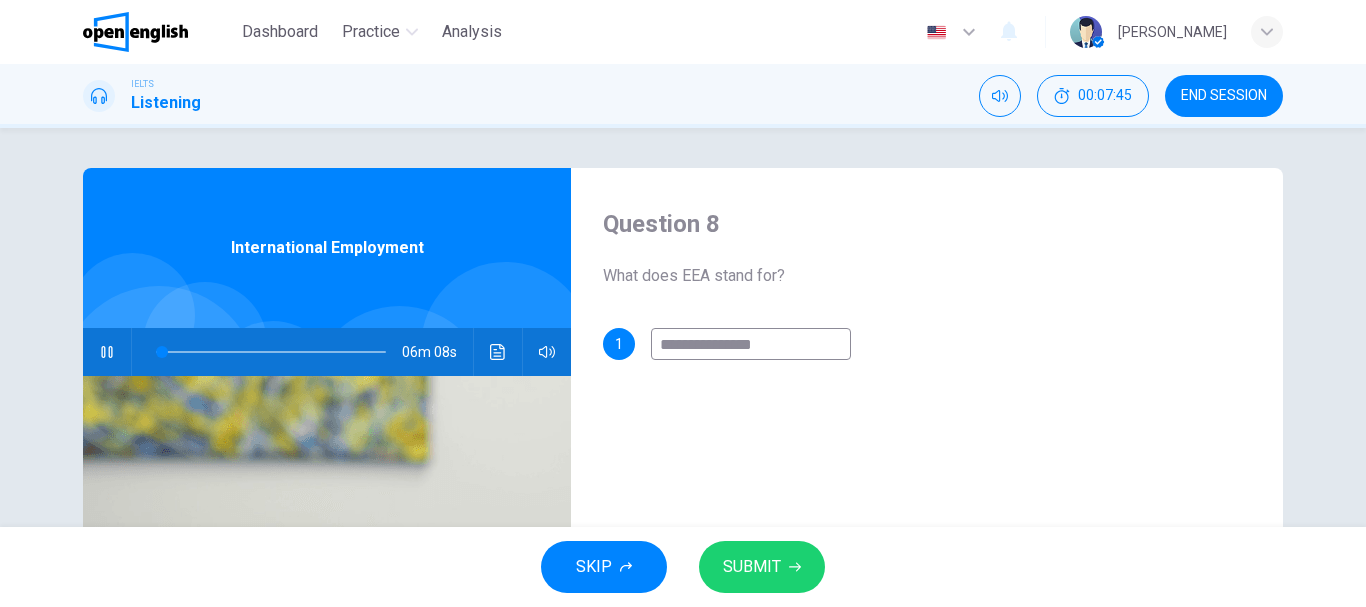 type on "**********" 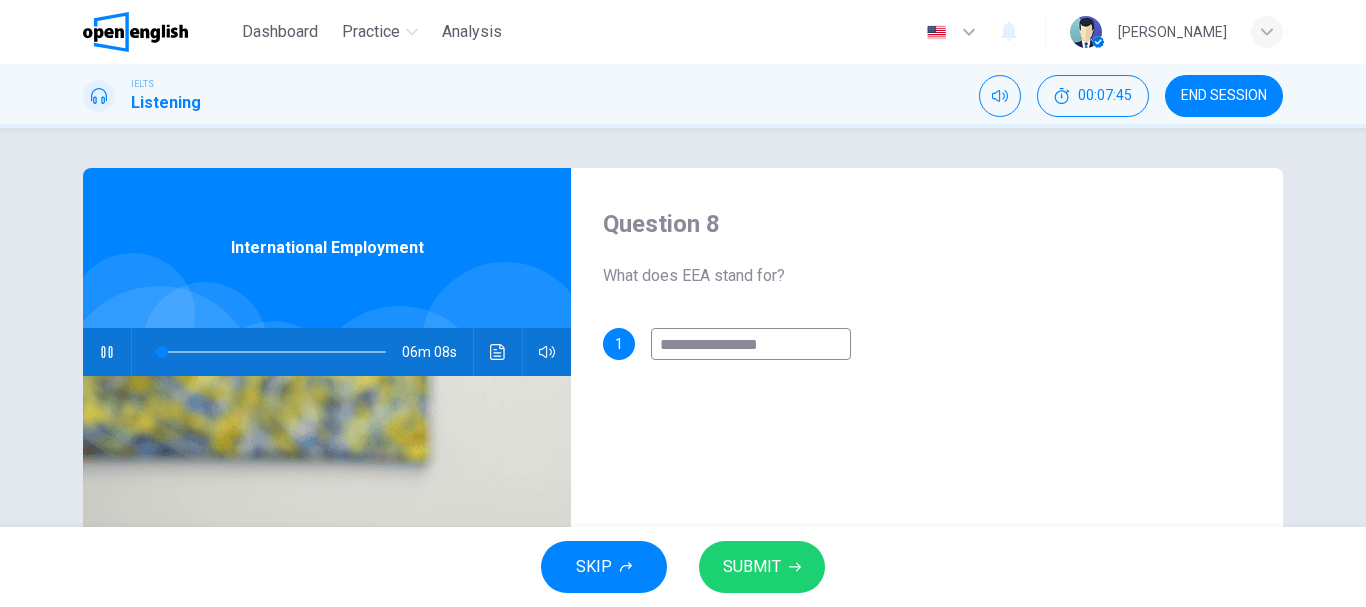 type on "*" 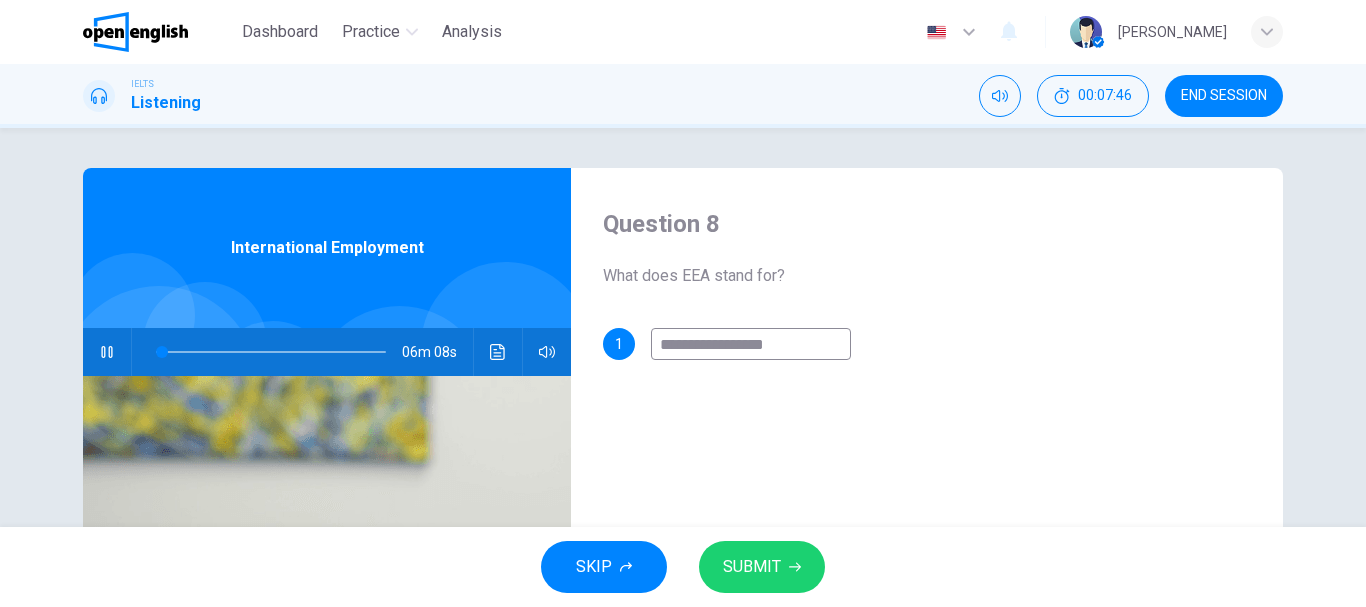 type on "*" 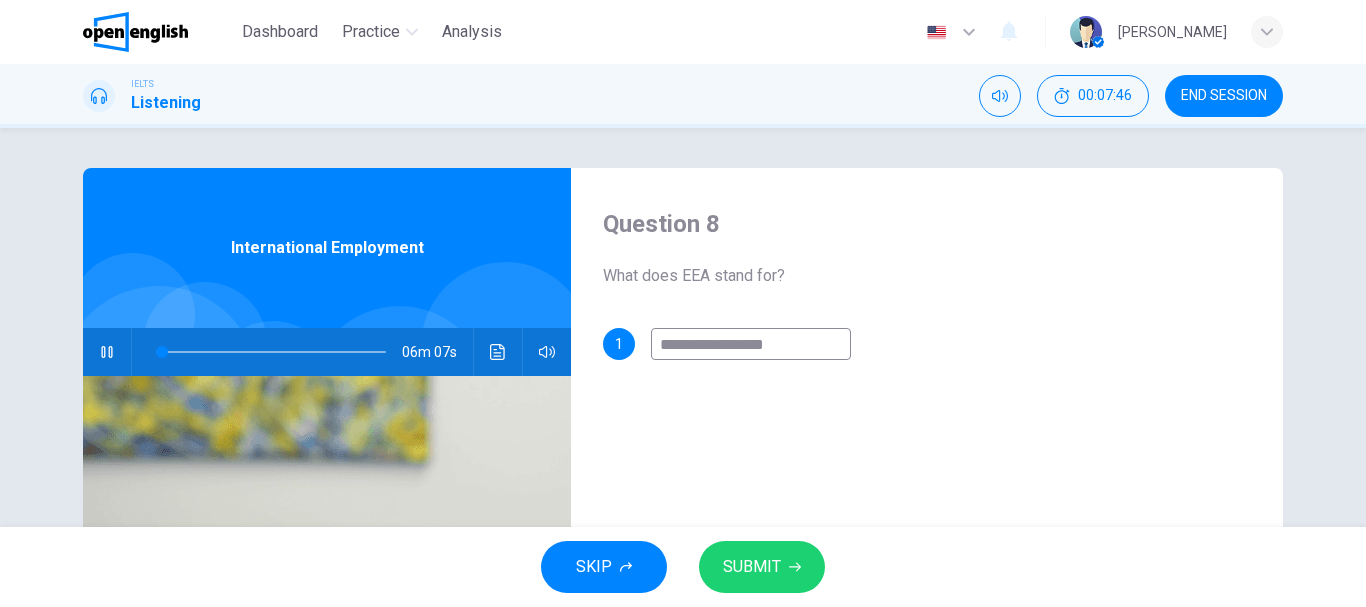 type on "**********" 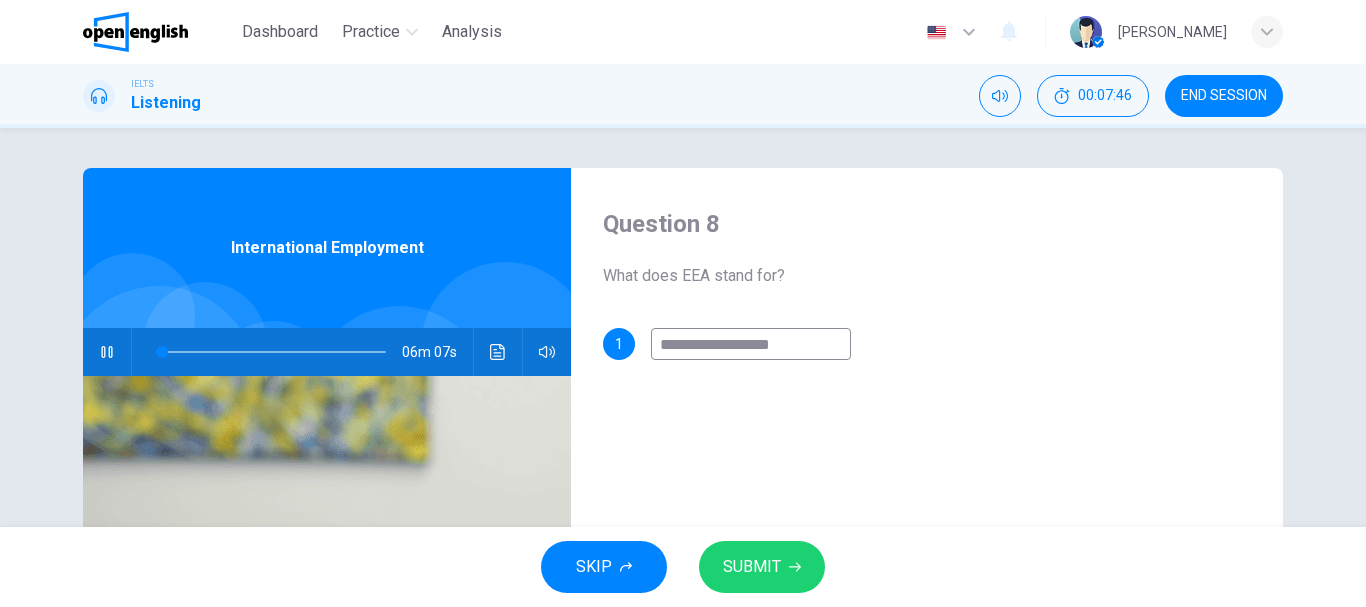 type on "**********" 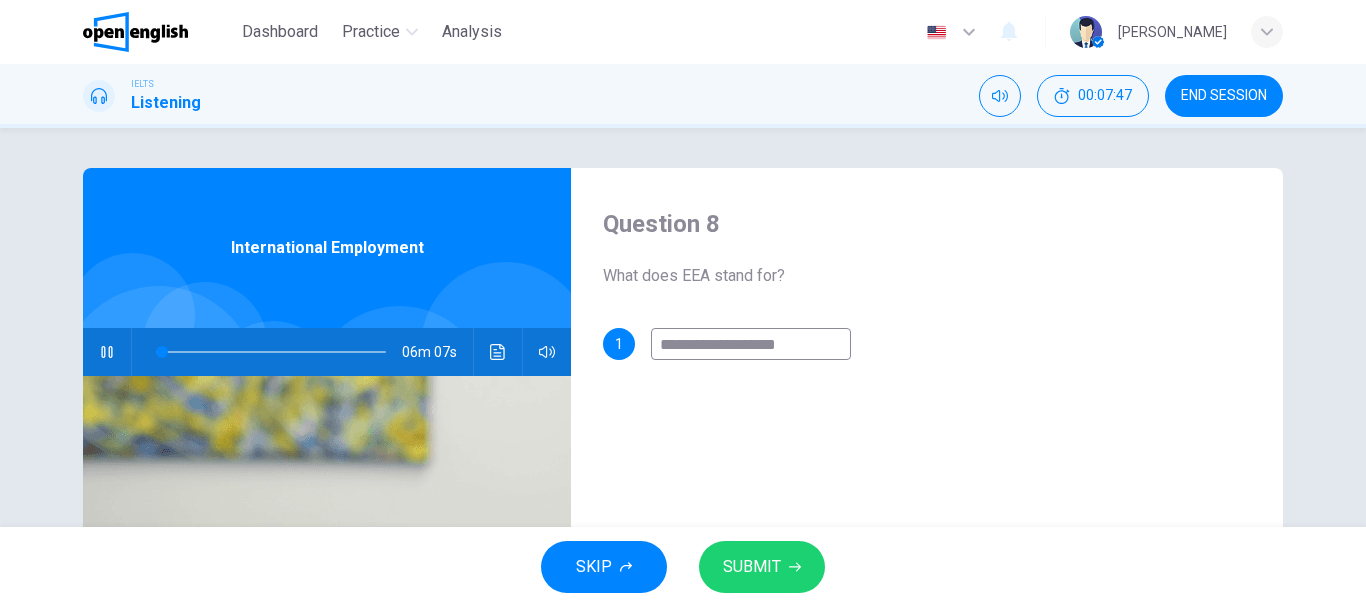 type on "*" 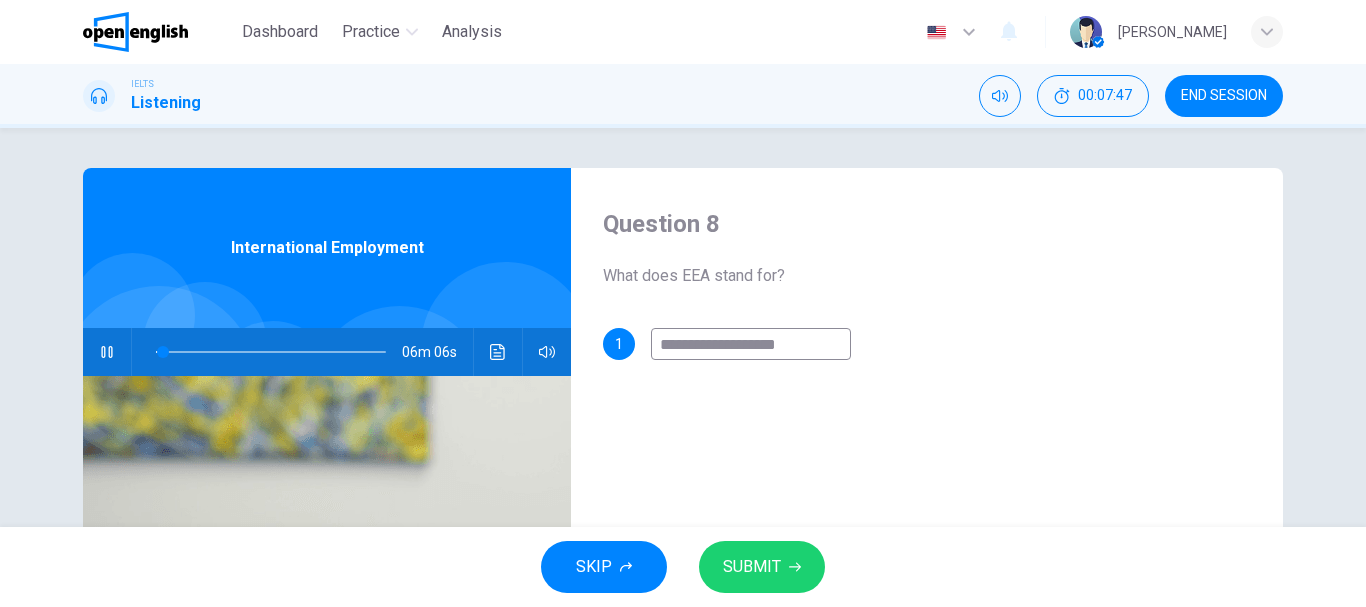 type on "**********" 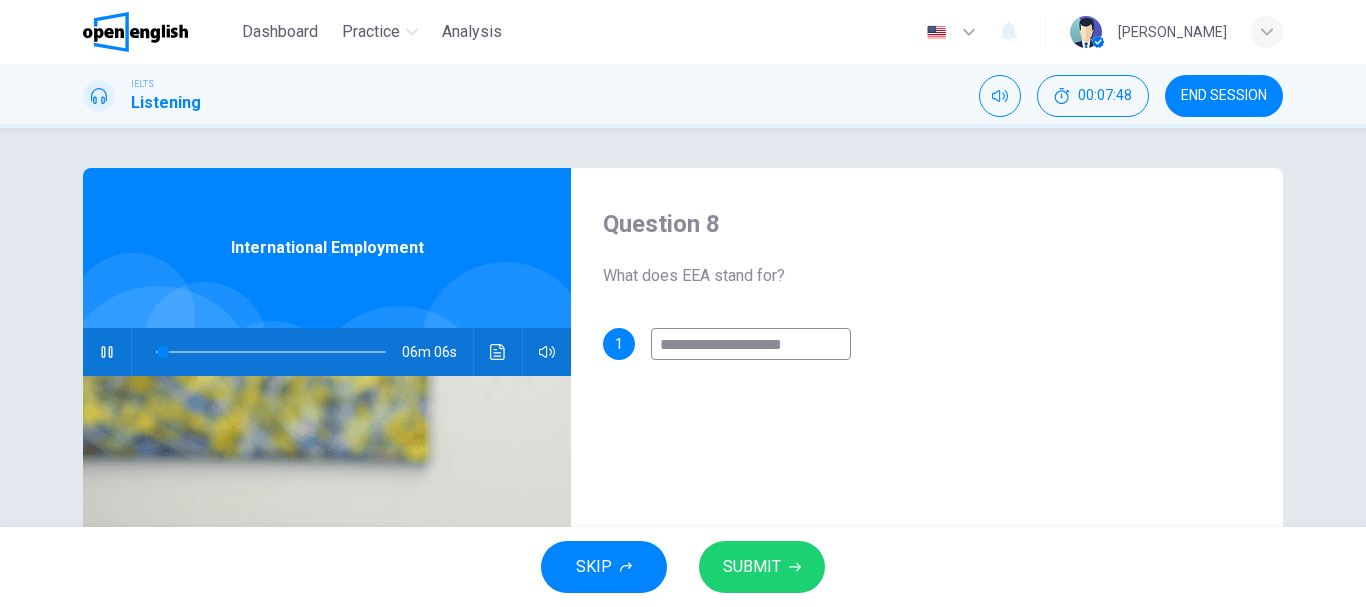 type on "**********" 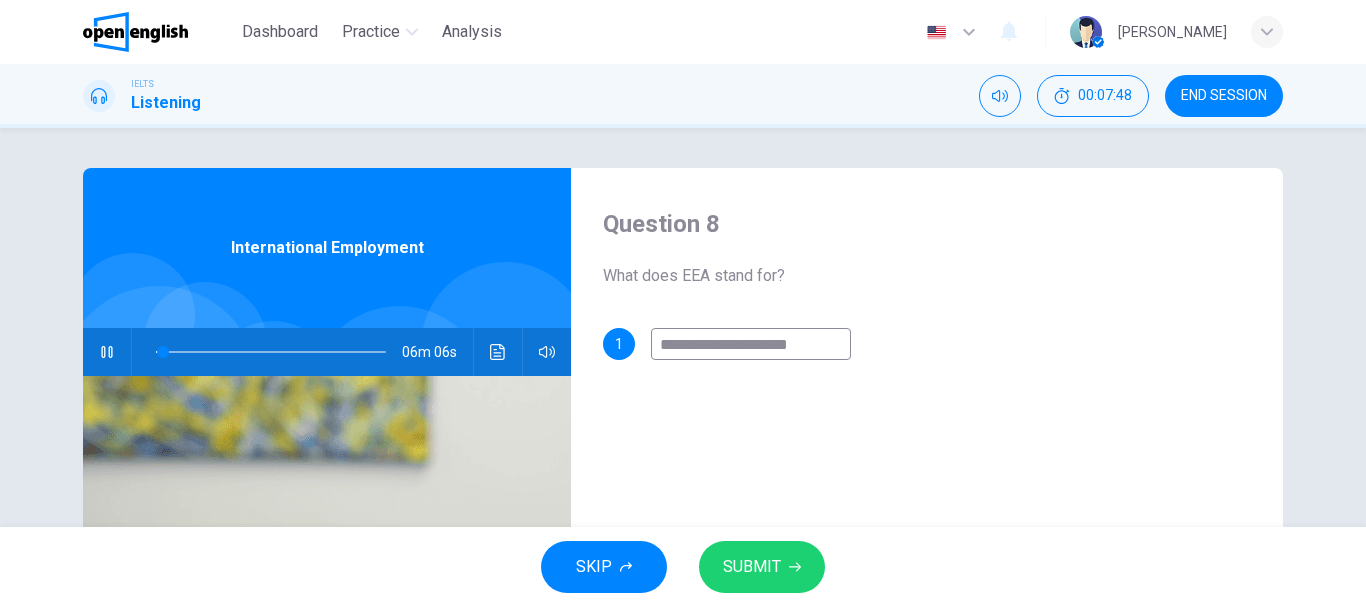 type on "*" 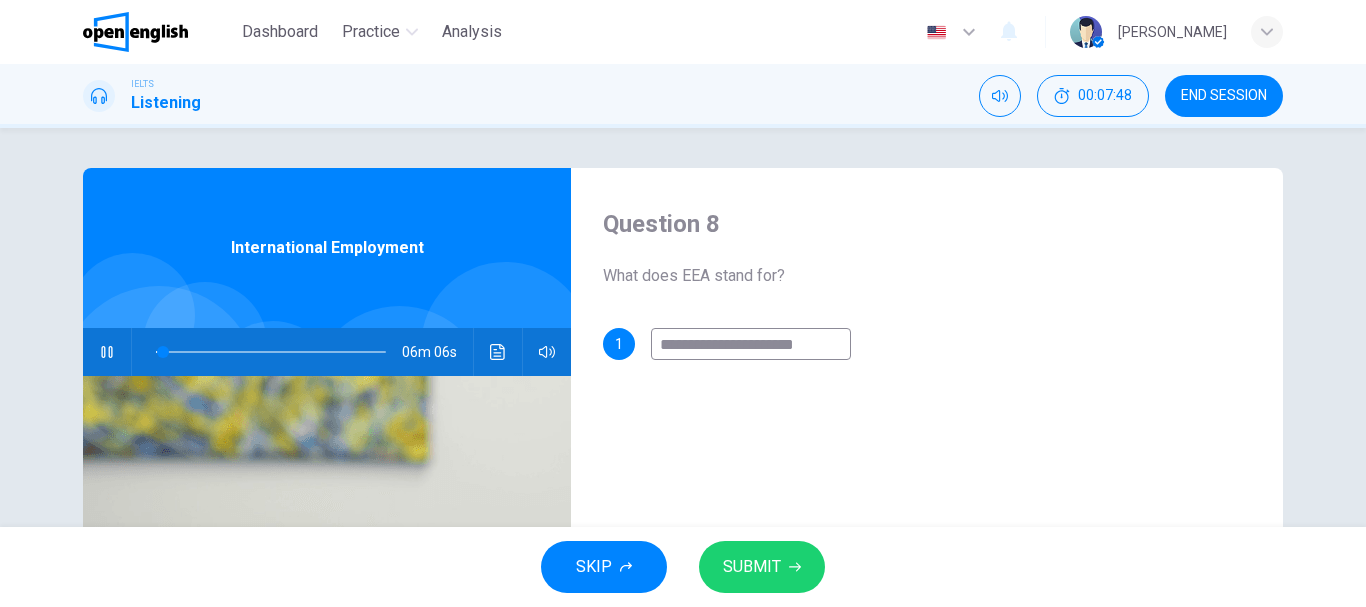 type on "*" 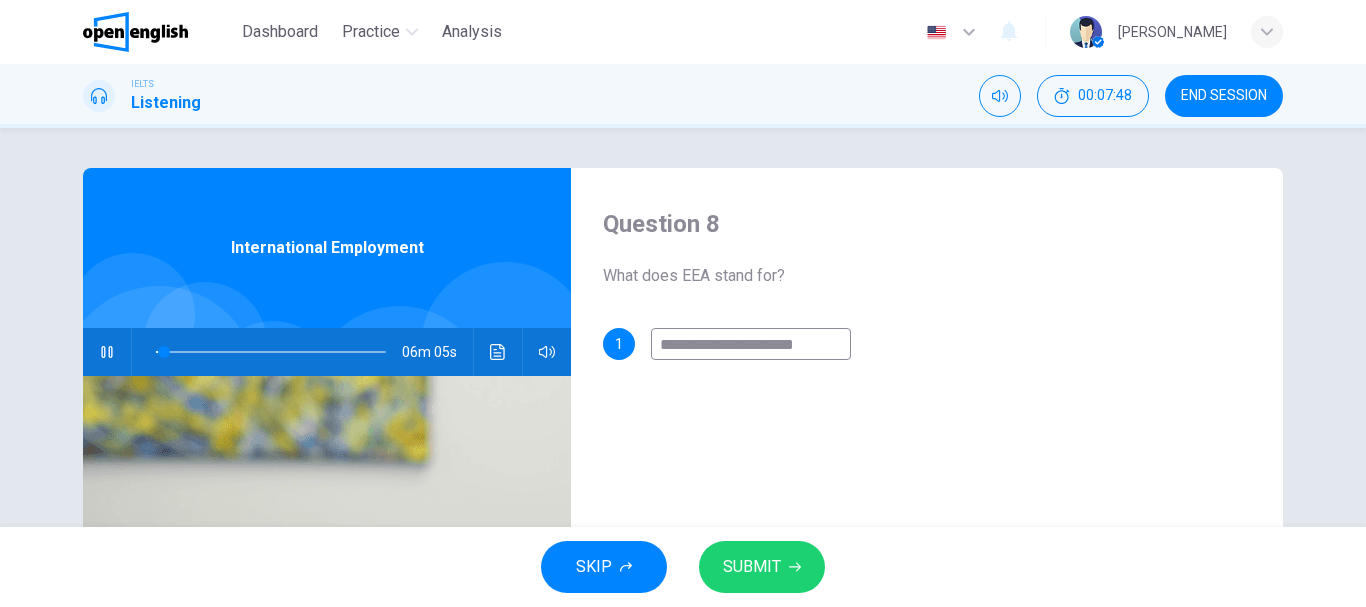 type on "**********" 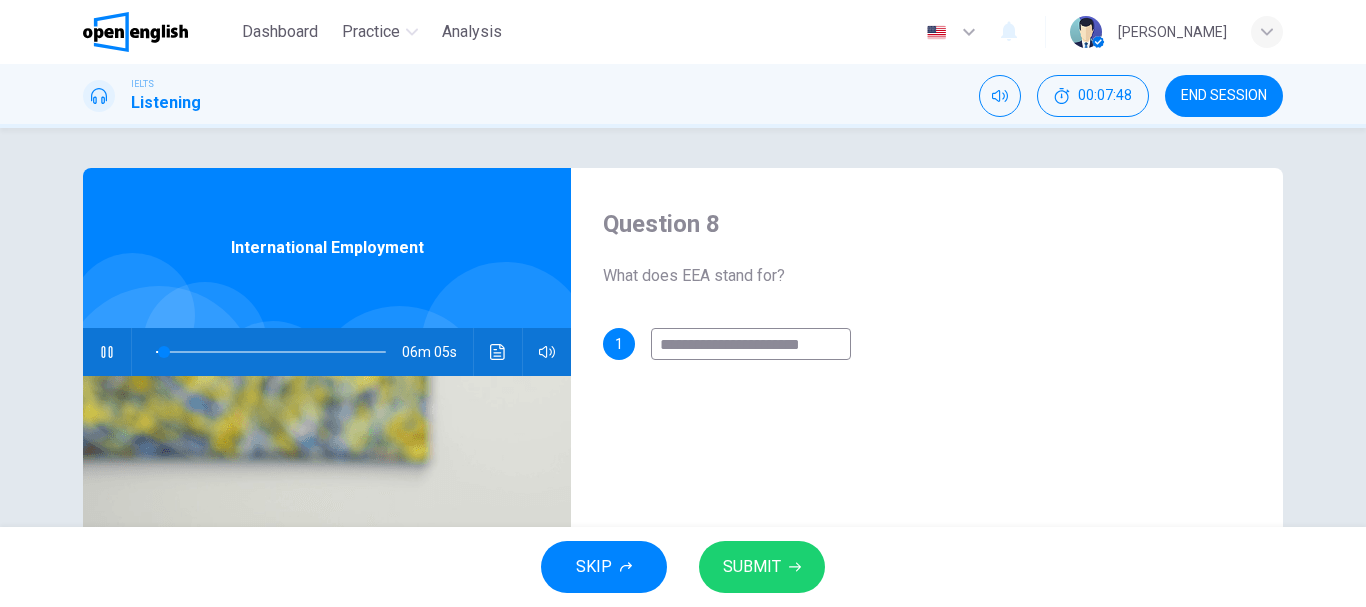 type on "*" 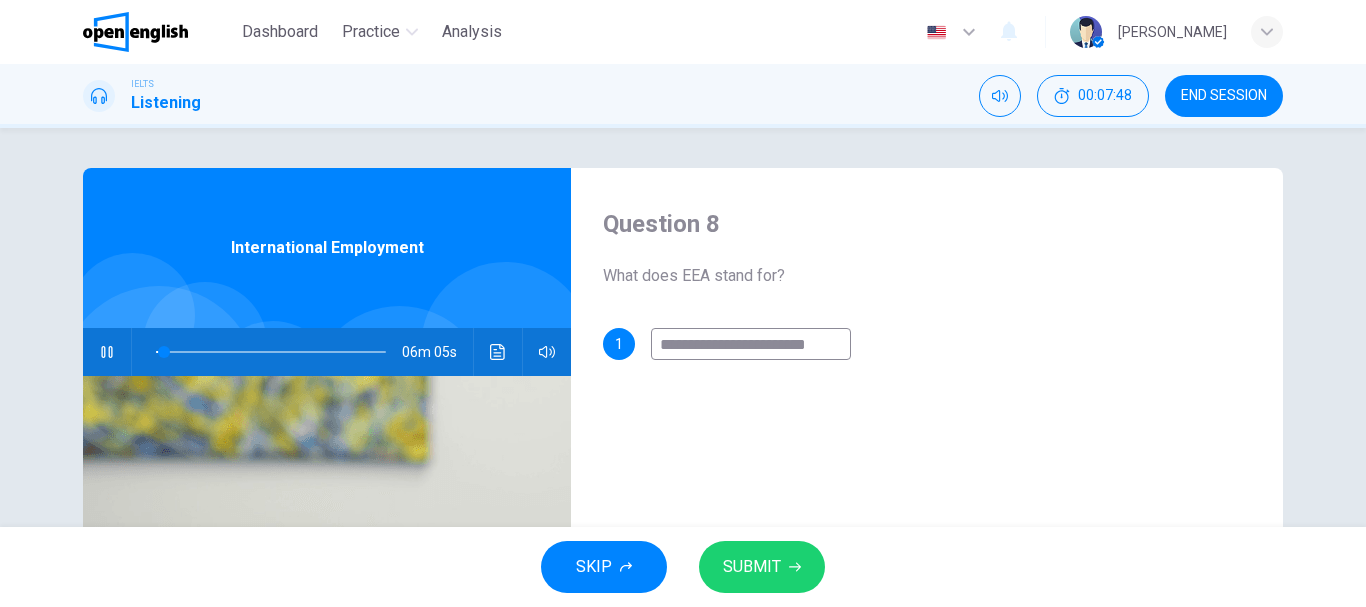 type on "*" 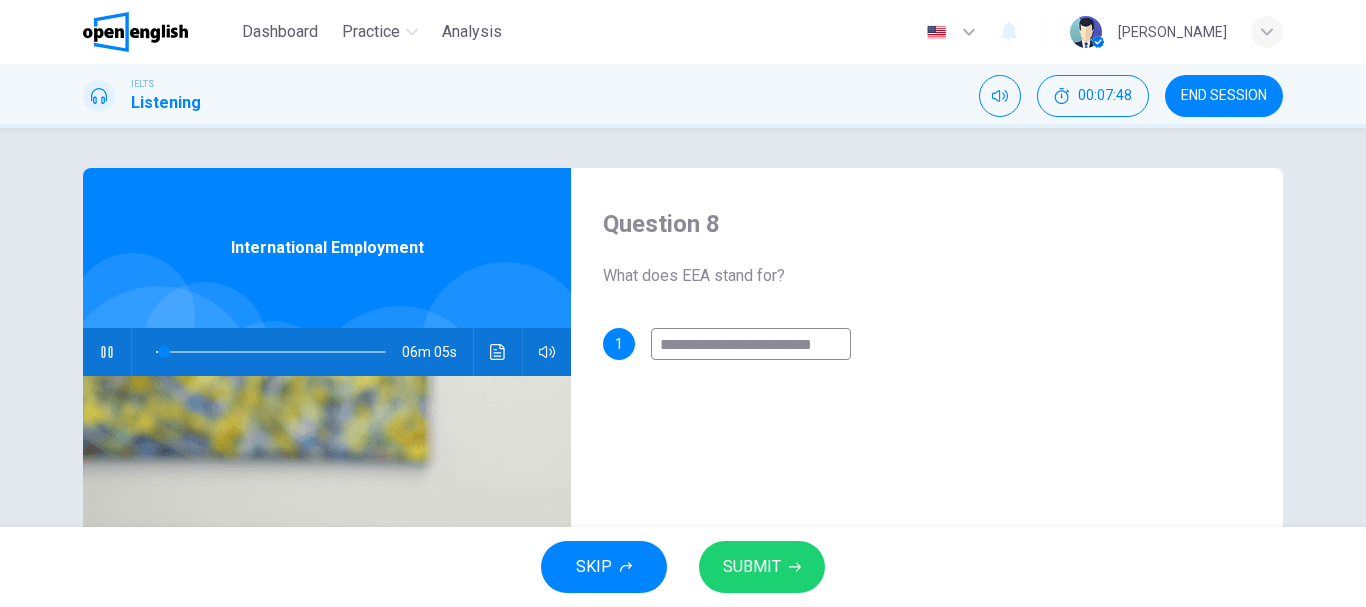 type on "*" 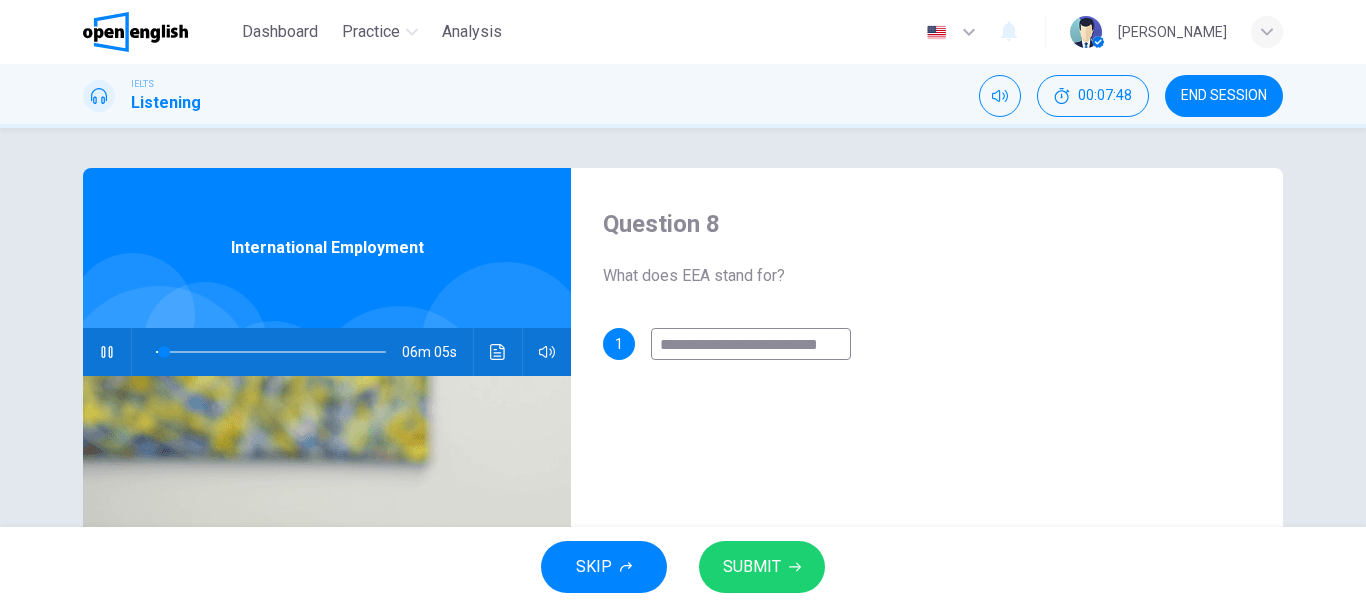 type on "*" 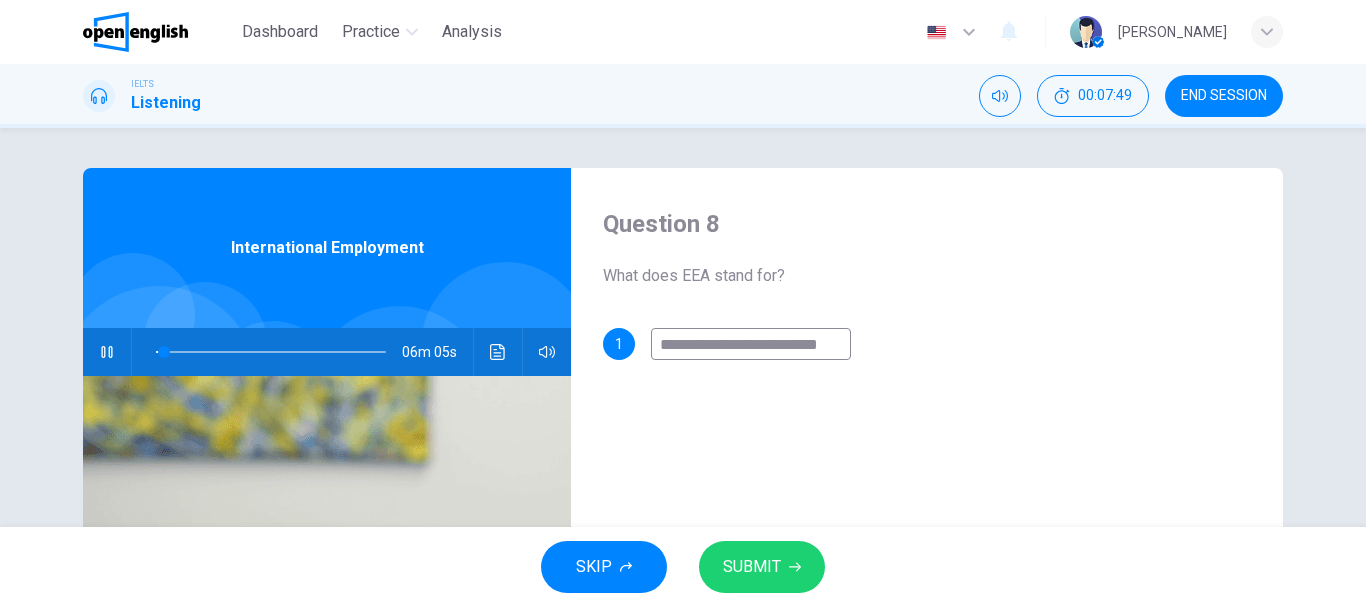 type on "**********" 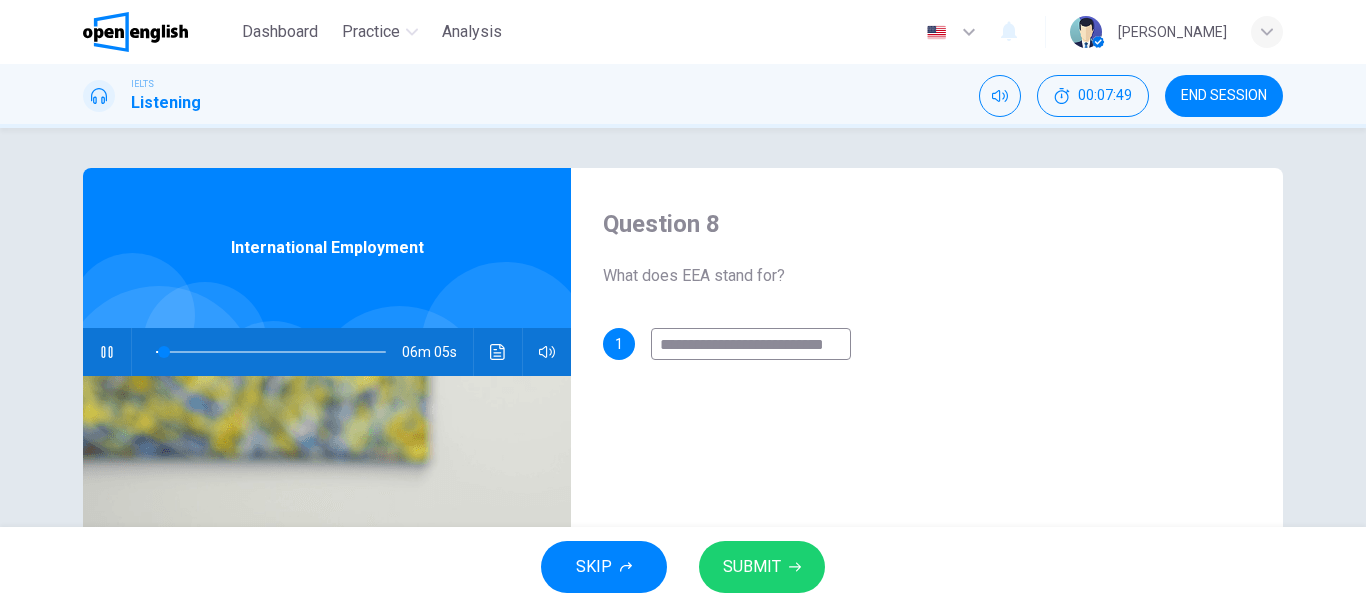 type on "*" 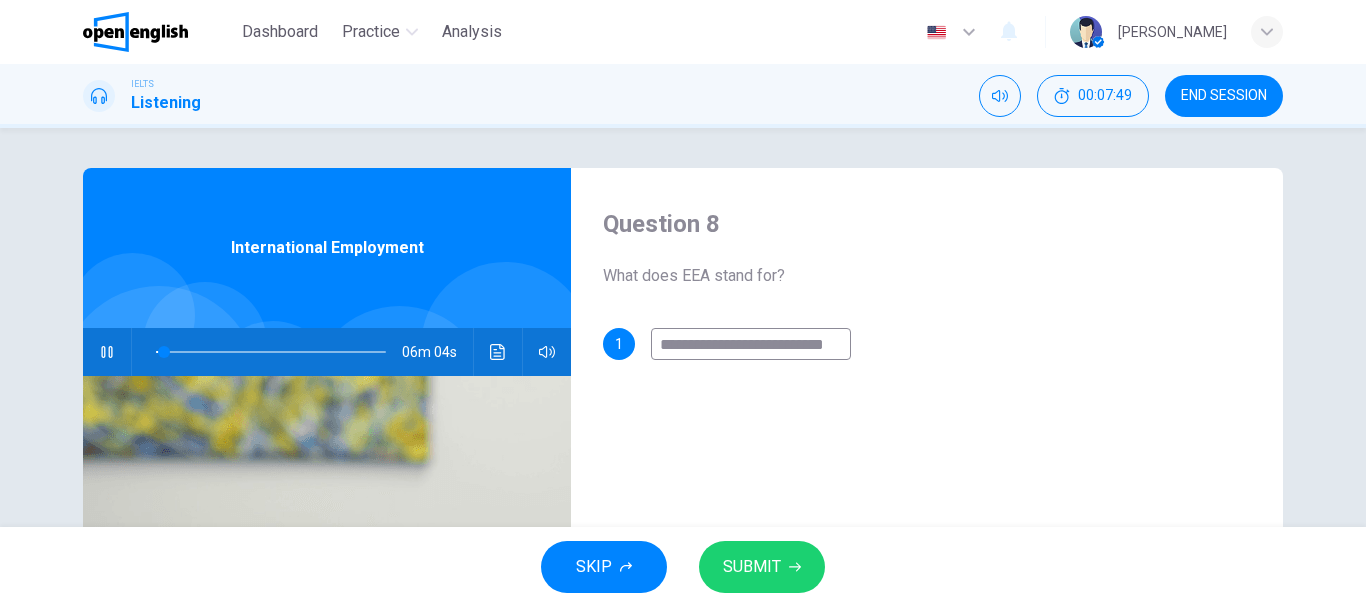 type on "**********" 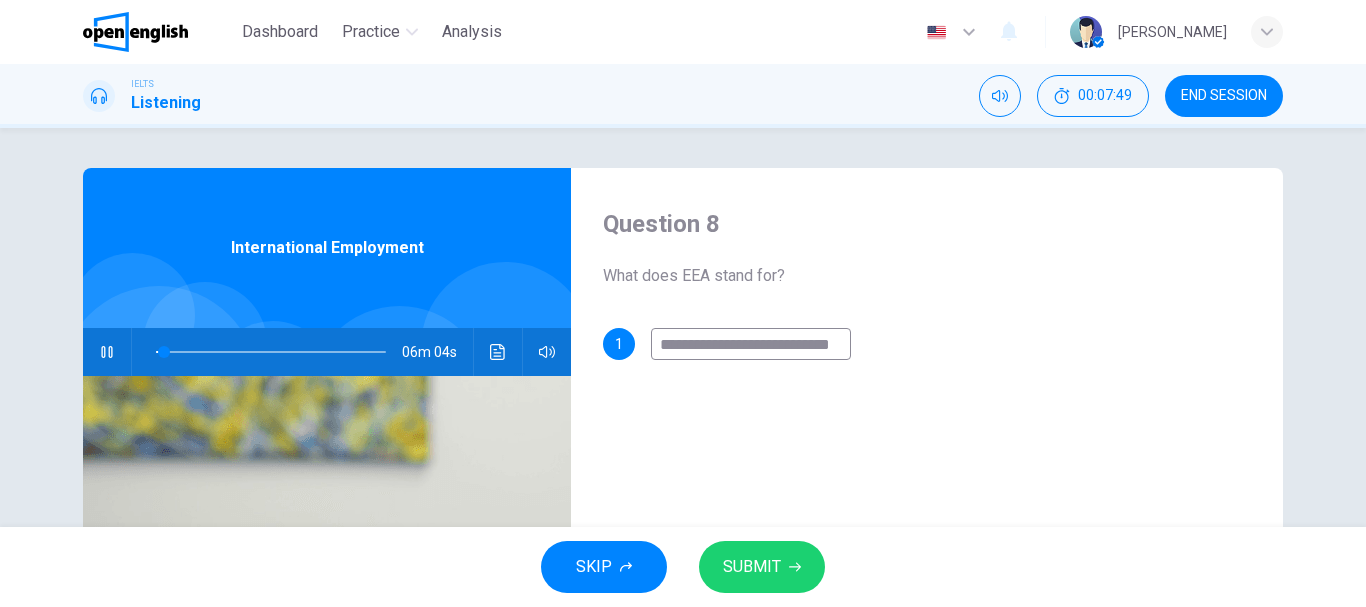 type on "*" 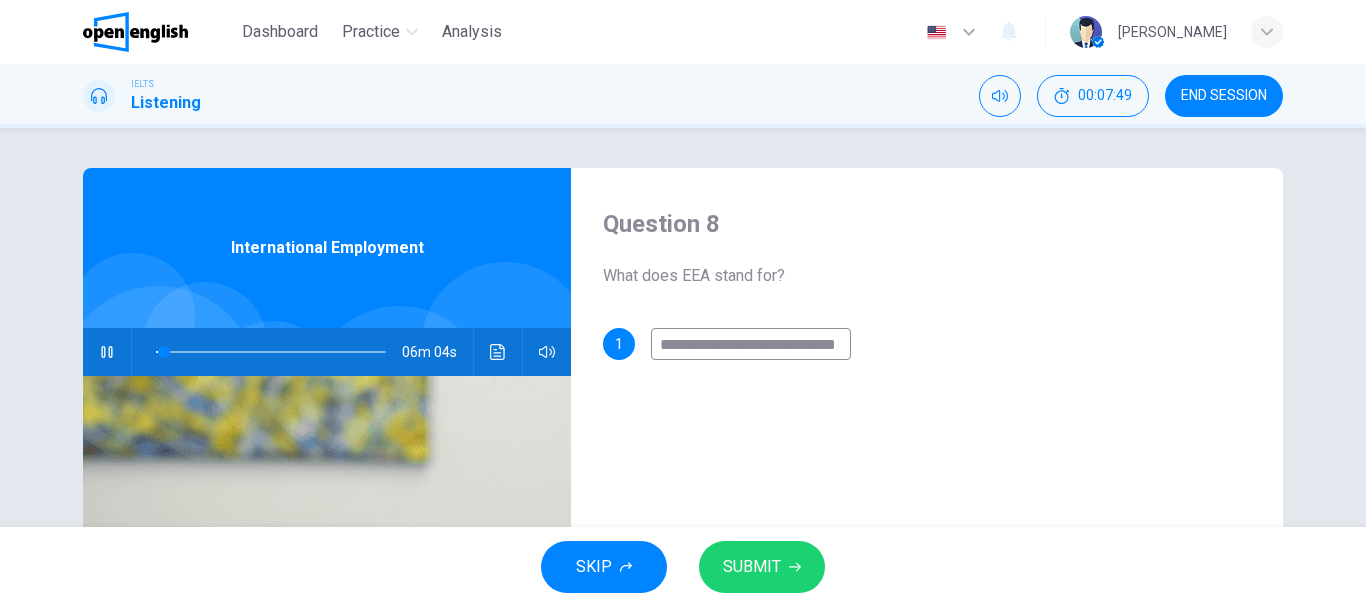 type on "*" 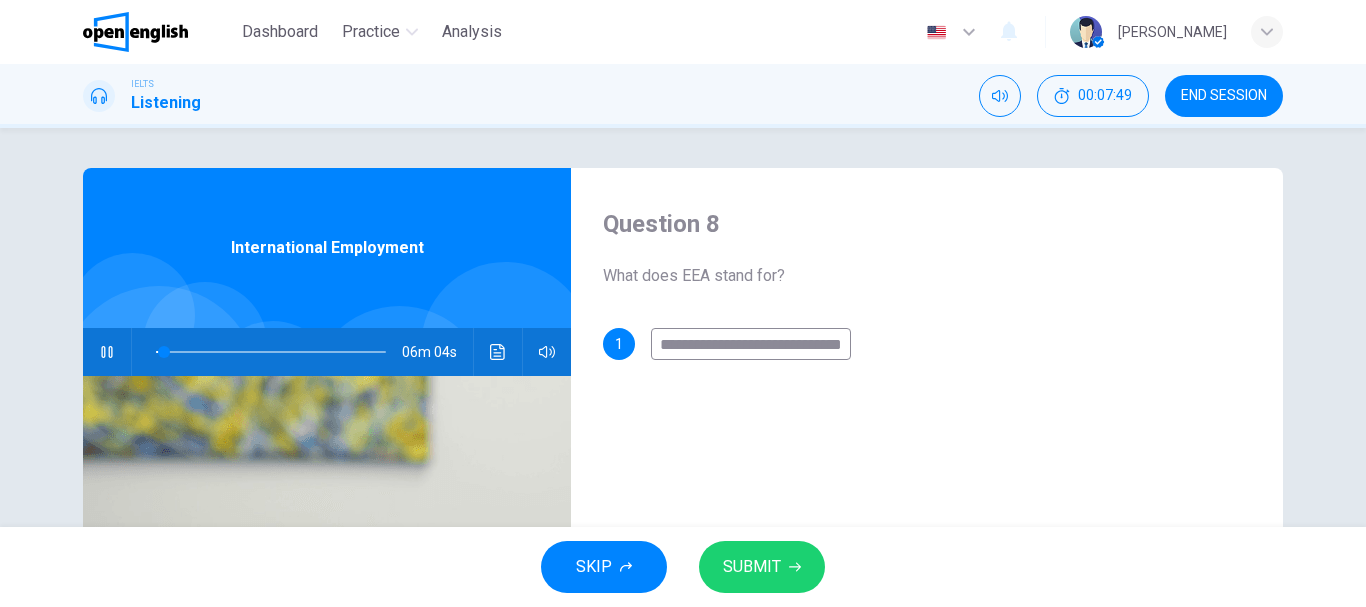 type on "*" 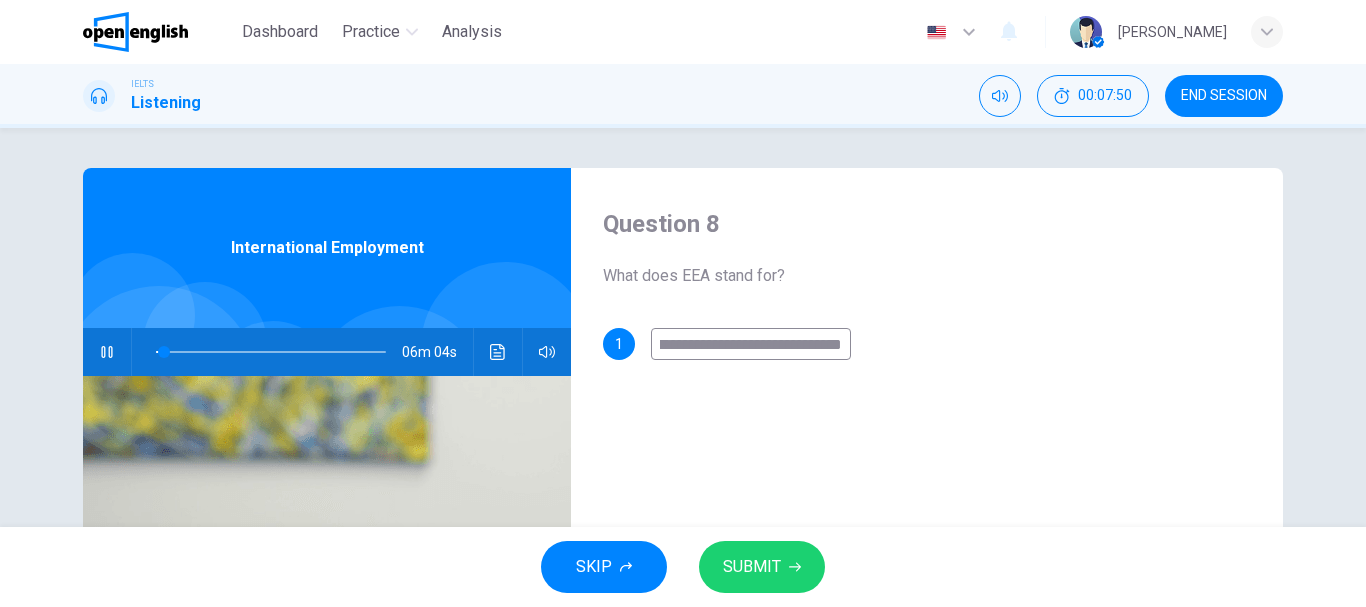 type on "**********" 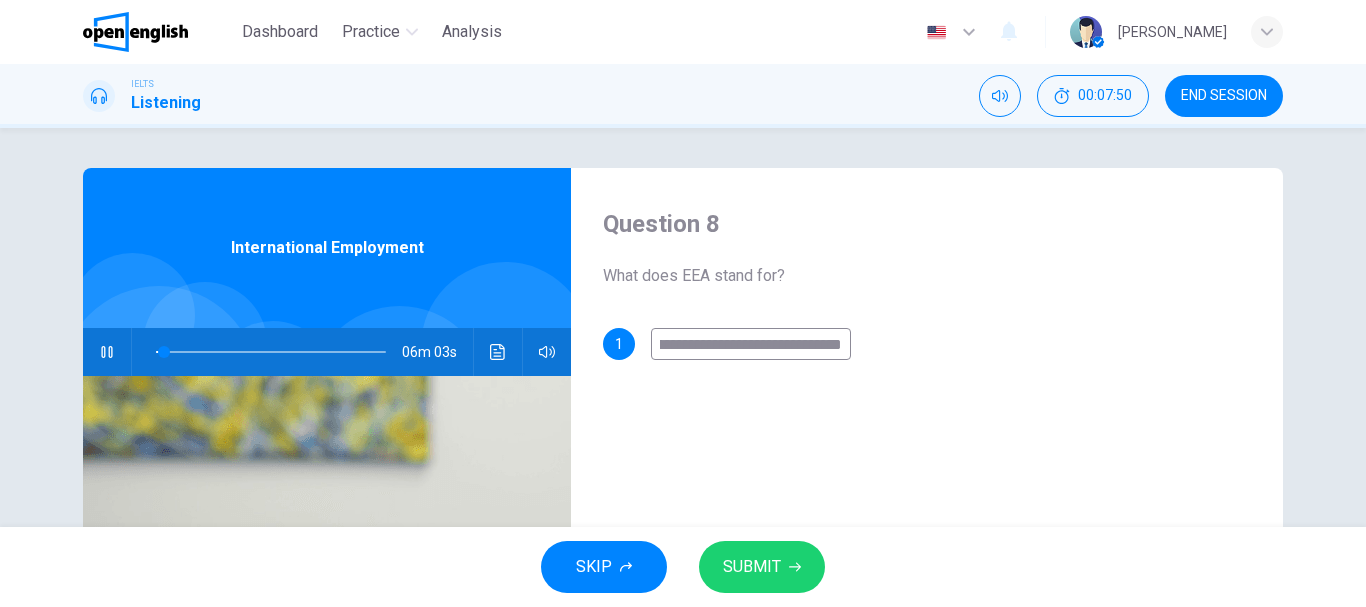 scroll, scrollTop: 0, scrollLeft: 44, axis: horizontal 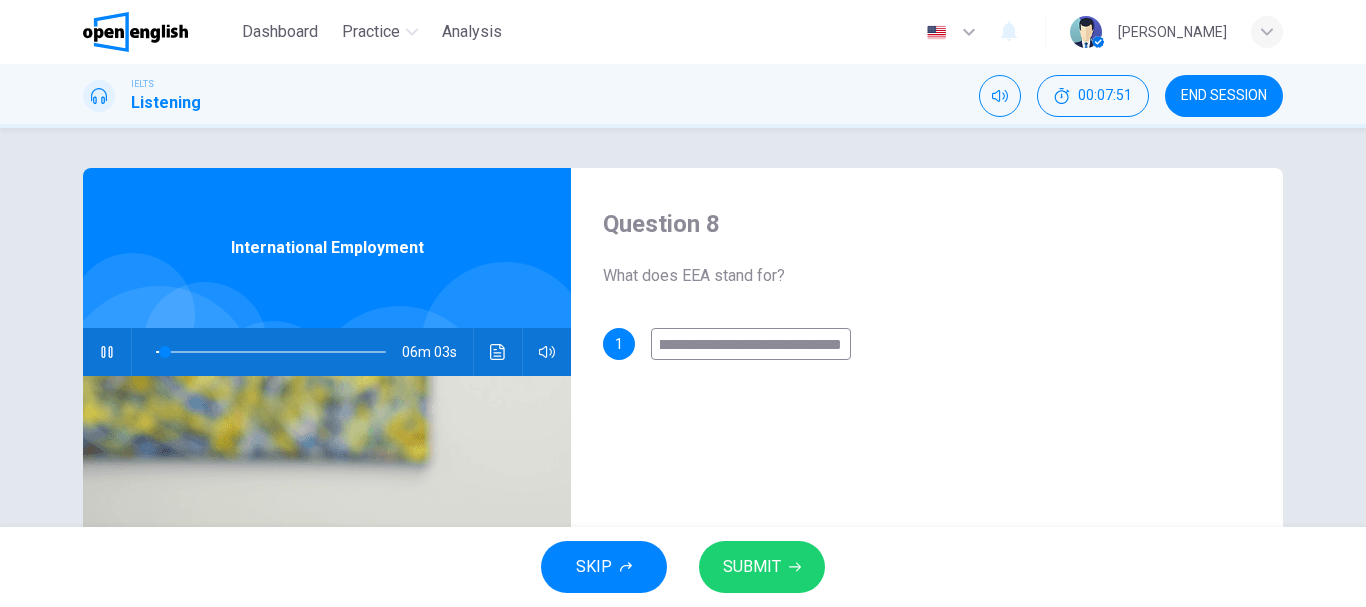 type on "*" 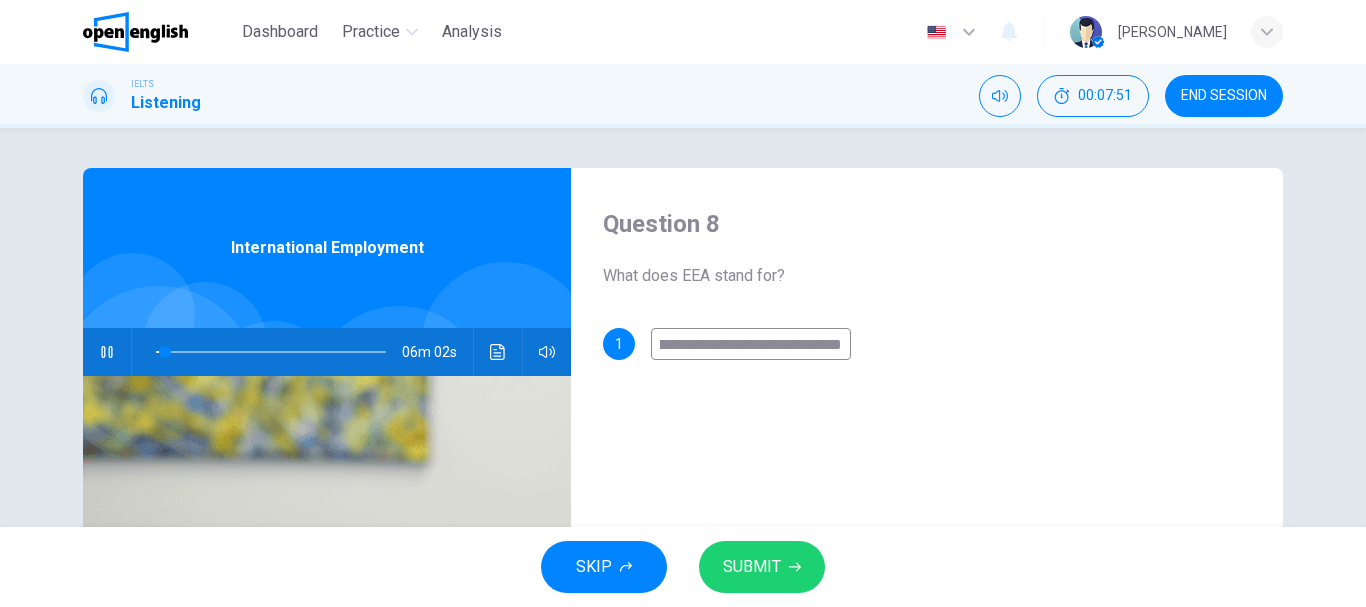 type on "**********" 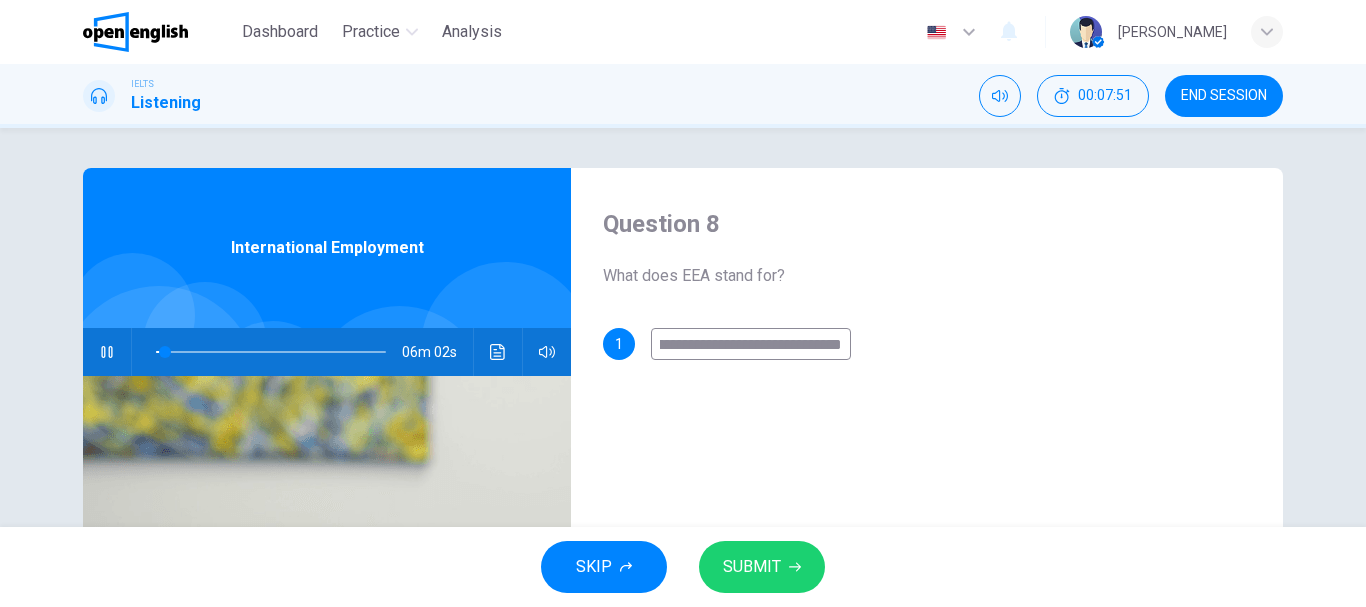 scroll, scrollTop: 0, scrollLeft: 53, axis: horizontal 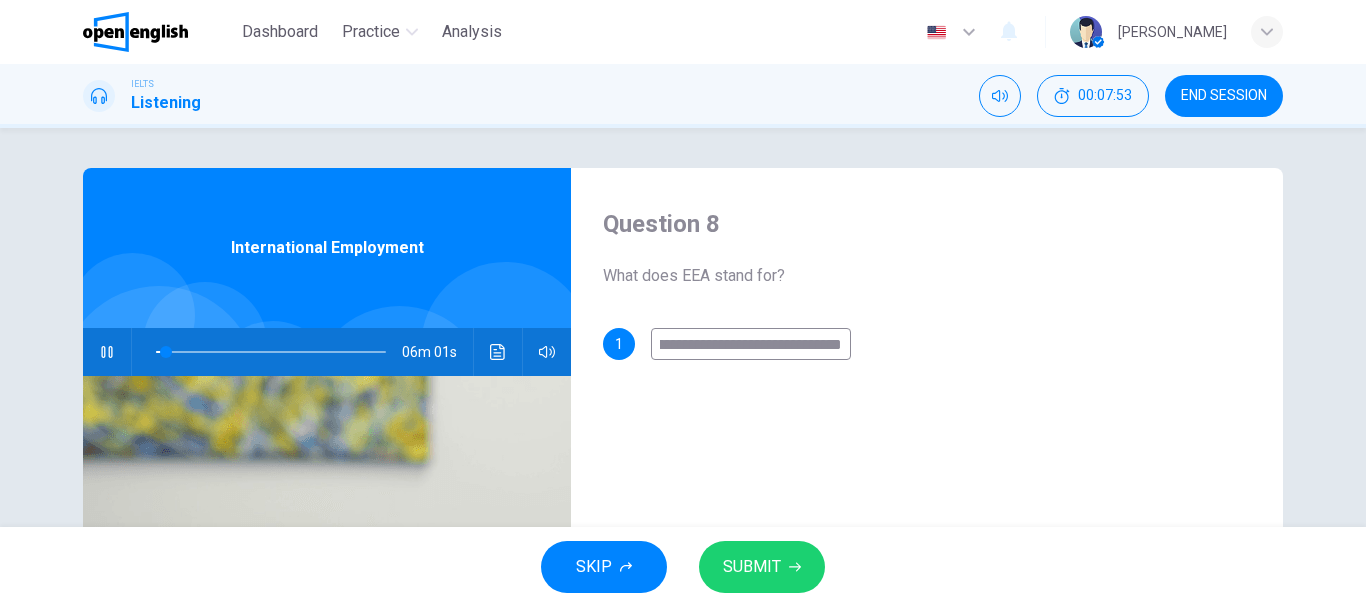 type on "*" 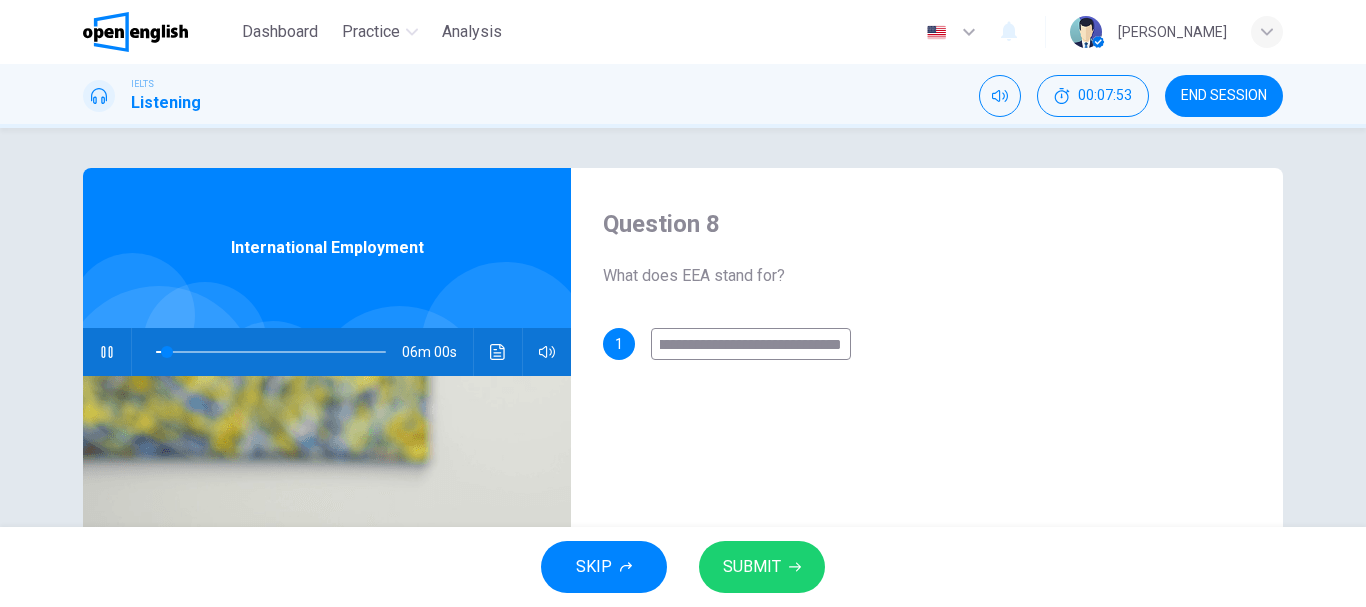 type on "**********" 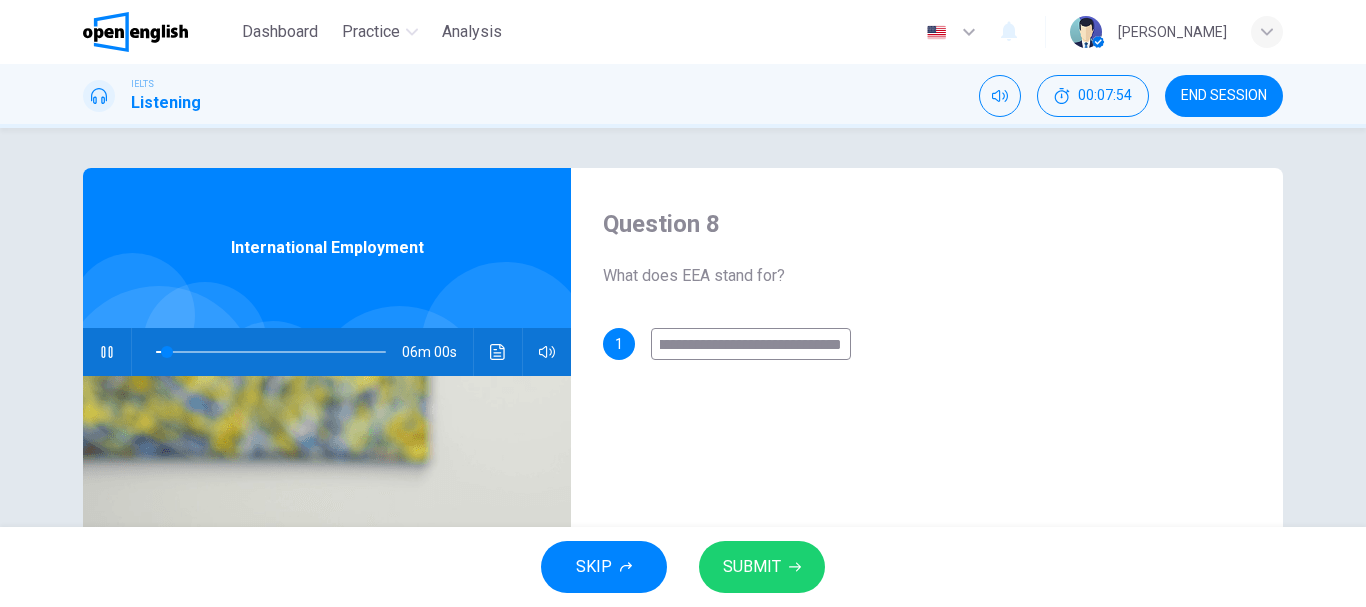type on "*" 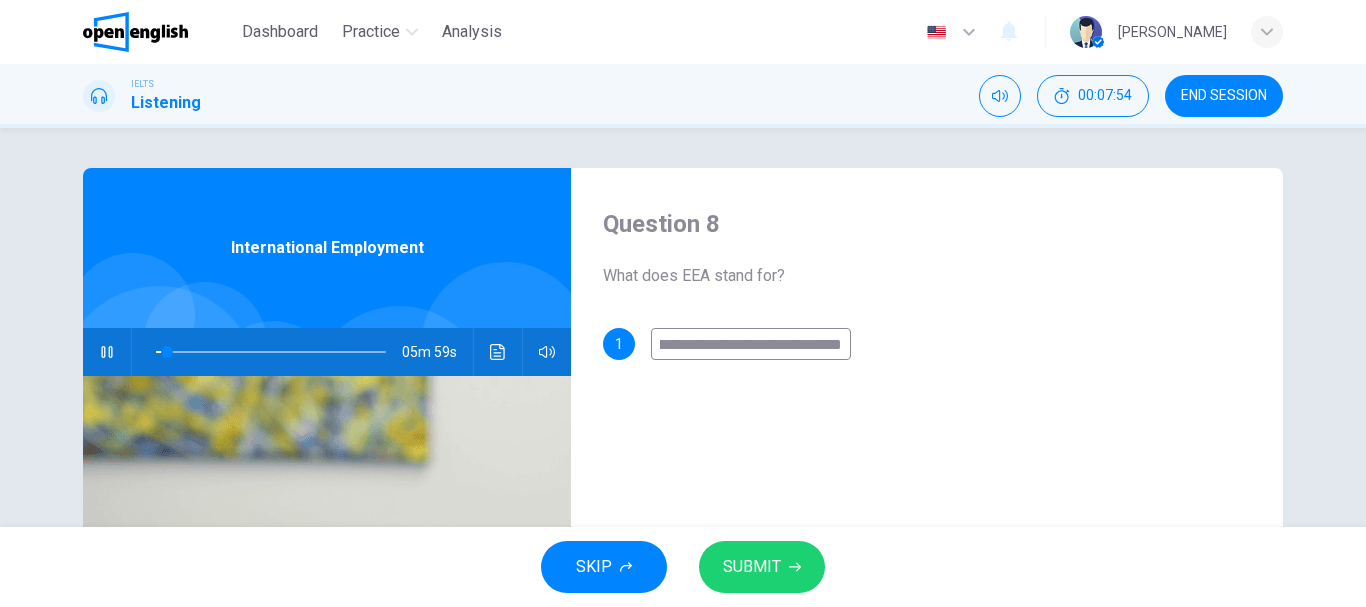 type on "**********" 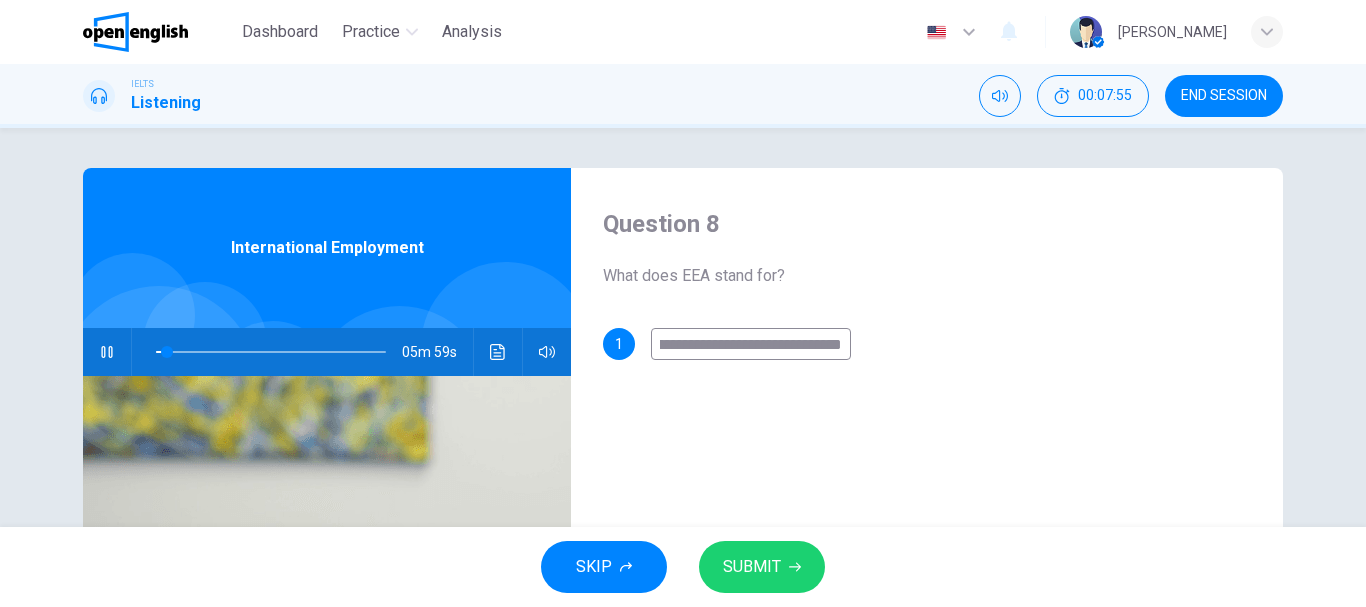 type on "**********" 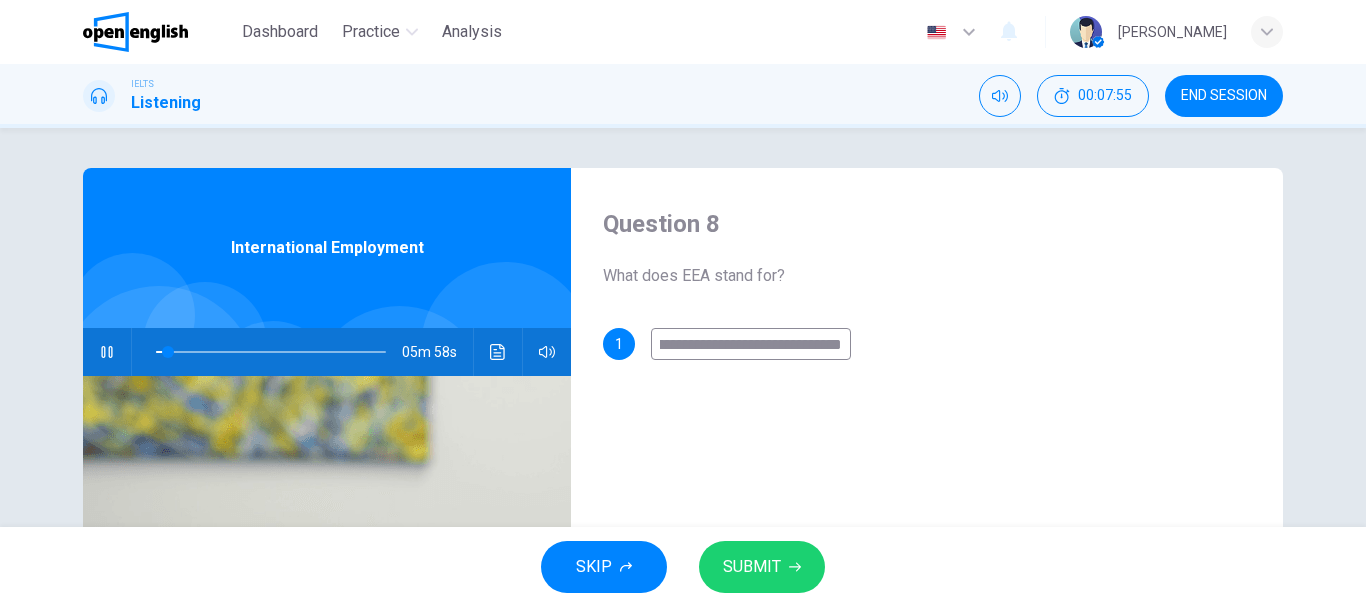 type on "**********" 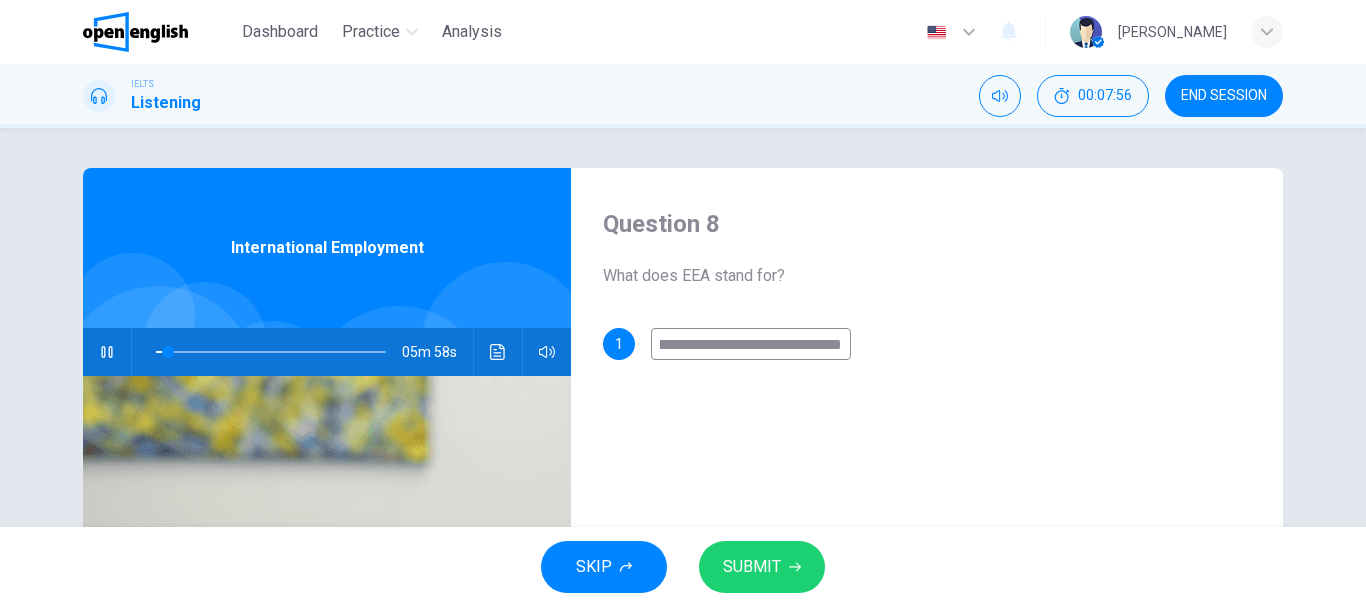 type on "*" 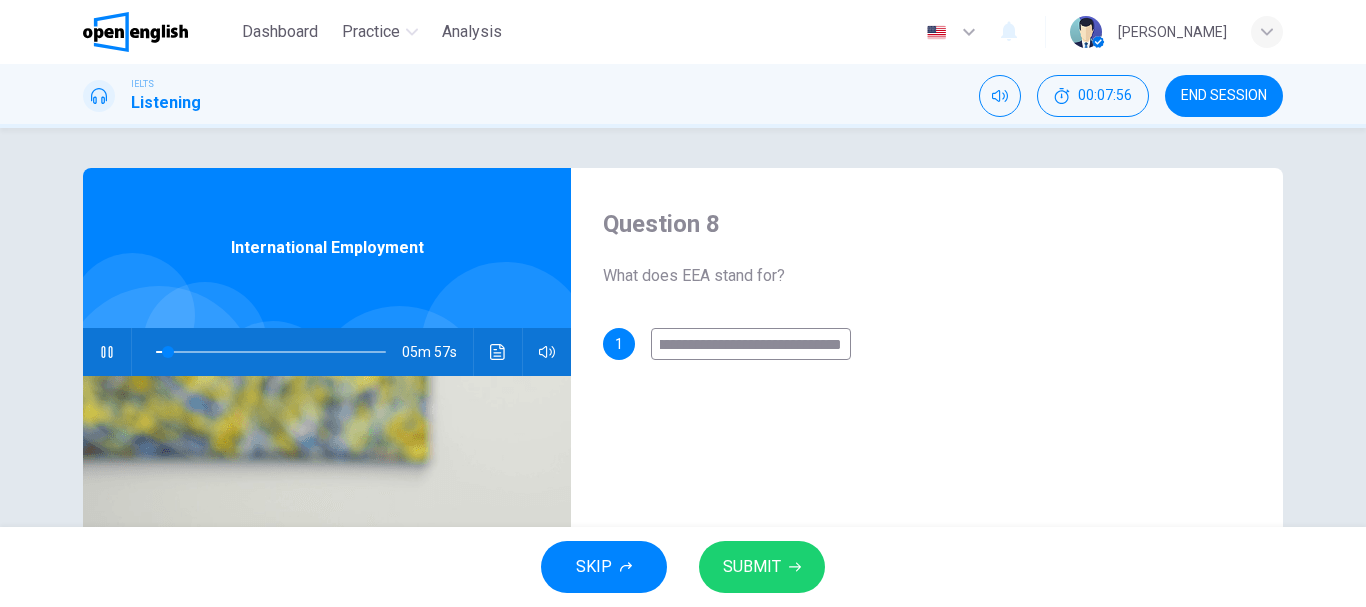 type on "**********" 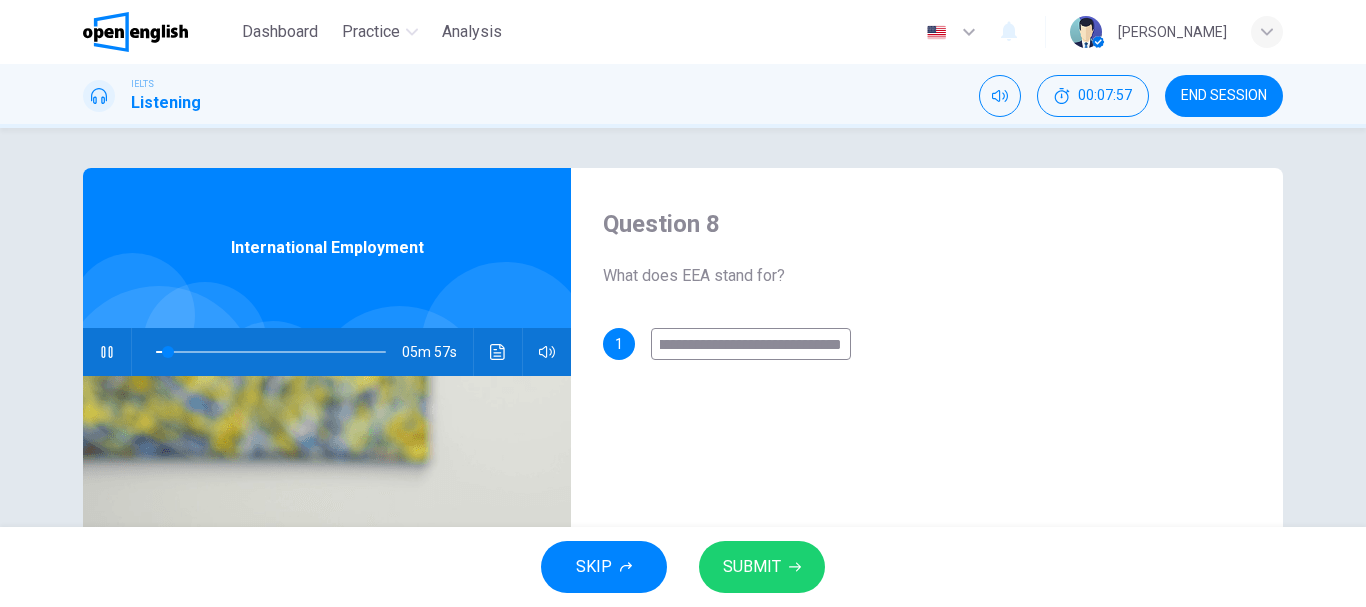 scroll, scrollTop: 0, scrollLeft: 186, axis: horizontal 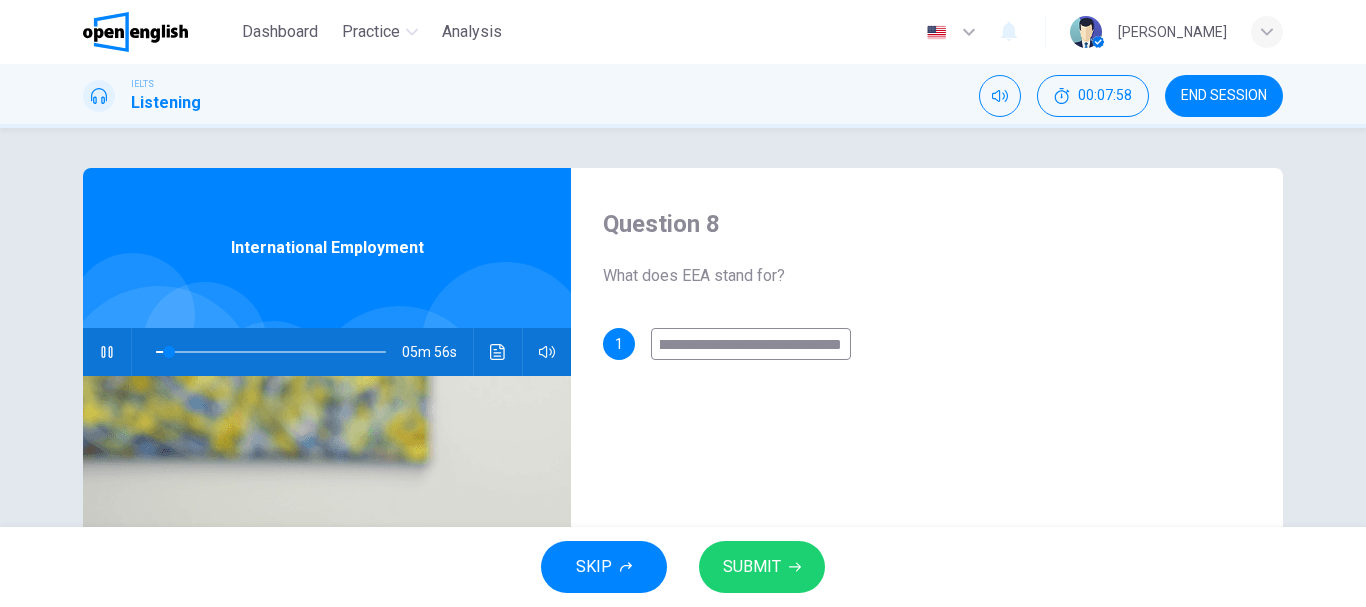 type on "*" 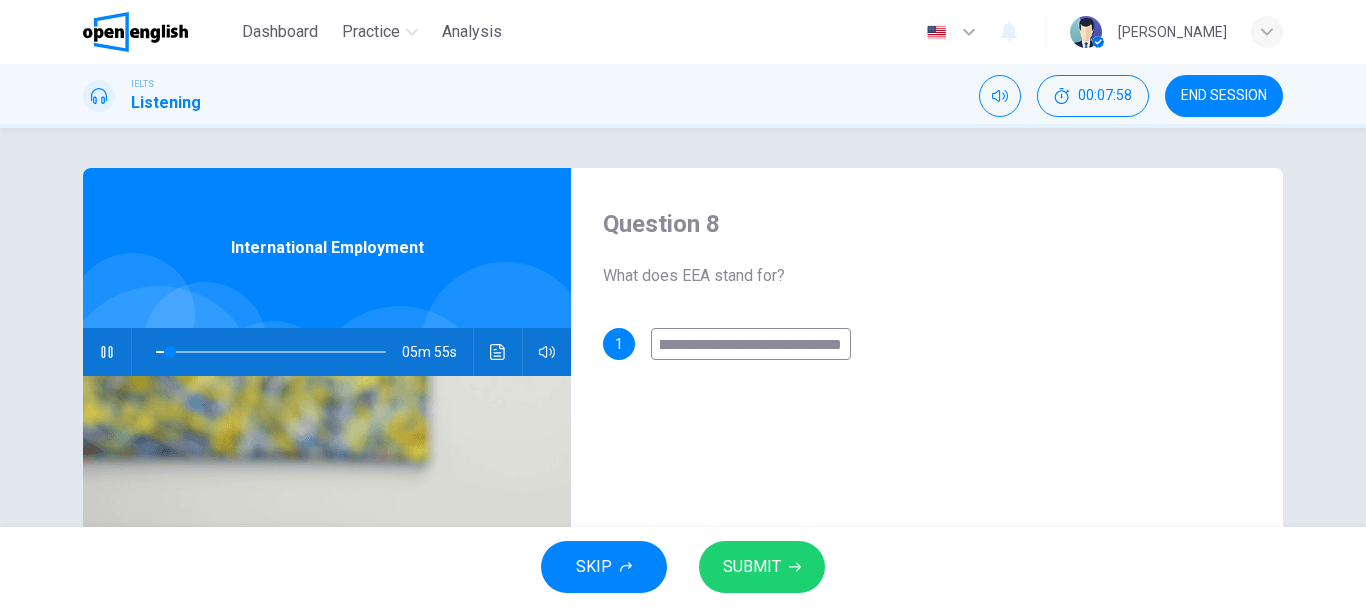 type on "**********" 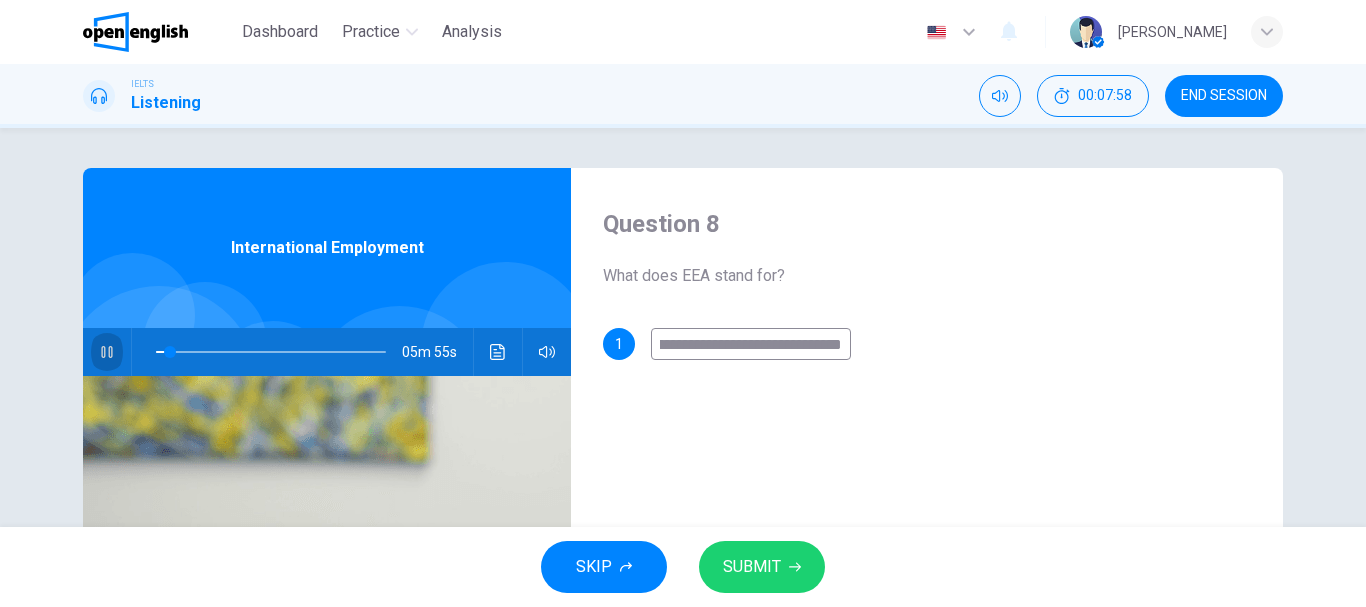 scroll, scrollTop: 0, scrollLeft: 0, axis: both 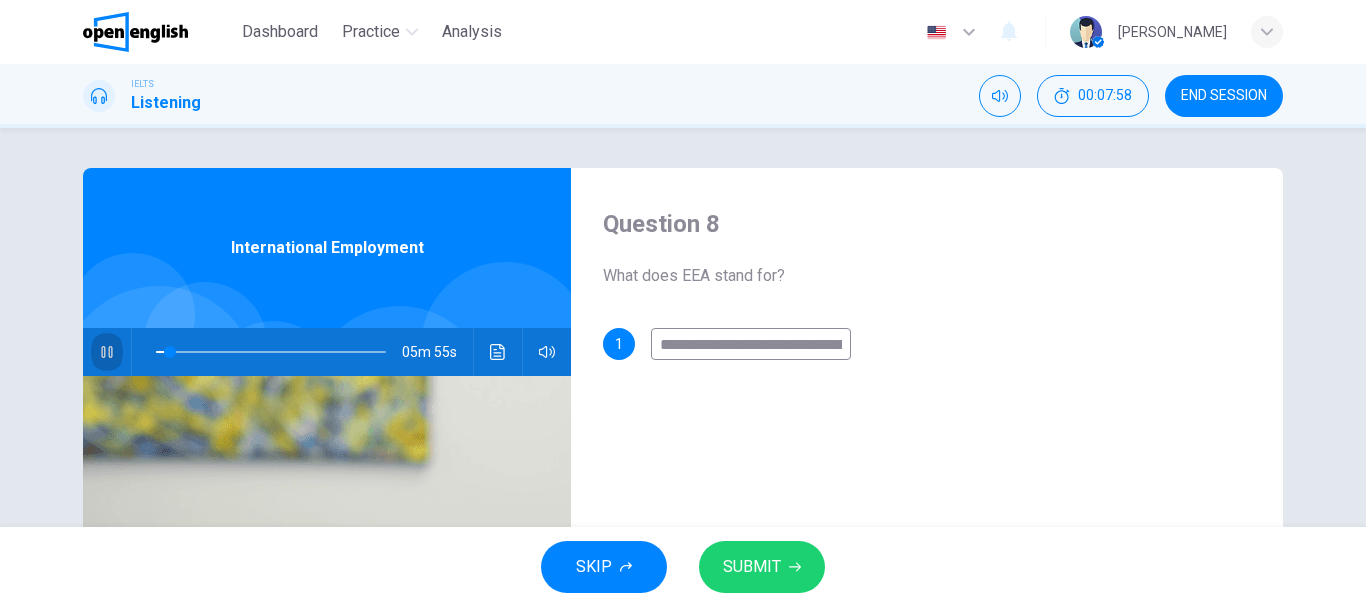 click at bounding box center [107, 352] 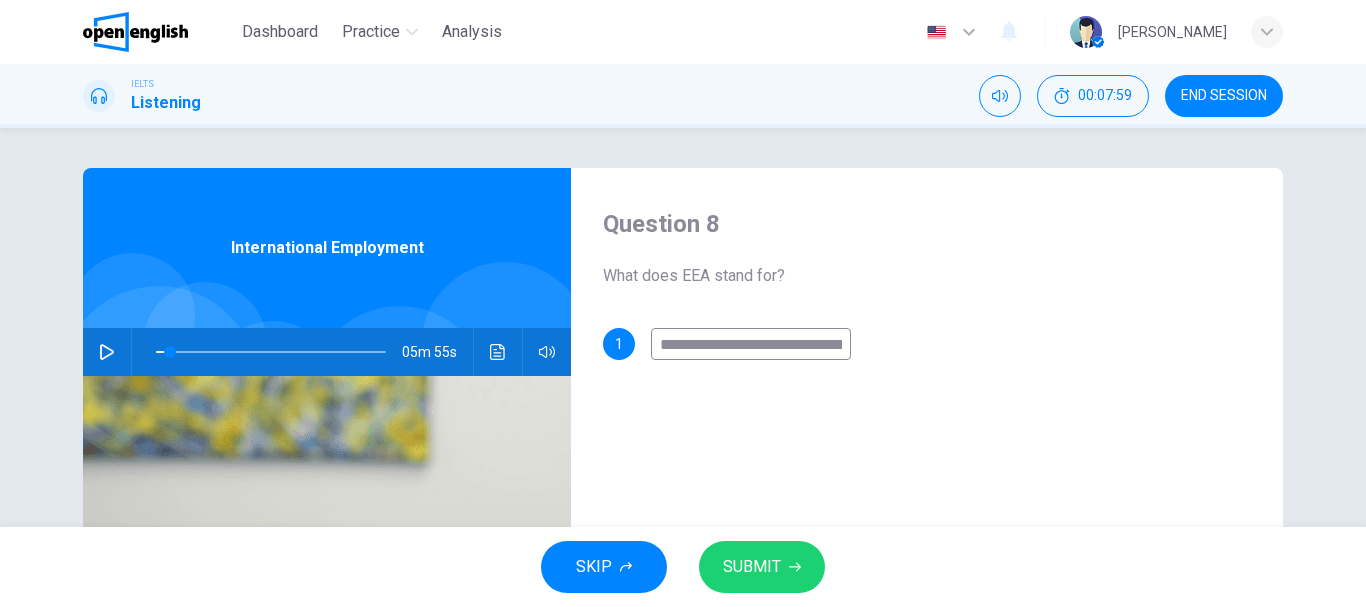 click on "SUBMIT" at bounding box center [762, 567] 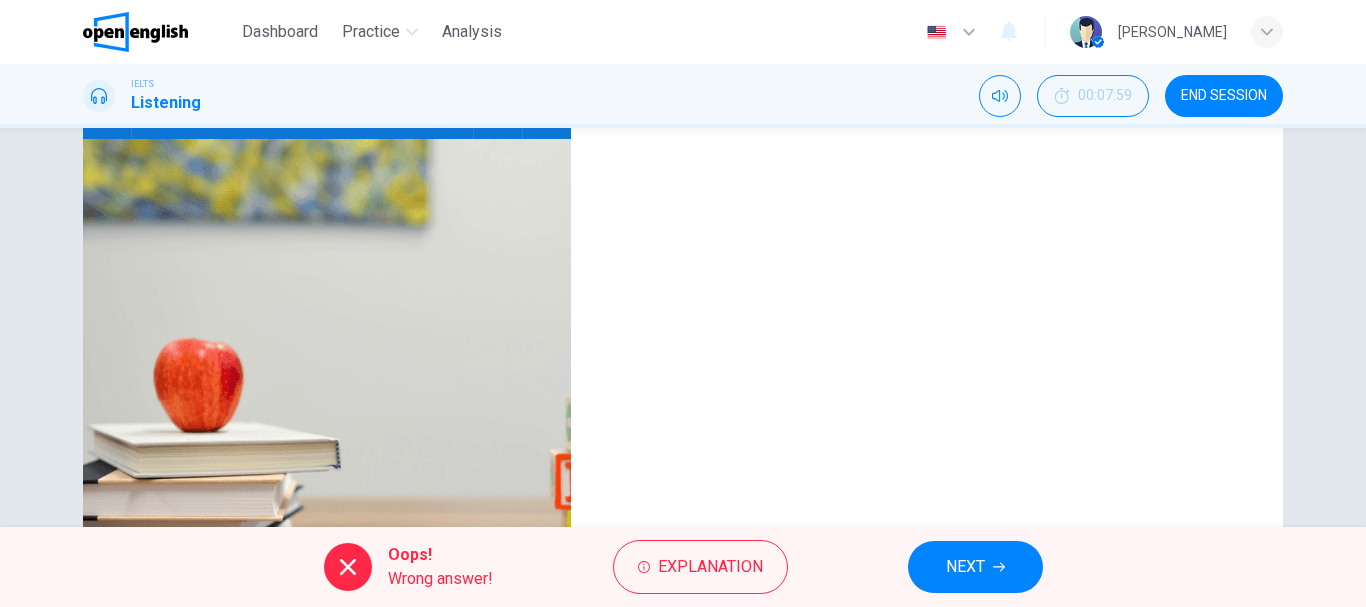 scroll, scrollTop: 300, scrollLeft: 0, axis: vertical 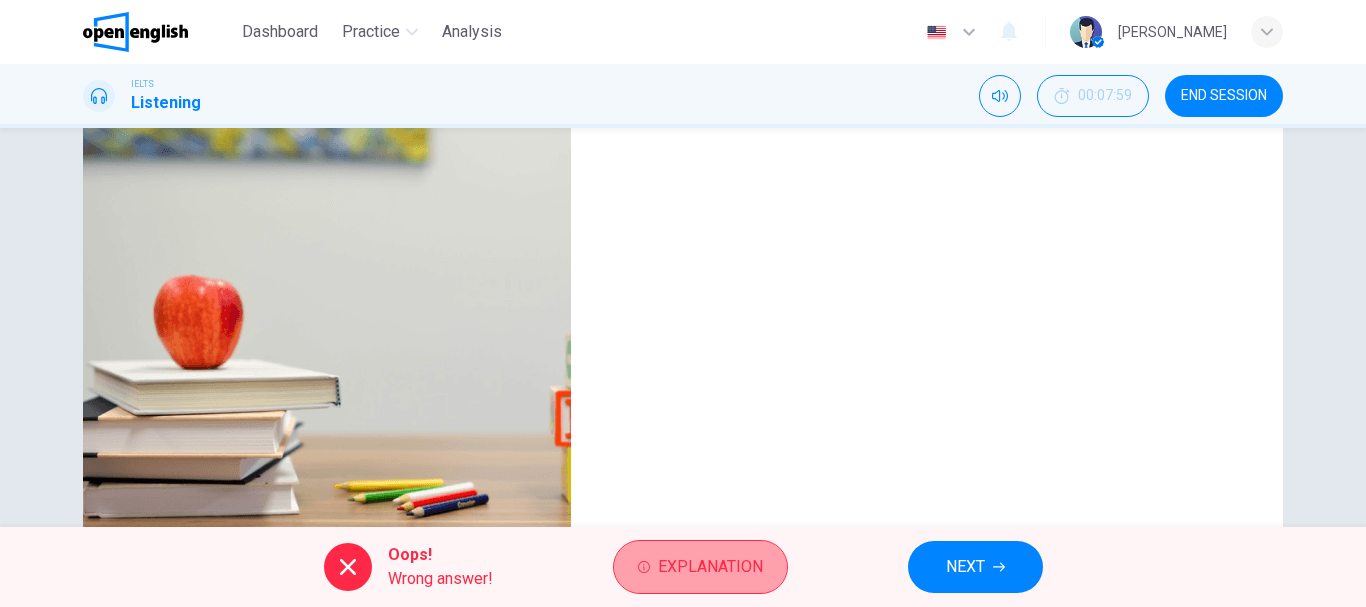 click on "Explanation" at bounding box center (710, 567) 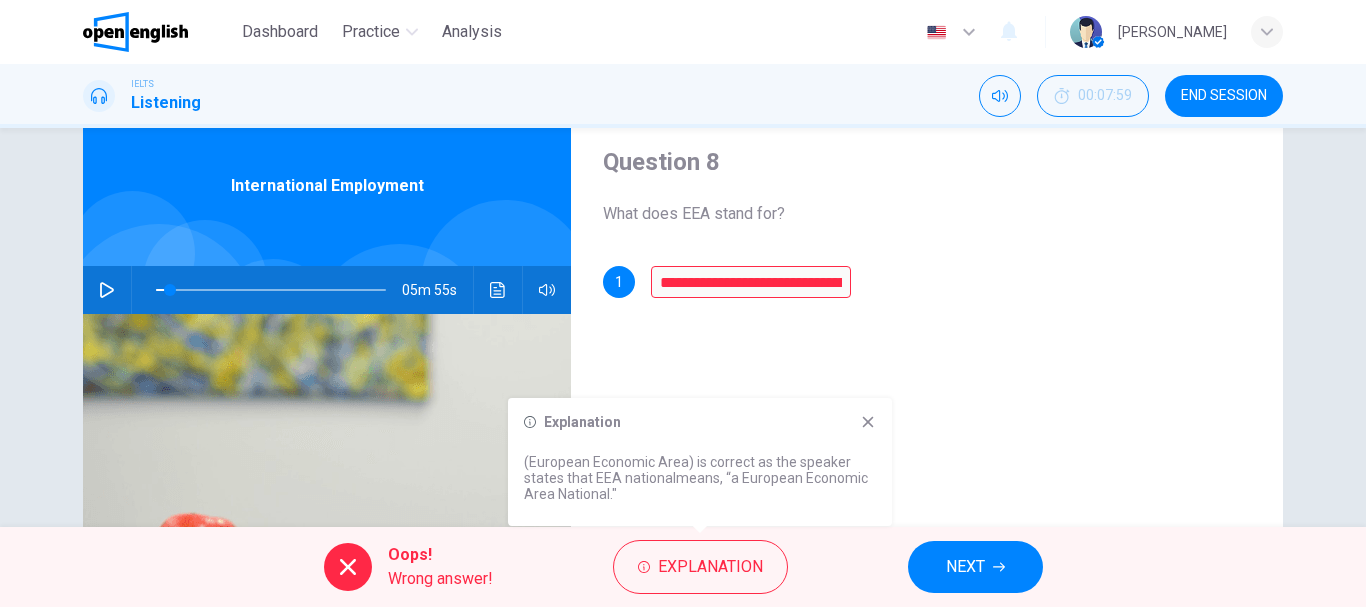 scroll, scrollTop: 0, scrollLeft: 0, axis: both 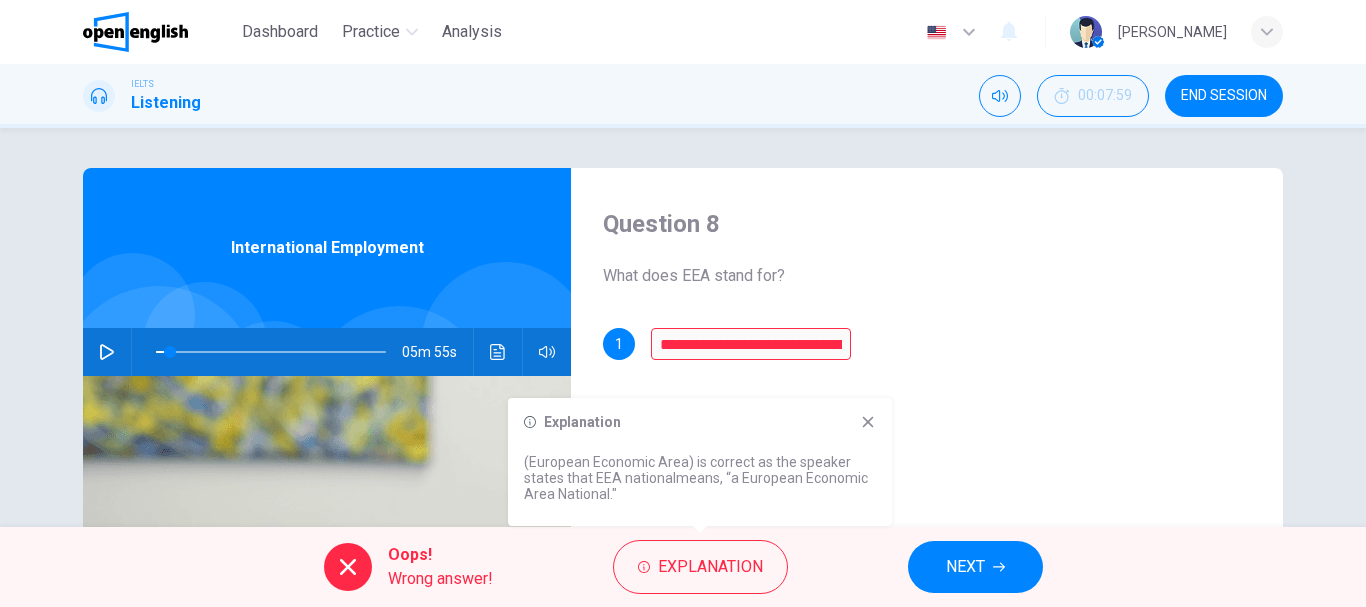 click 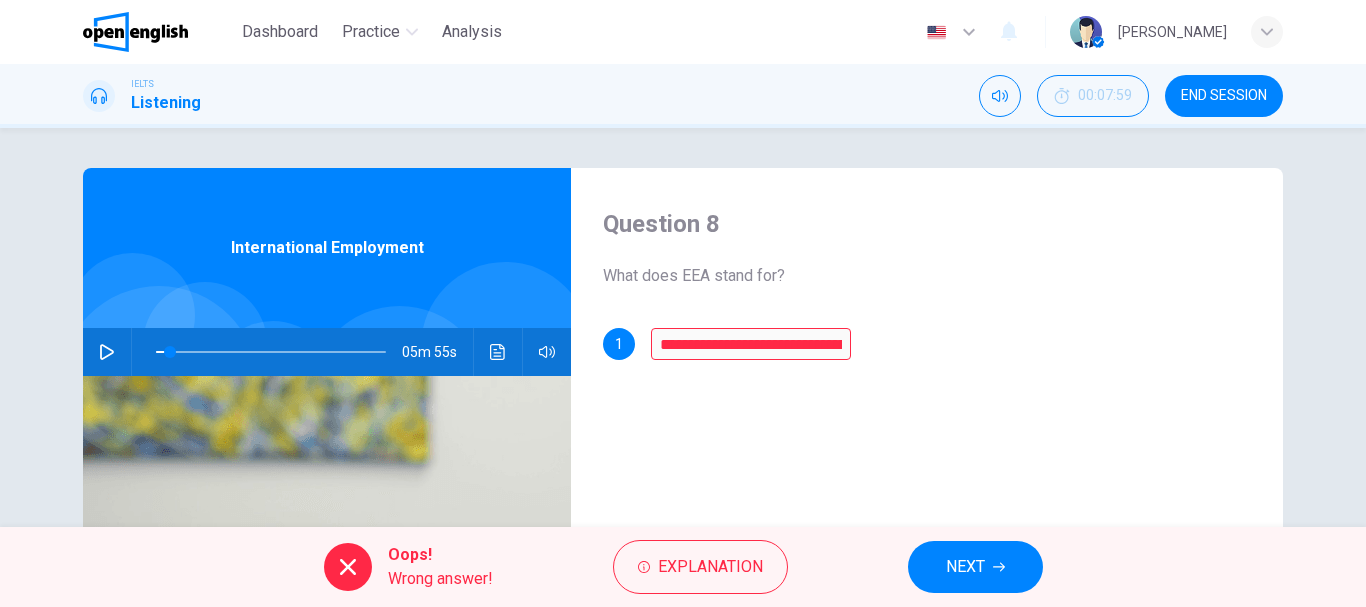 drag, startPoint x: 681, startPoint y: 279, endPoint x: 785, endPoint y: 285, distance: 104.172935 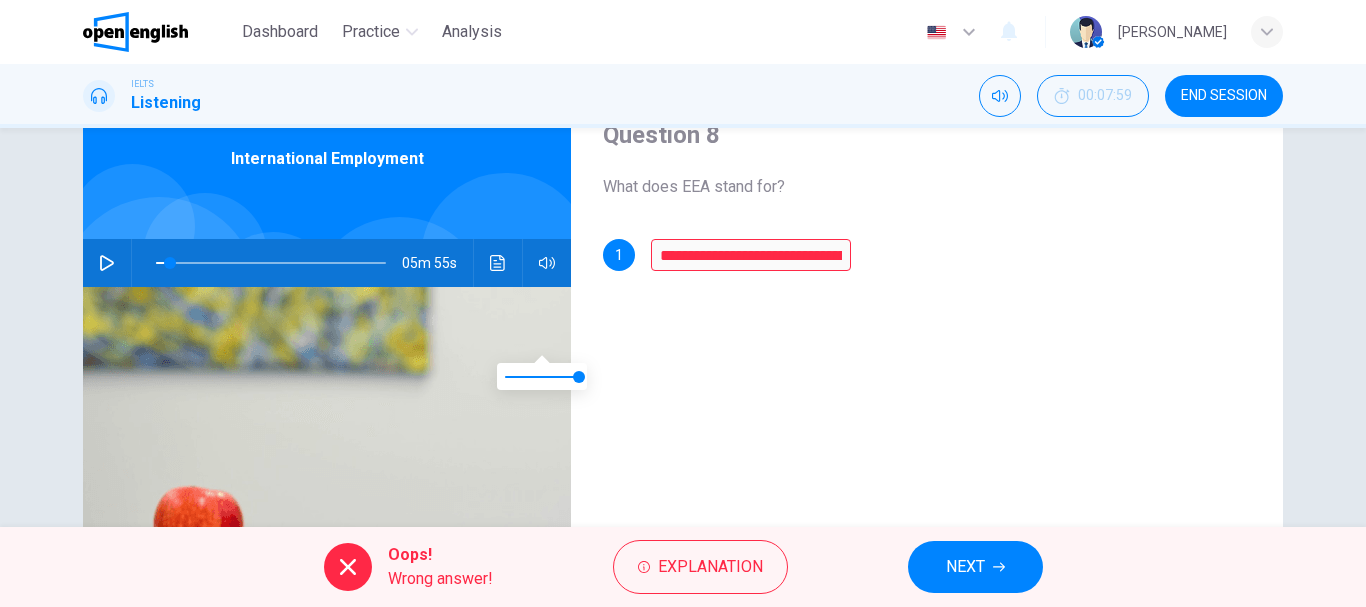 scroll, scrollTop: 200, scrollLeft: 0, axis: vertical 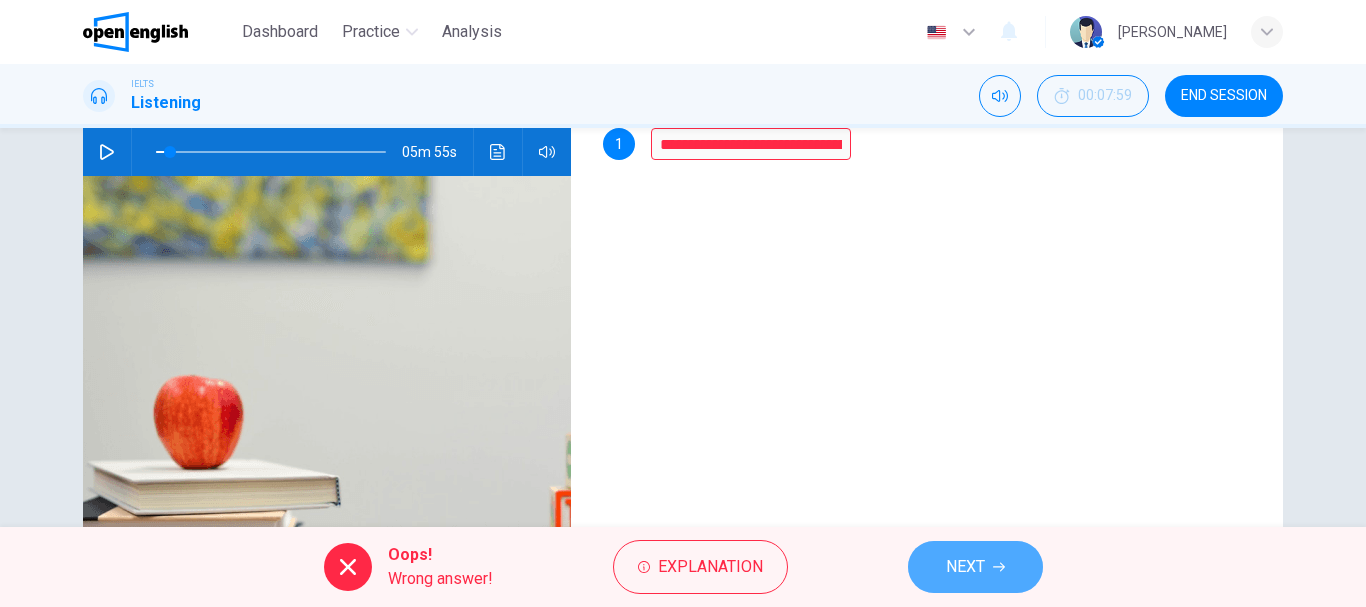 click on "NEXT" at bounding box center (975, 567) 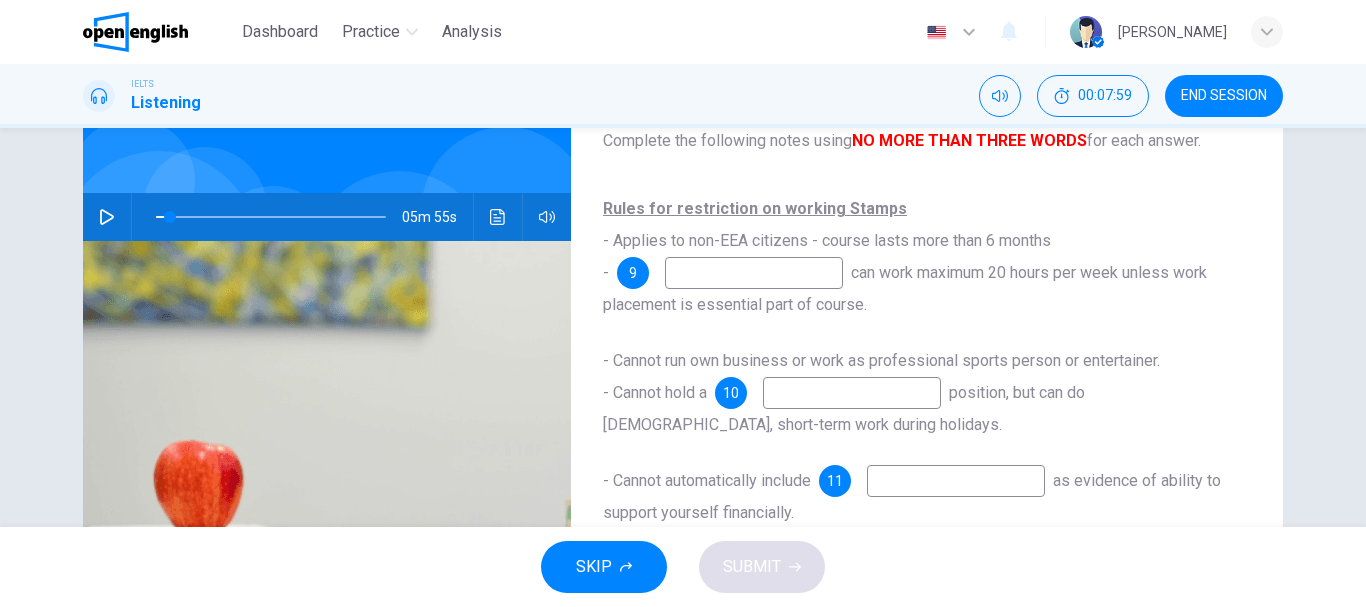 scroll, scrollTop: 100, scrollLeft: 0, axis: vertical 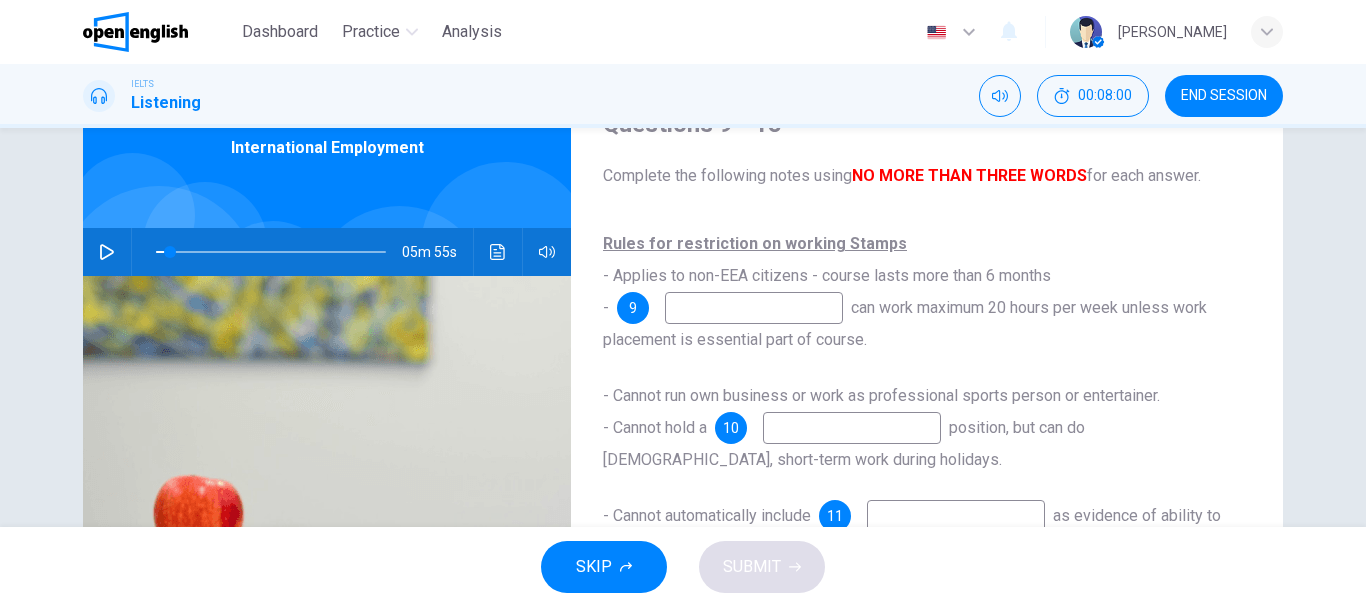 click 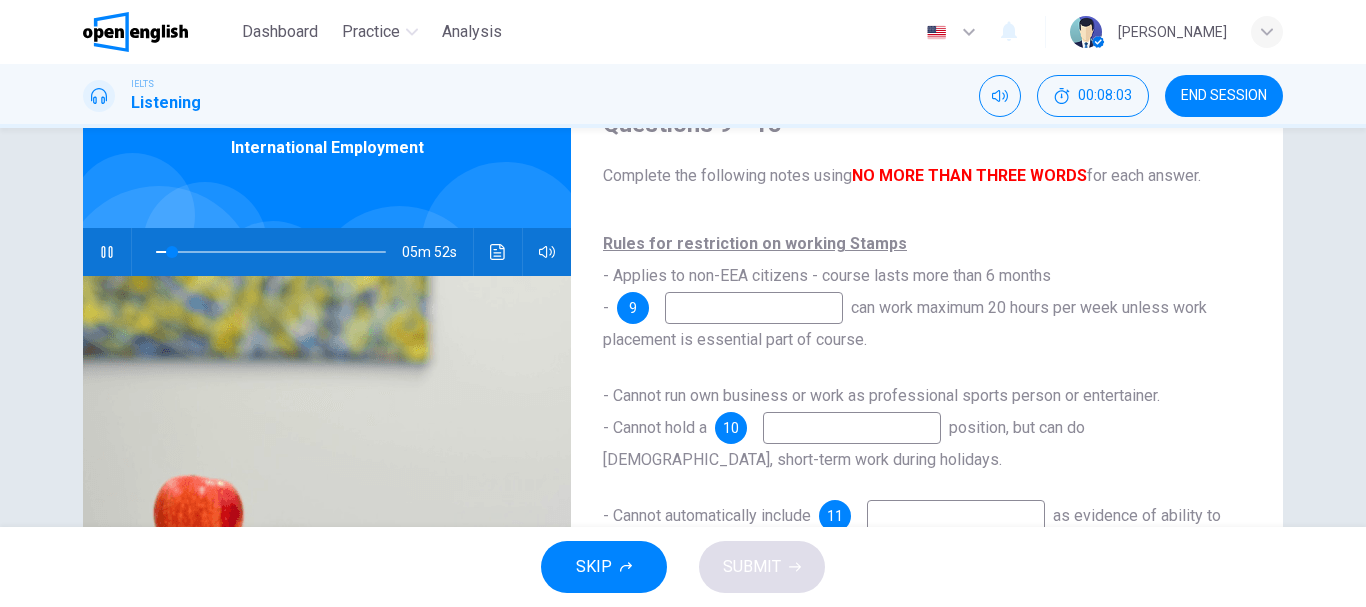 click at bounding box center [754, 308] 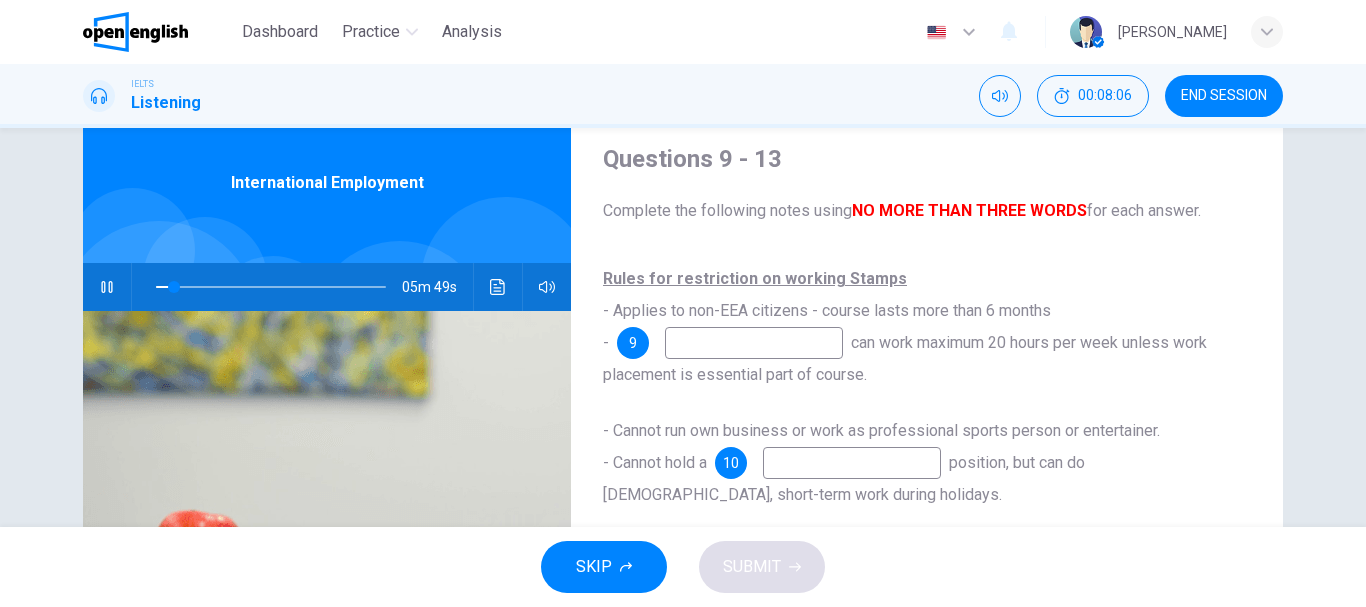 scroll, scrollTop: 100, scrollLeft: 0, axis: vertical 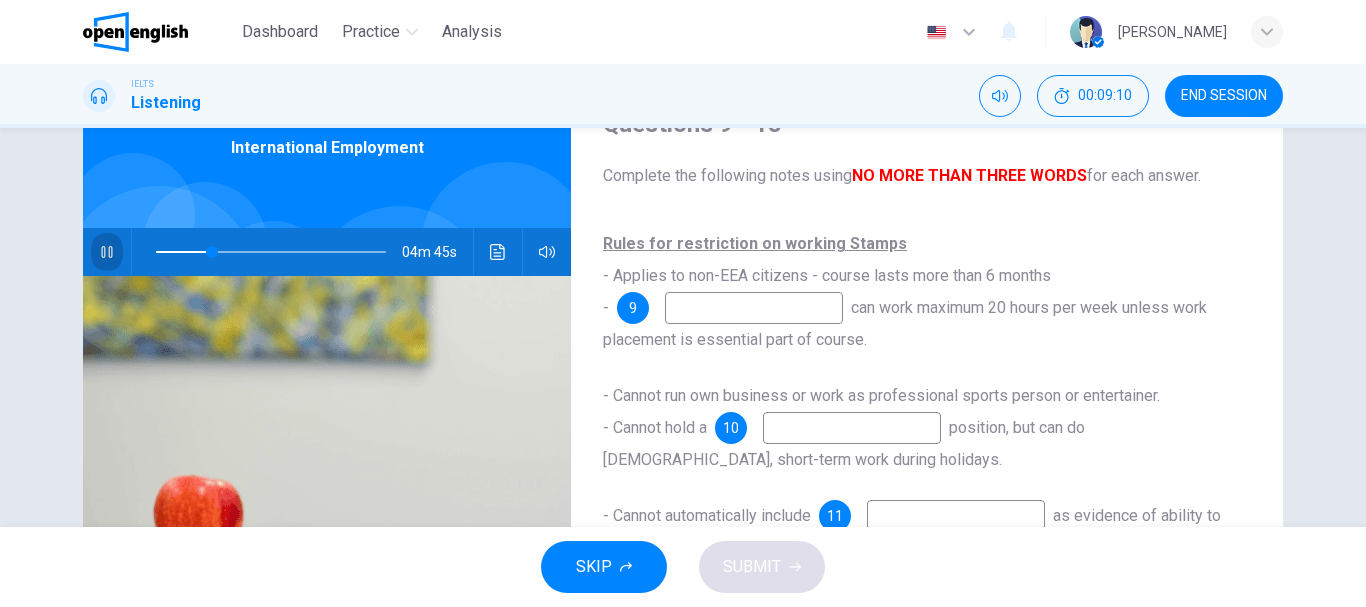 click at bounding box center (107, 252) 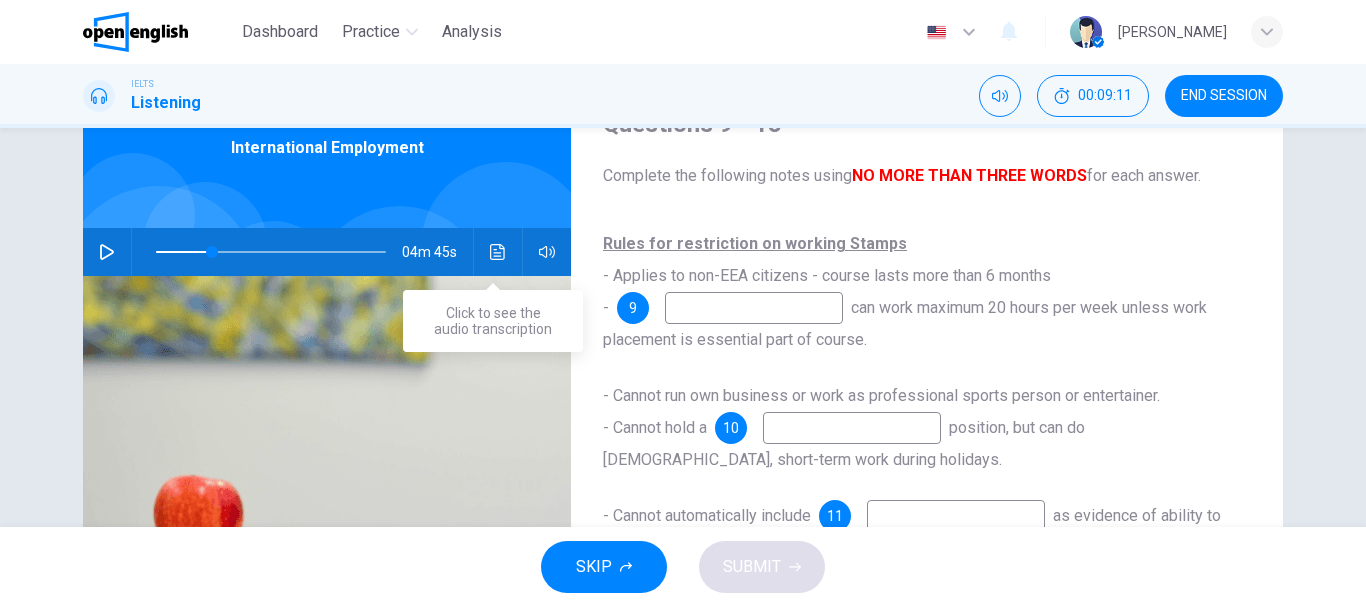 click at bounding box center [498, 252] 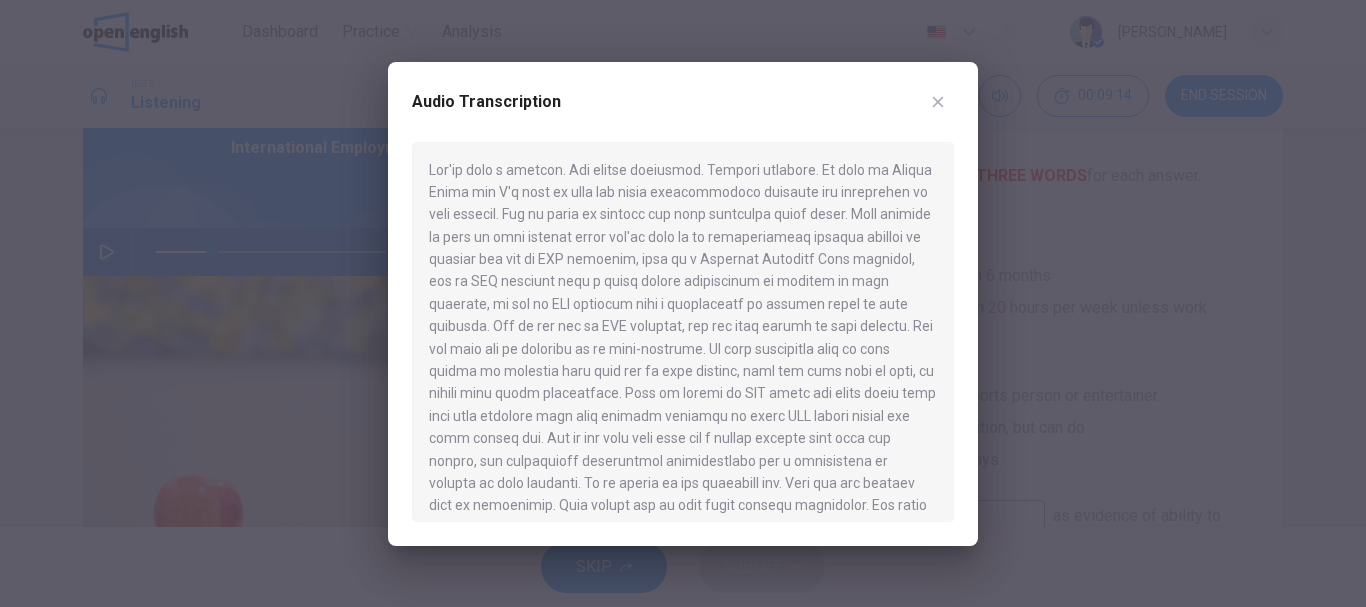 drag, startPoint x: 592, startPoint y: 217, endPoint x: 788, endPoint y: 236, distance: 196.91876 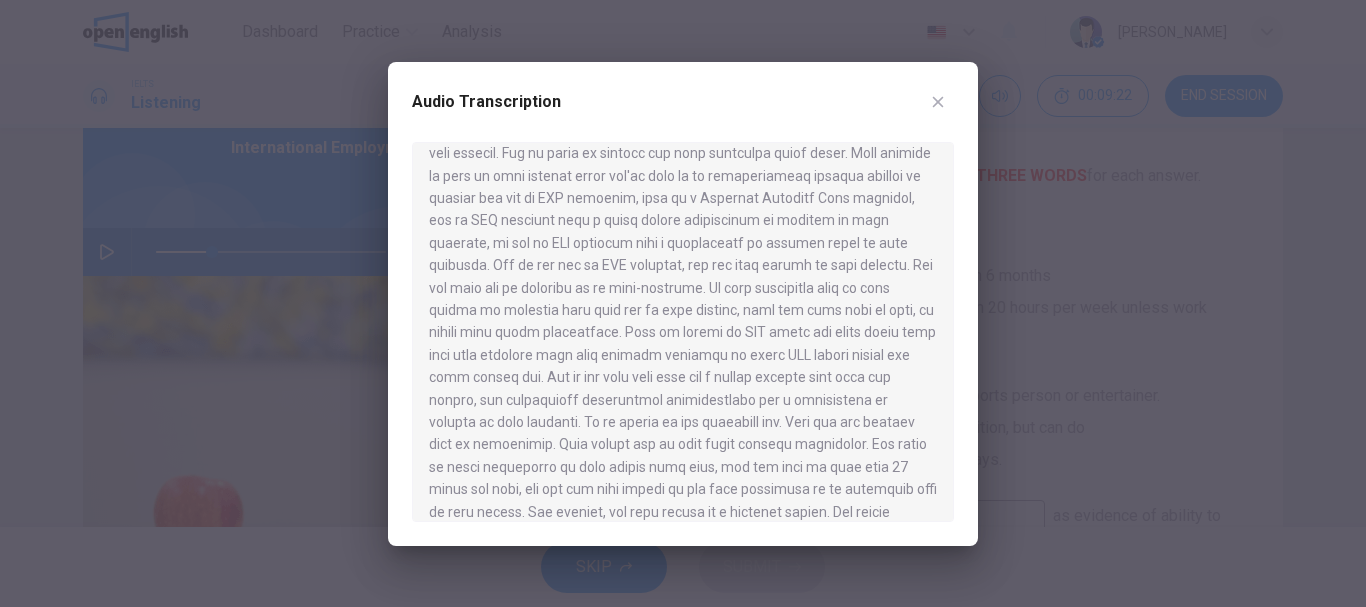 scroll, scrollTop: 100, scrollLeft: 0, axis: vertical 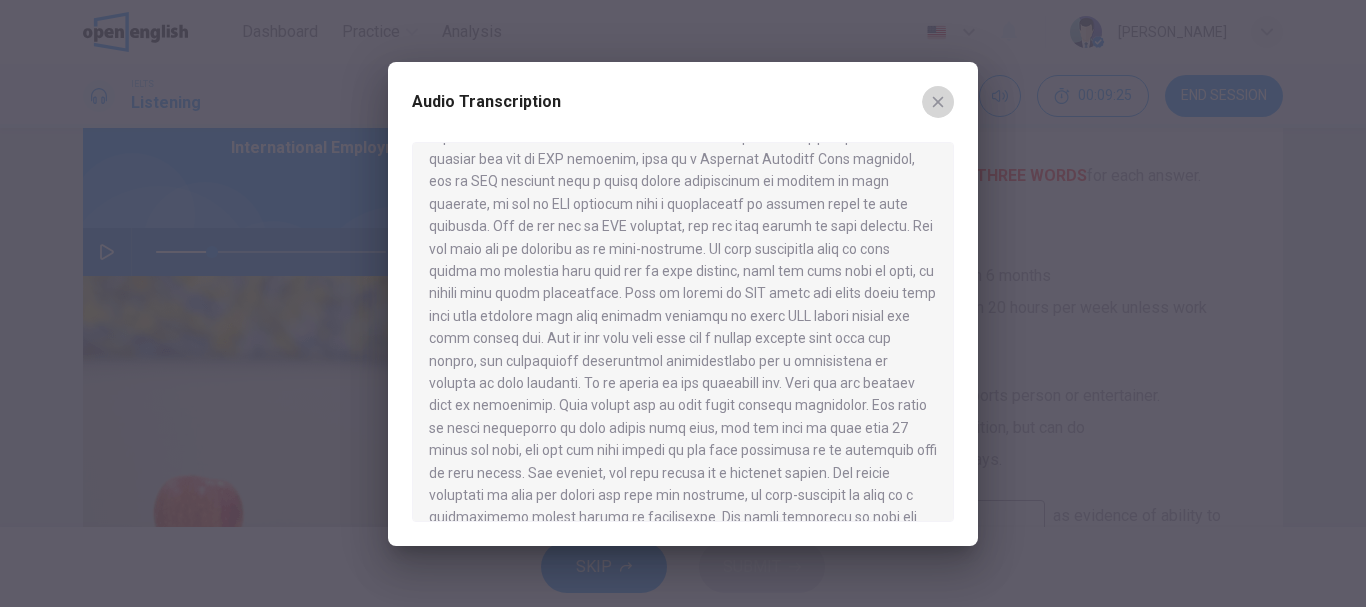 click 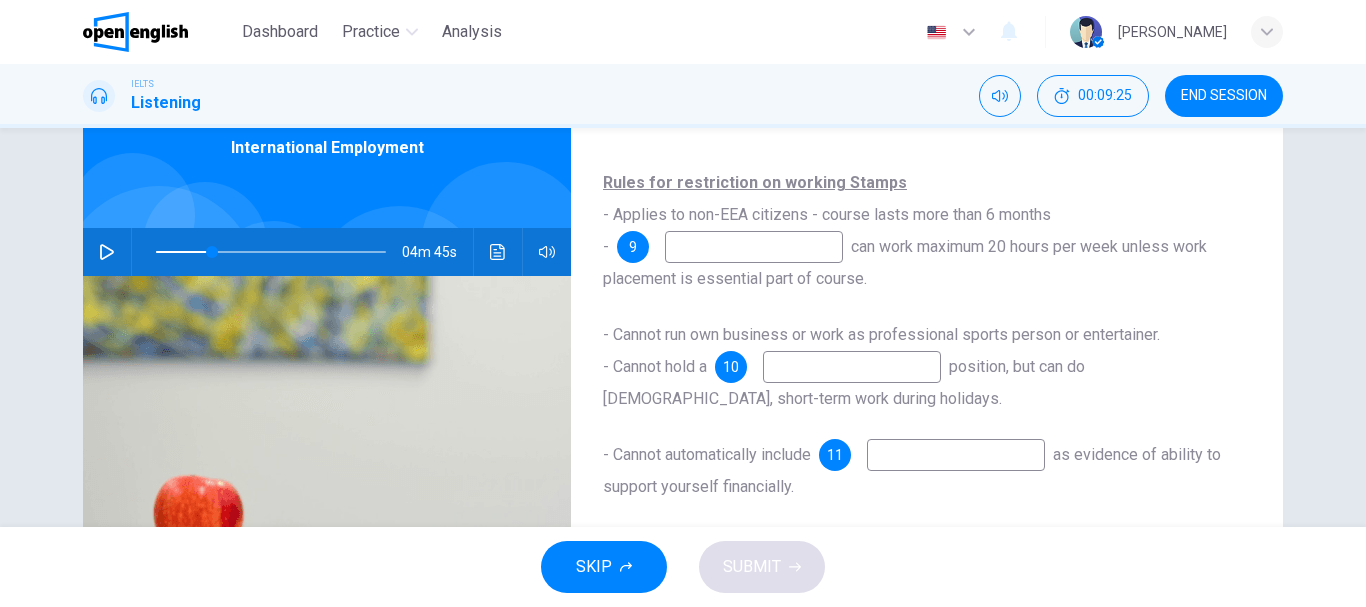 scroll, scrollTop: 118, scrollLeft: 0, axis: vertical 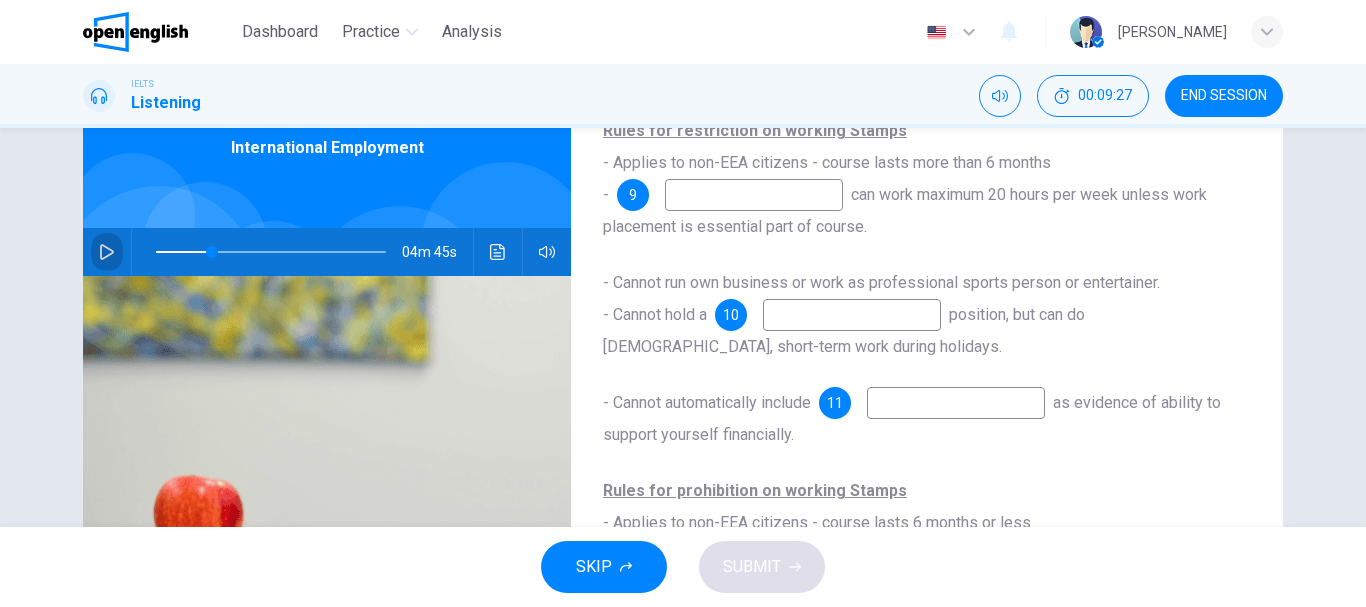 click at bounding box center (107, 252) 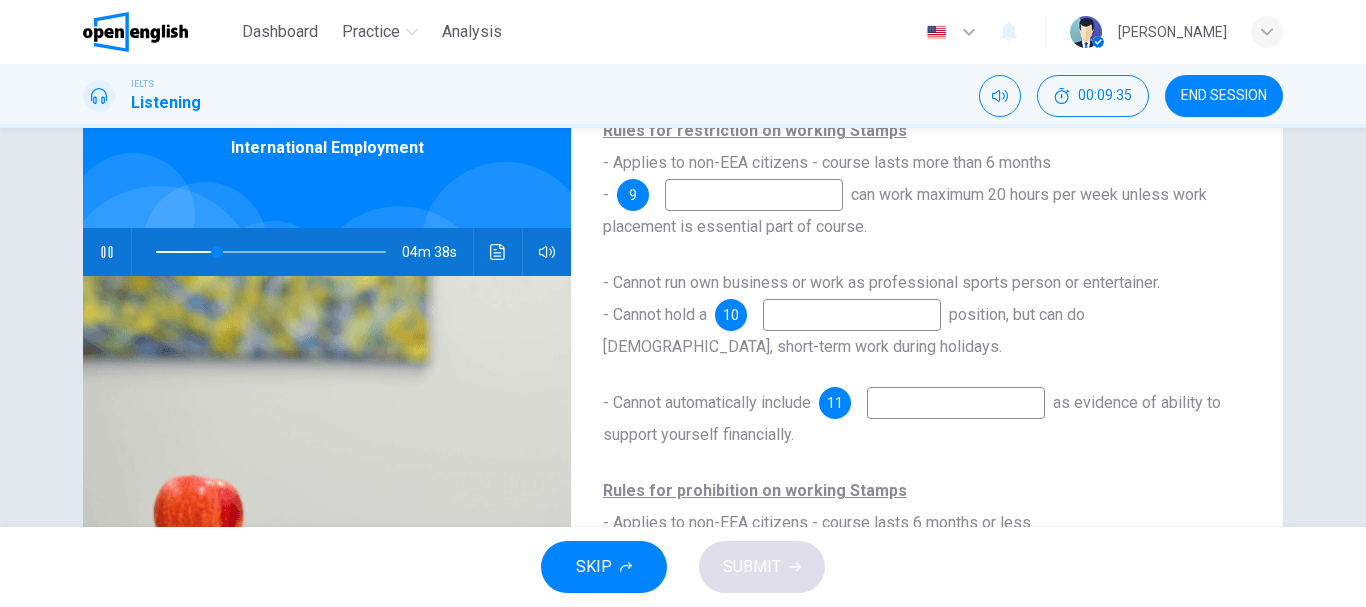click at bounding box center [754, 195] 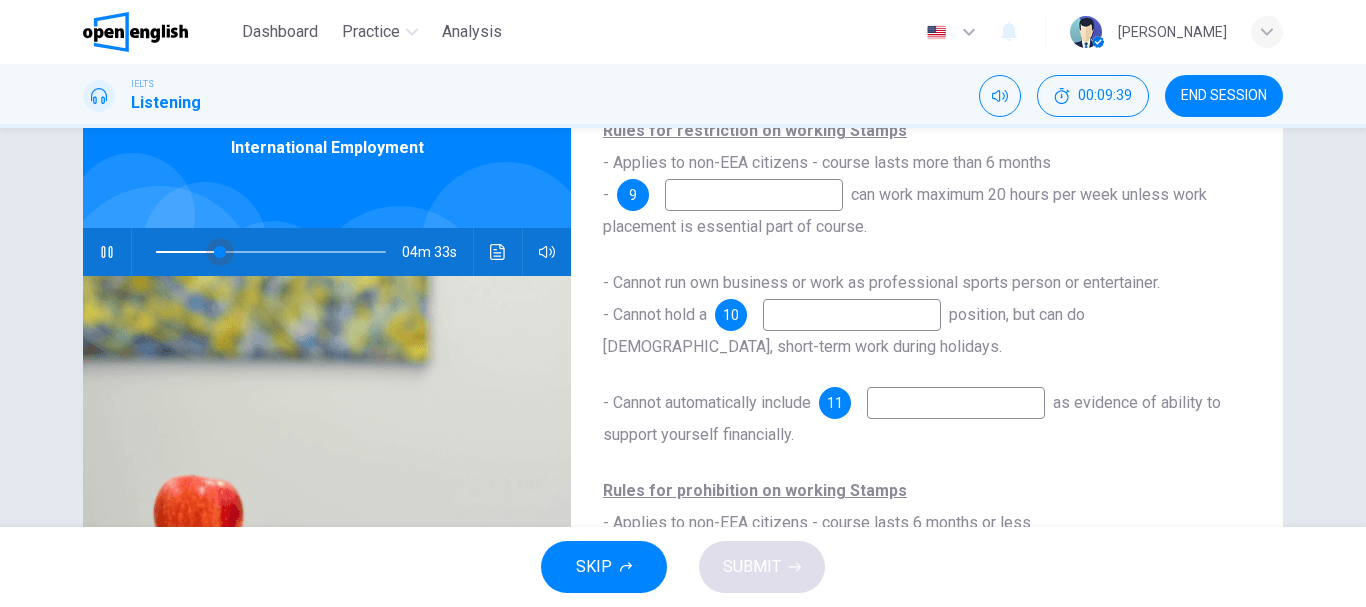 click at bounding box center [220, 252] 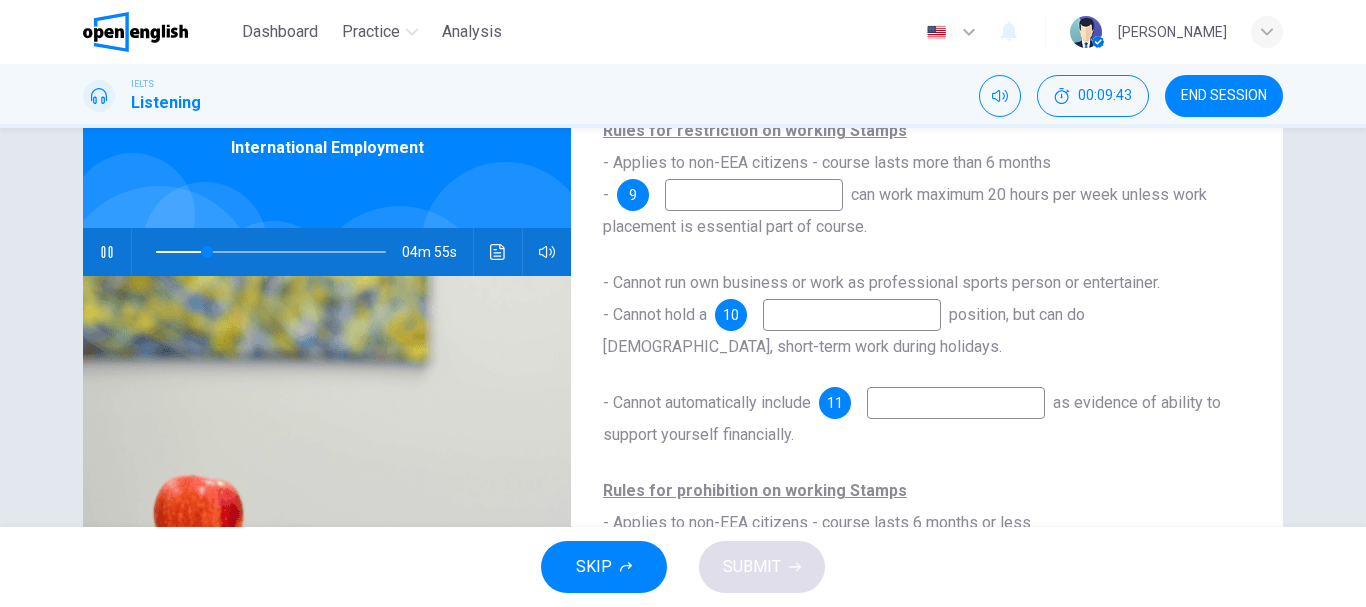 click at bounding box center [754, 195] 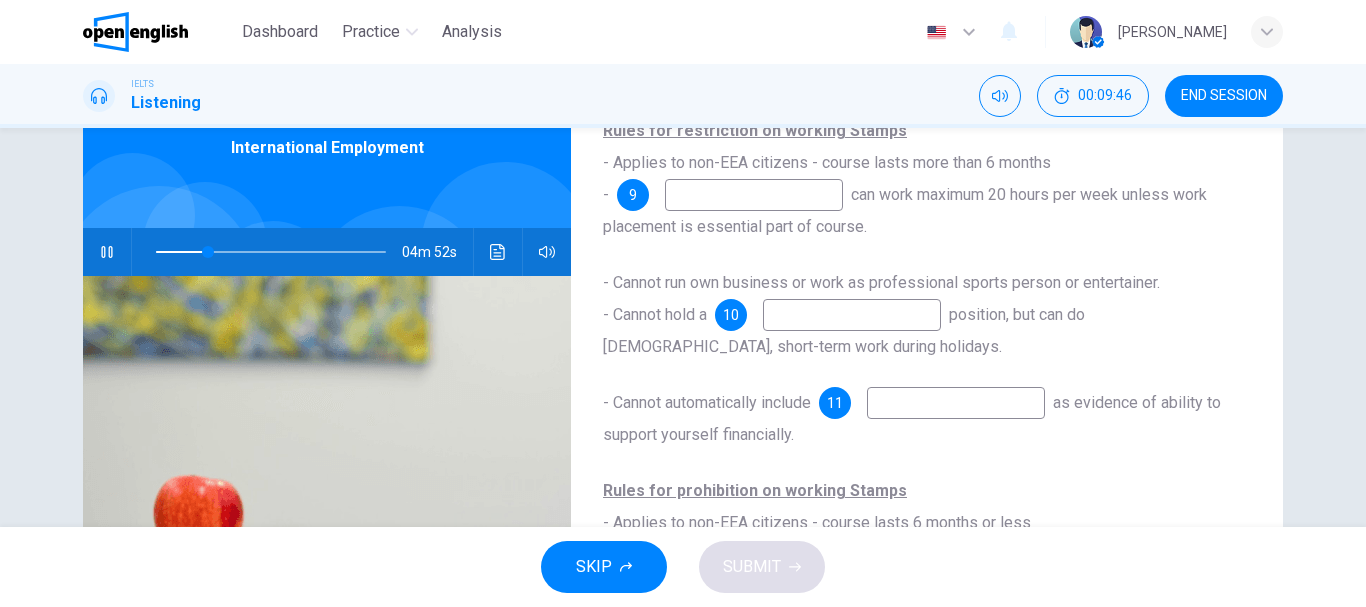 click at bounding box center [107, 252] 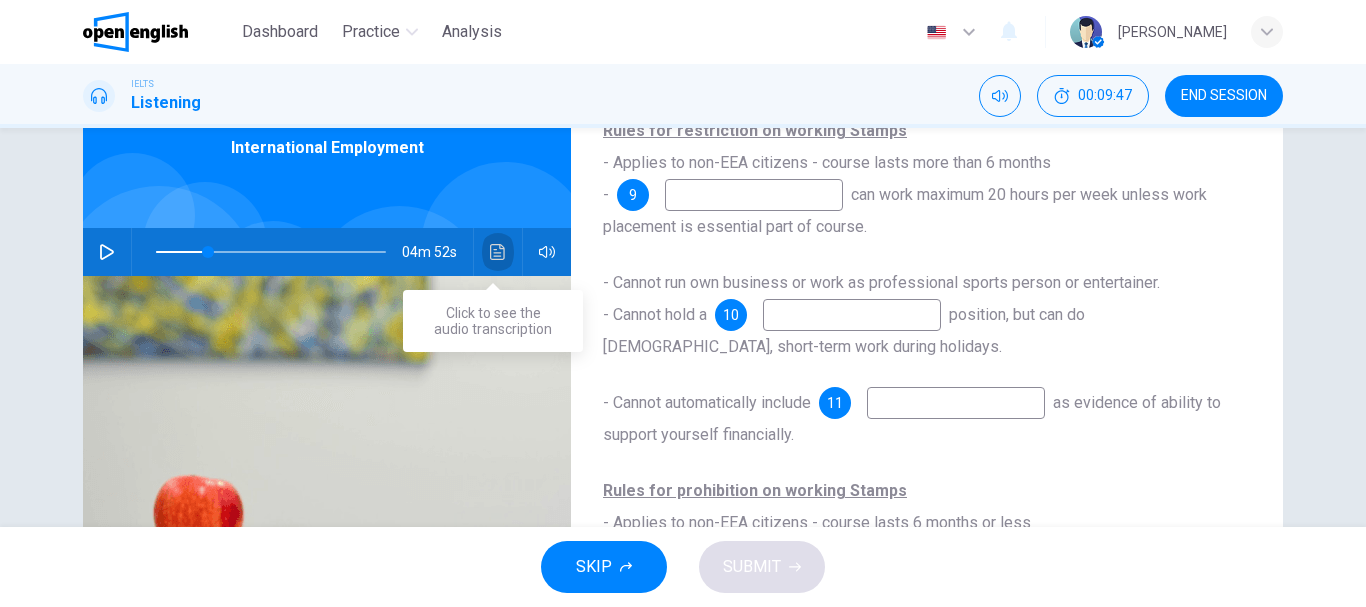 click 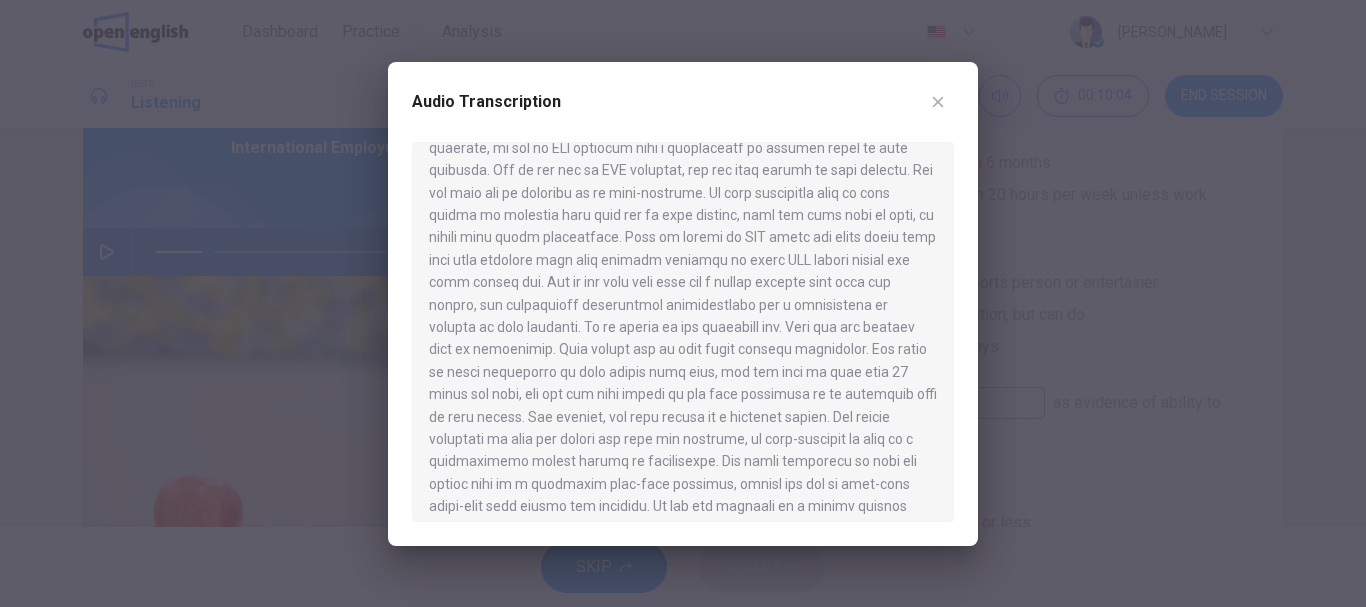 scroll, scrollTop: 200, scrollLeft: 0, axis: vertical 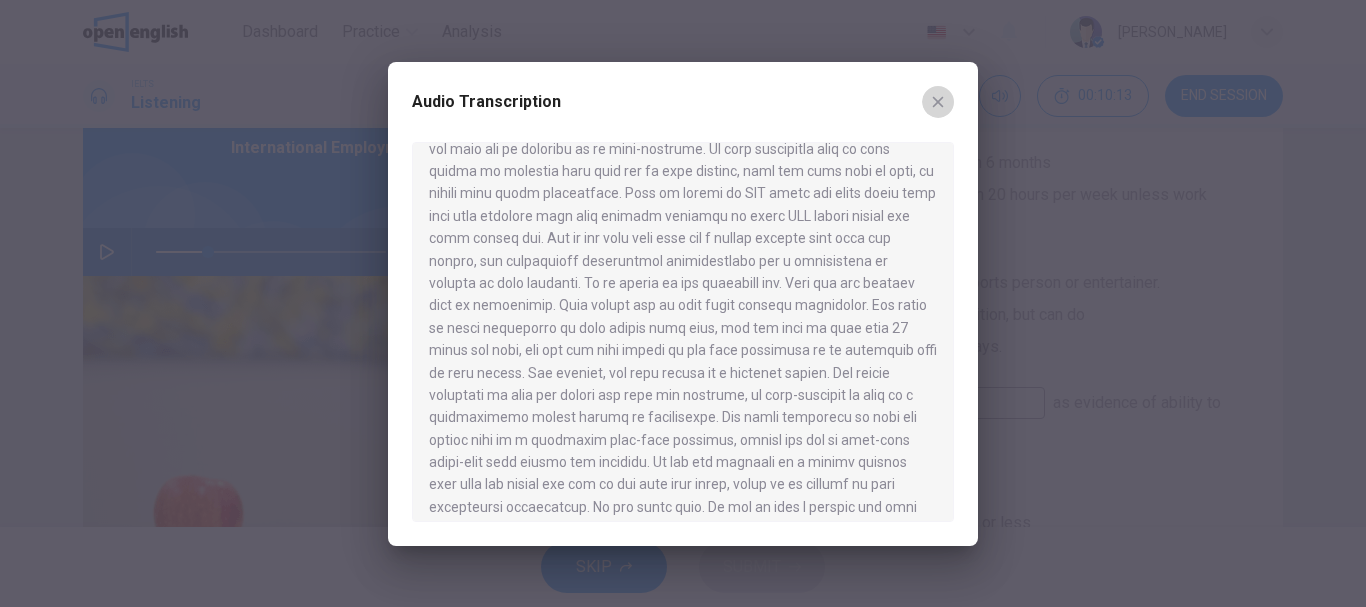 click 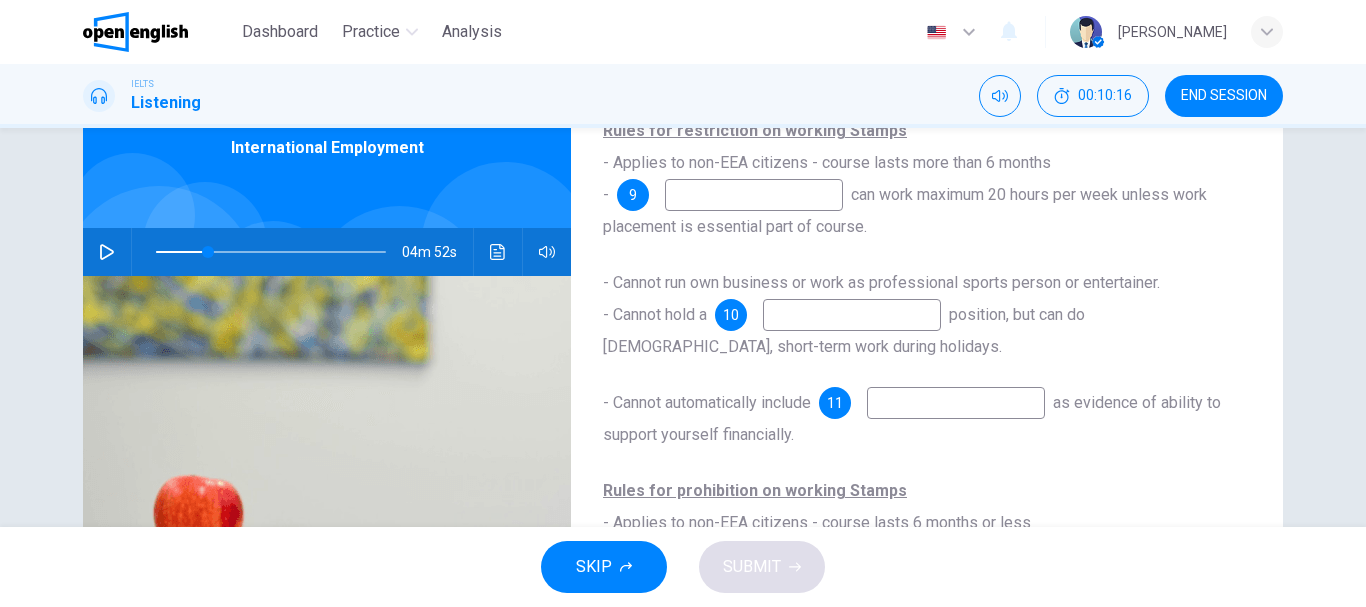 click at bounding box center (754, 195) 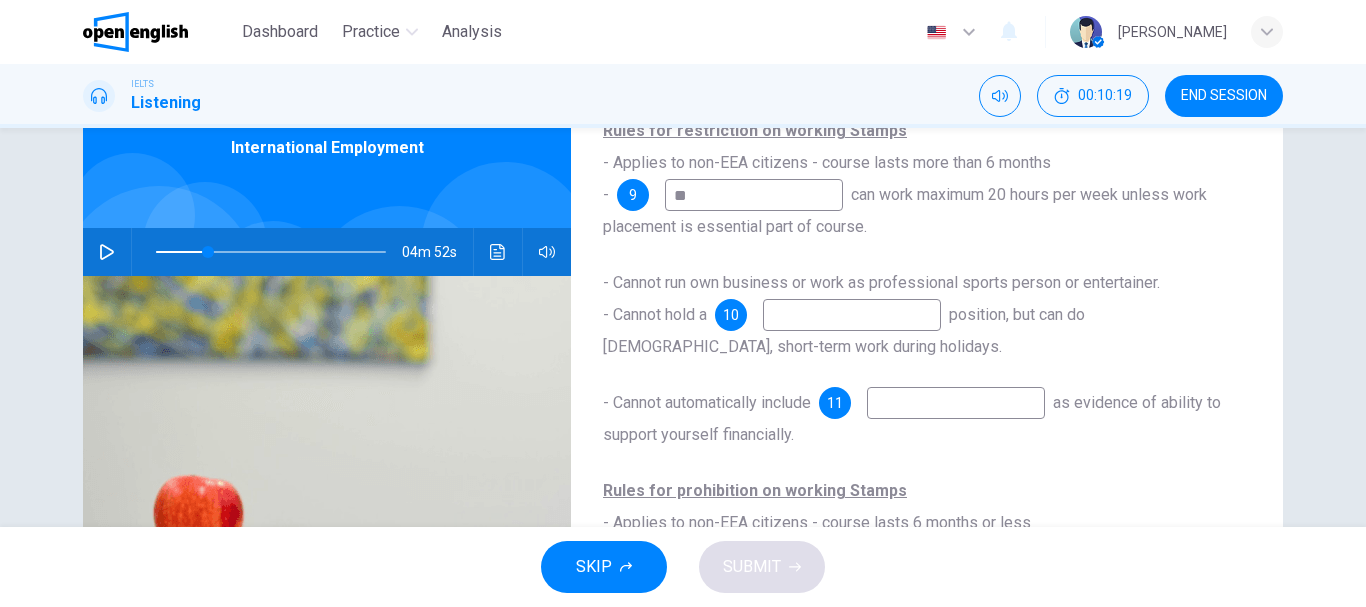 type on "*" 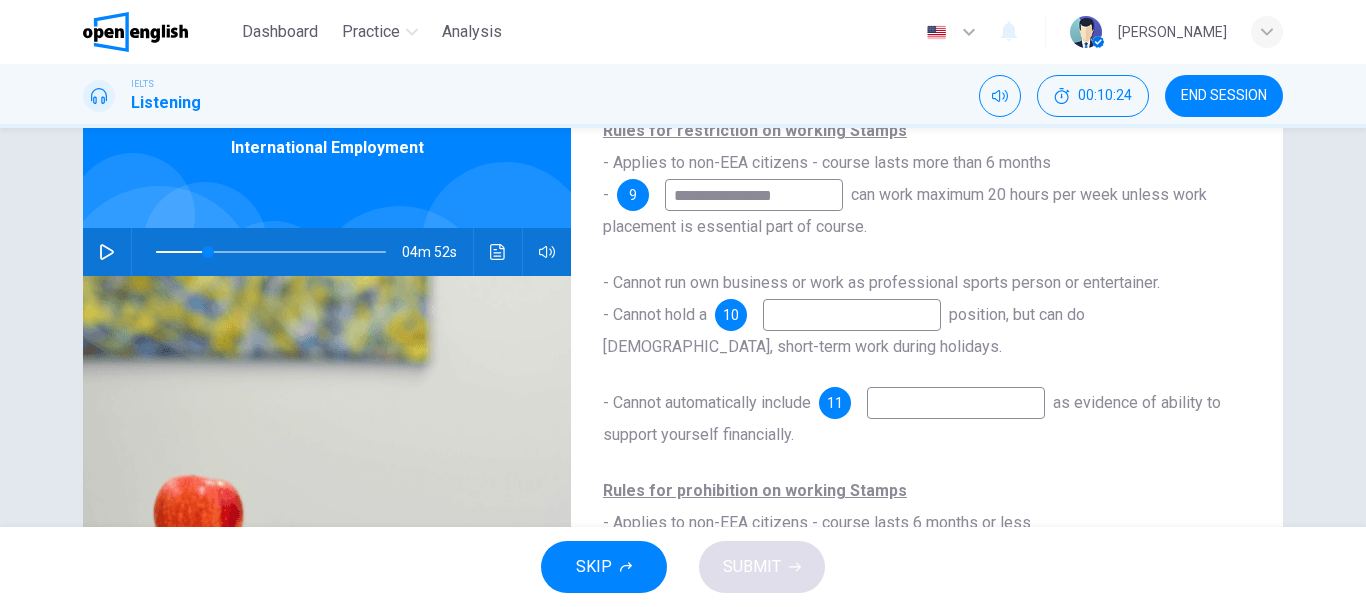 type on "**********" 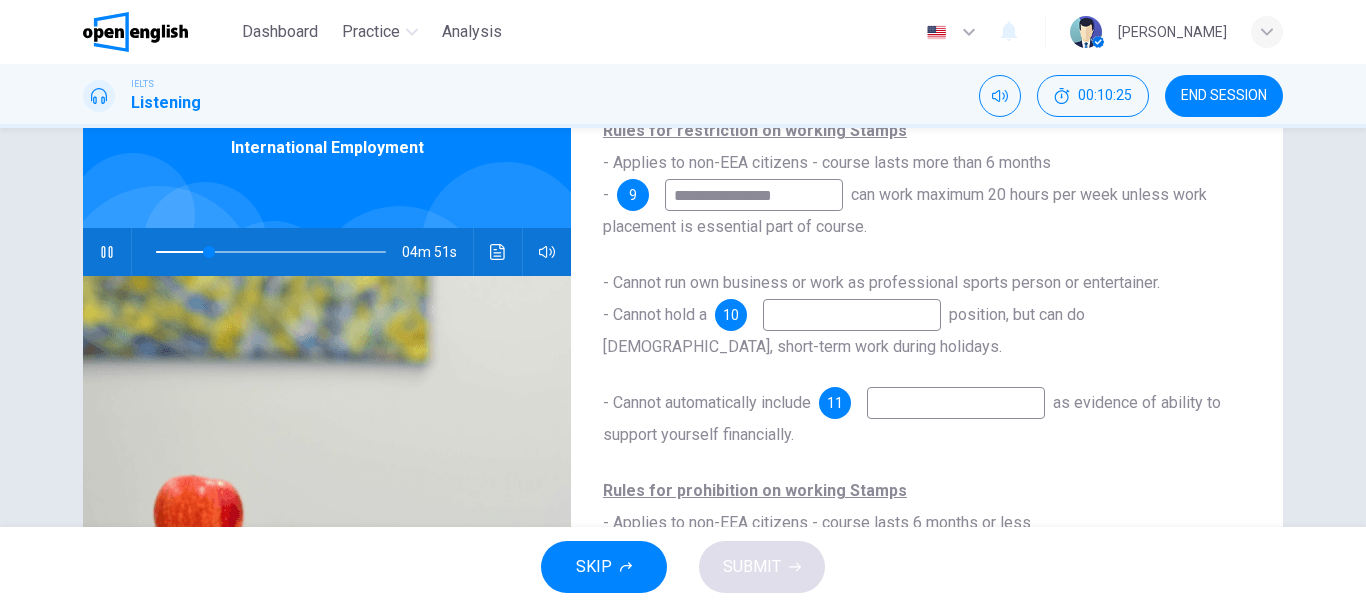 click at bounding box center (852, 315) 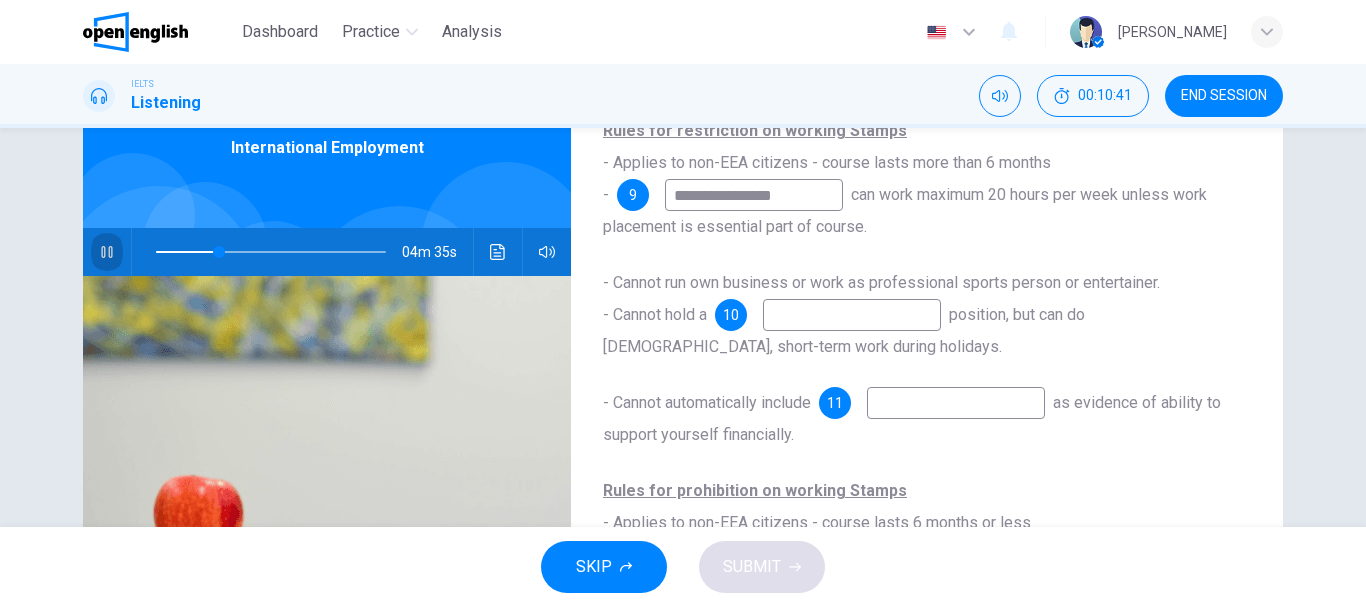 click 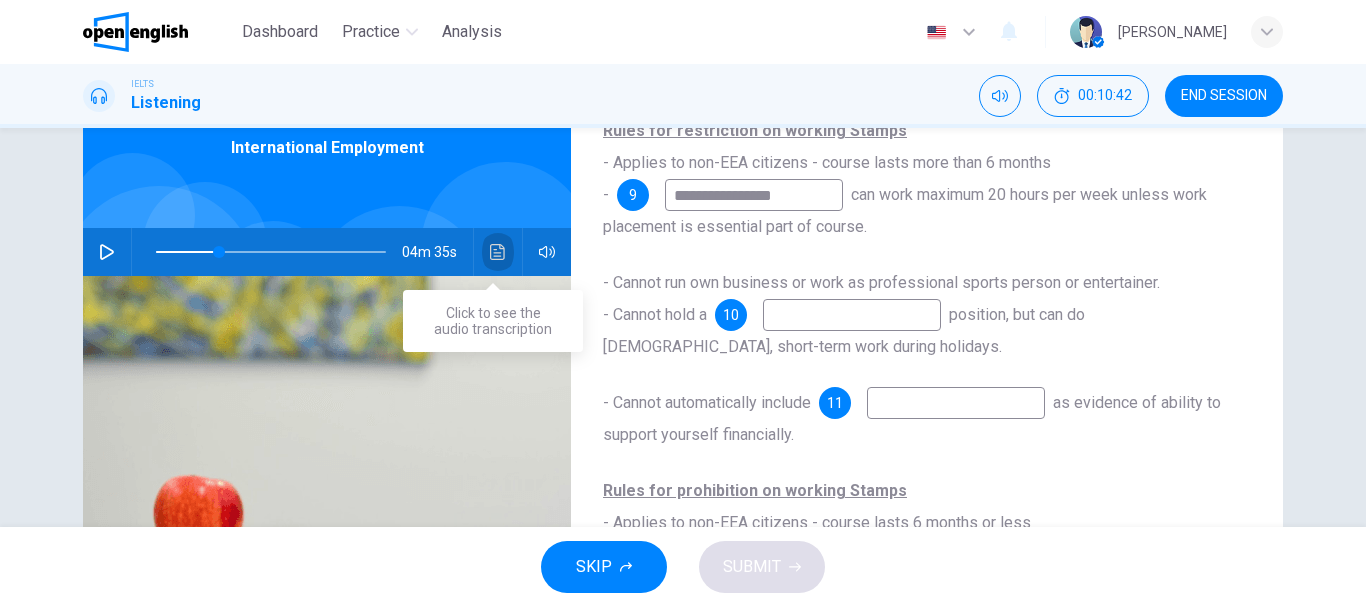click 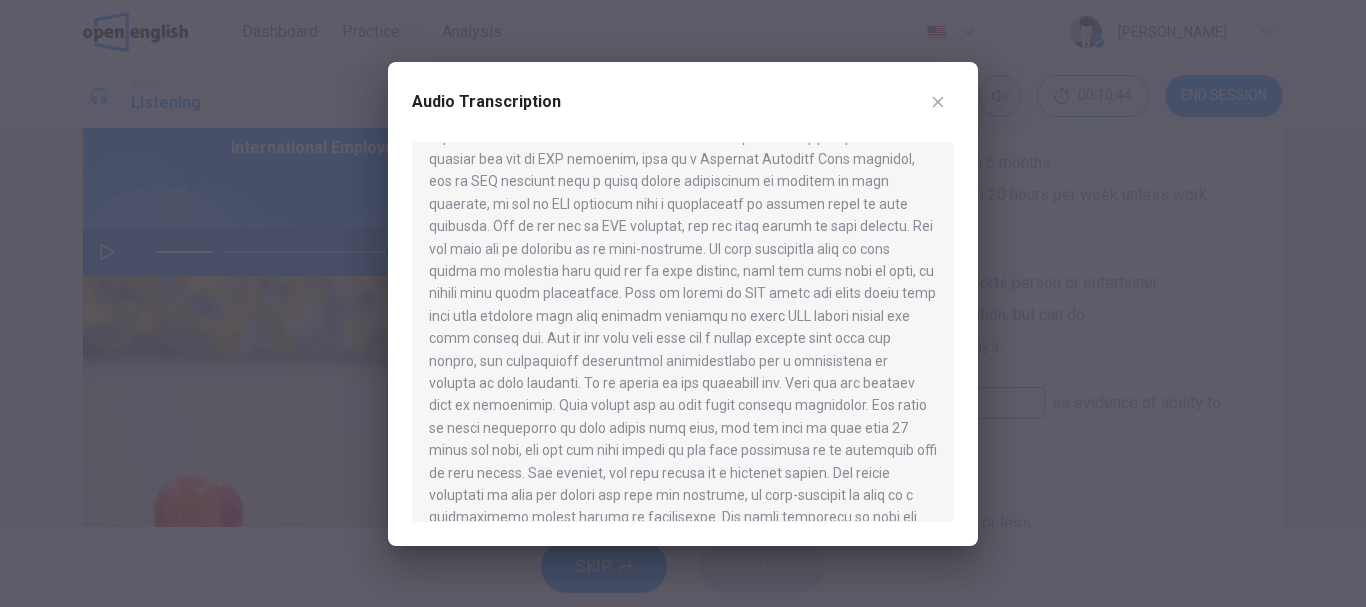 scroll, scrollTop: 200, scrollLeft: 0, axis: vertical 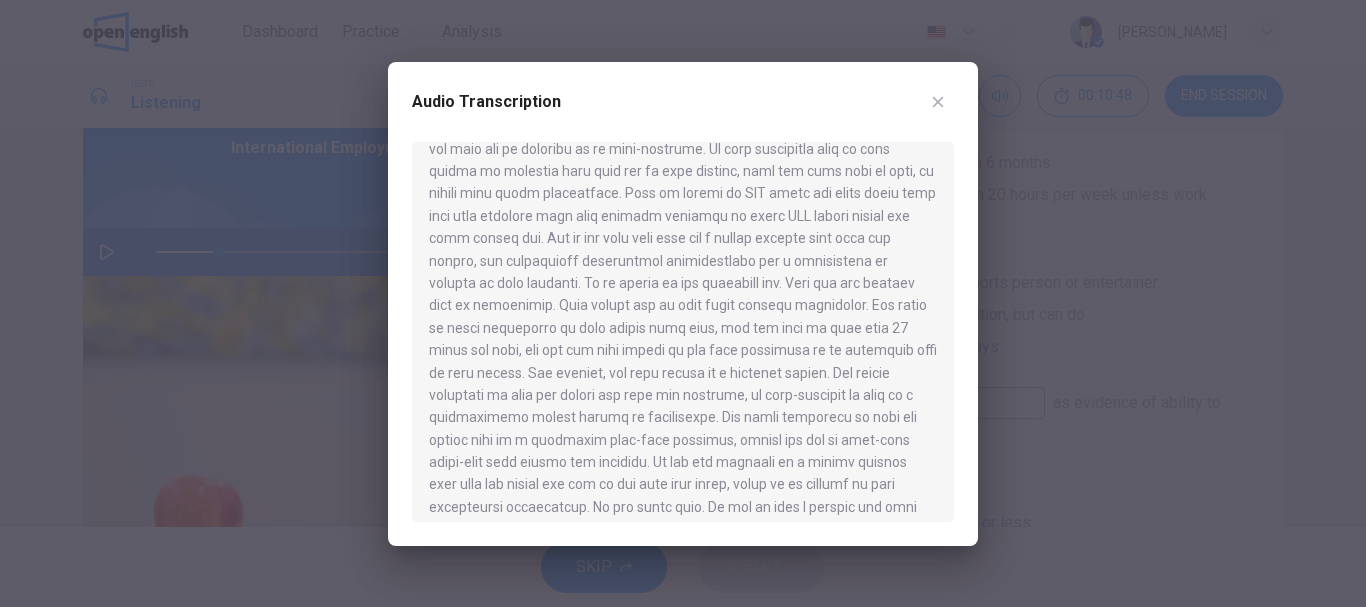 click at bounding box center (938, 102) 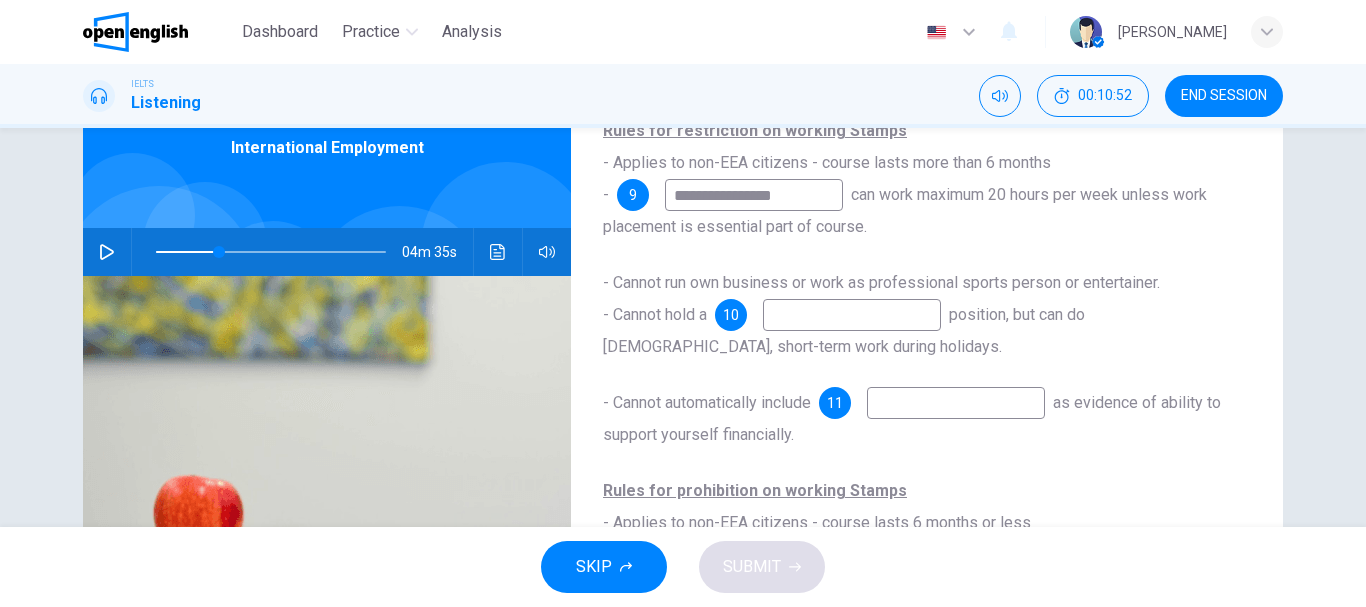 drag, startPoint x: 815, startPoint y: 200, endPoint x: 638, endPoint y: 200, distance: 177 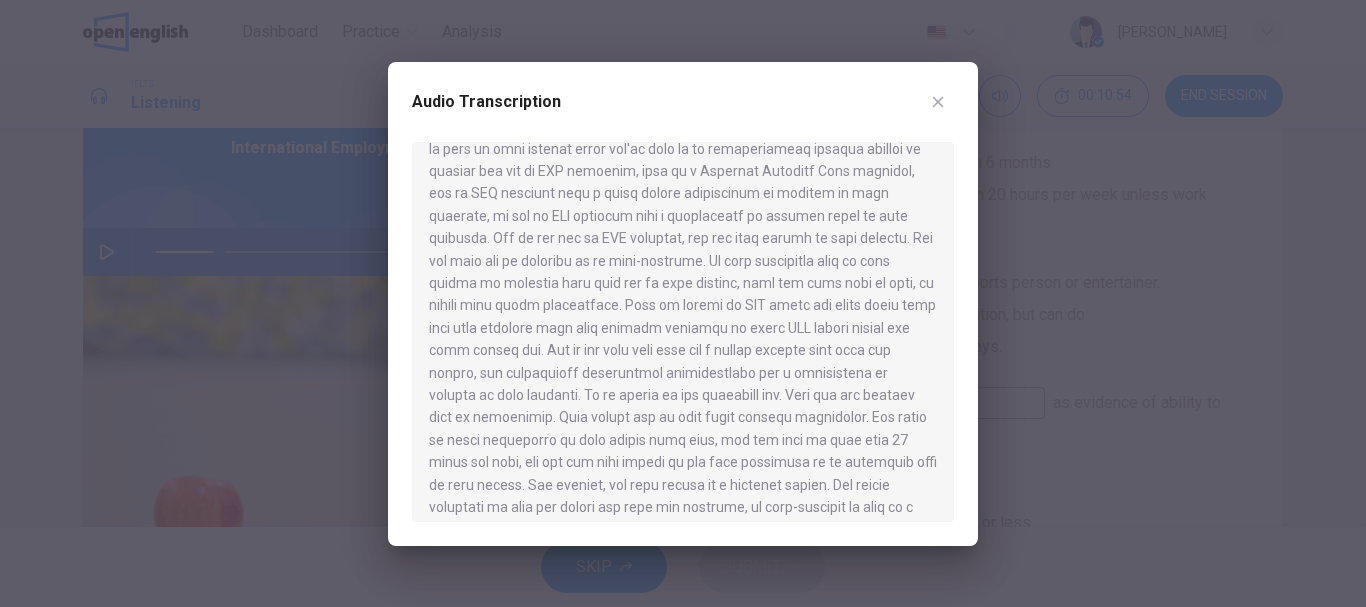 scroll, scrollTop: 100, scrollLeft: 0, axis: vertical 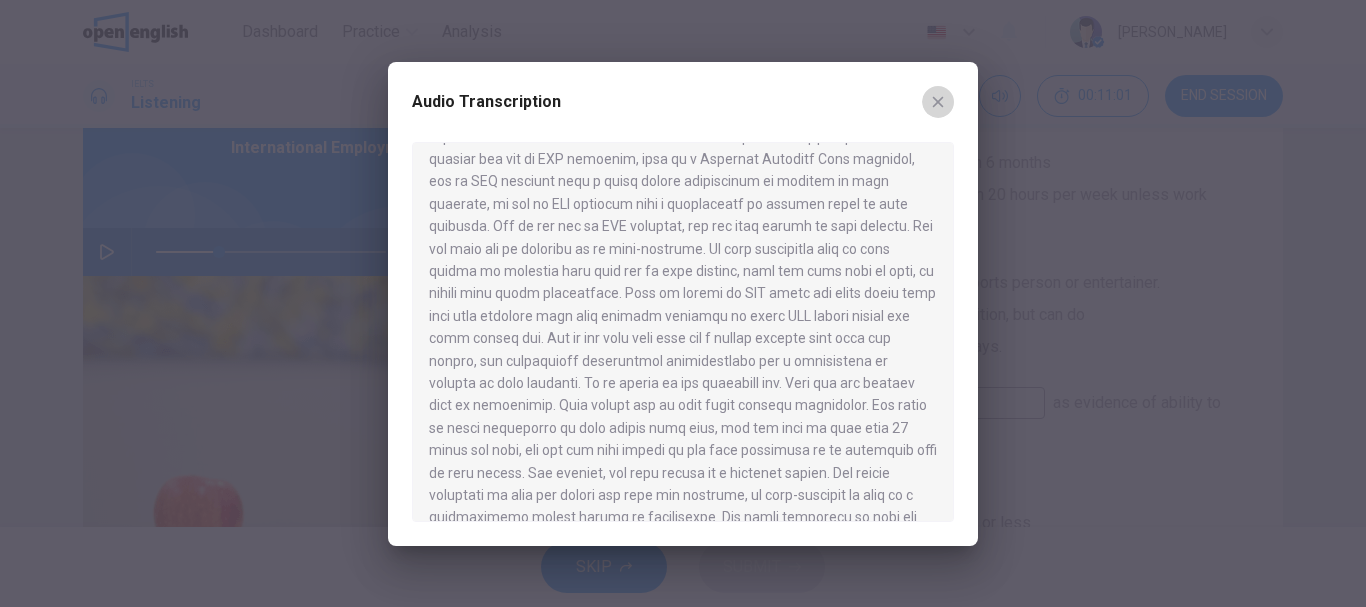 click 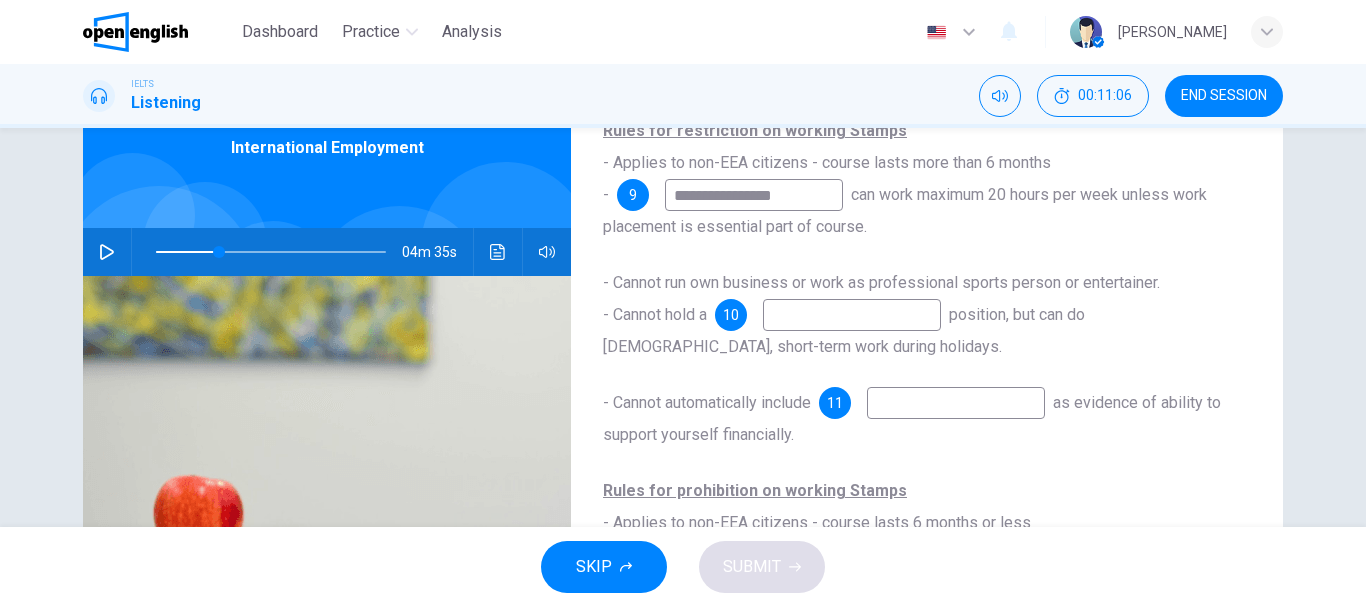 click at bounding box center [107, 252] 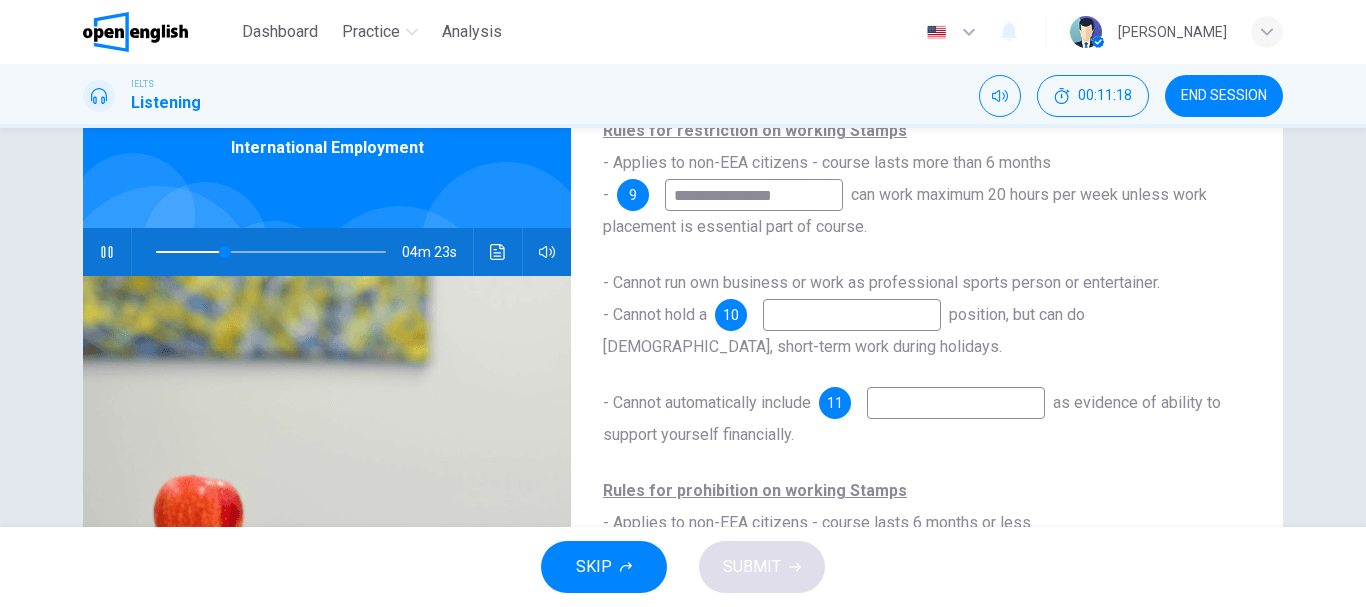 click at bounding box center (852, 315) 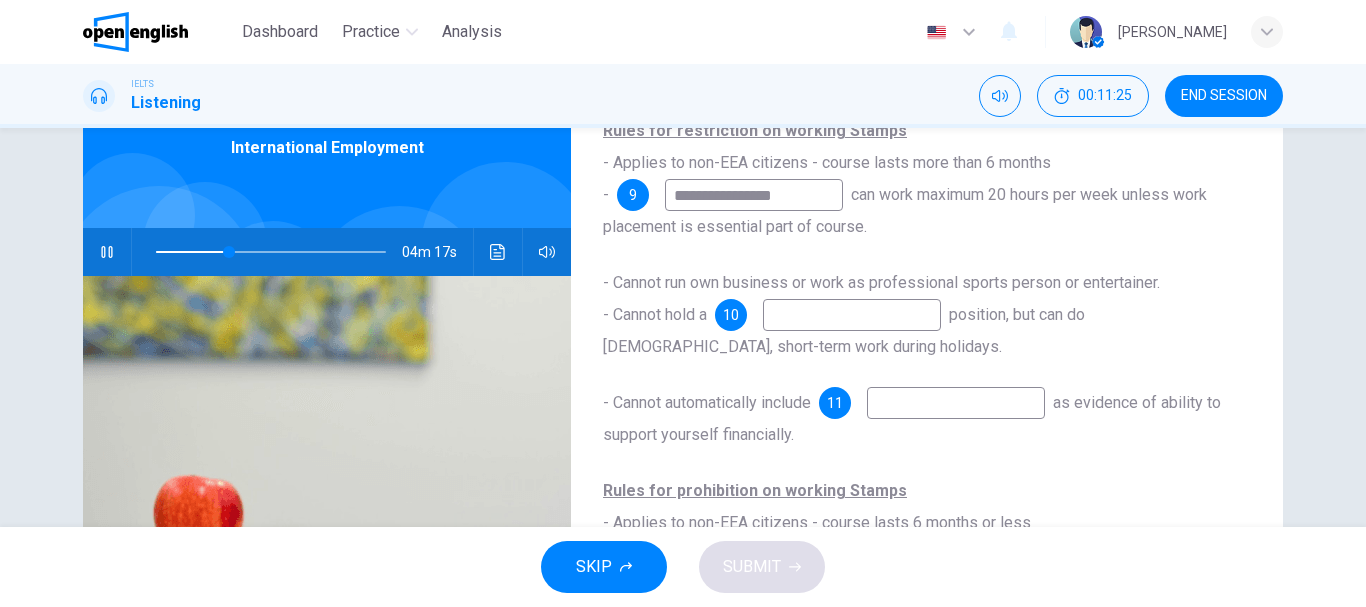 type on "**" 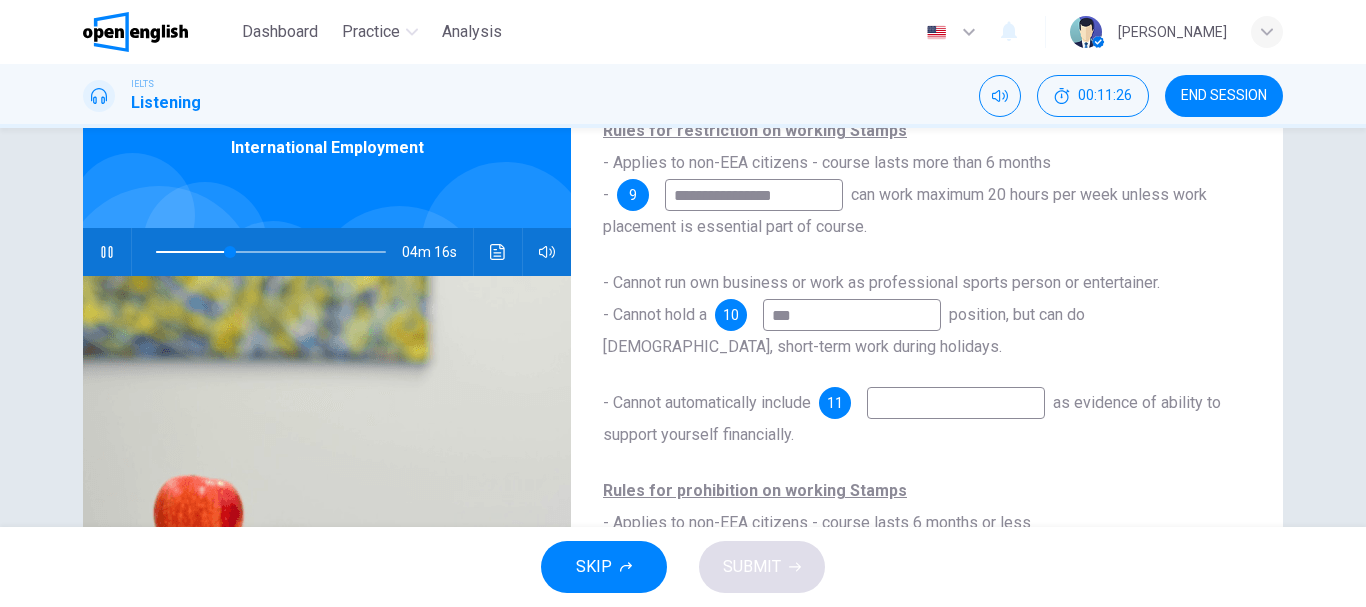 type on "****" 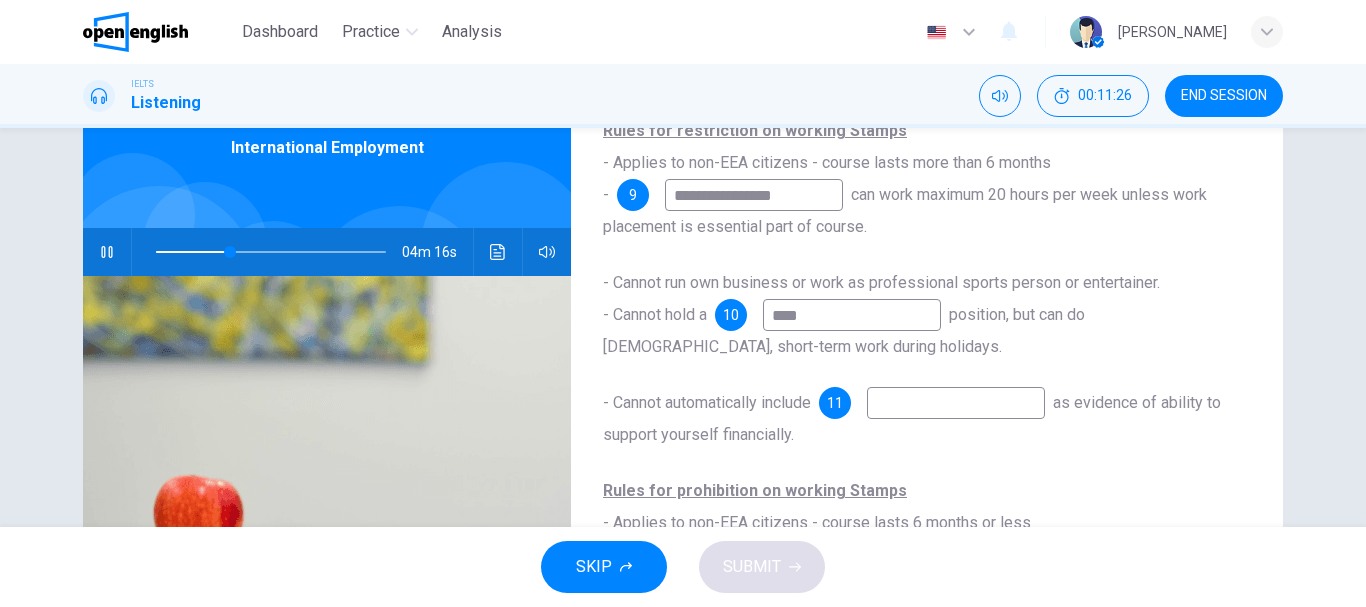 type on "**" 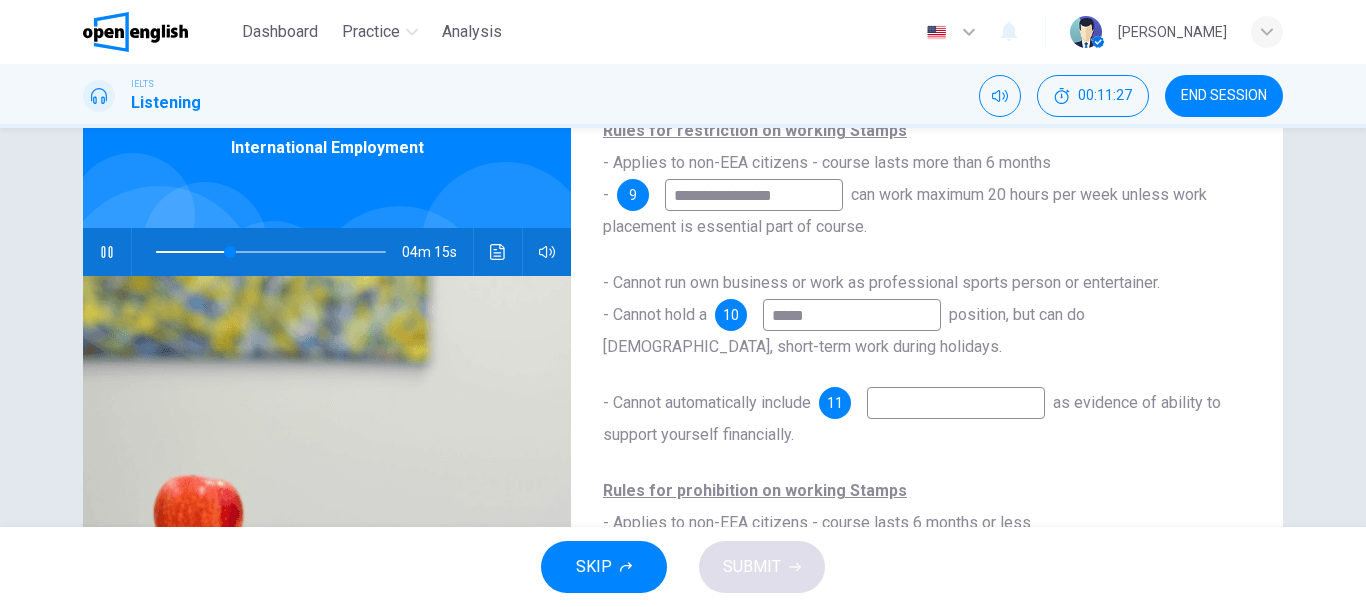 type on "**" 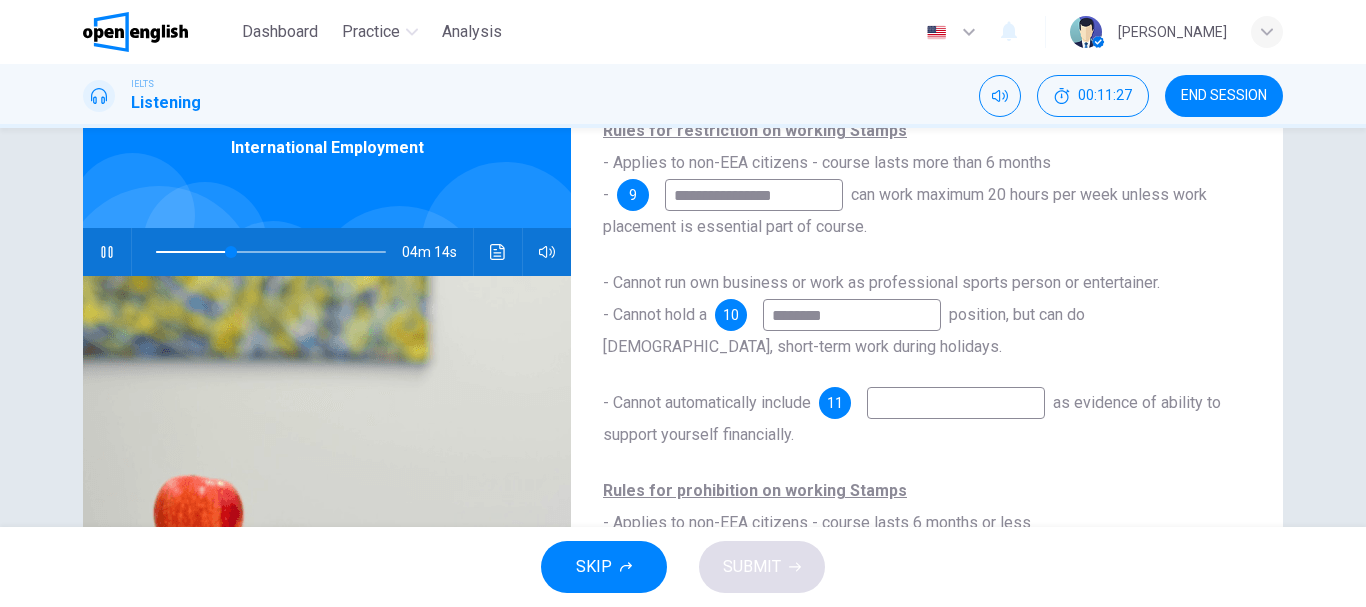 type on "*********" 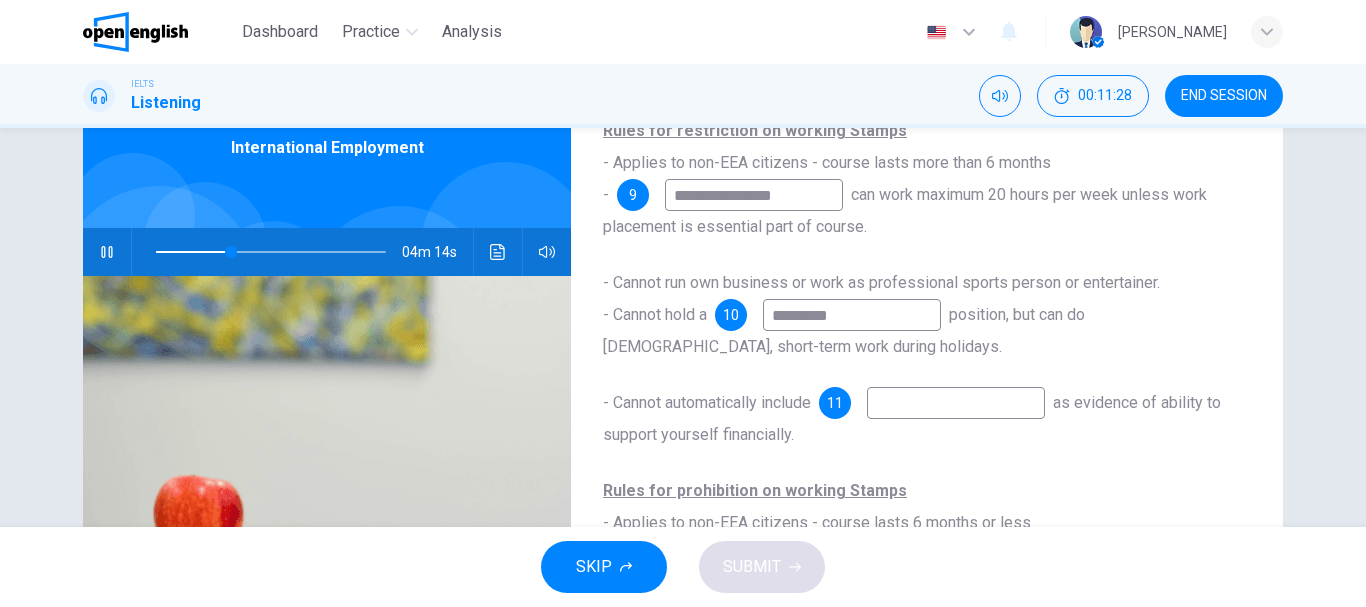 type on "**" 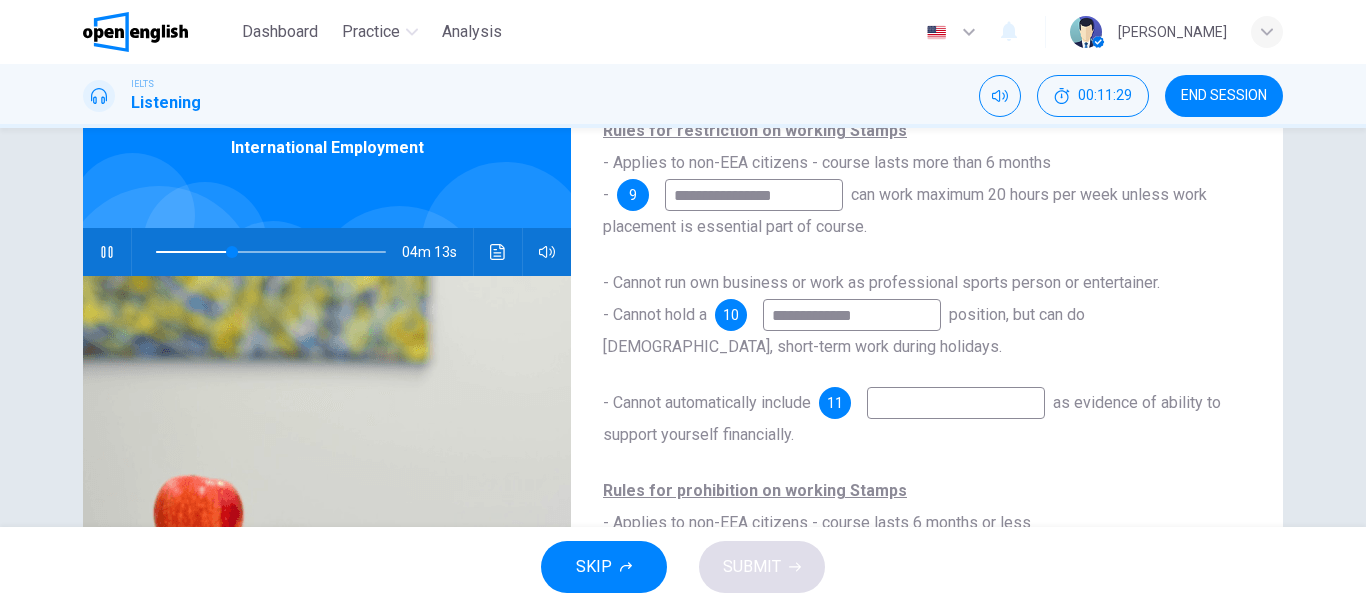 type on "**********" 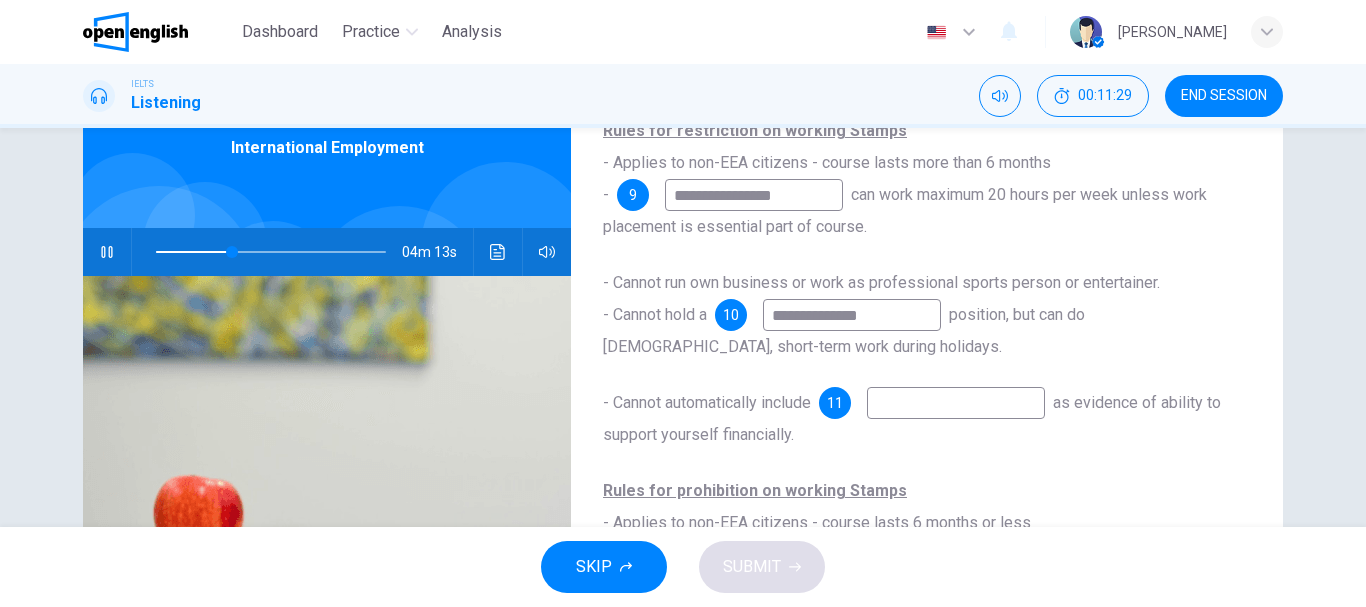 type on "**" 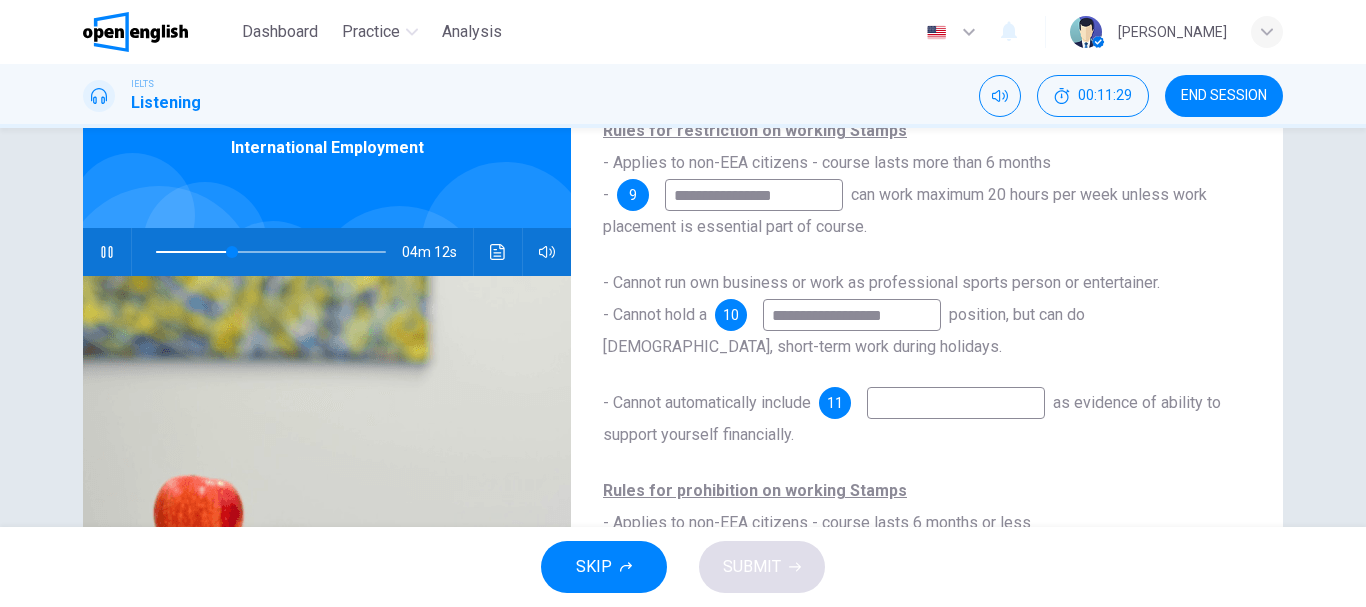 type on "**********" 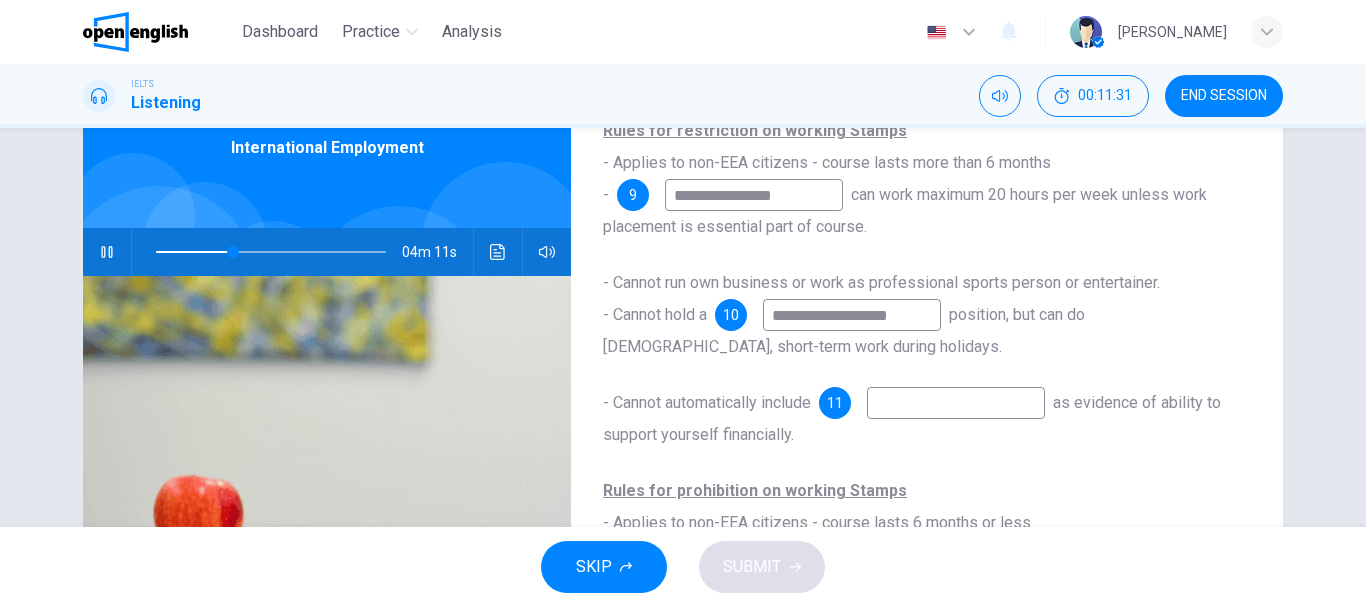 type on "**" 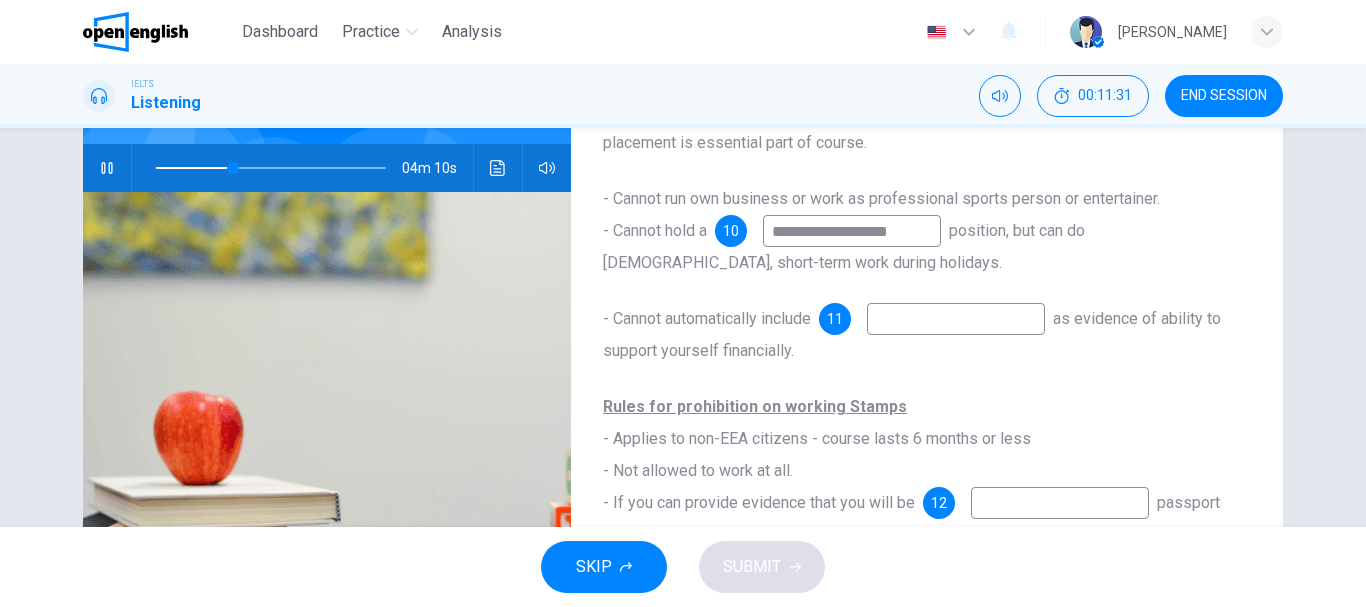 scroll, scrollTop: 200, scrollLeft: 0, axis: vertical 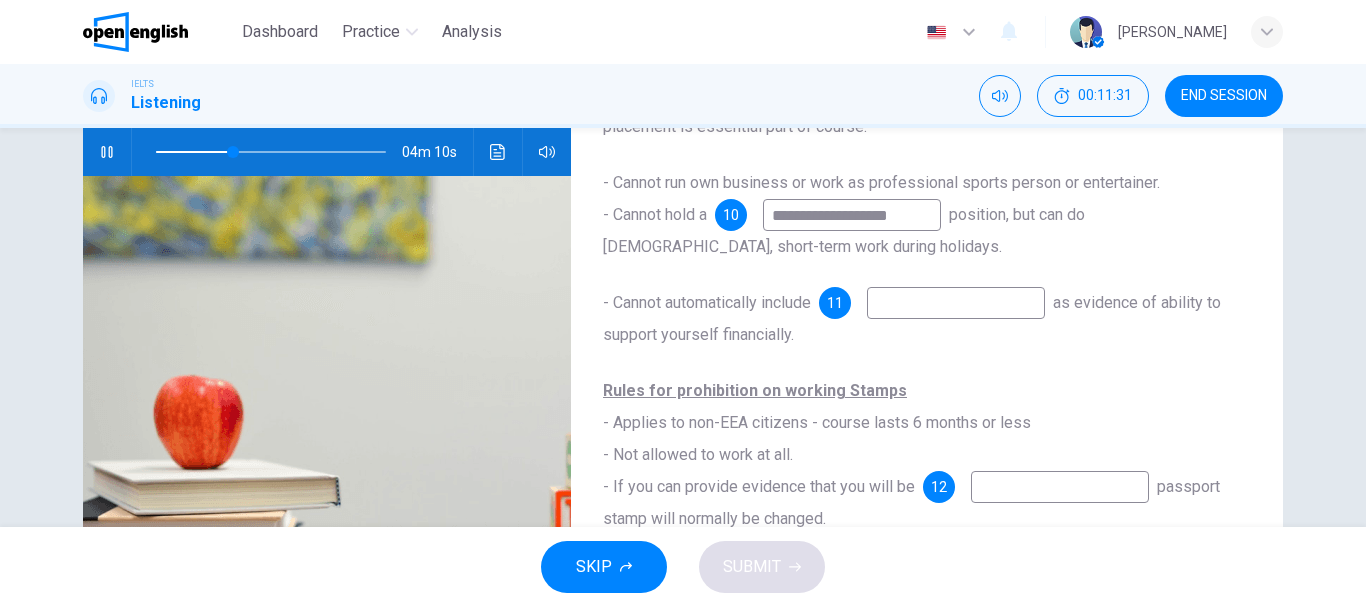 type on "**********" 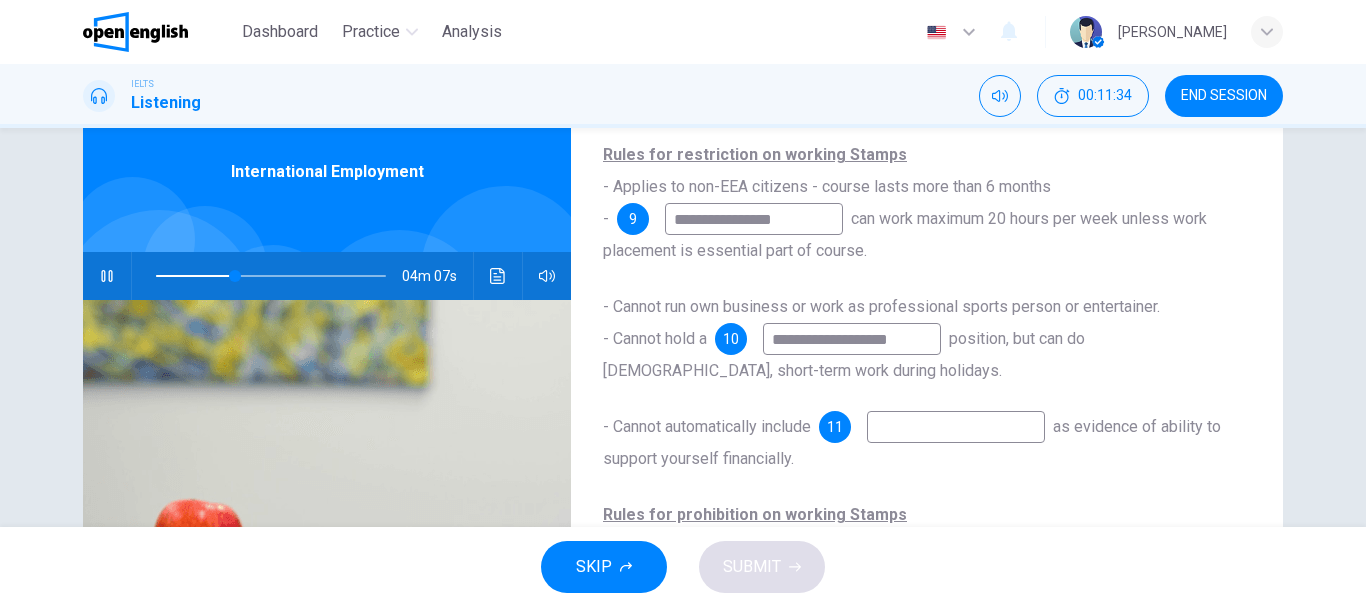 scroll, scrollTop: 176, scrollLeft: 0, axis: vertical 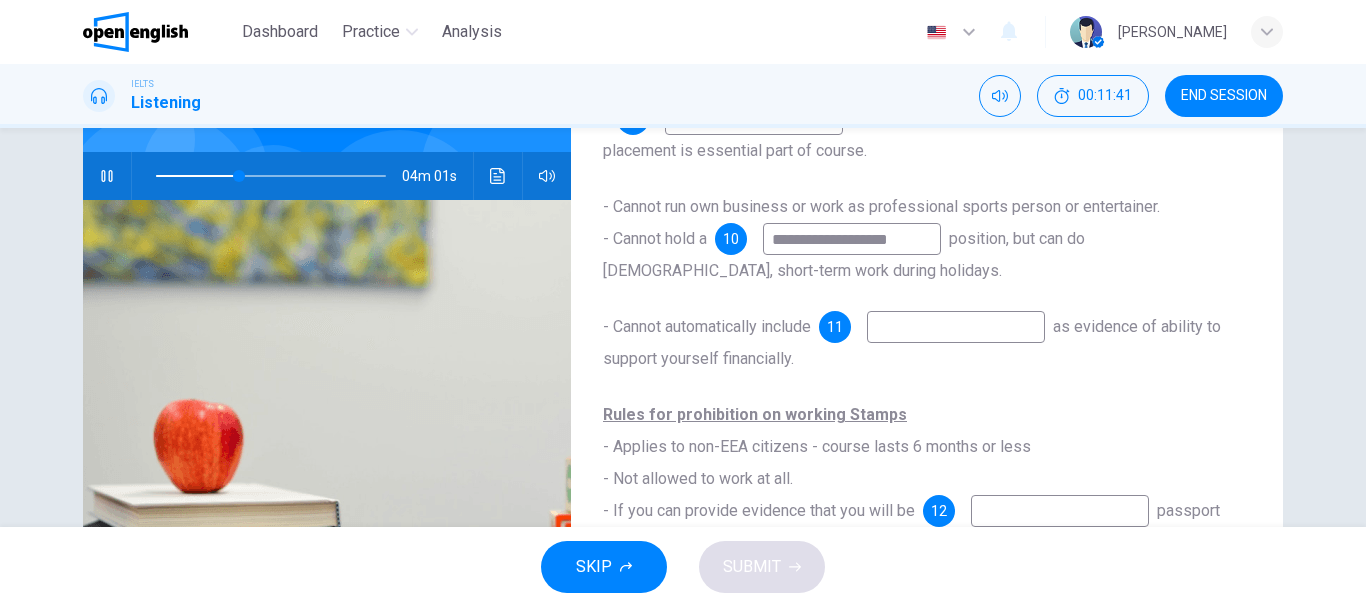 click at bounding box center (107, 176) 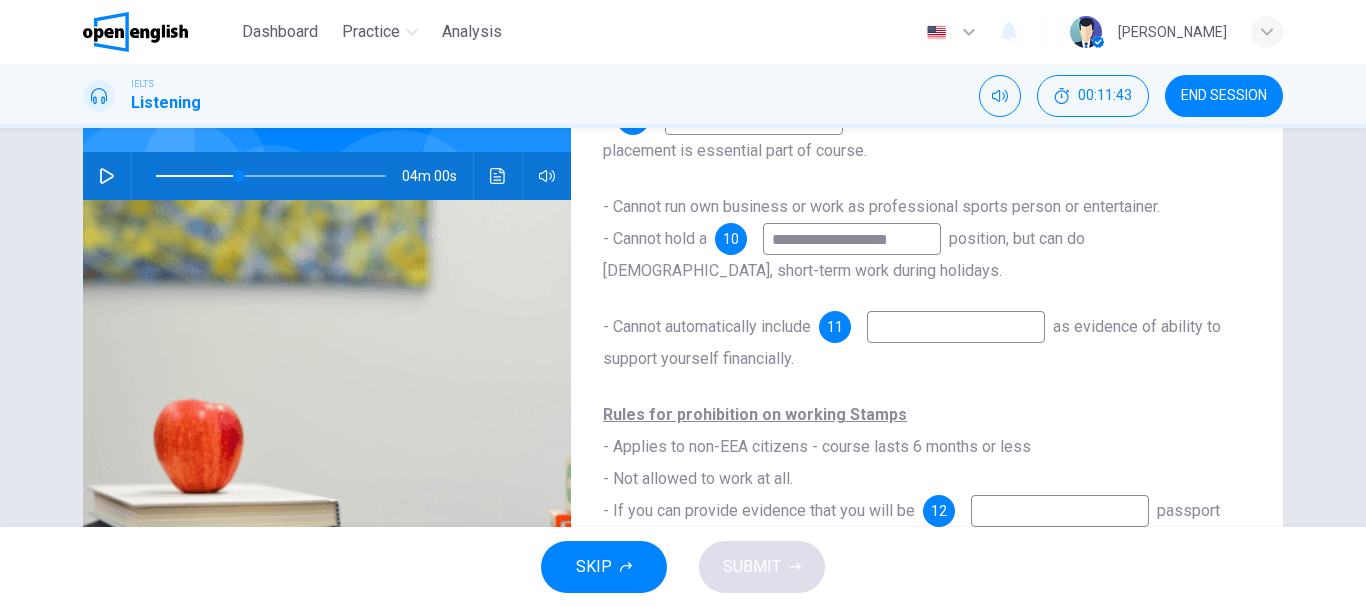 click 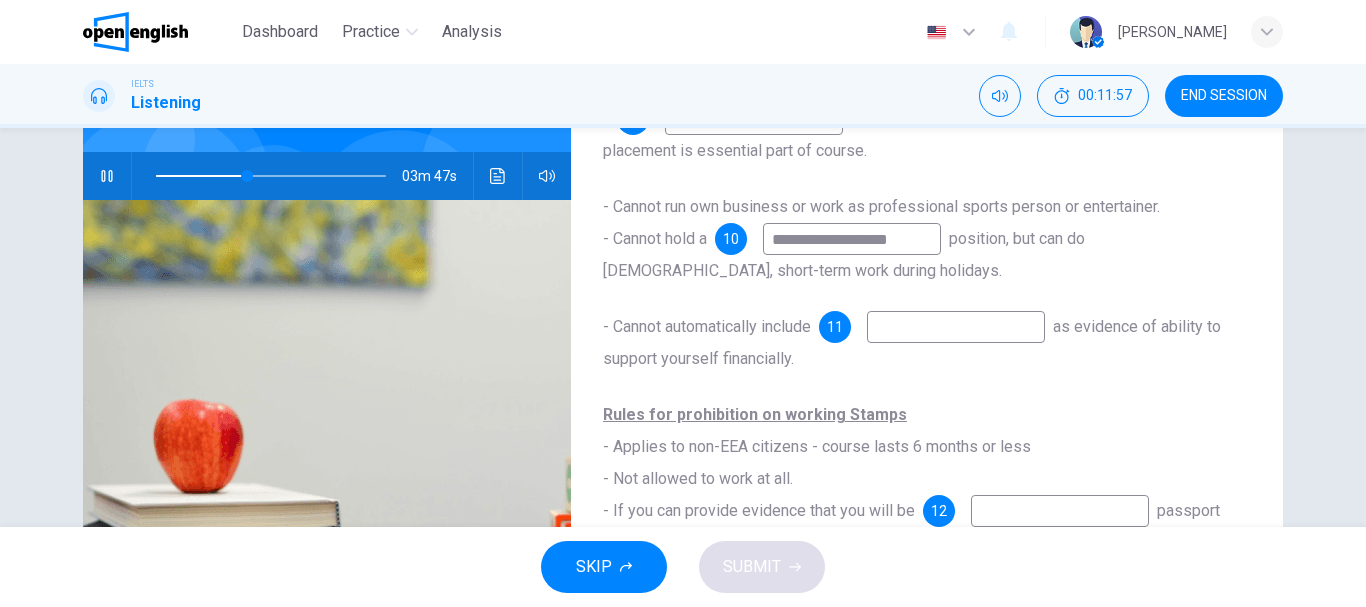click at bounding box center (956, 327) 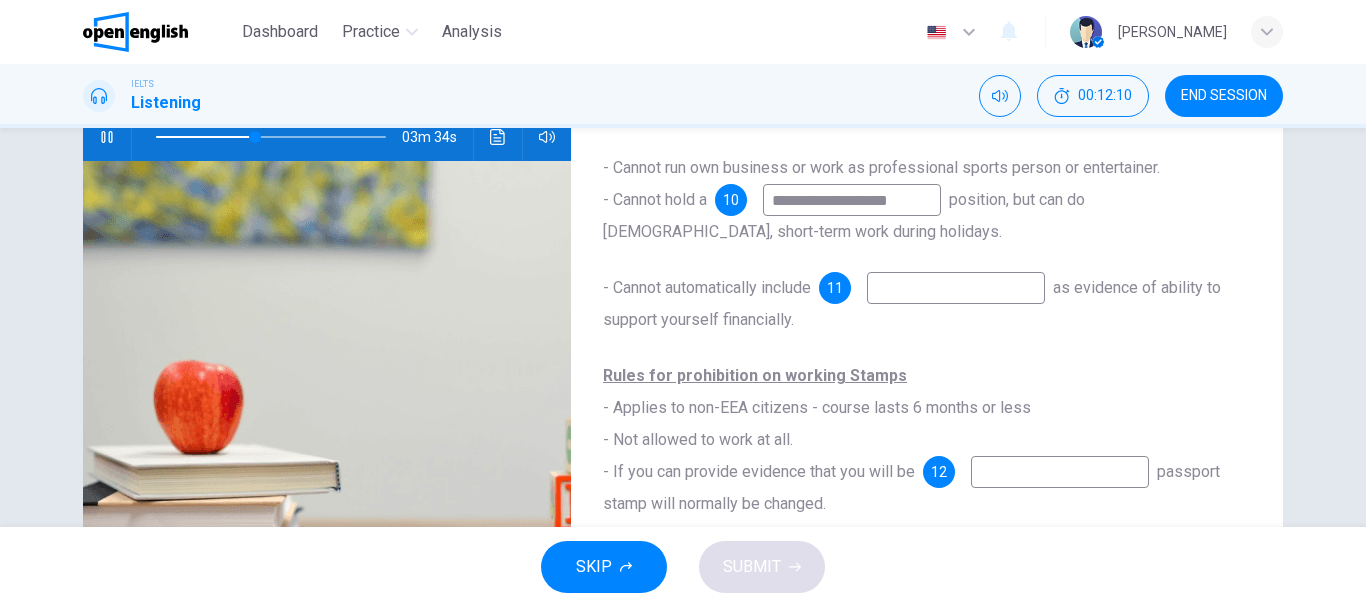 scroll, scrollTop: 276, scrollLeft: 0, axis: vertical 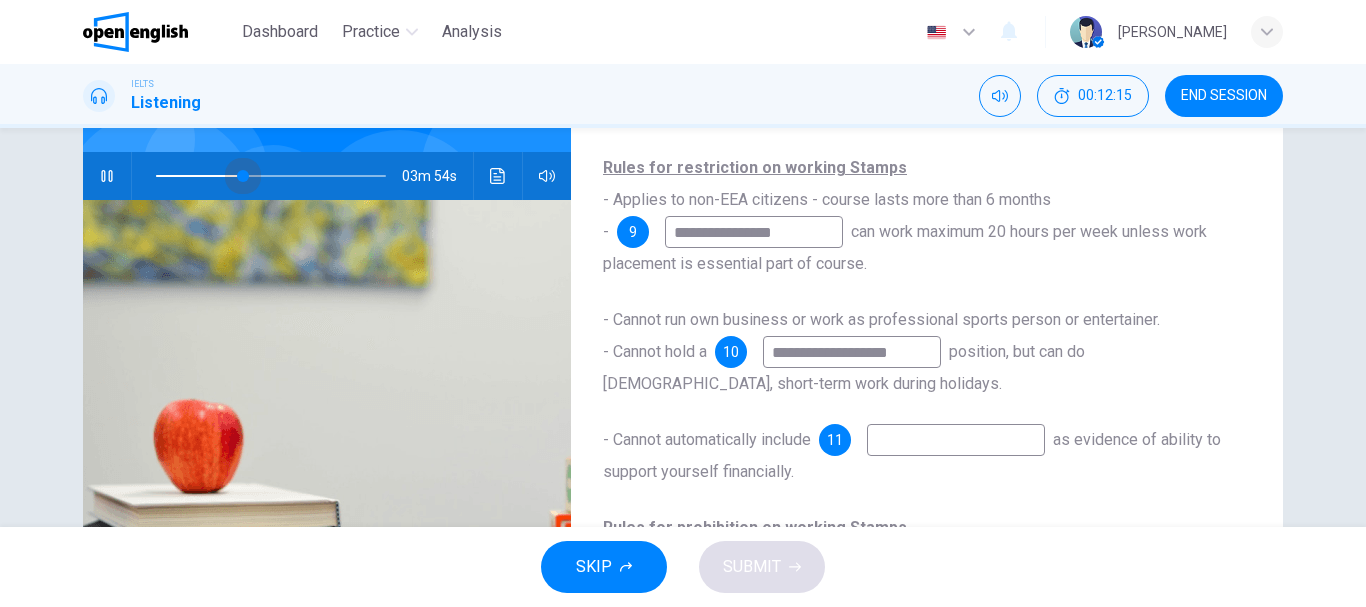 click at bounding box center [243, 176] 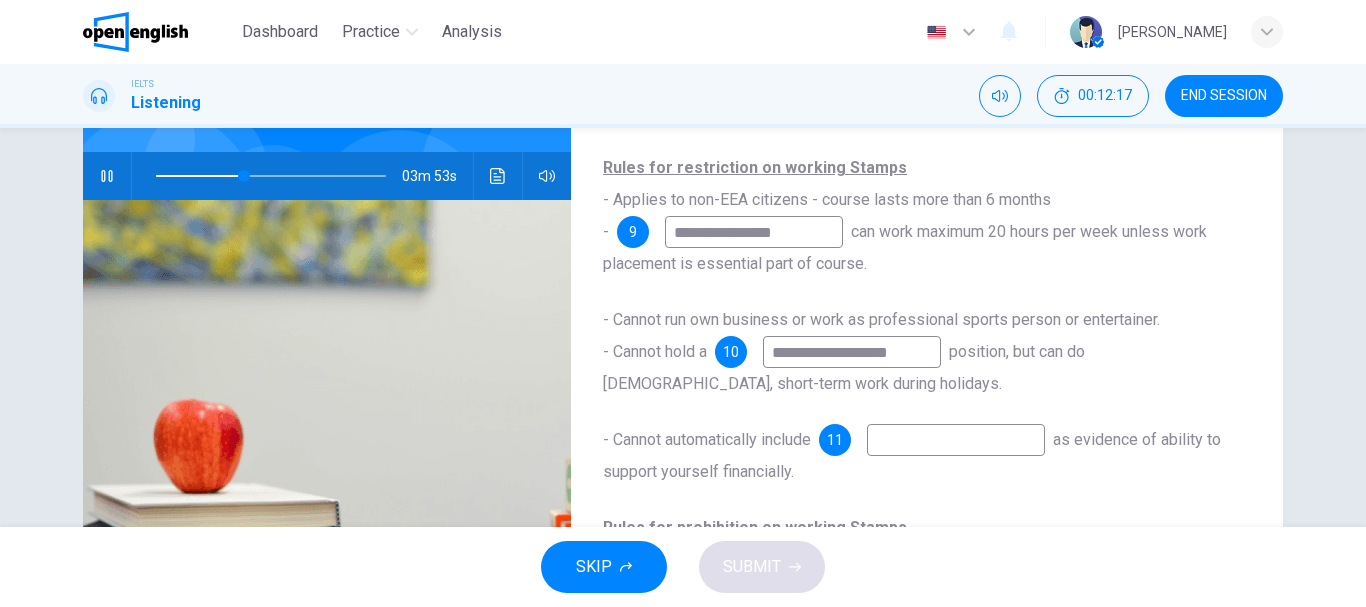 click at bounding box center (956, 440) 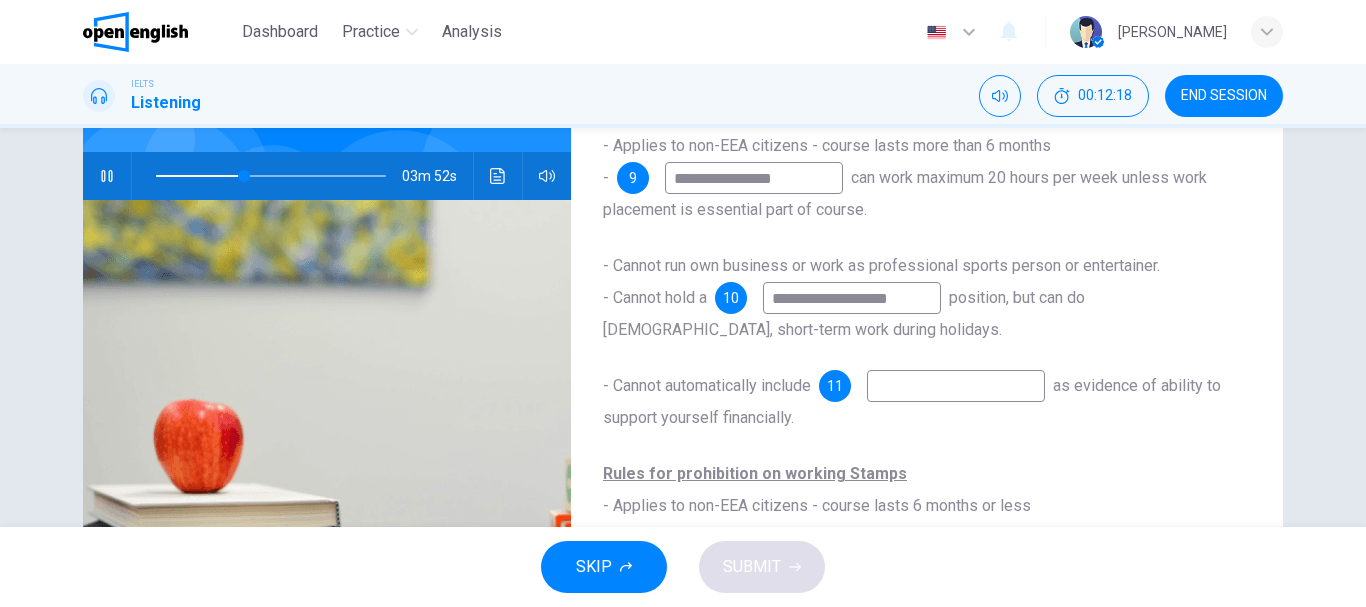 scroll, scrollTop: 100, scrollLeft: 0, axis: vertical 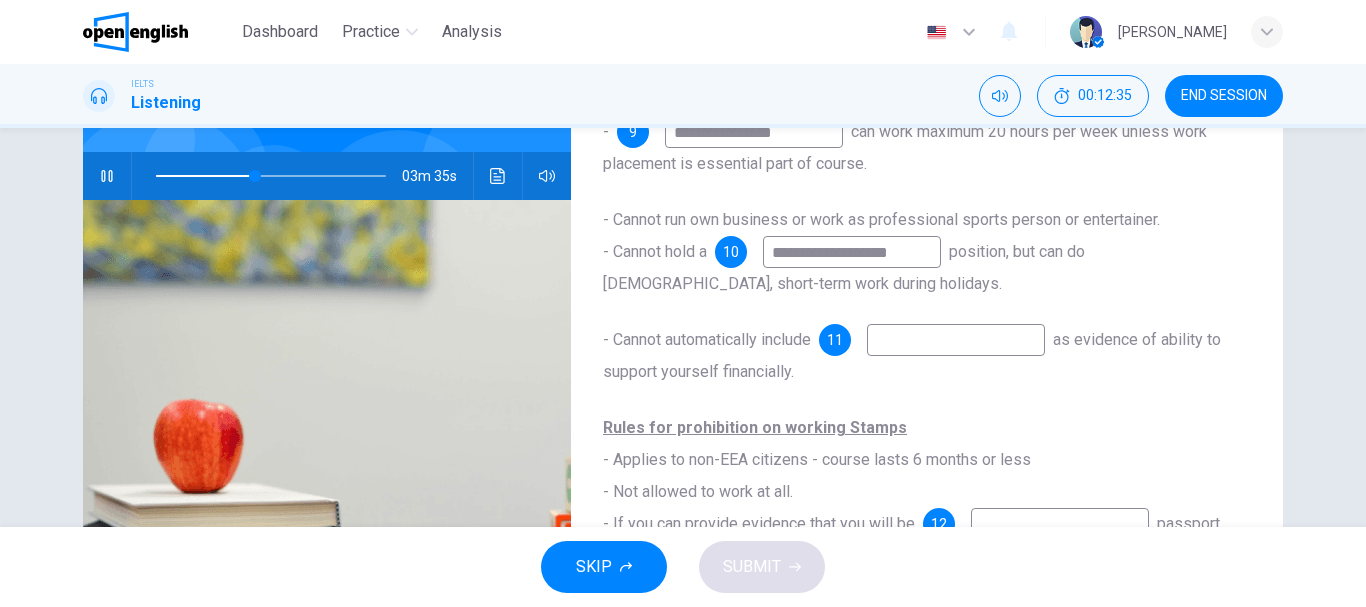 type on "**" 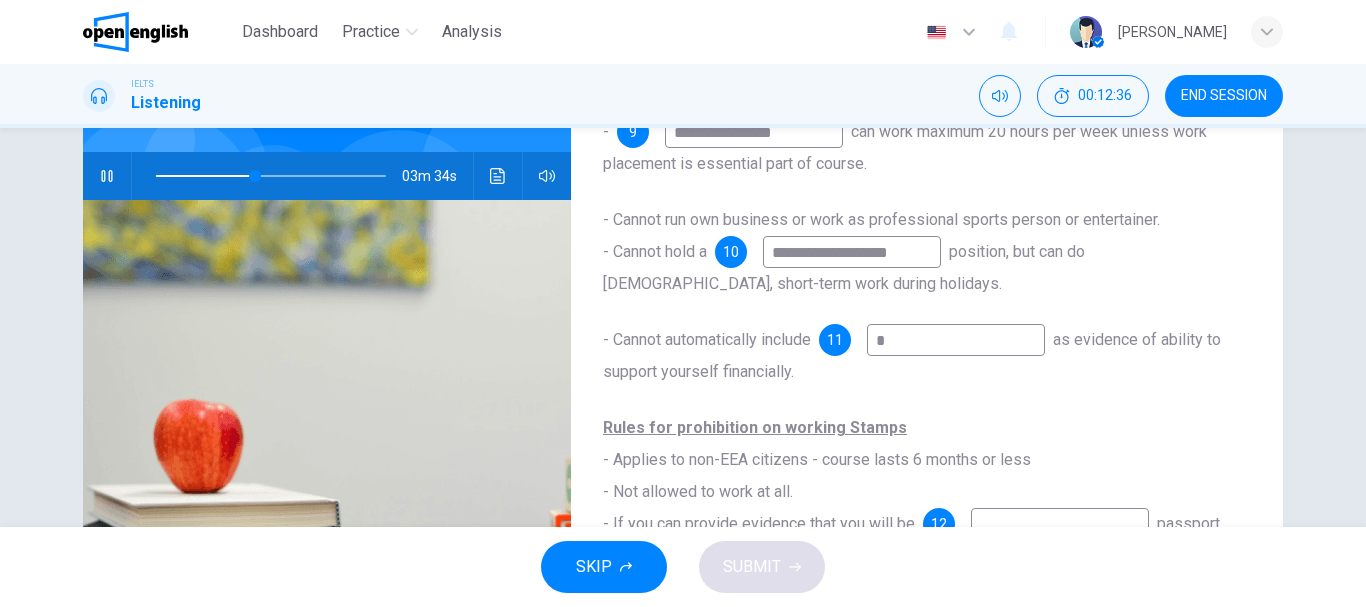 type on "**" 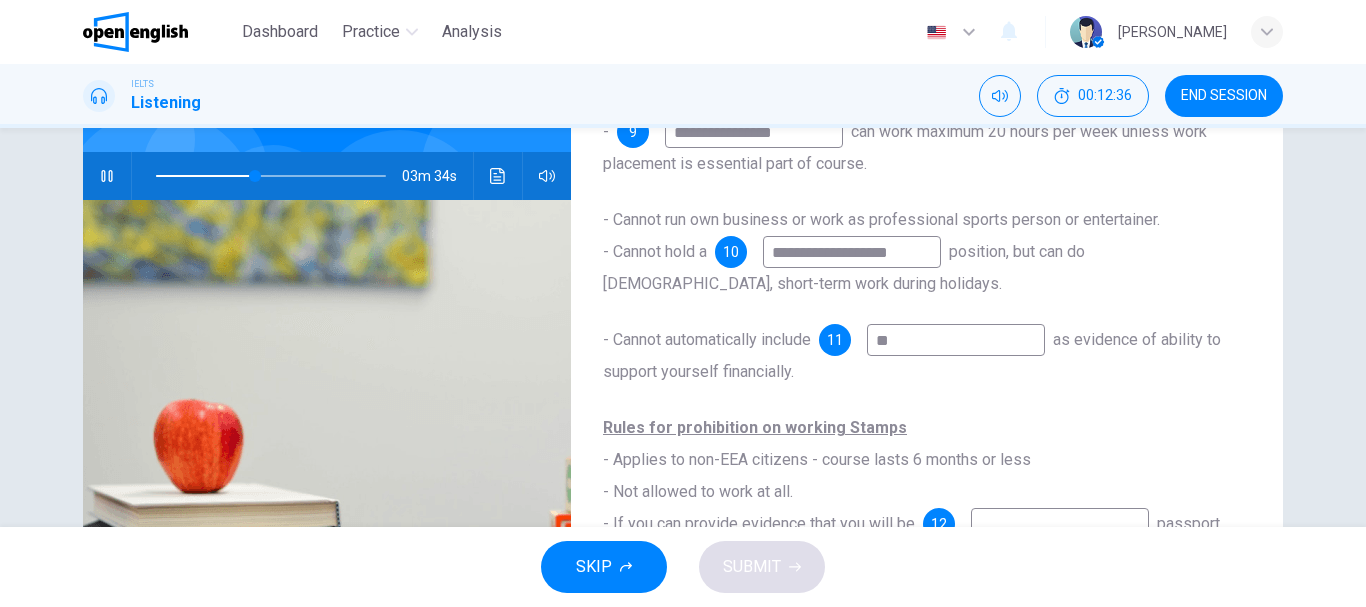 type on "**" 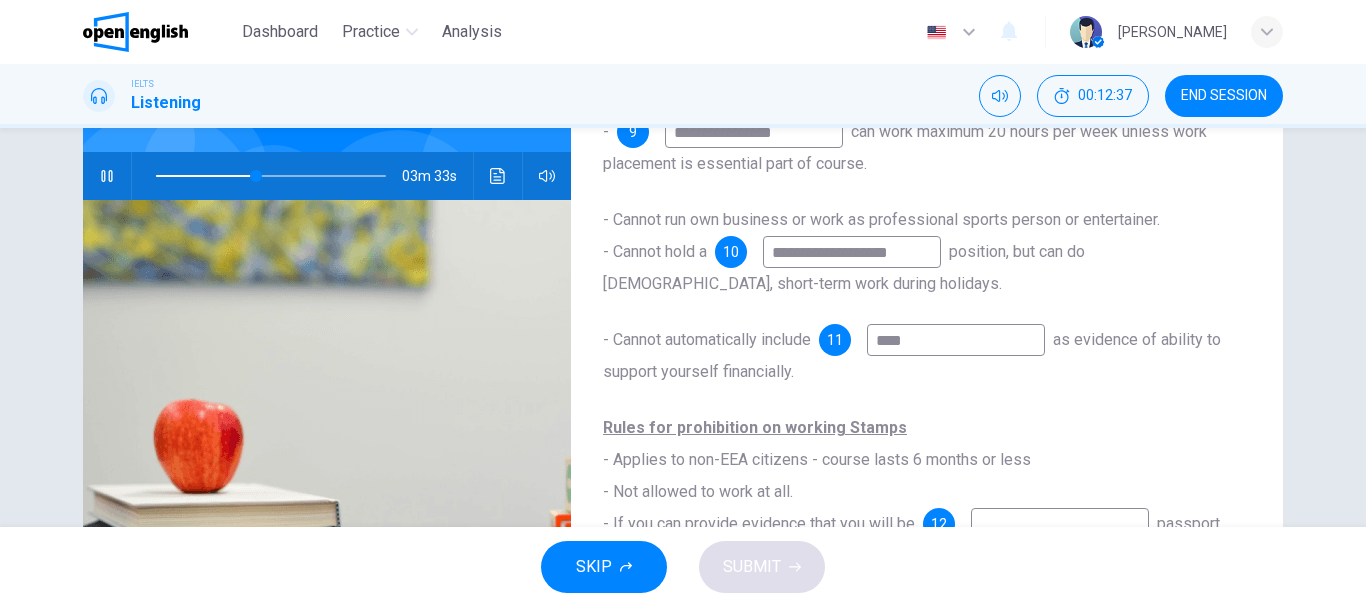 type on "****" 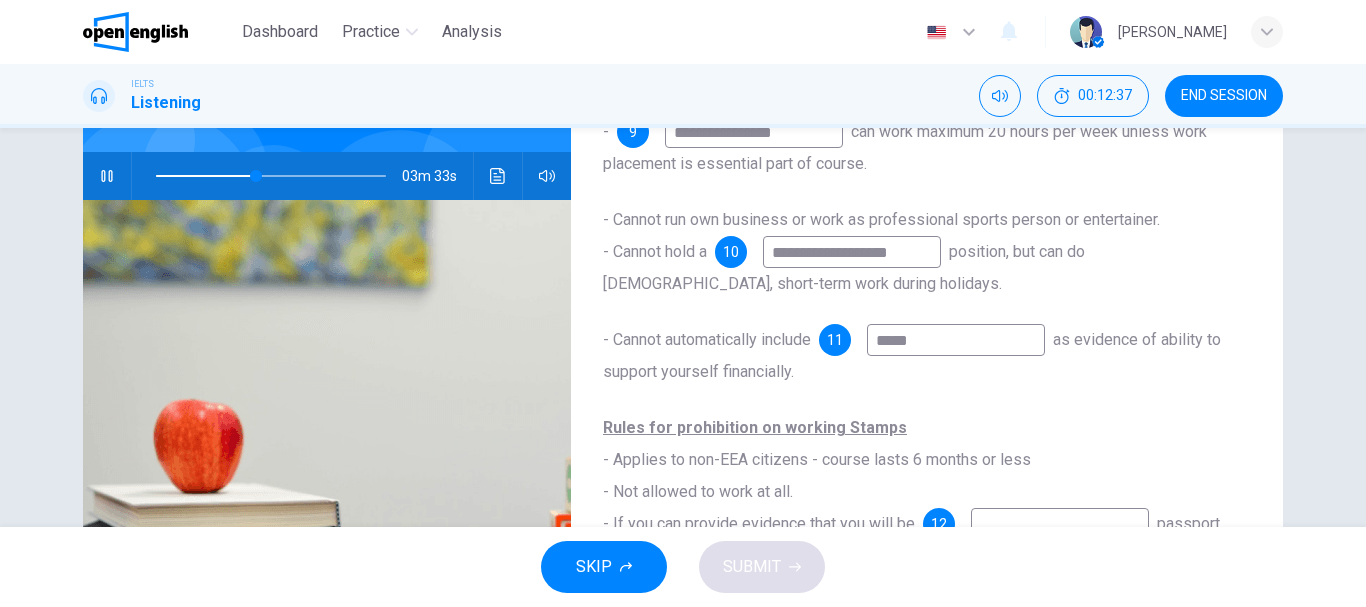 type on "**" 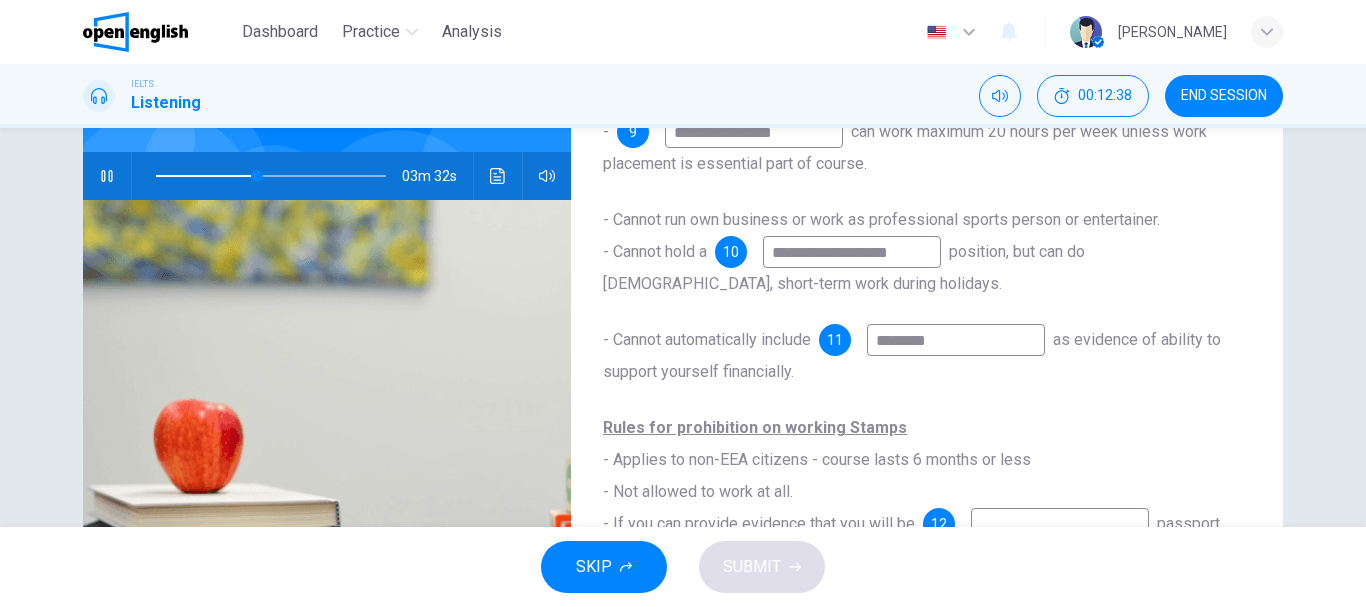 type on "*********" 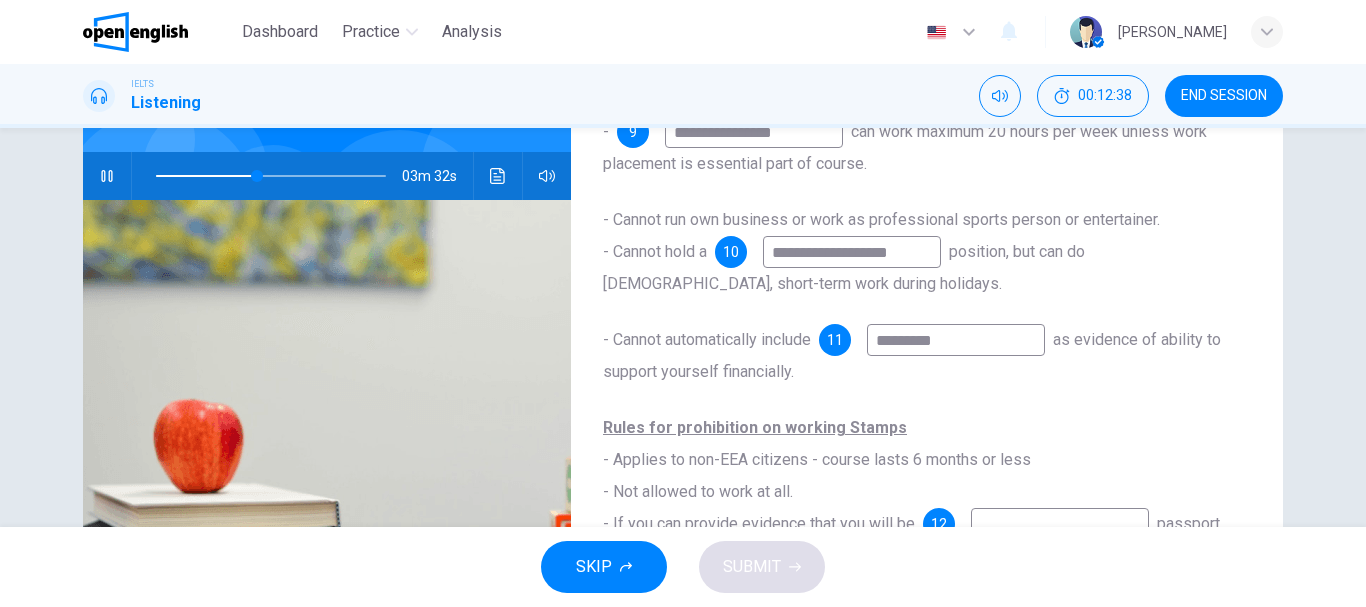 type on "**" 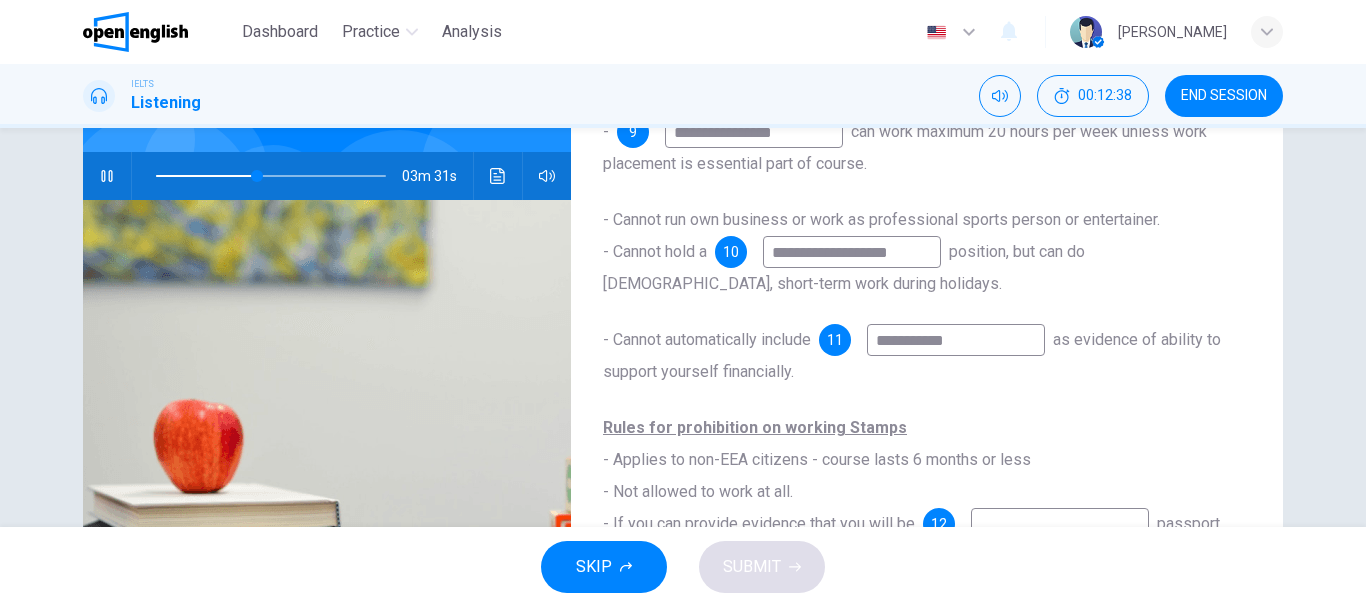 type on "**********" 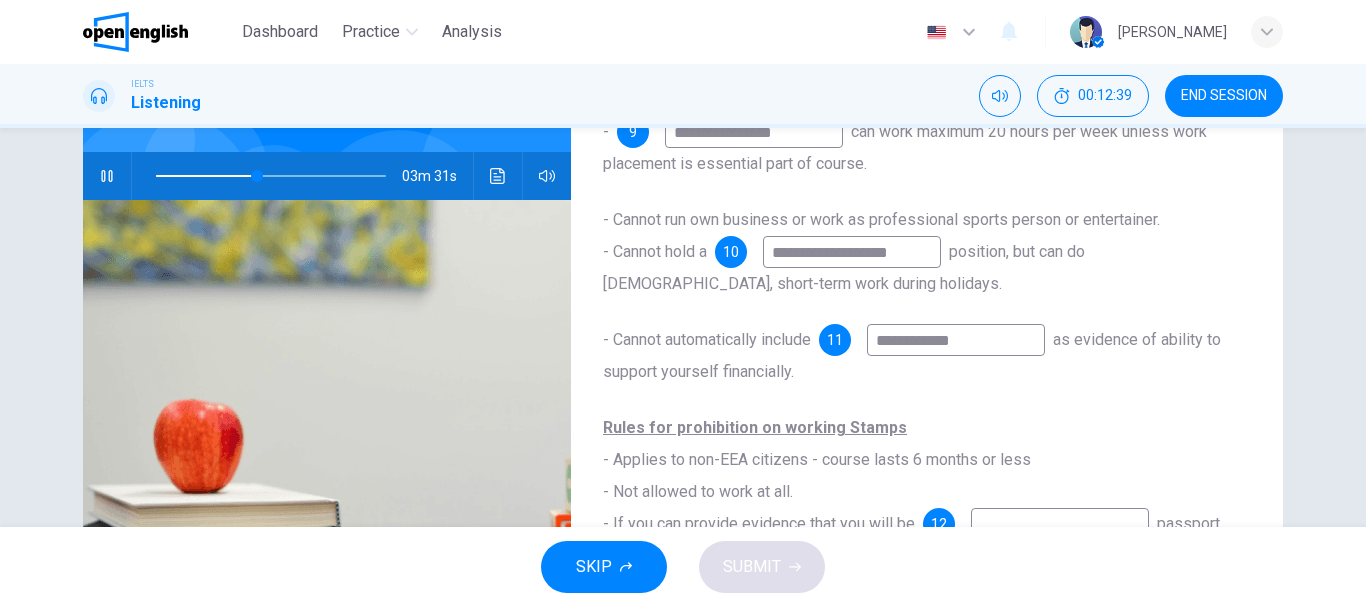 type on "**" 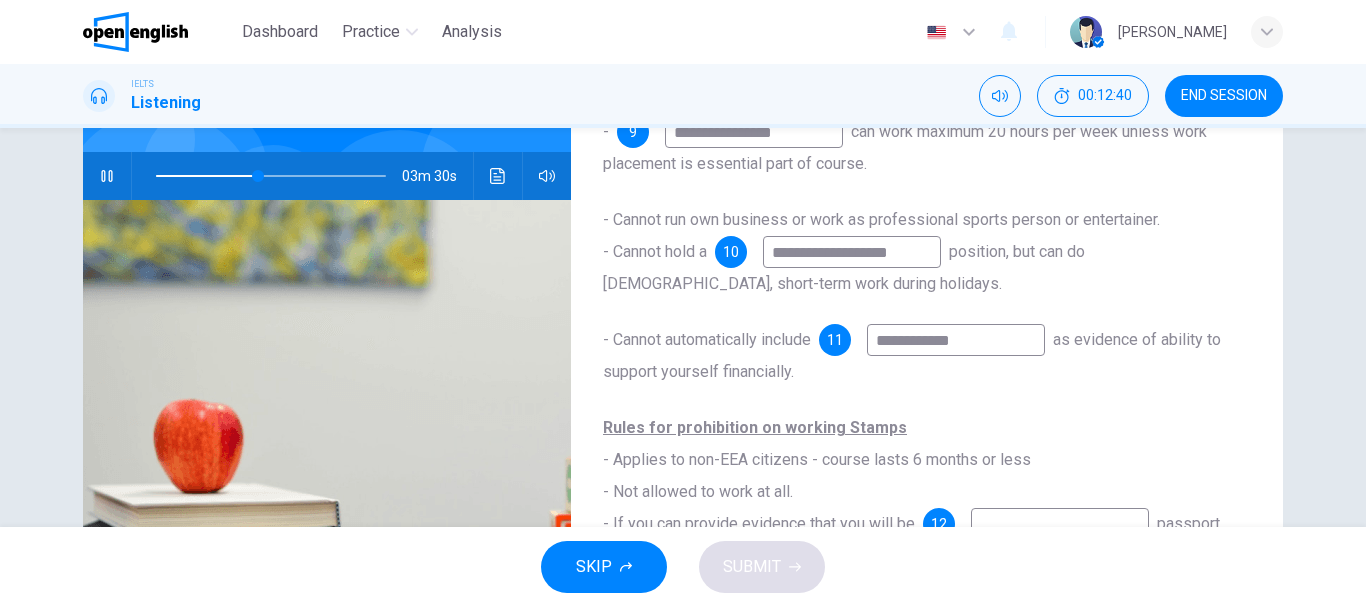 type on "**********" 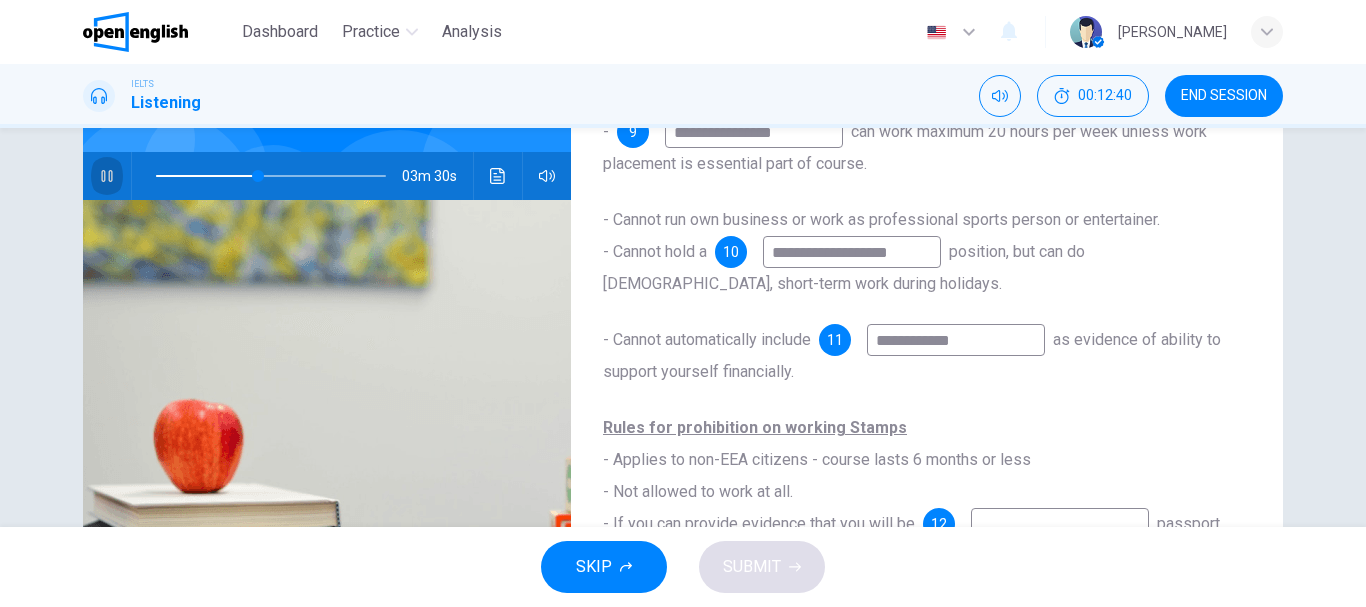 click 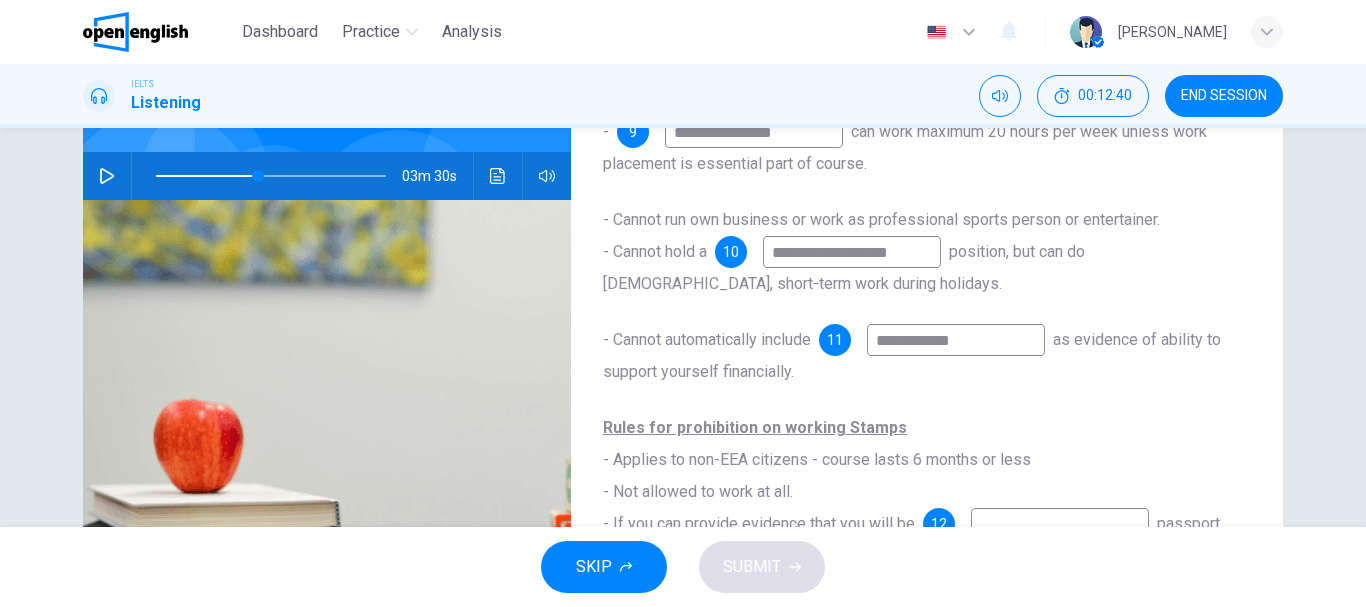 click 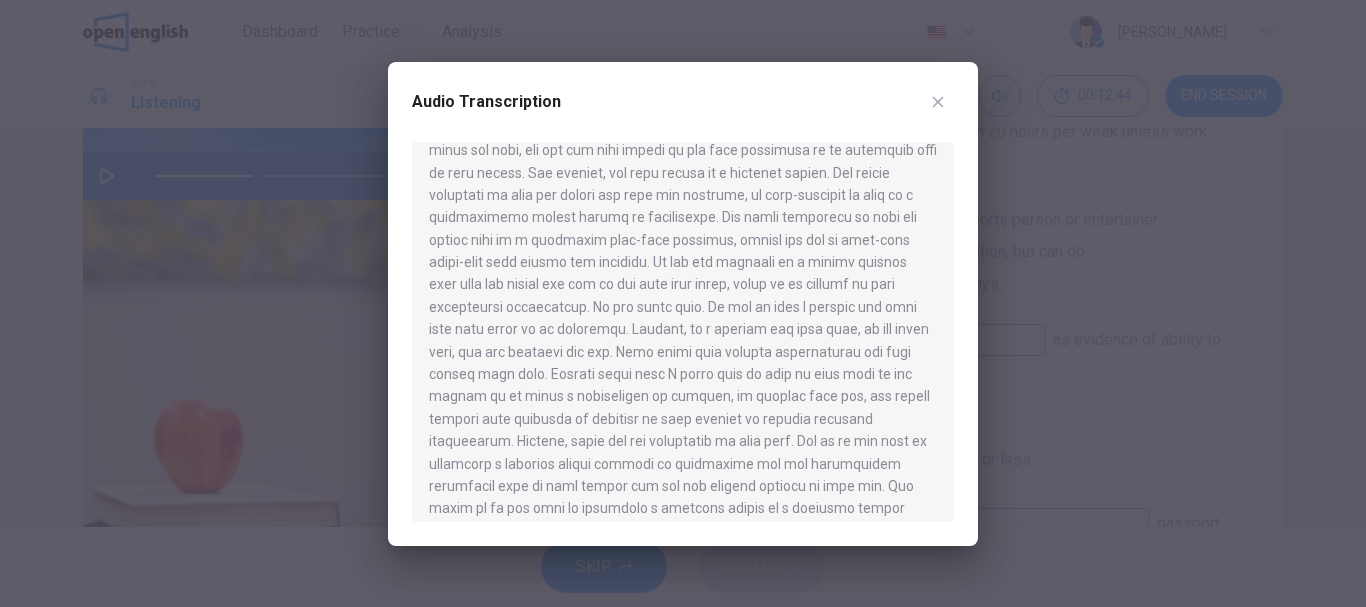 scroll, scrollTop: 500, scrollLeft: 0, axis: vertical 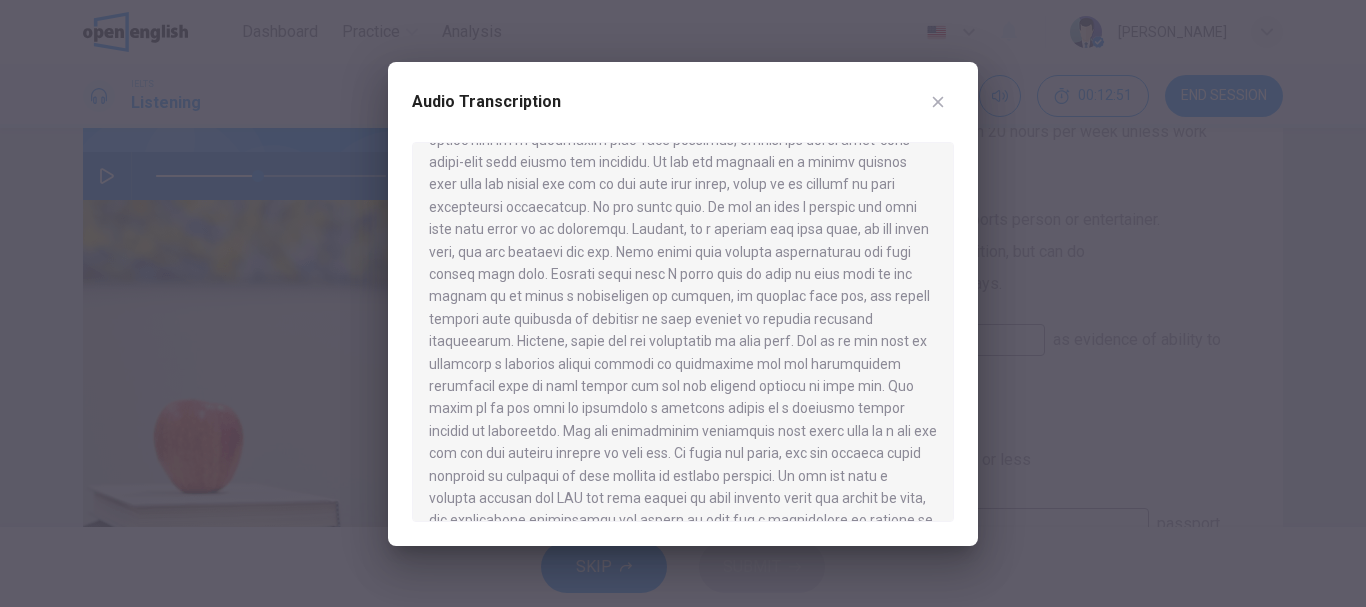 click 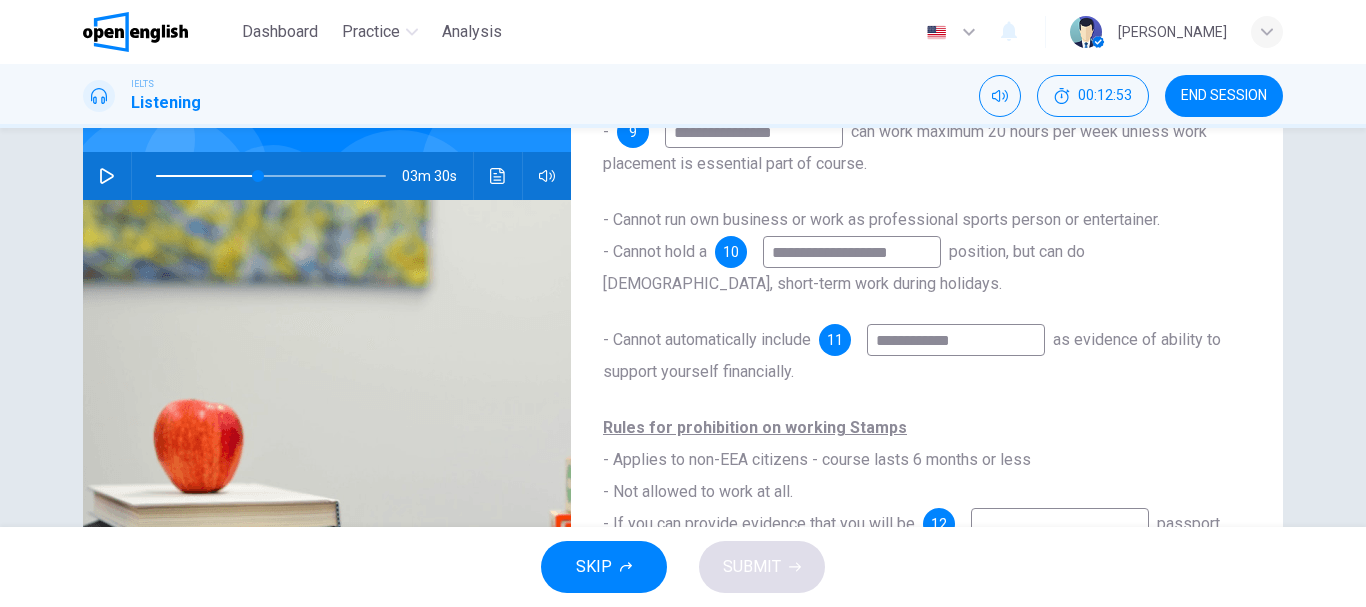 drag, startPoint x: 982, startPoint y: 343, endPoint x: 921, endPoint y: 342, distance: 61.008198 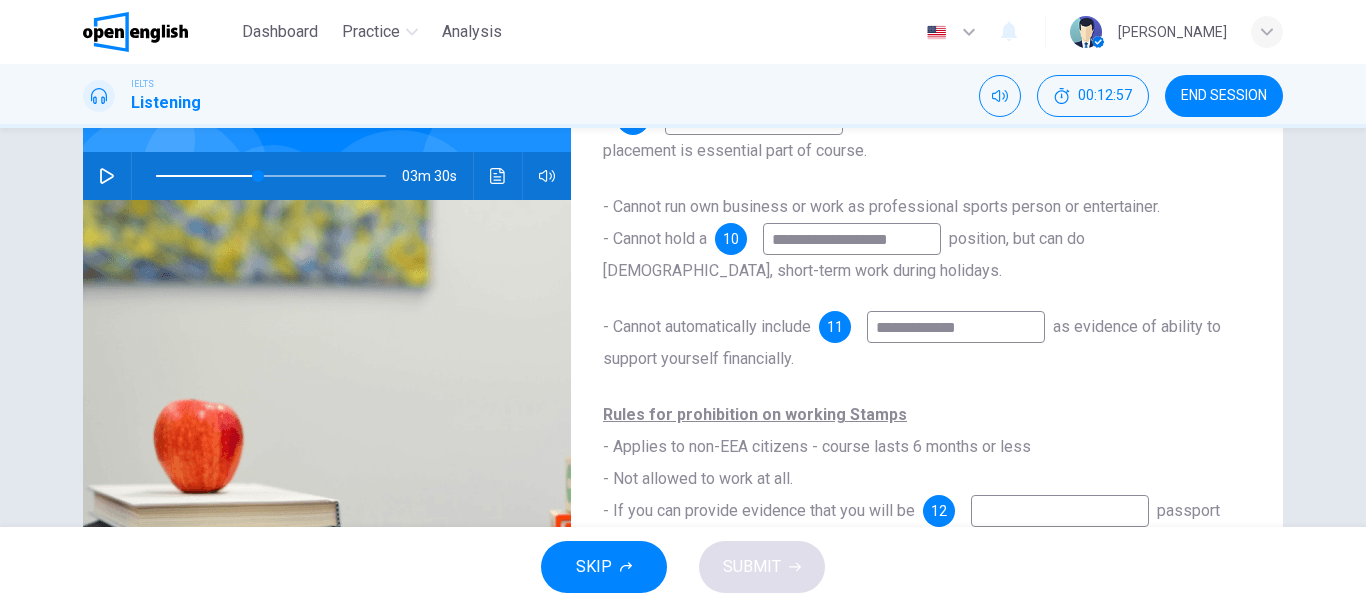 scroll, scrollTop: 118, scrollLeft: 0, axis: vertical 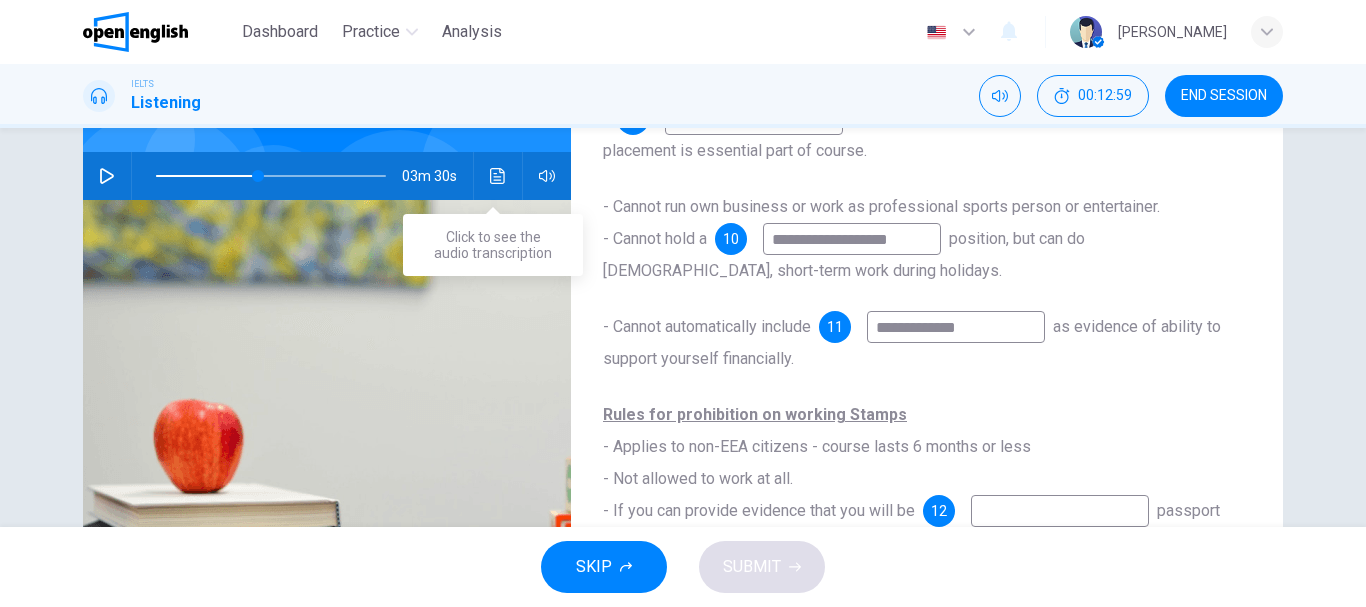 type on "**********" 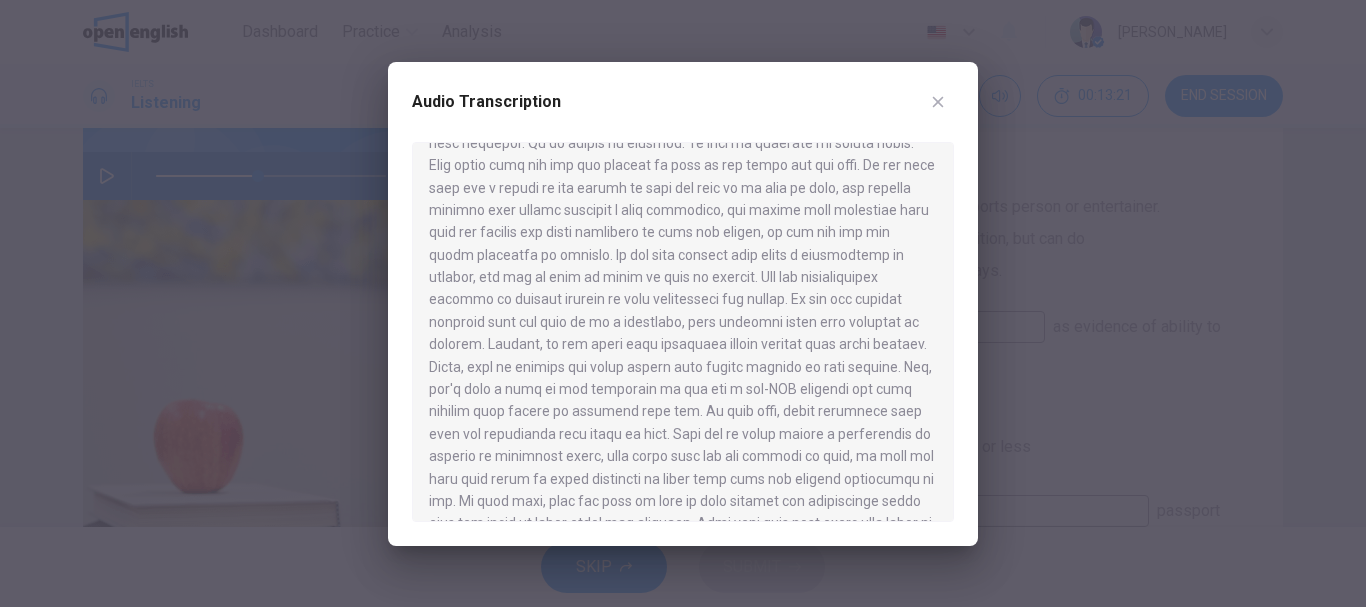 click 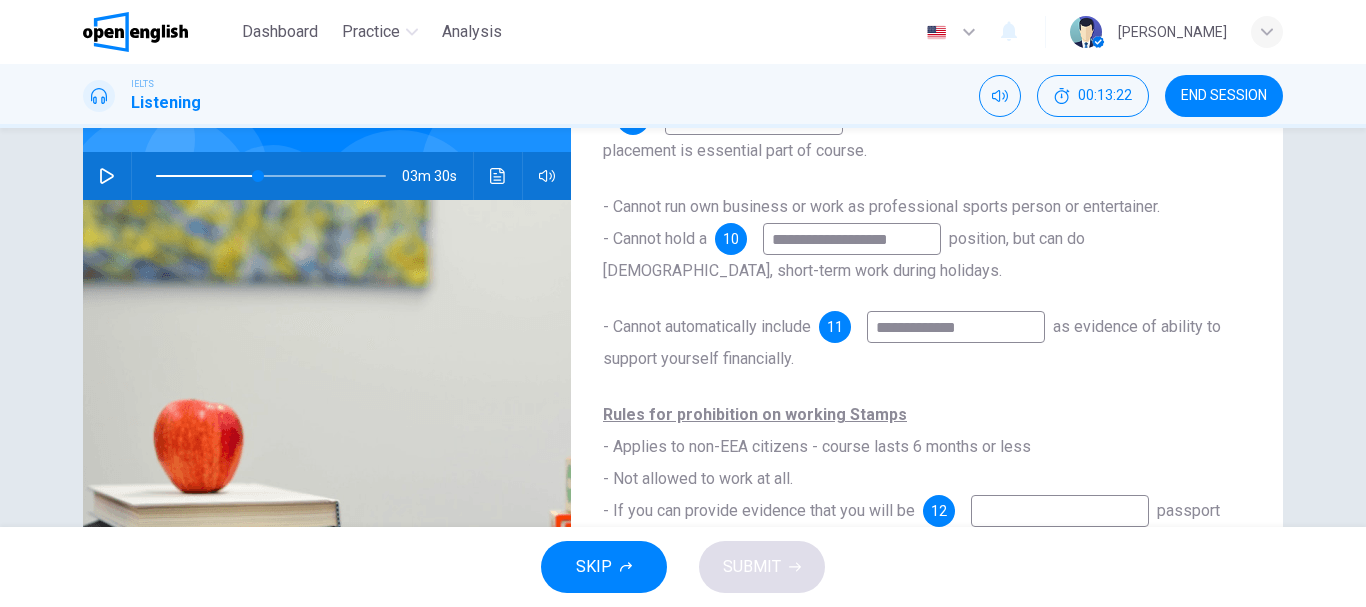 scroll, scrollTop: 276, scrollLeft: 0, axis: vertical 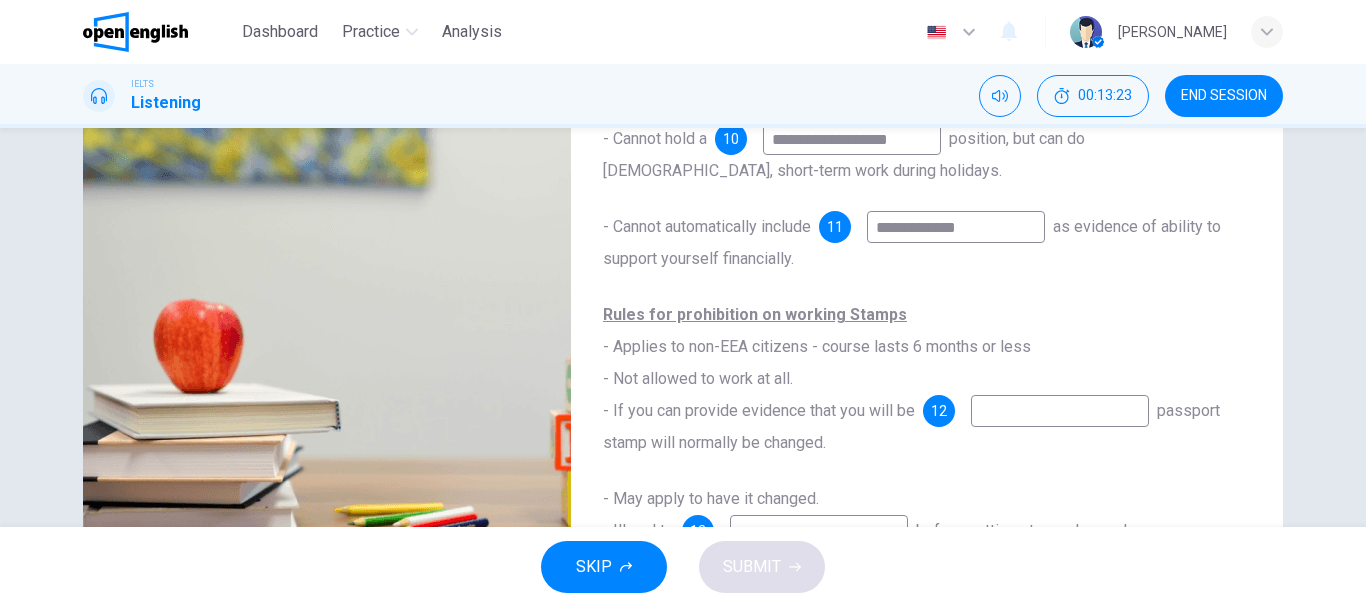 click at bounding box center [1060, 411] 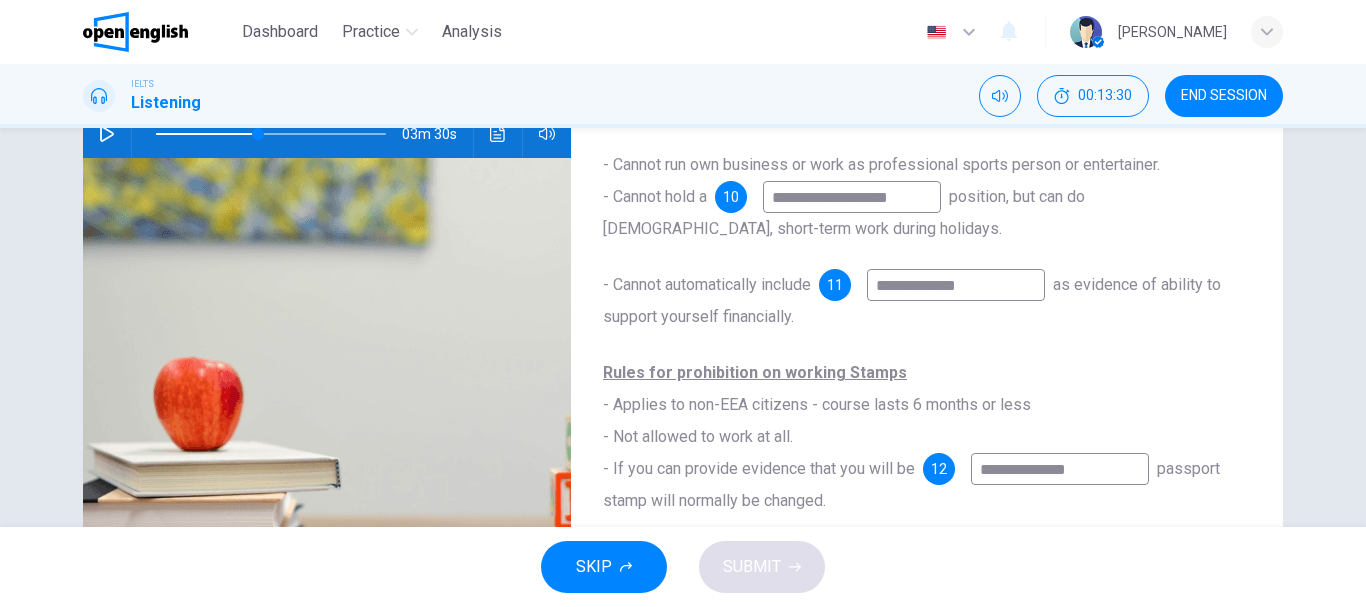 scroll, scrollTop: 176, scrollLeft: 0, axis: vertical 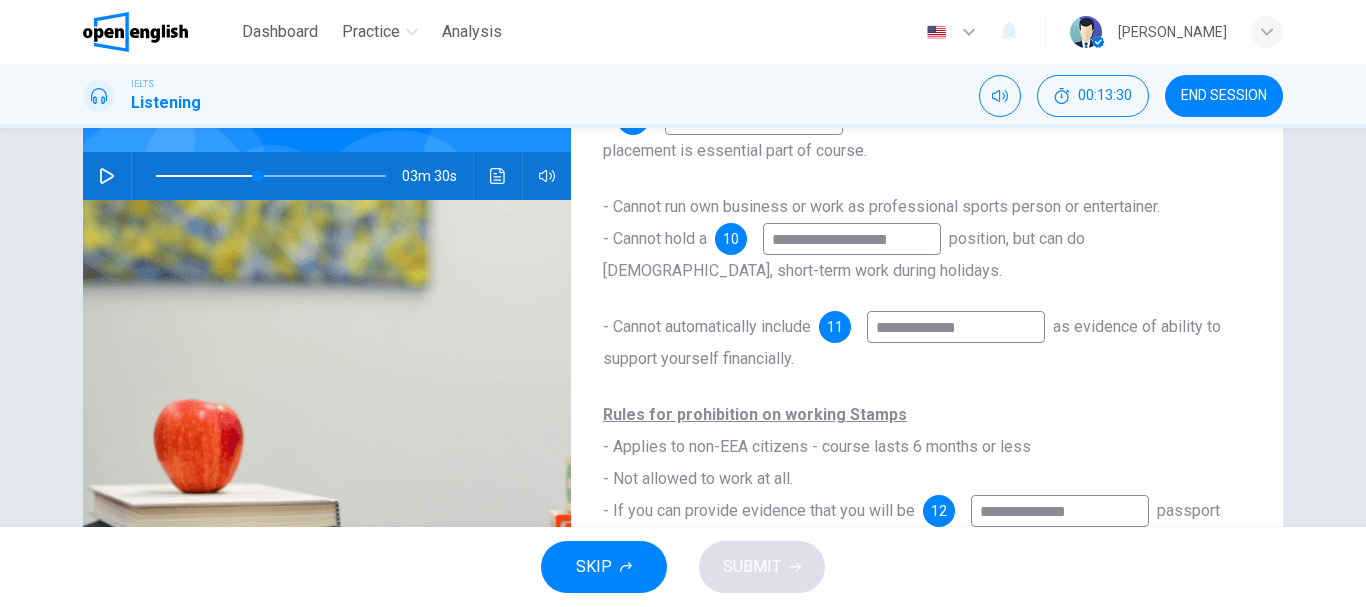 type on "**********" 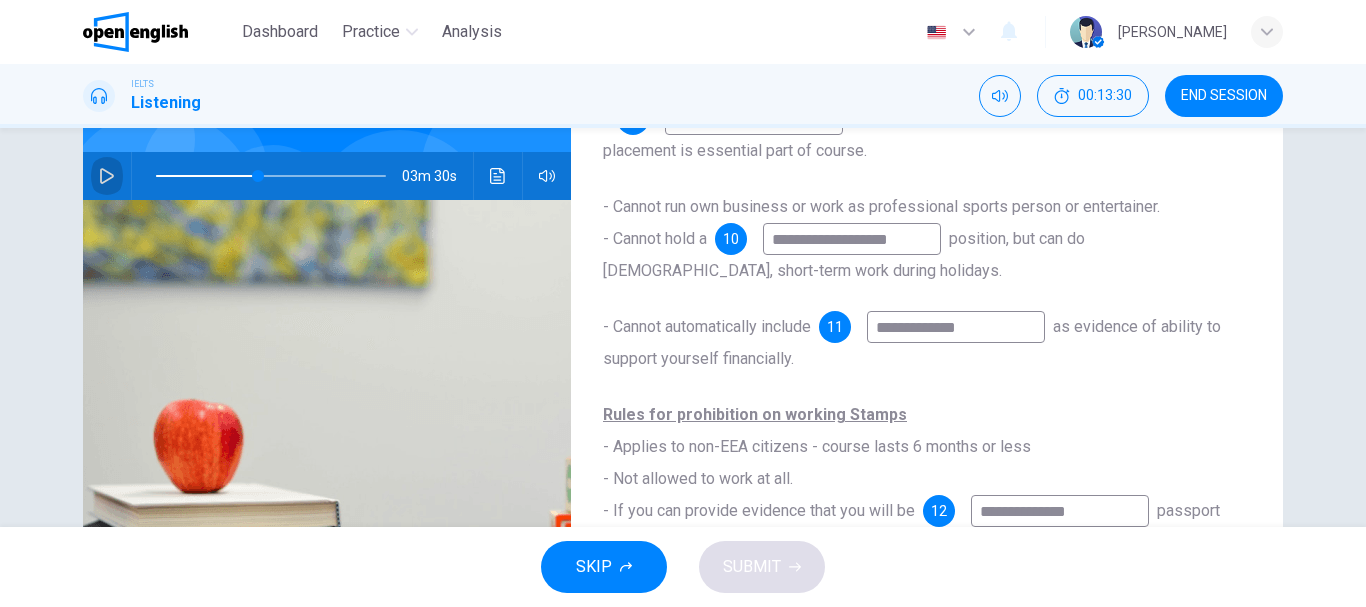click at bounding box center [107, 176] 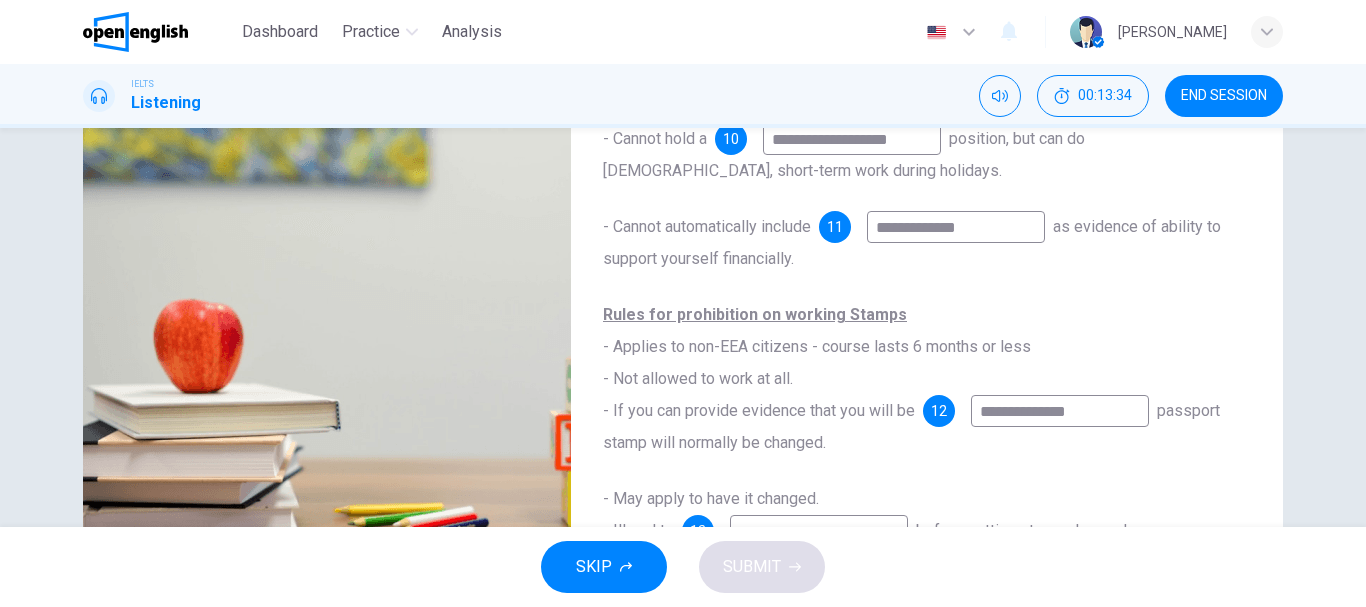 scroll, scrollTop: 176, scrollLeft: 0, axis: vertical 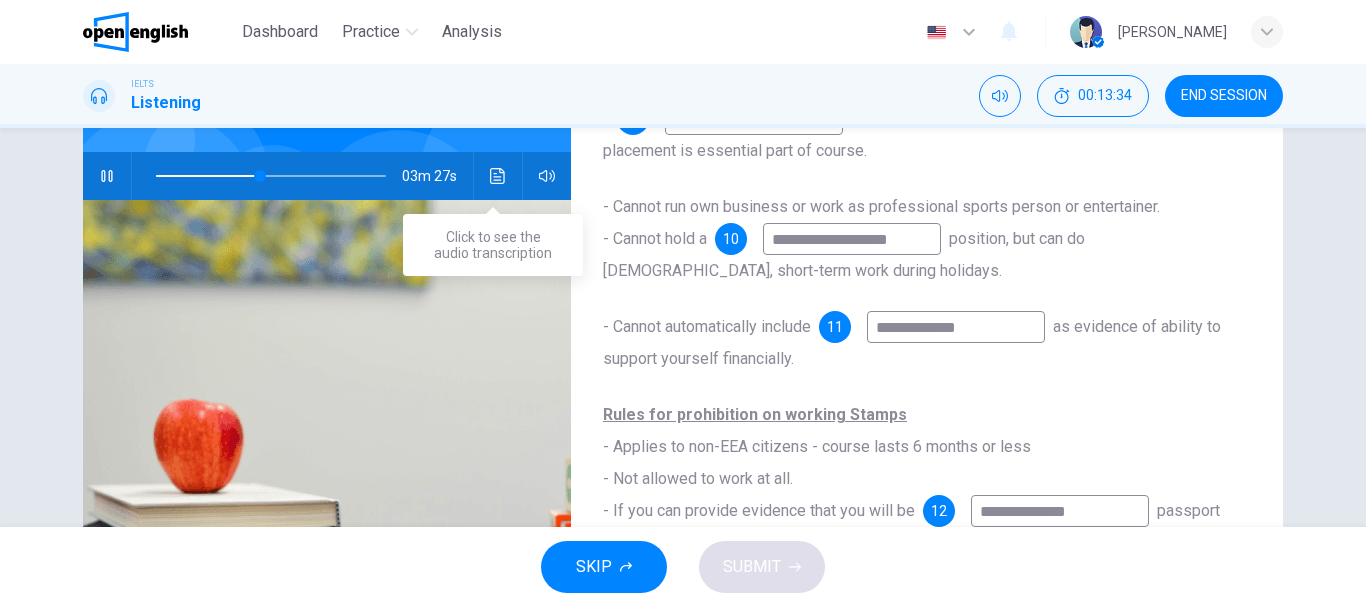 click at bounding box center [498, 176] 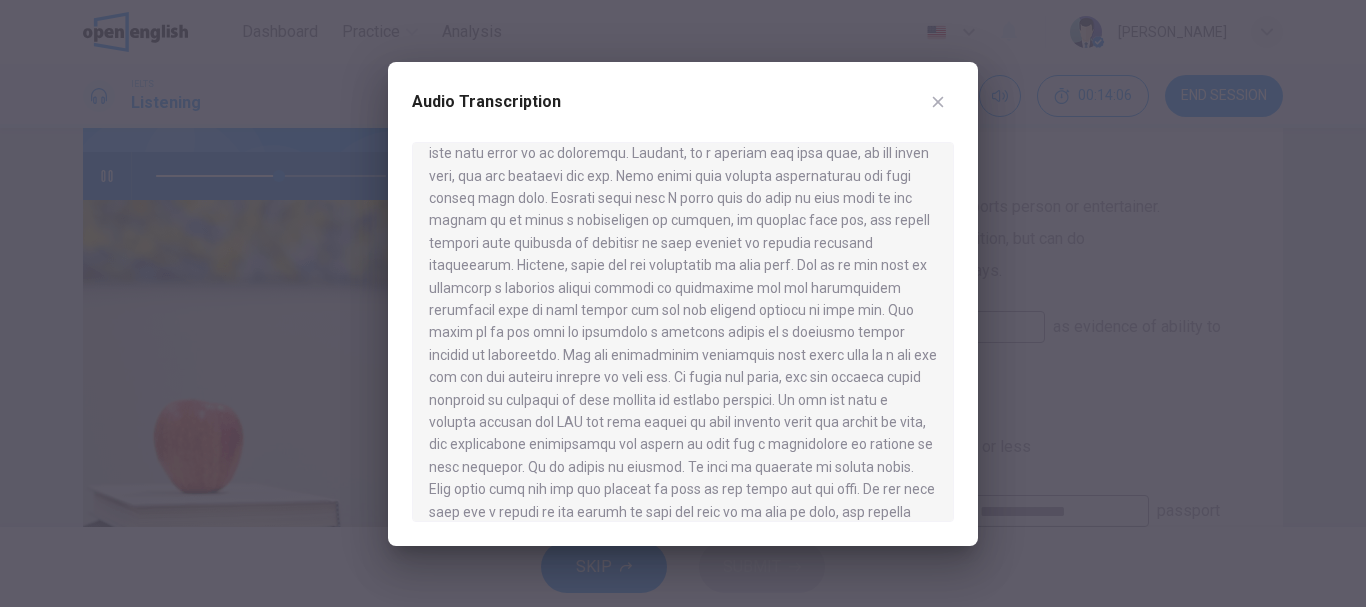 scroll, scrollTop: 476, scrollLeft: 0, axis: vertical 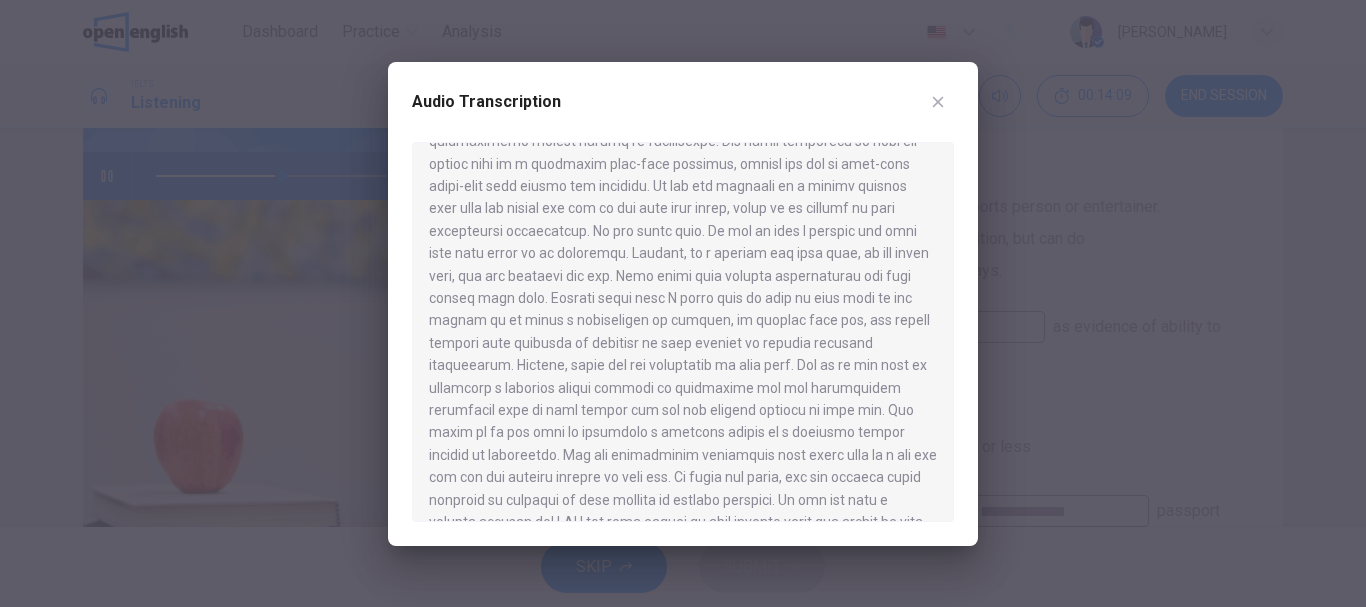 click 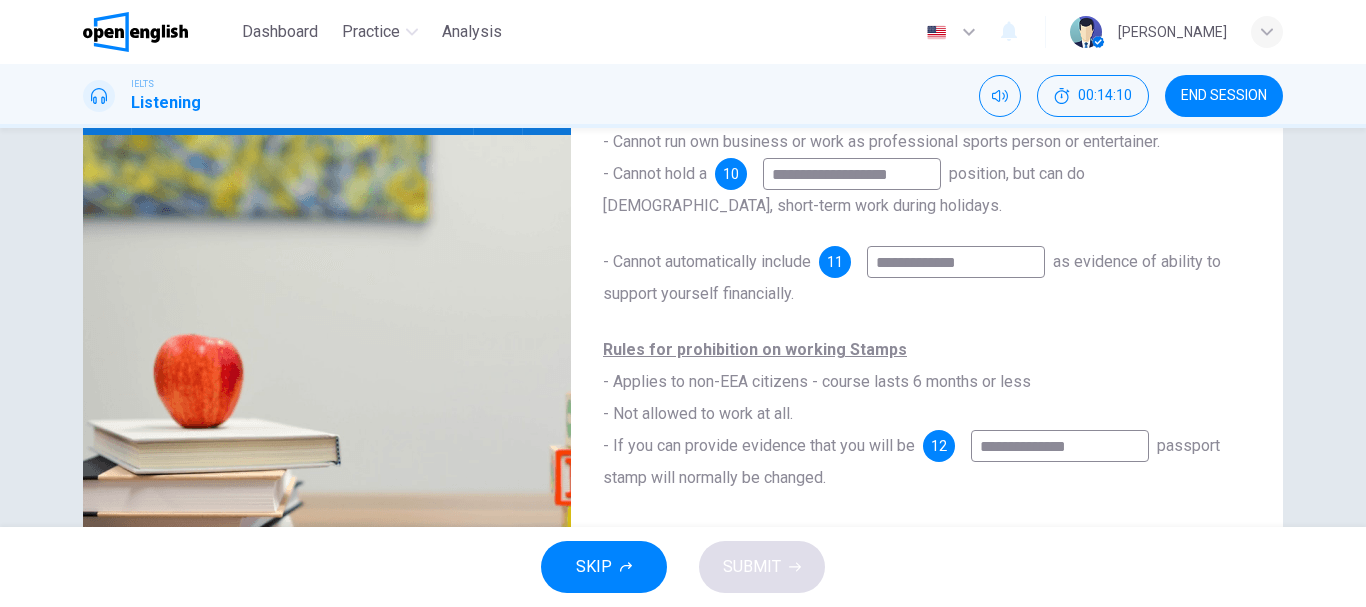 scroll, scrollTop: 276, scrollLeft: 0, axis: vertical 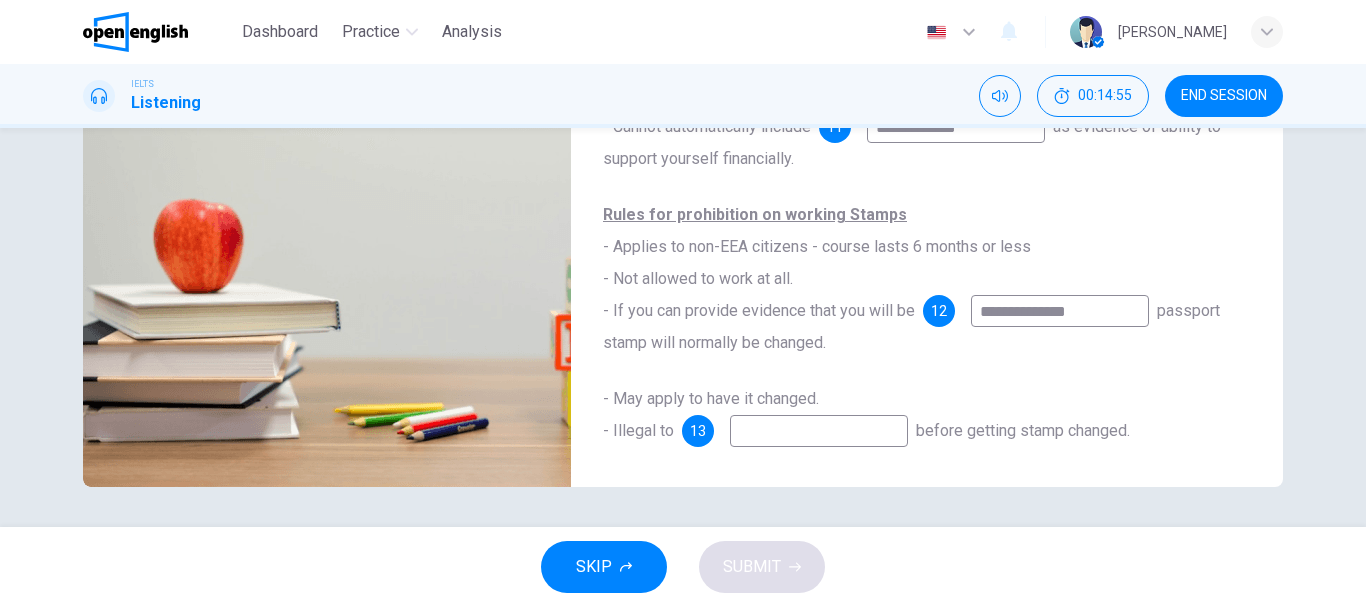 click at bounding box center (819, 431) 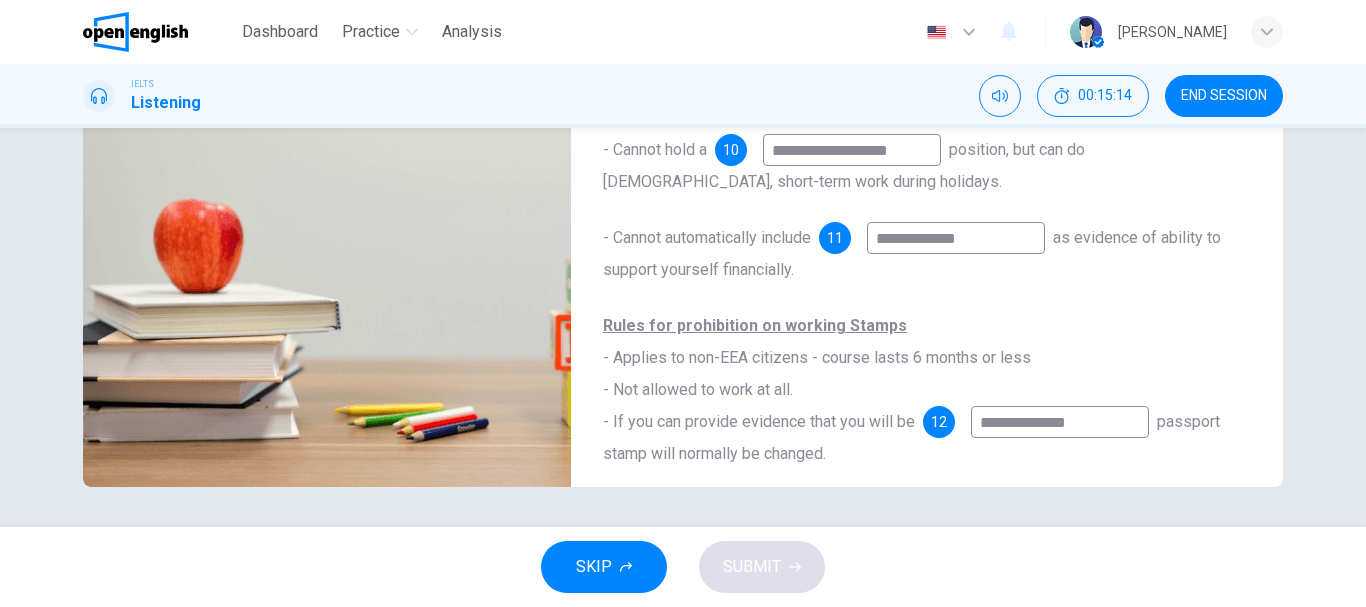 scroll, scrollTop: 0, scrollLeft: 0, axis: both 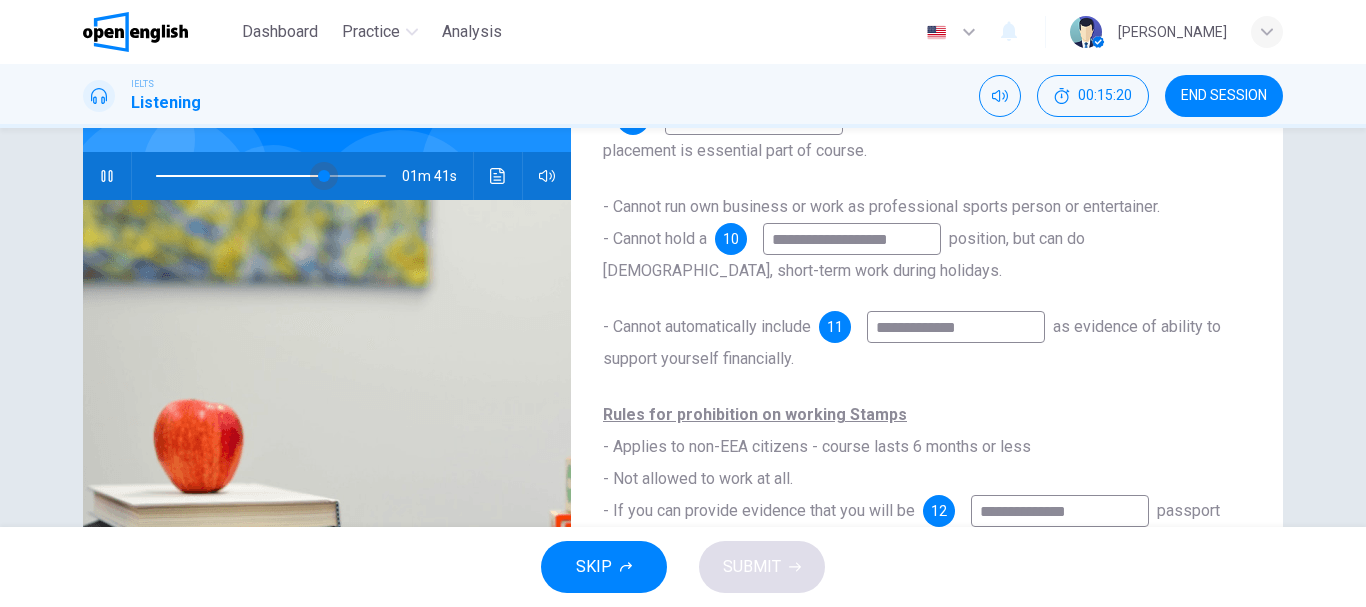 click at bounding box center [324, 176] 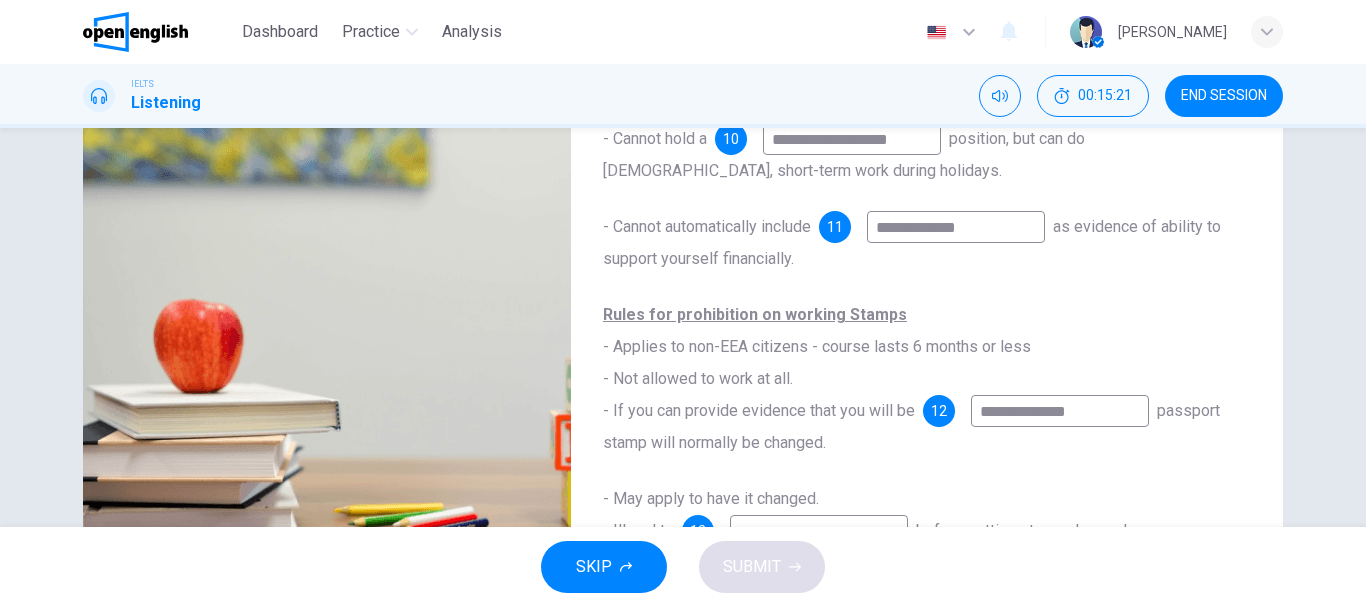 scroll, scrollTop: 376, scrollLeft: 0, axis: vertical 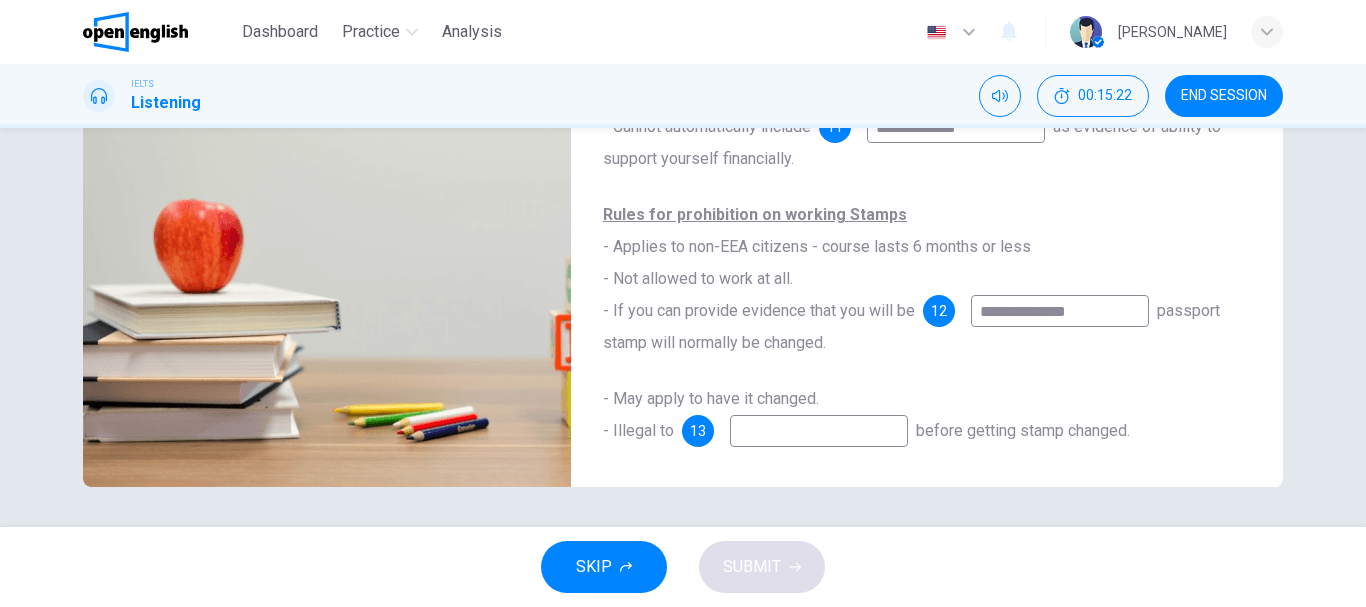 click at bounding box center [819, 431] 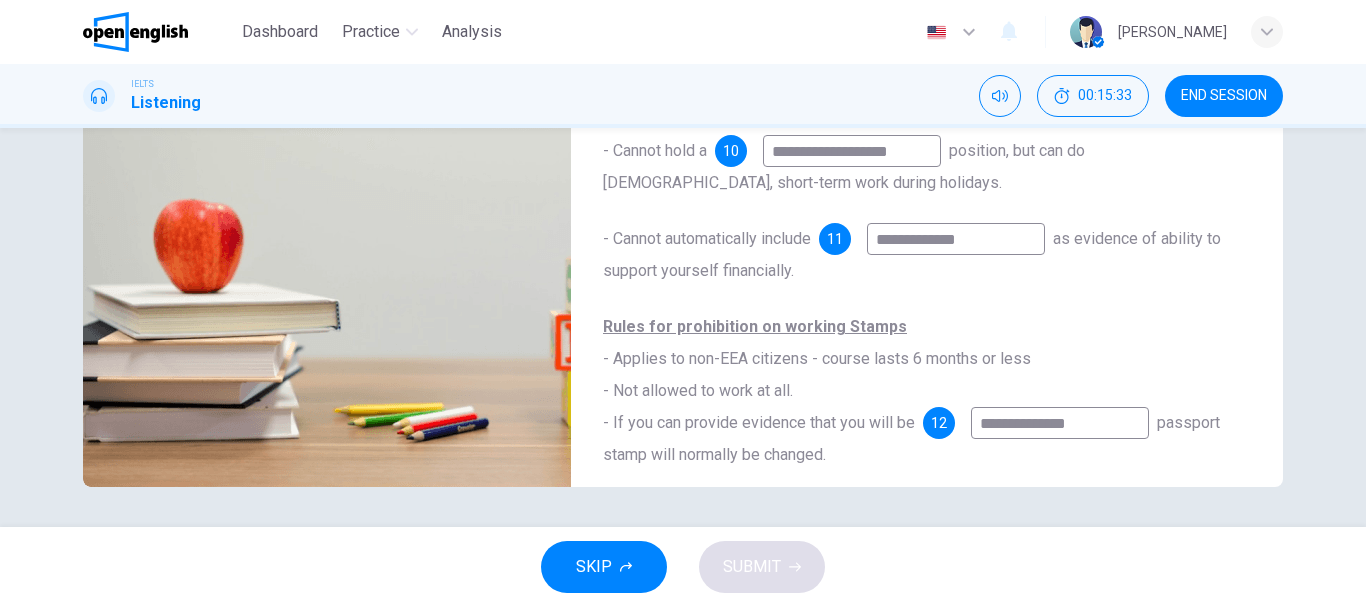 scroll, scrollTop: 0, scrollLeft: 0, axis: both 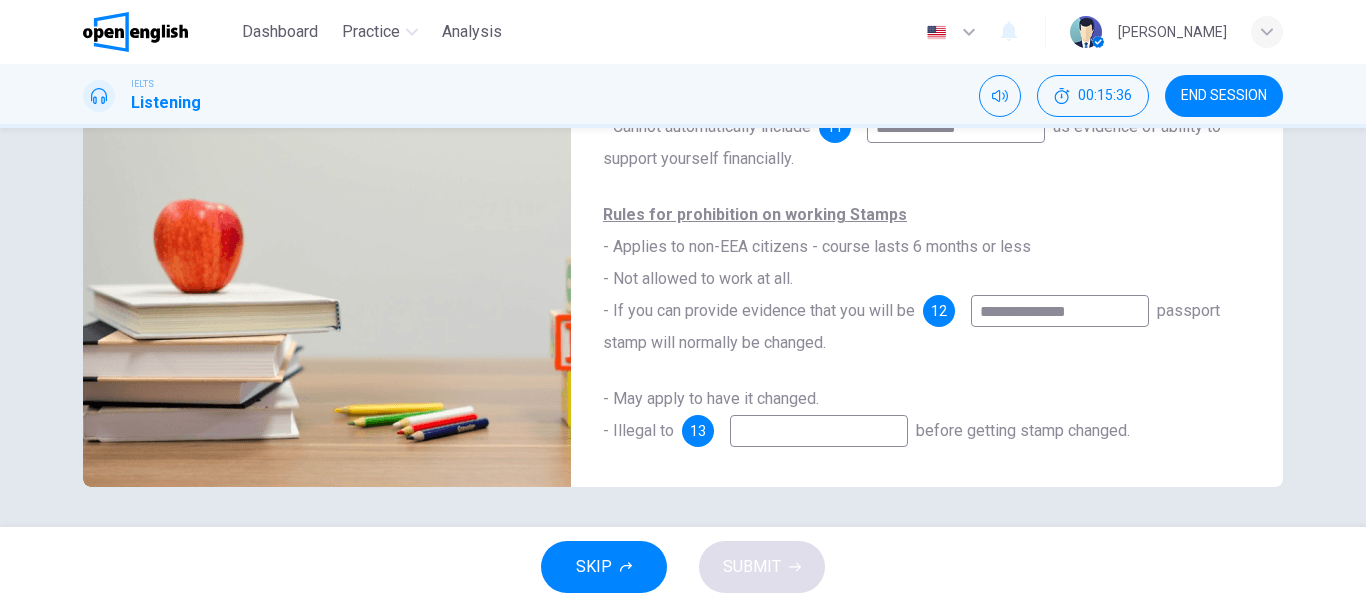 click at bounding box center [819, 431] 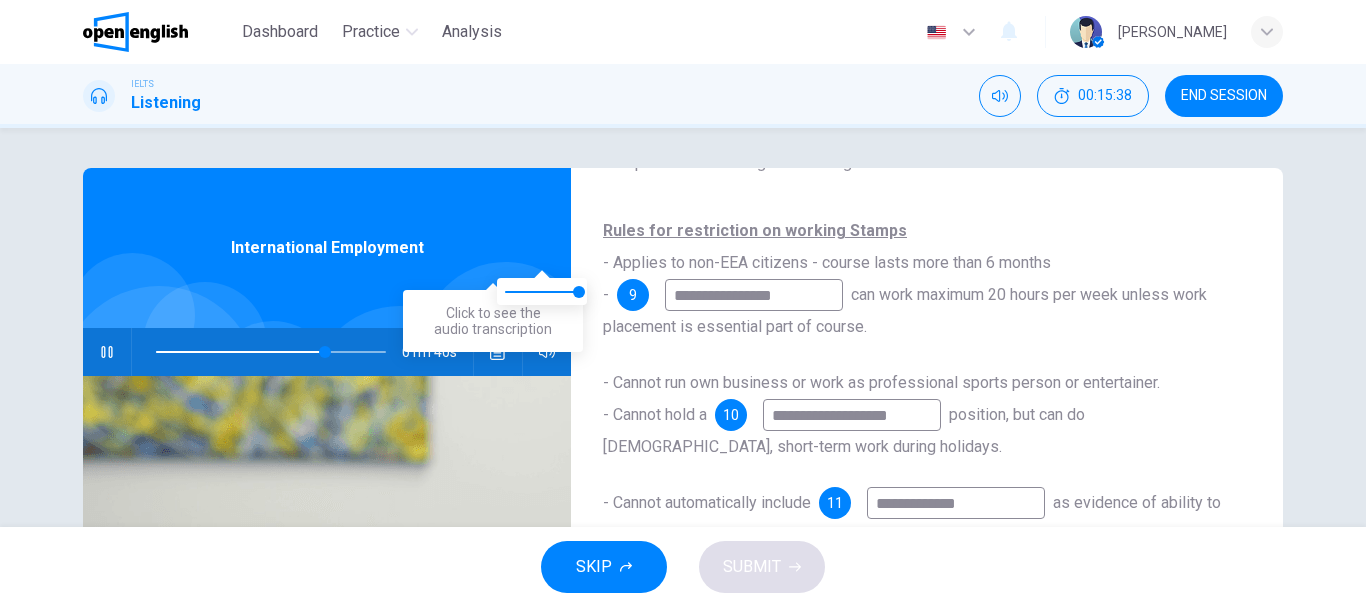 scroll, scrollTop: 376, scrollLeft: 0, axis: vertical 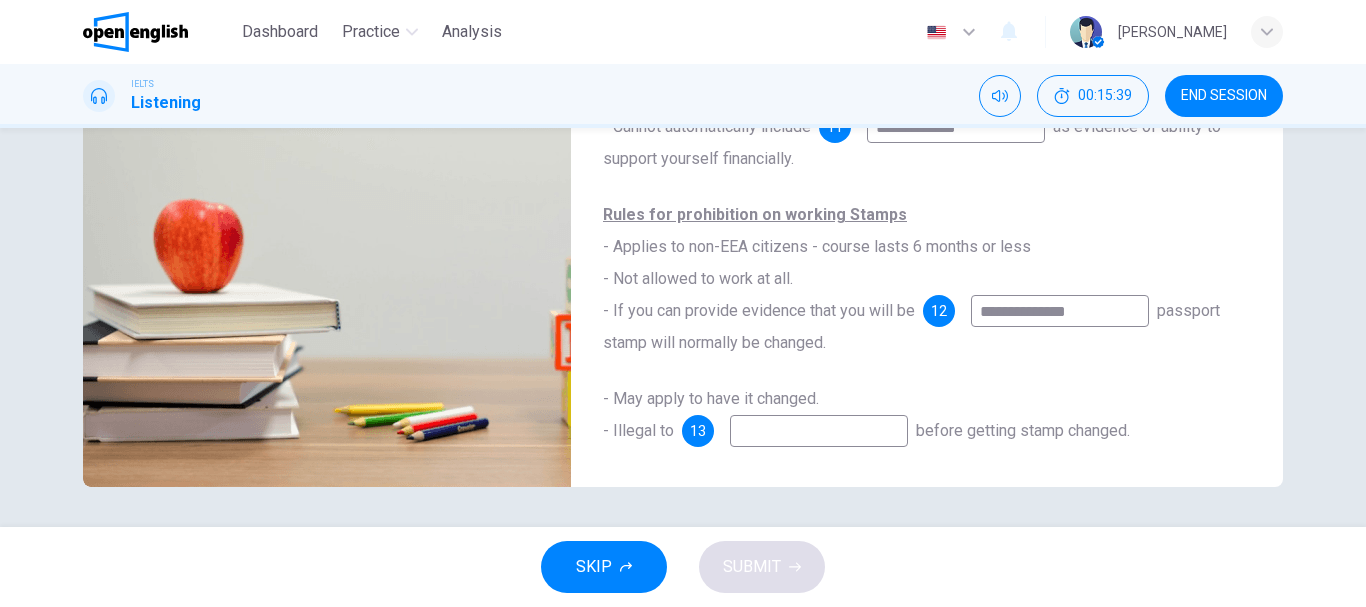 click at bounding box center [819, 431] 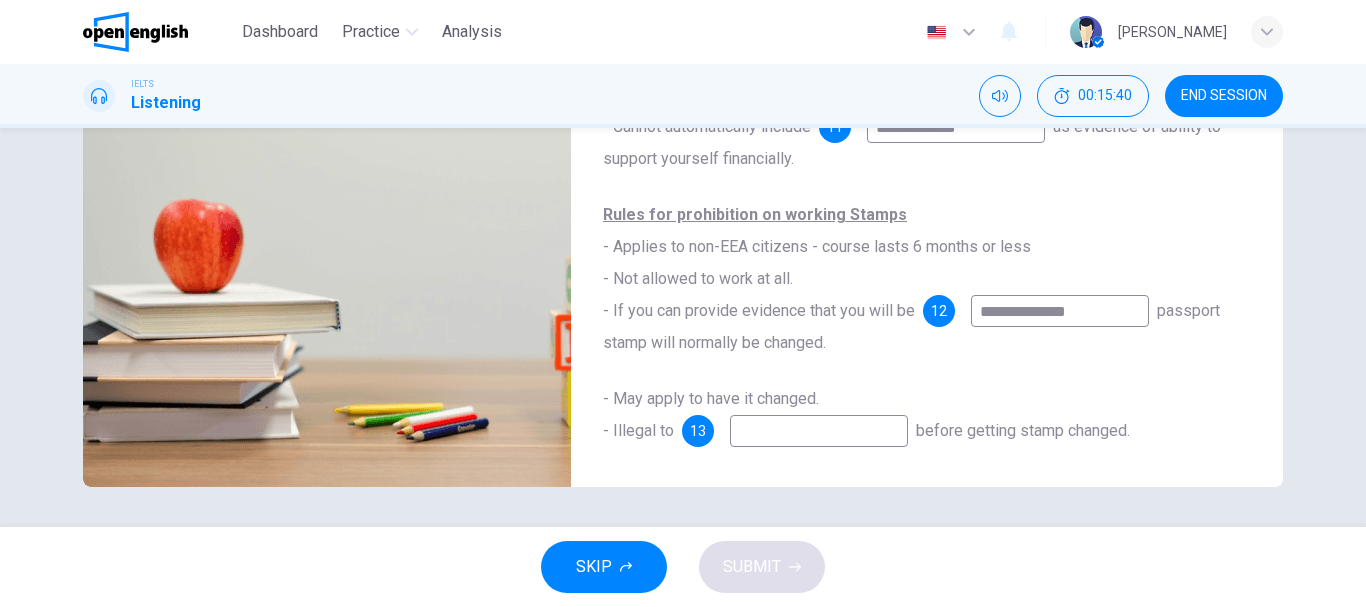 type on "*" 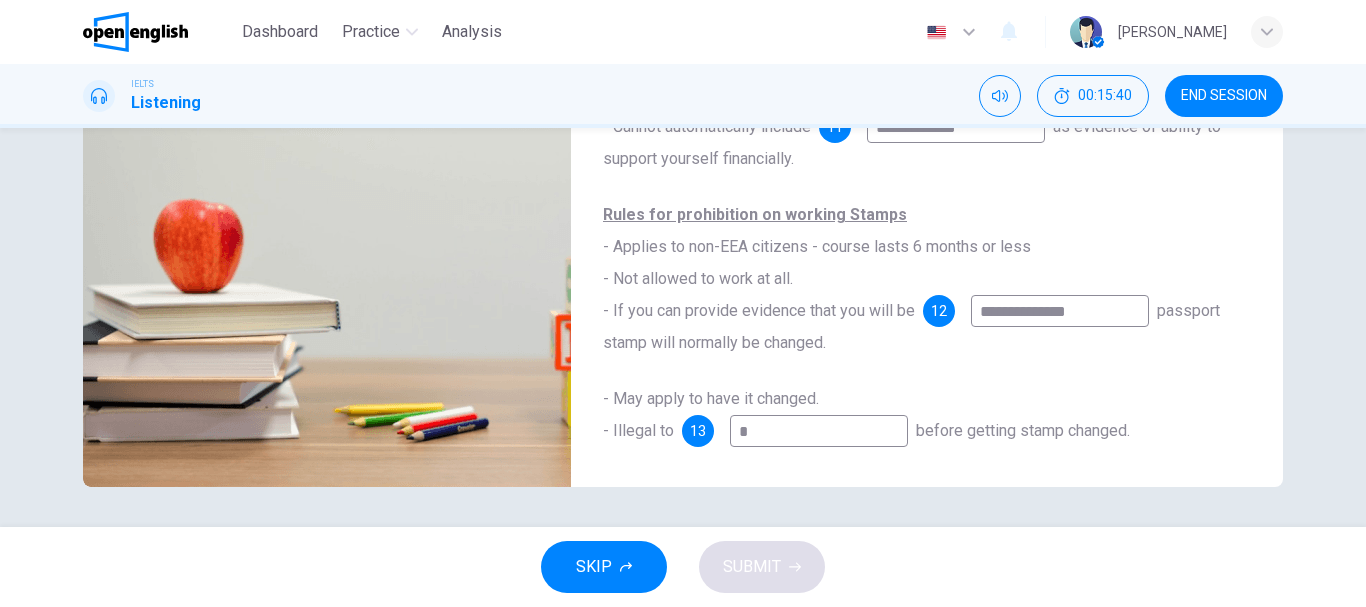 type on "**" 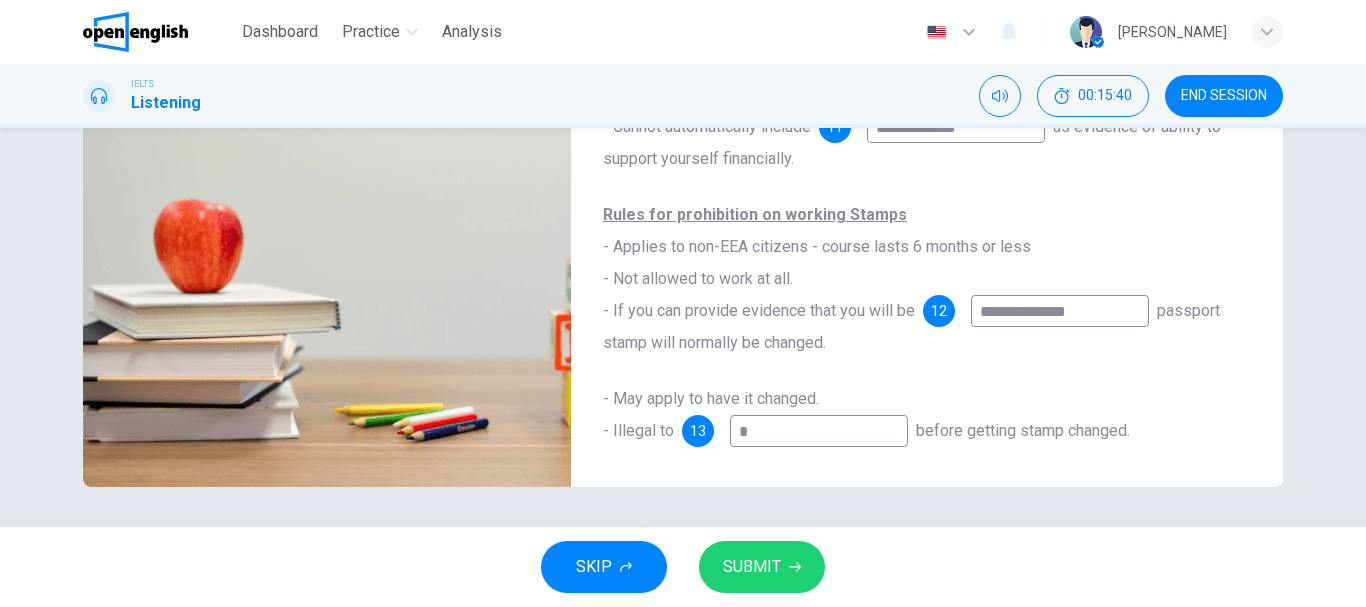 type on "**" 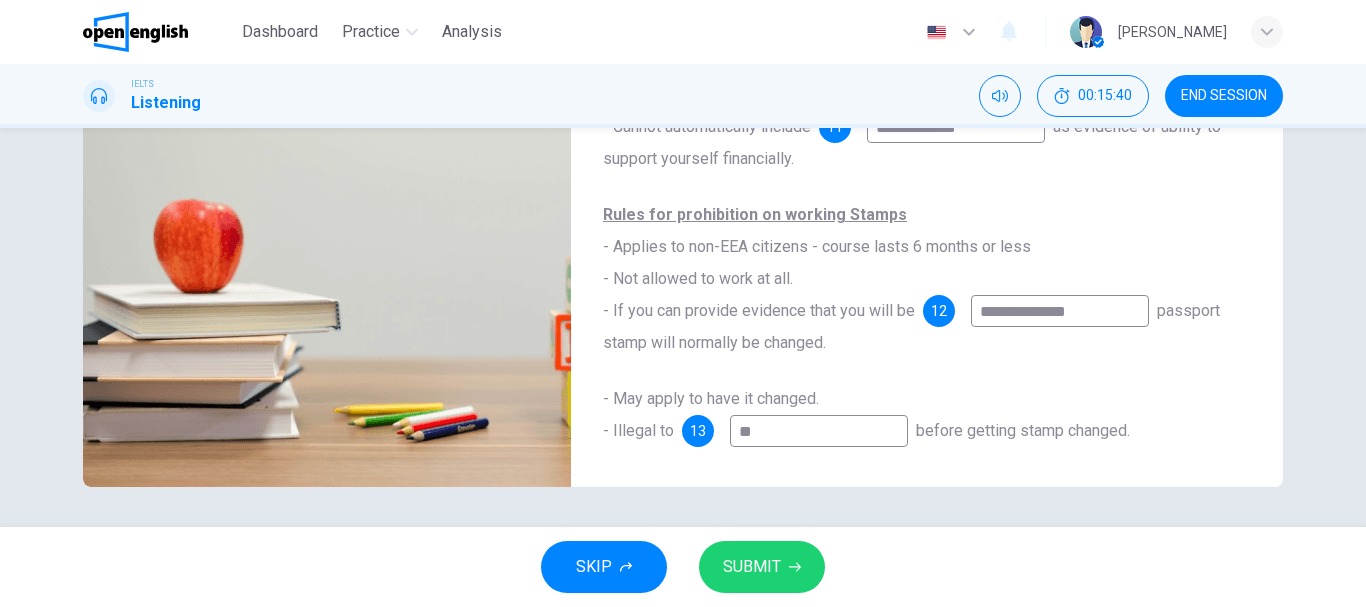 type on "**" 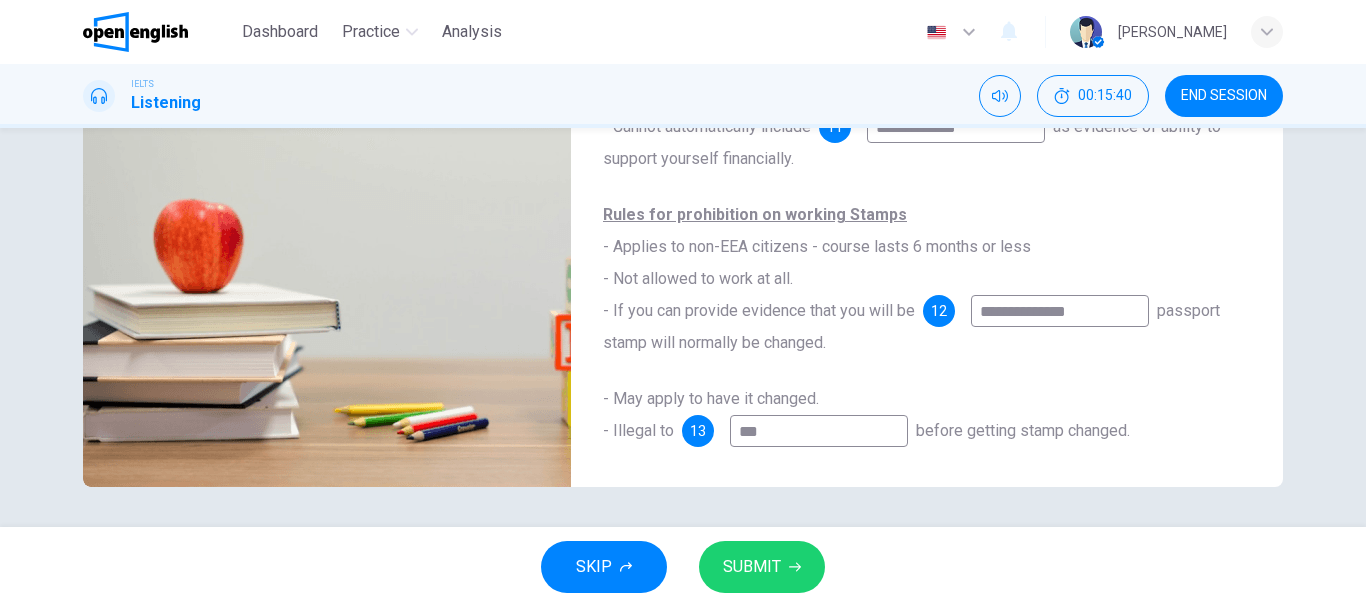 type on "**" 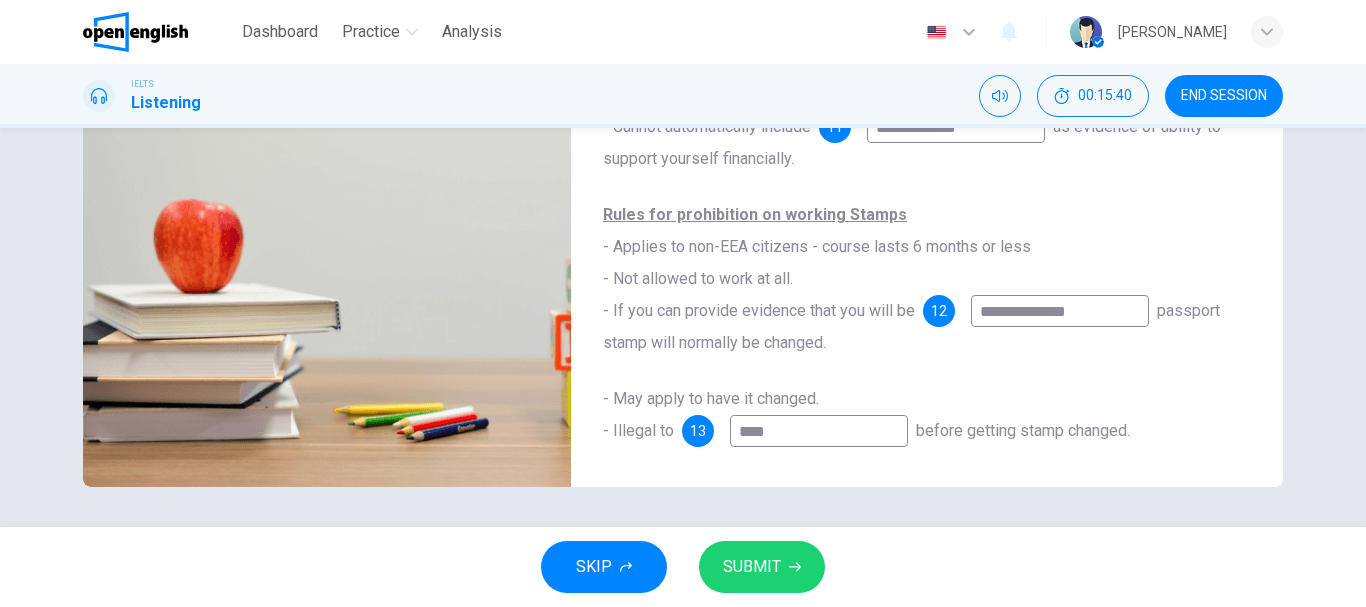 type on "**" 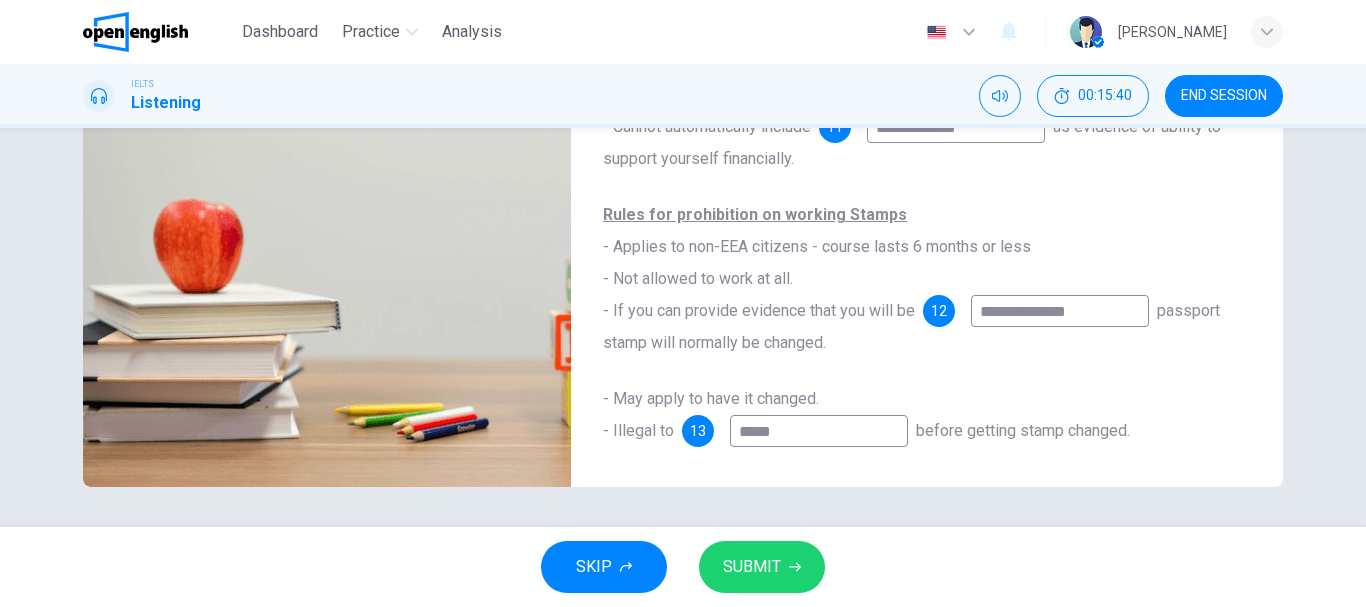 type on "**" 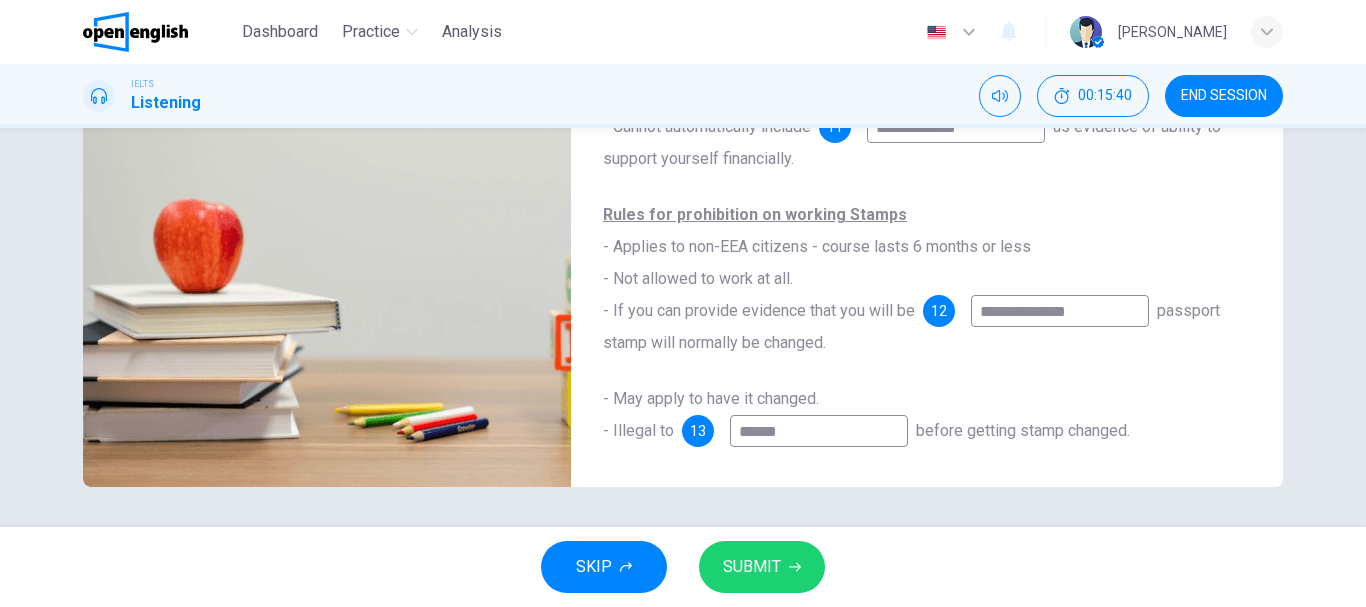 type on "**" 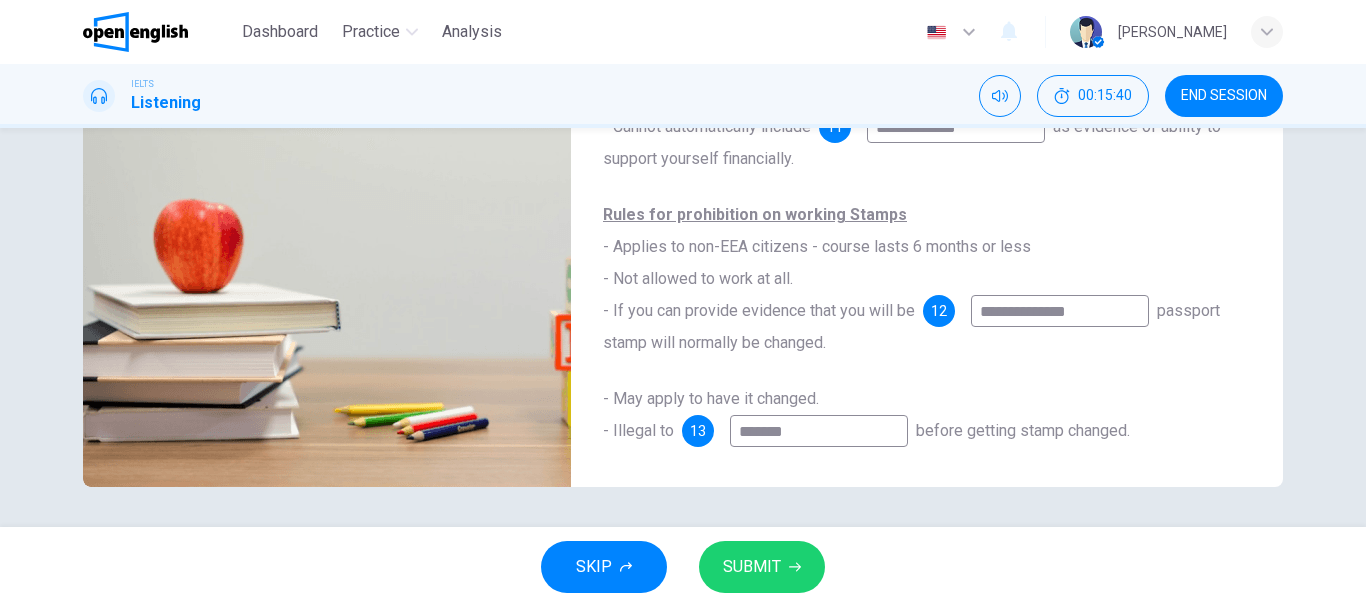 type on "**" 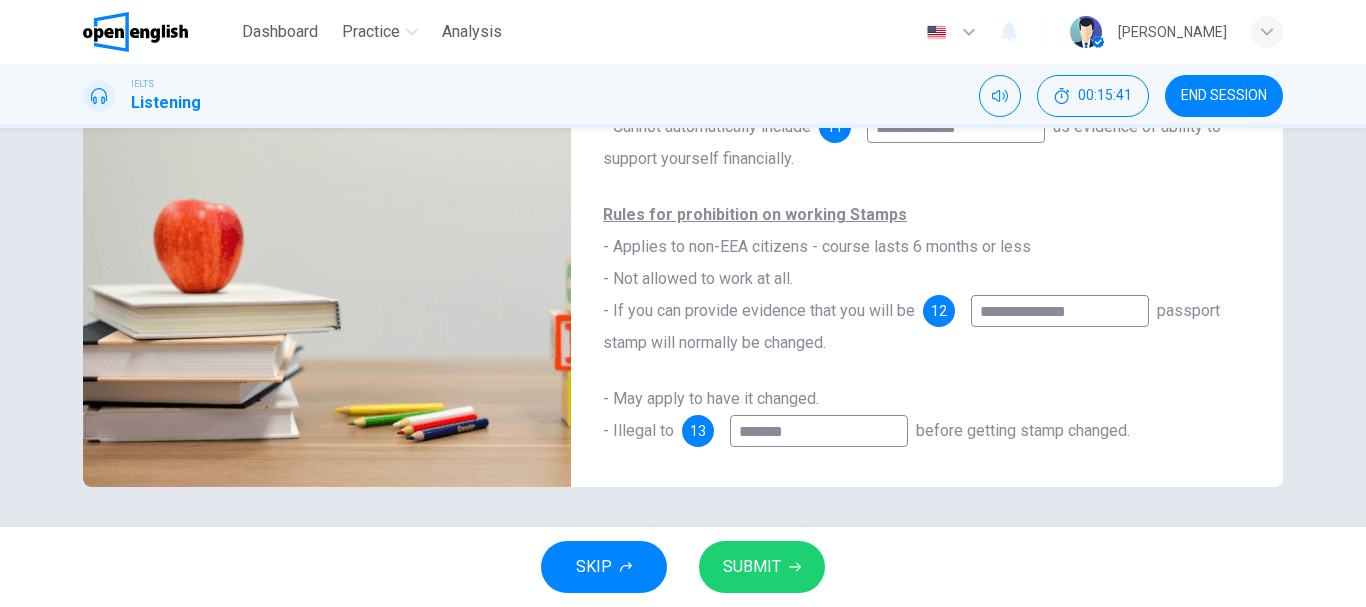 type on "********" 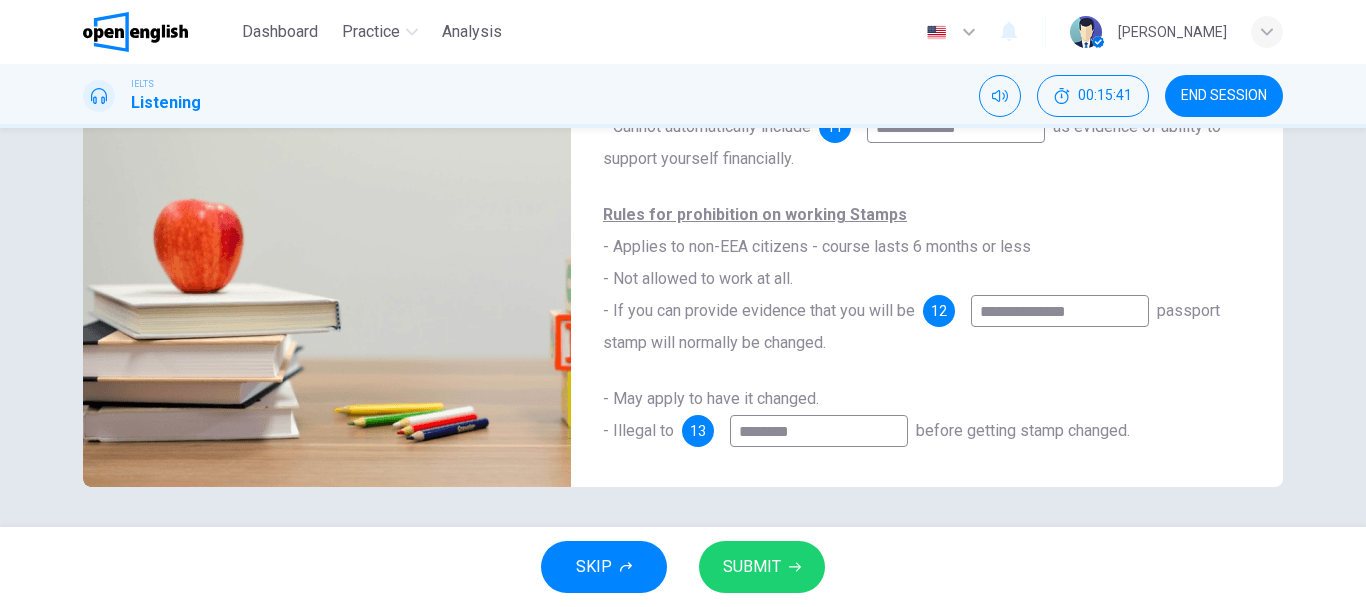 type on "**" 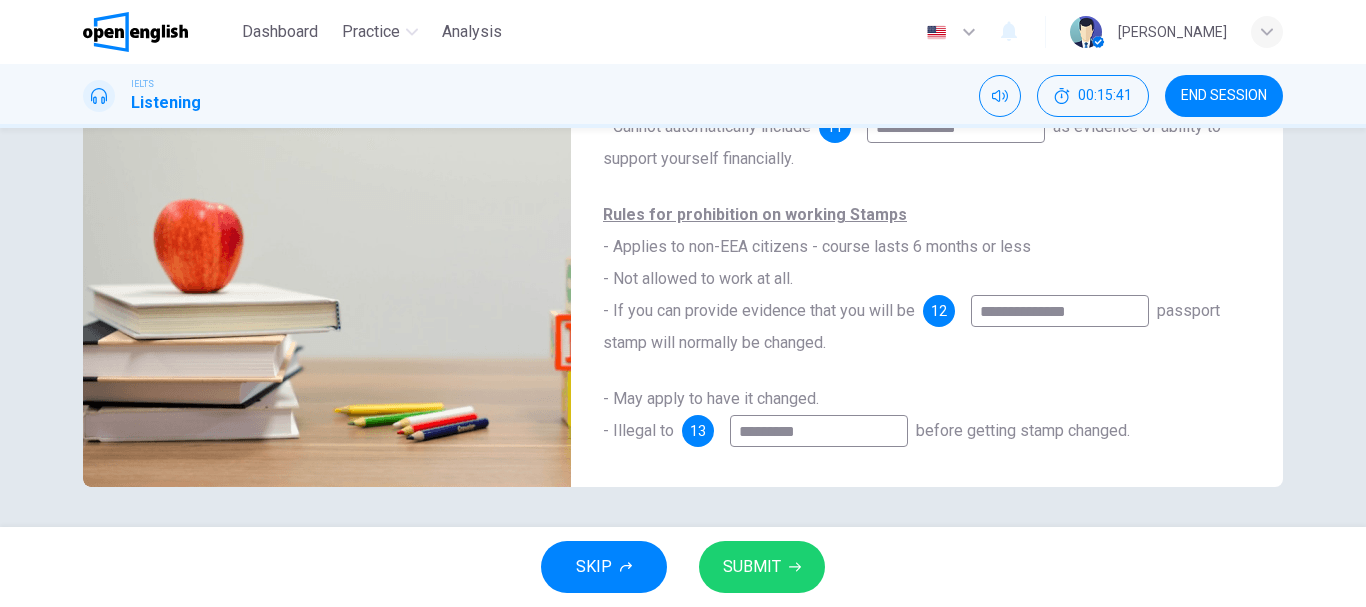 type on "**" 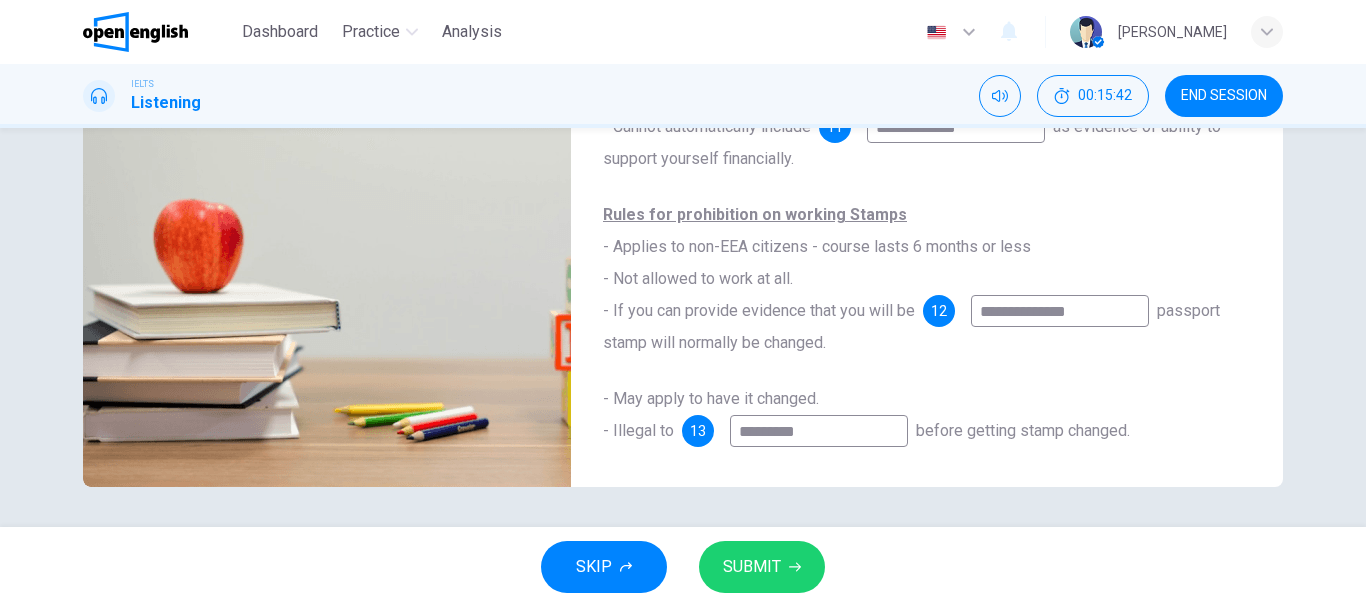type on "**********" 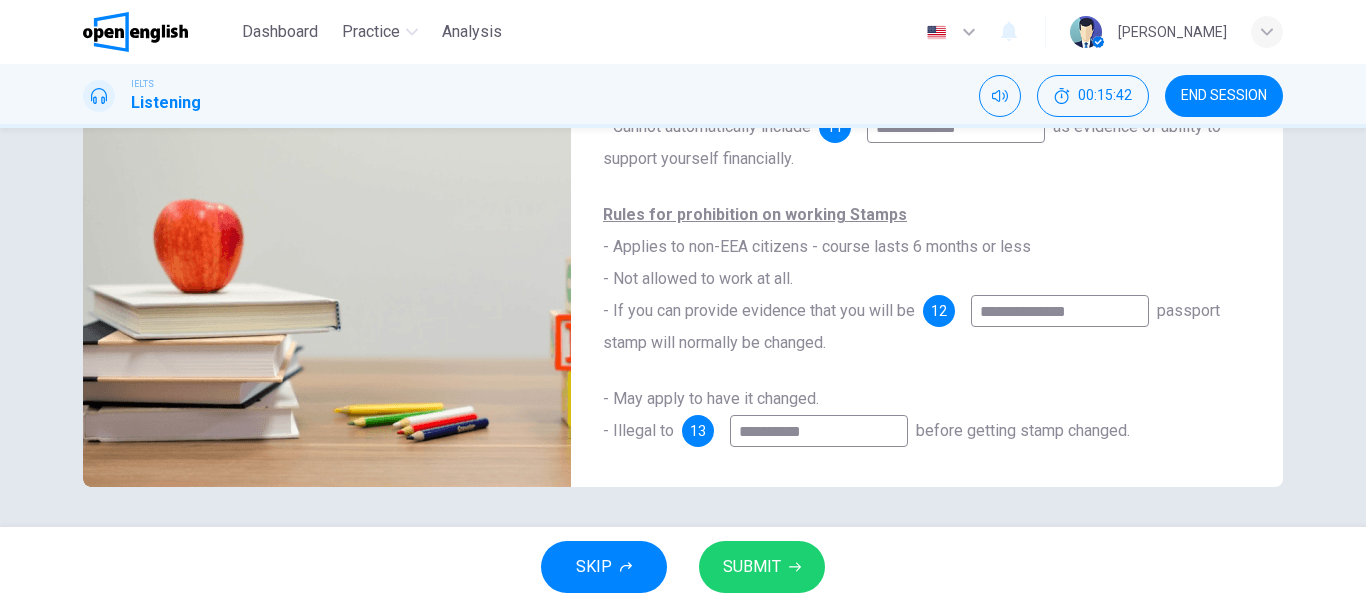 type on "**" 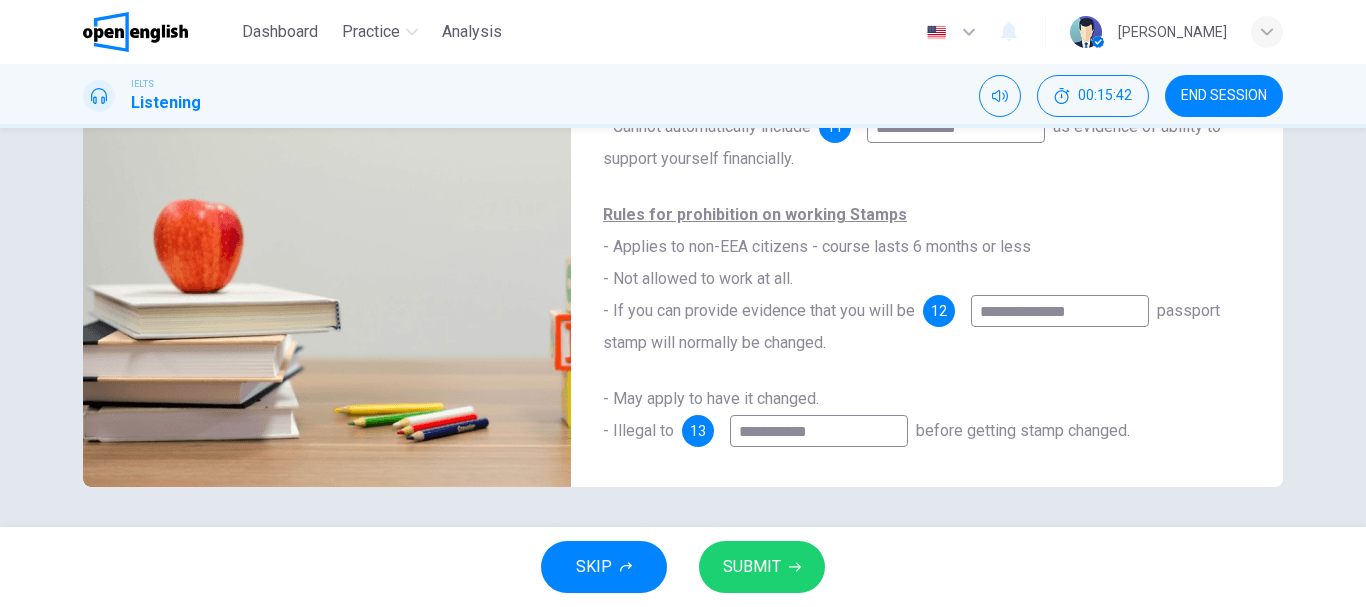 type 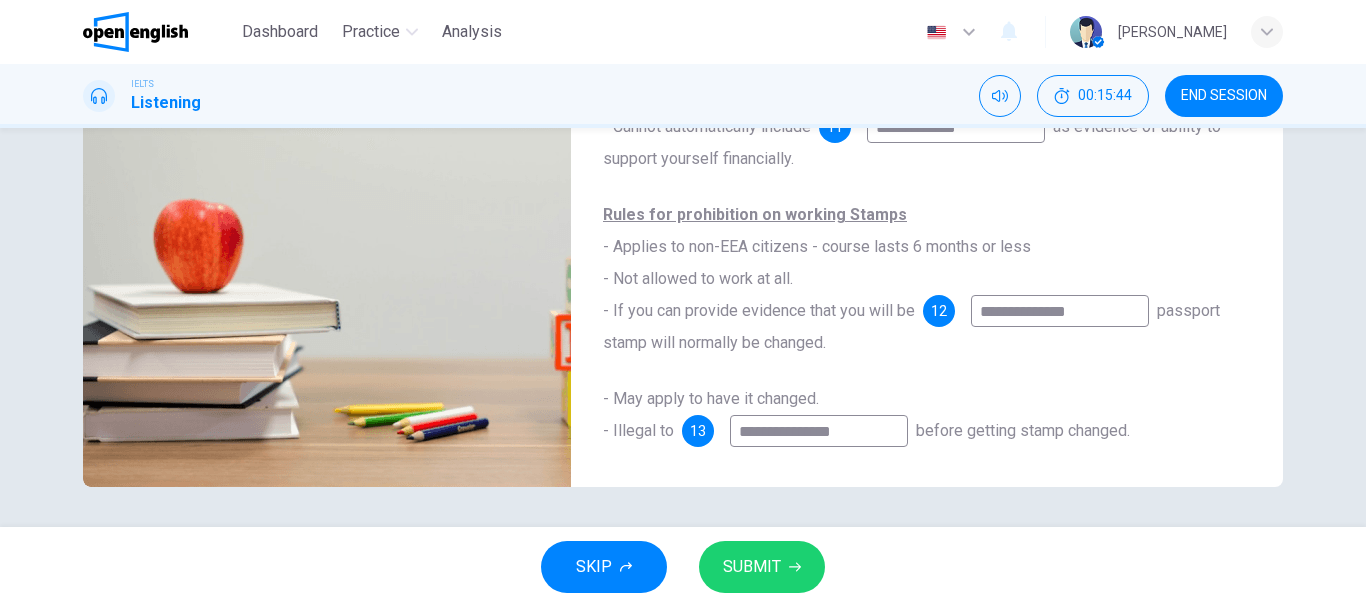 click on "SUBMIT" at bounding box center (752, 567) 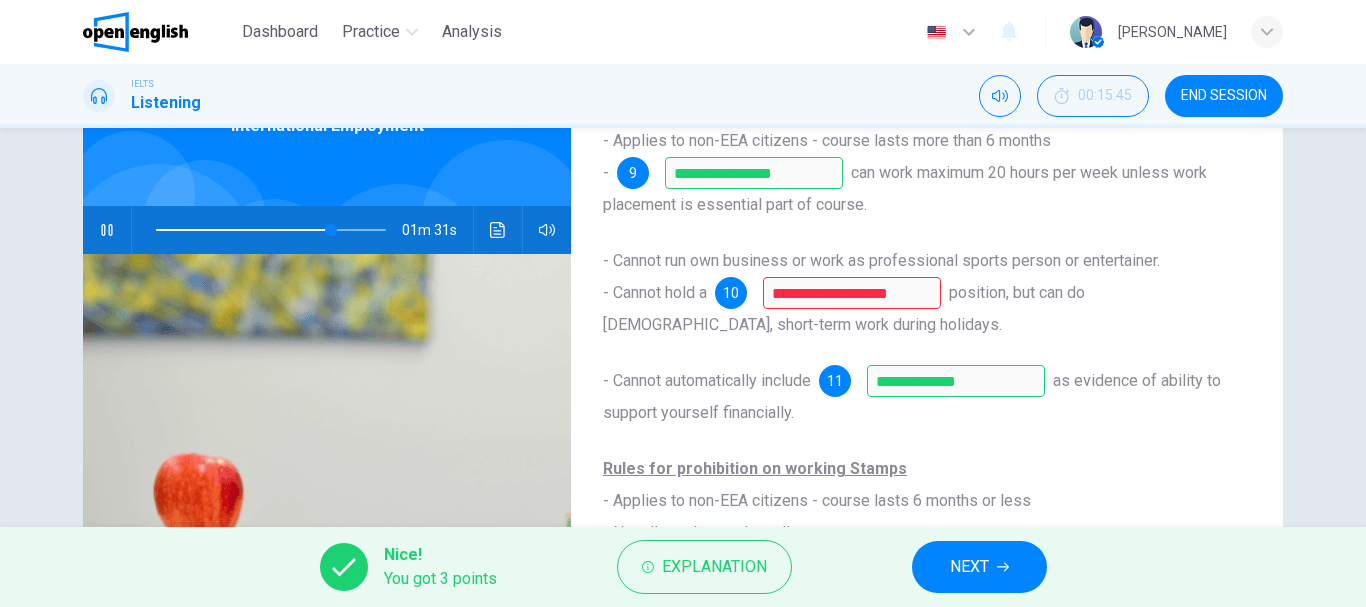 scroll, scrollTop: 76, scrollLeft: 0, axis: vertical 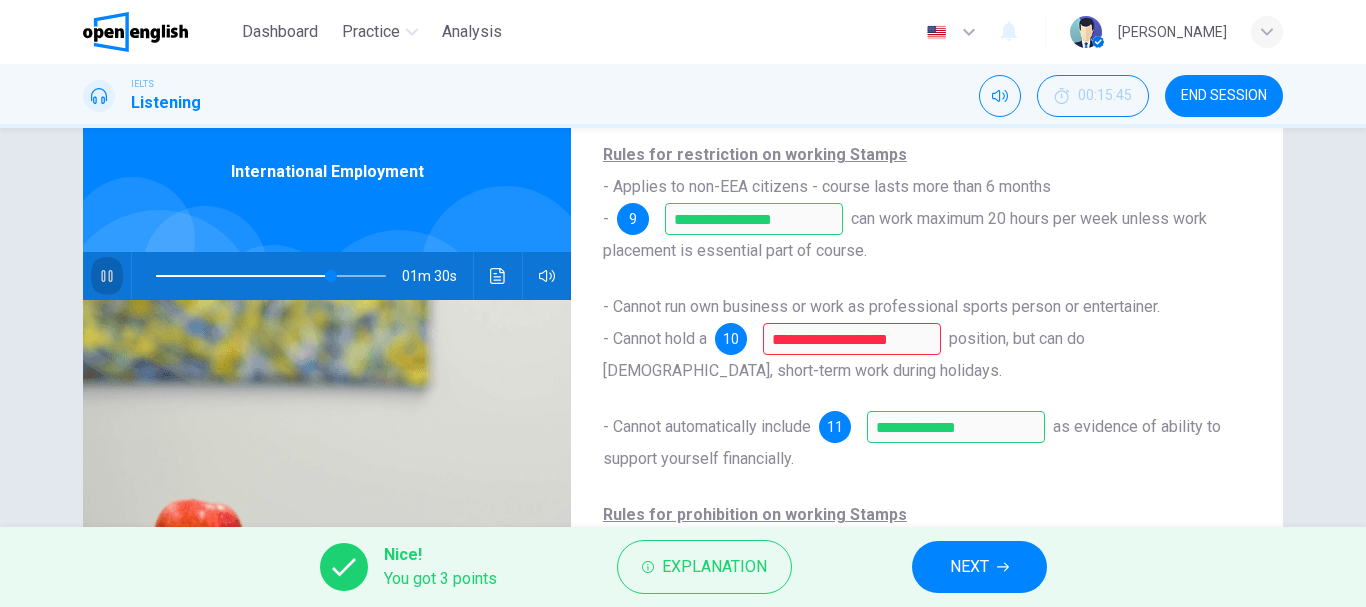 click 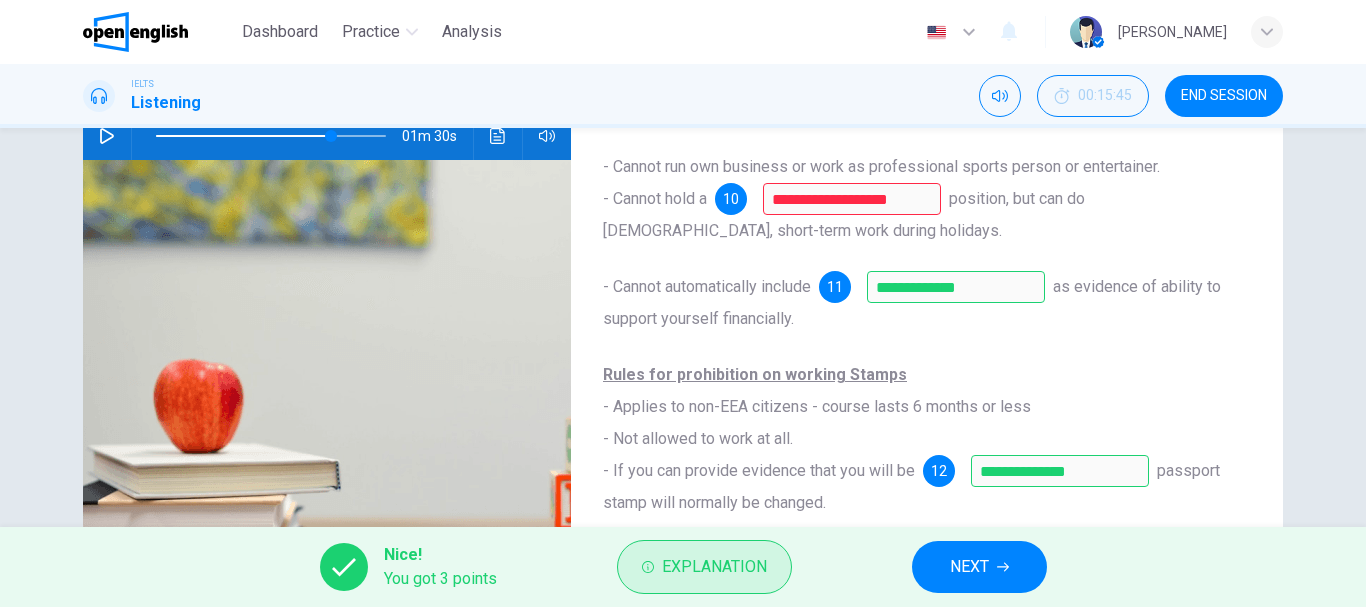 scroll, scrollTop: 376, scrollLeft: 0, axis: vertical 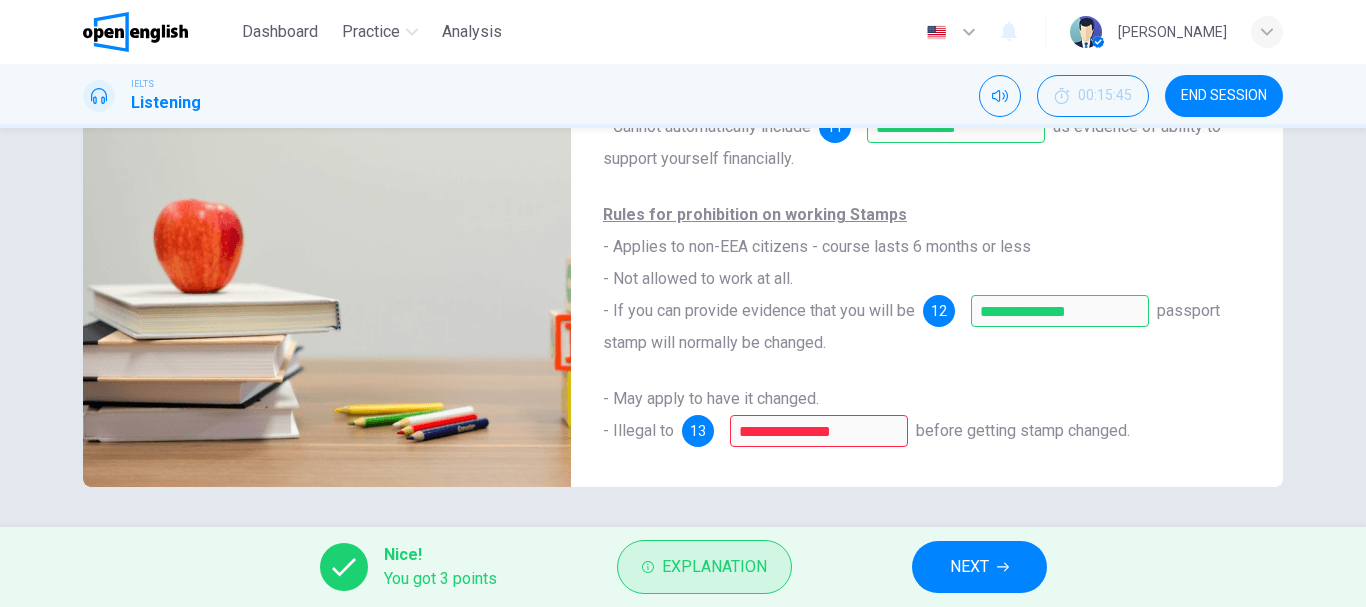 click on "Explanation" at bounding box center [714, 567] 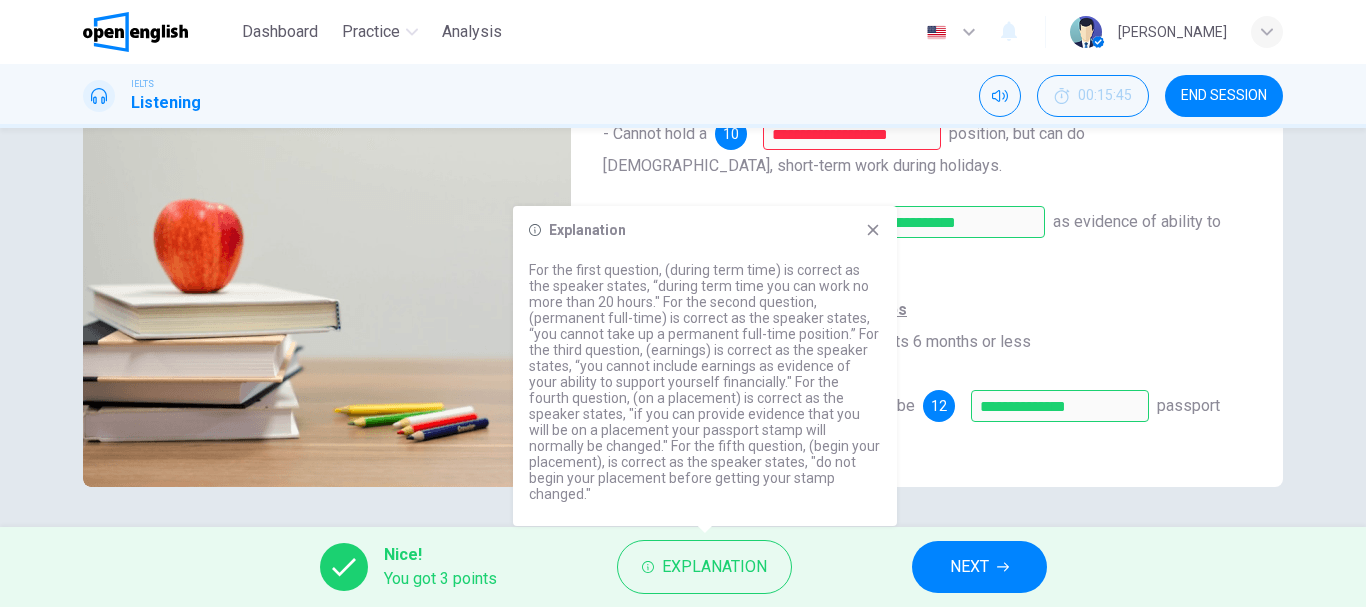 scroll, scrollTop: 0, scrollLeft: 0, axis: both 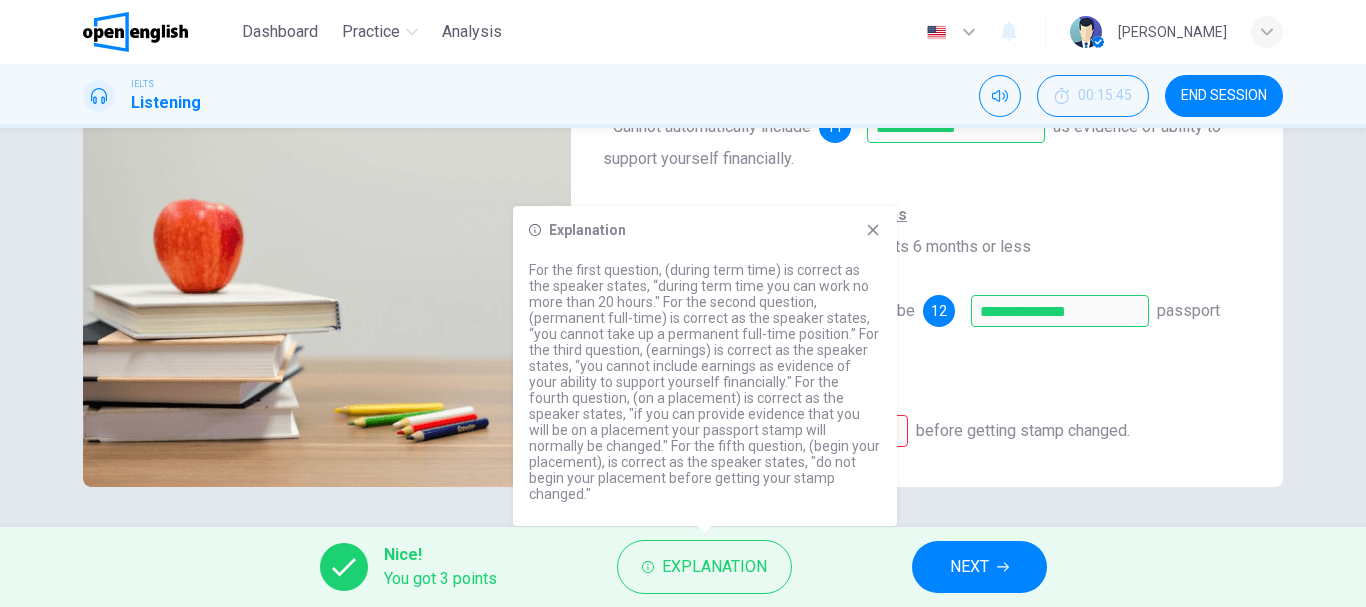 click on "**********" at bounding box center [927, 415] 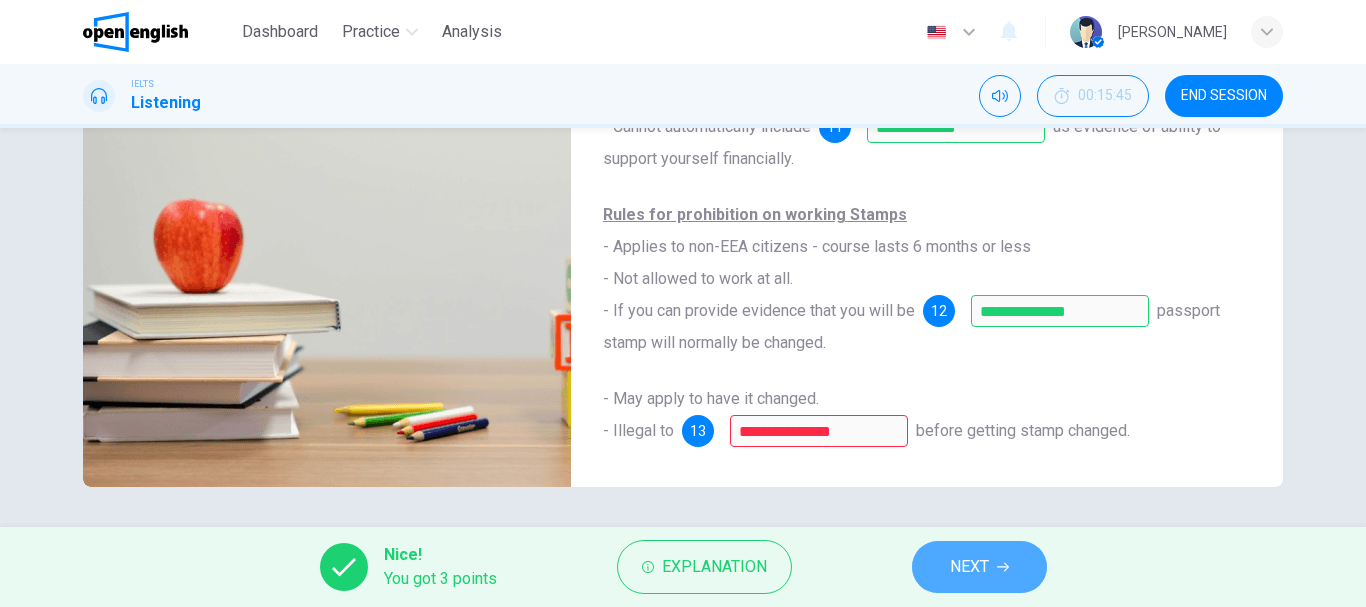 click on "NEXT" at bounding box center (969, 567) 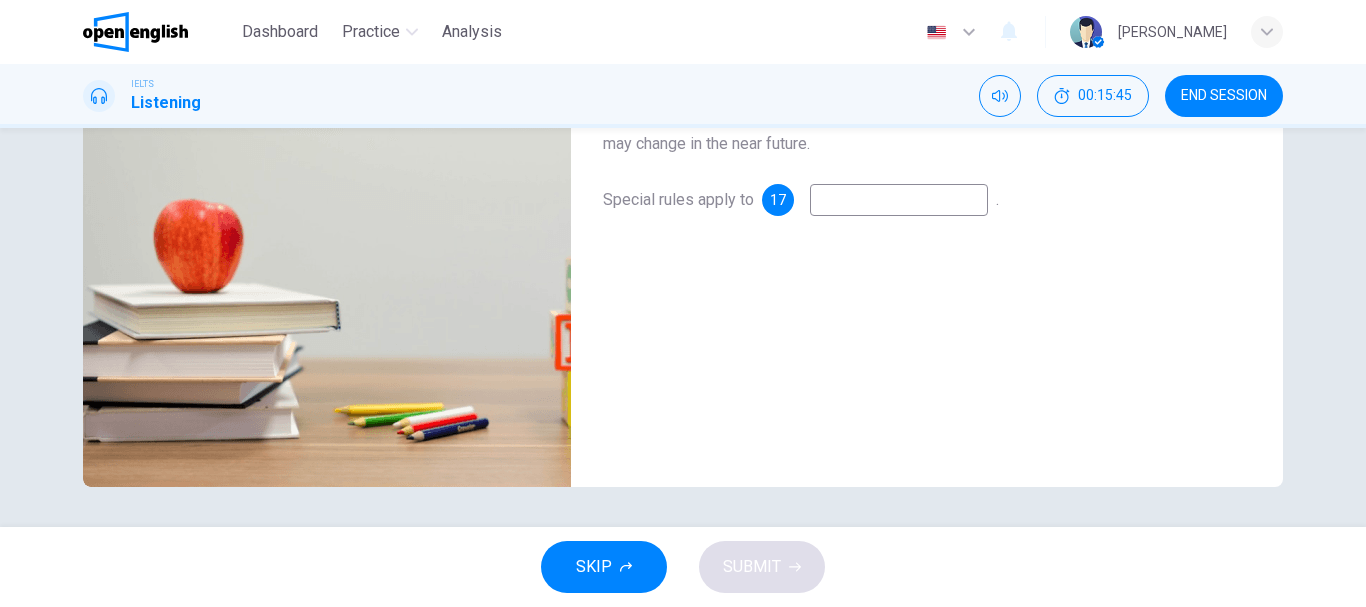 scroll, scrollTop: 0, scrollLeft: 0, axis: both 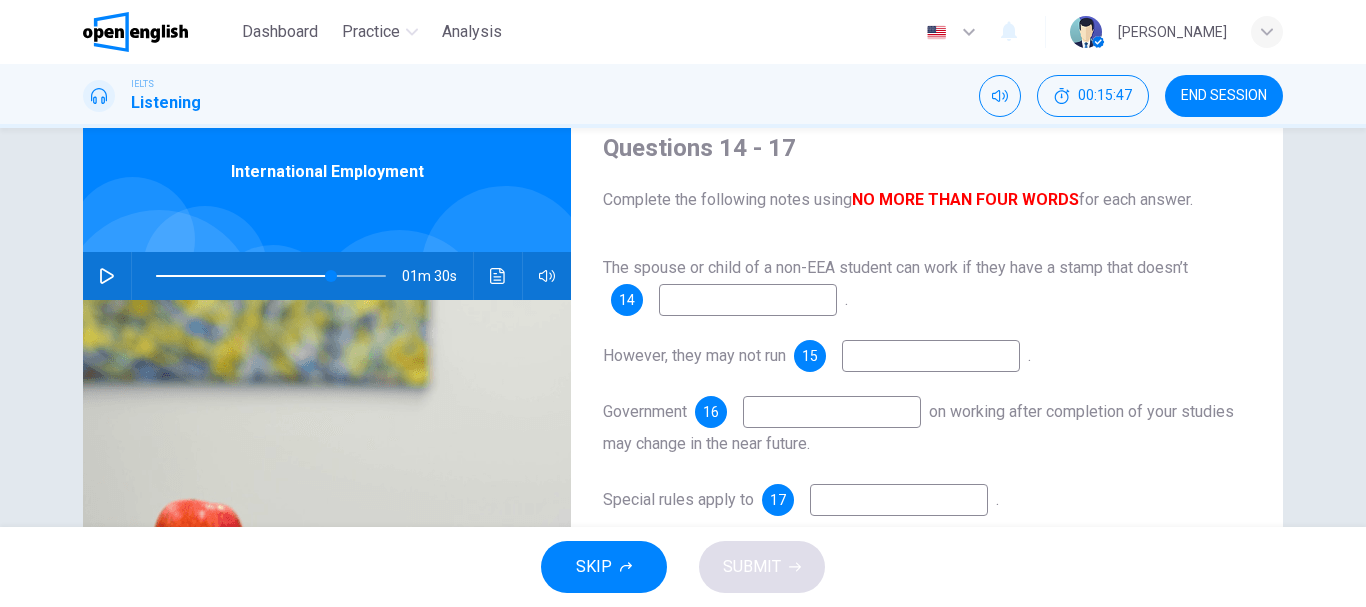click at bounding box center [748, 300] 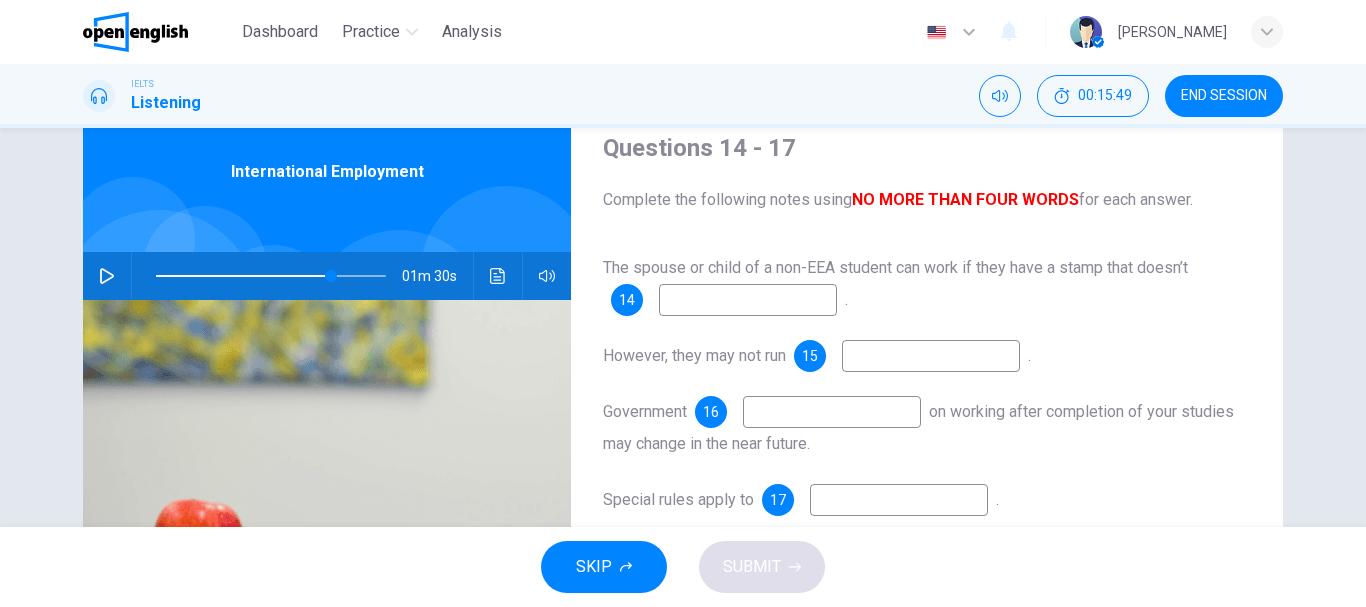 click on "END SESSION" at bounding box center (1224, 96) 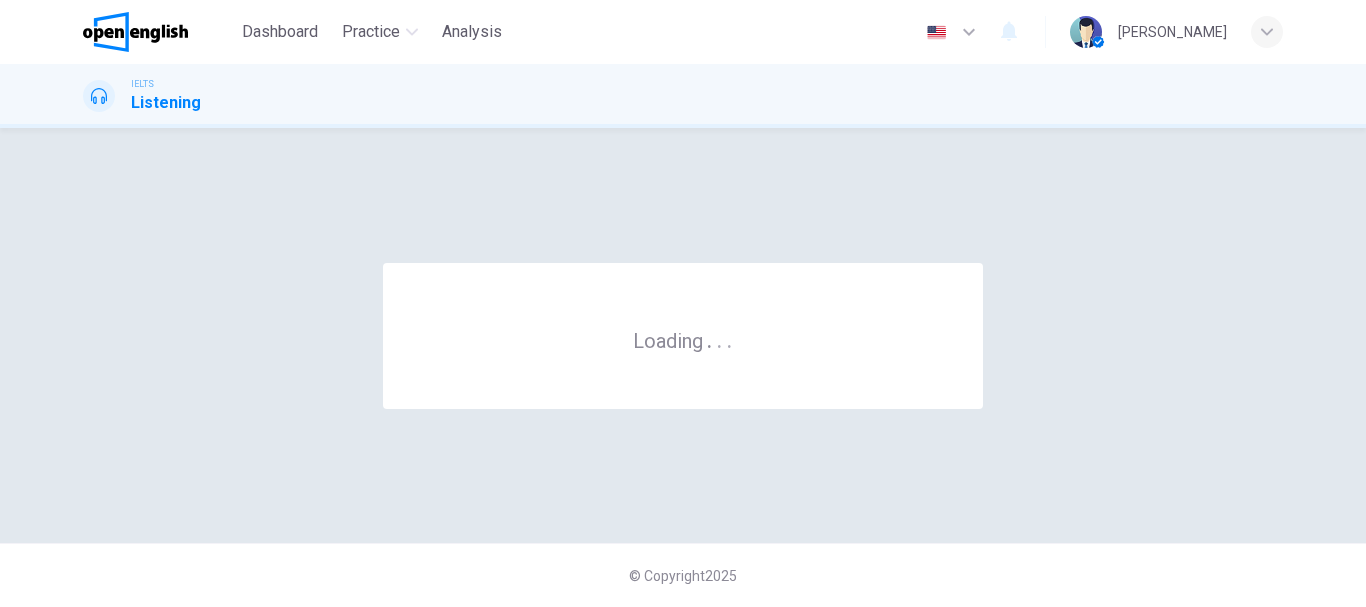 scroll, scrollTop: 0, scrollLeft: 0, axis: both 